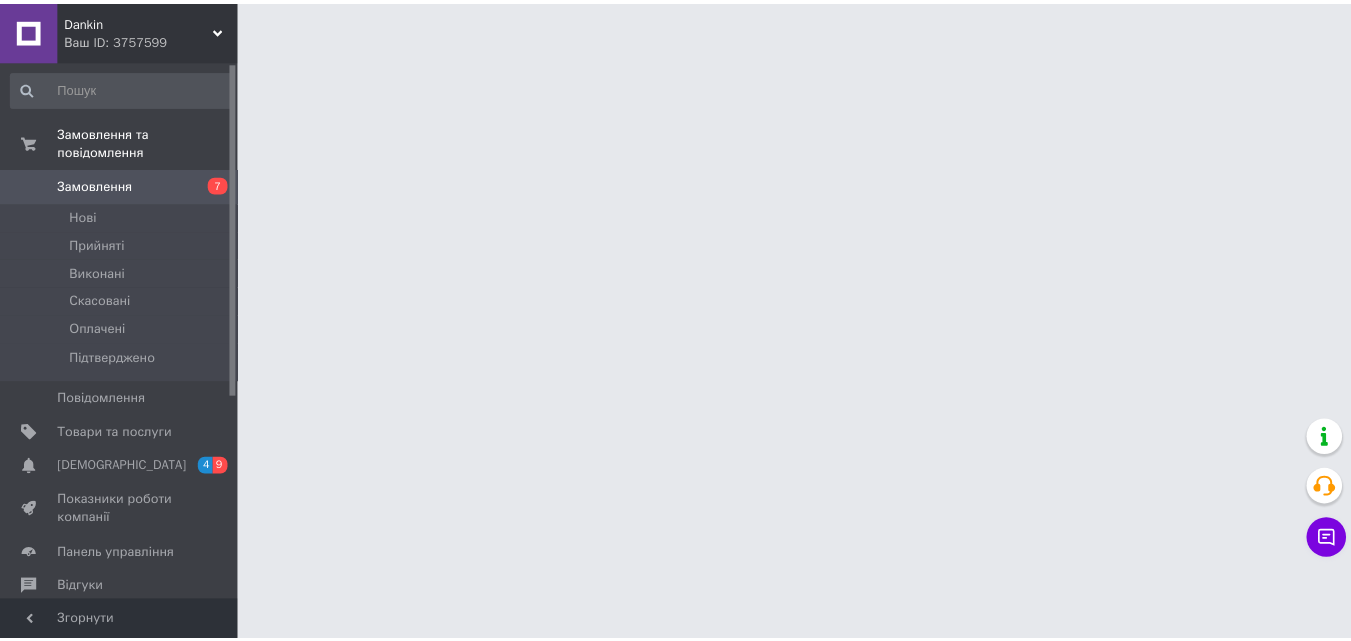 scroll, scrollTop: 0, scrollLeft: 0, axis: both 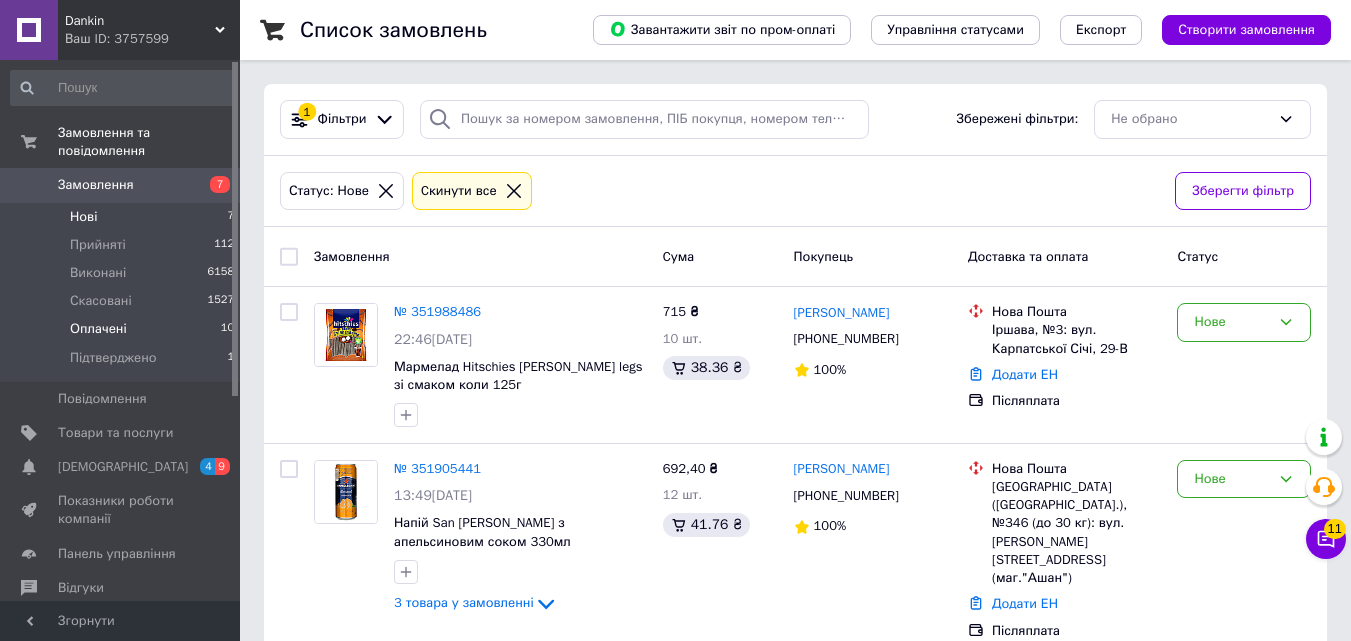 click on "Оплачені" at bounding box center [98, 329] 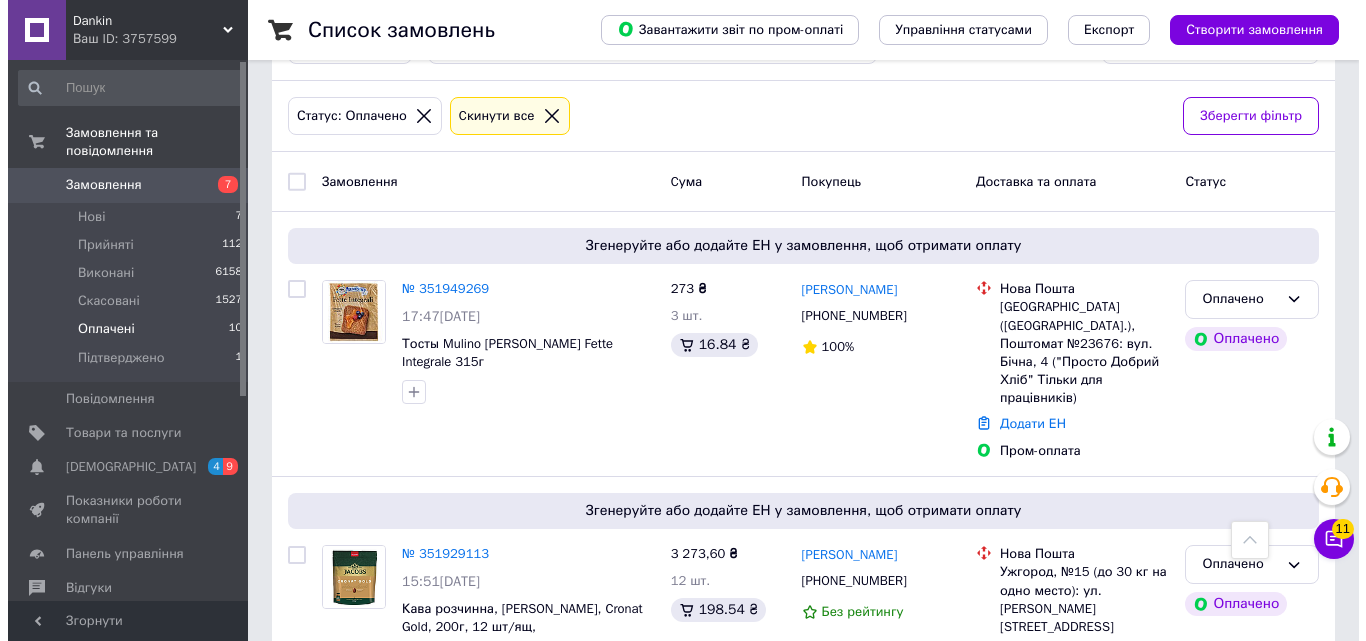 scroll, scrollTop: 0, scrollLeft: 0, axis: both 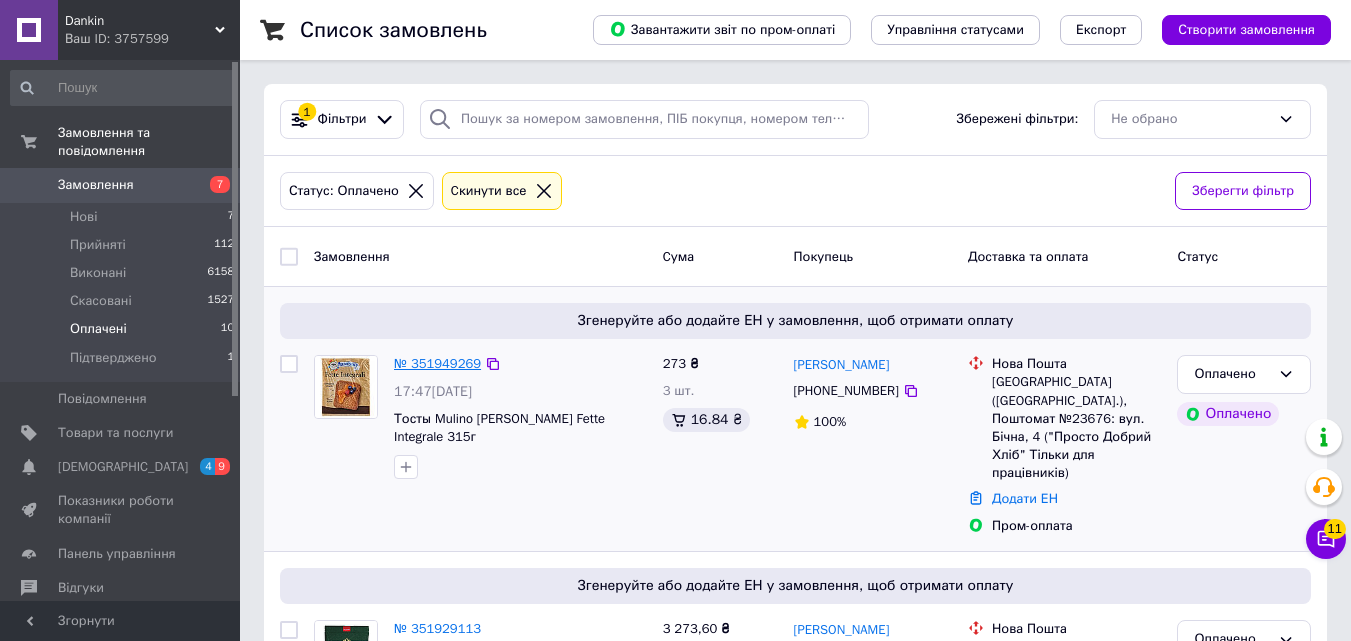 click on "№ 351949269" at bounding box center (437, 363) 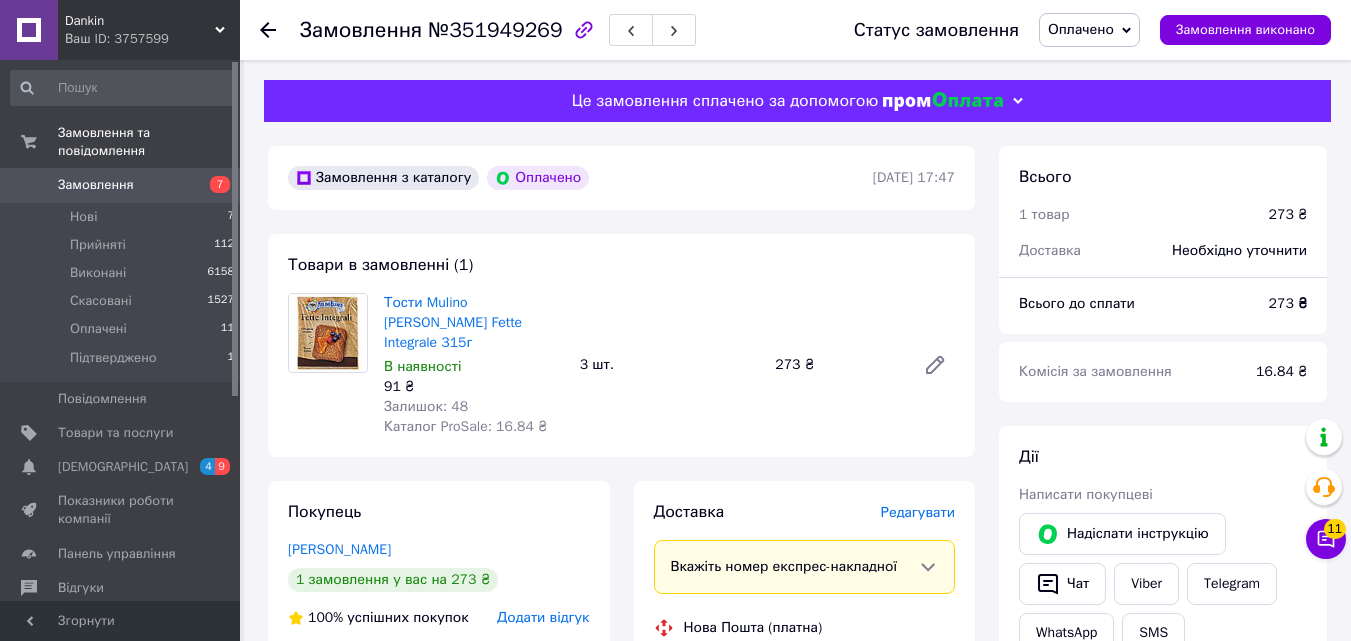 click on "Редагувати" at bounding box center [918, 512] 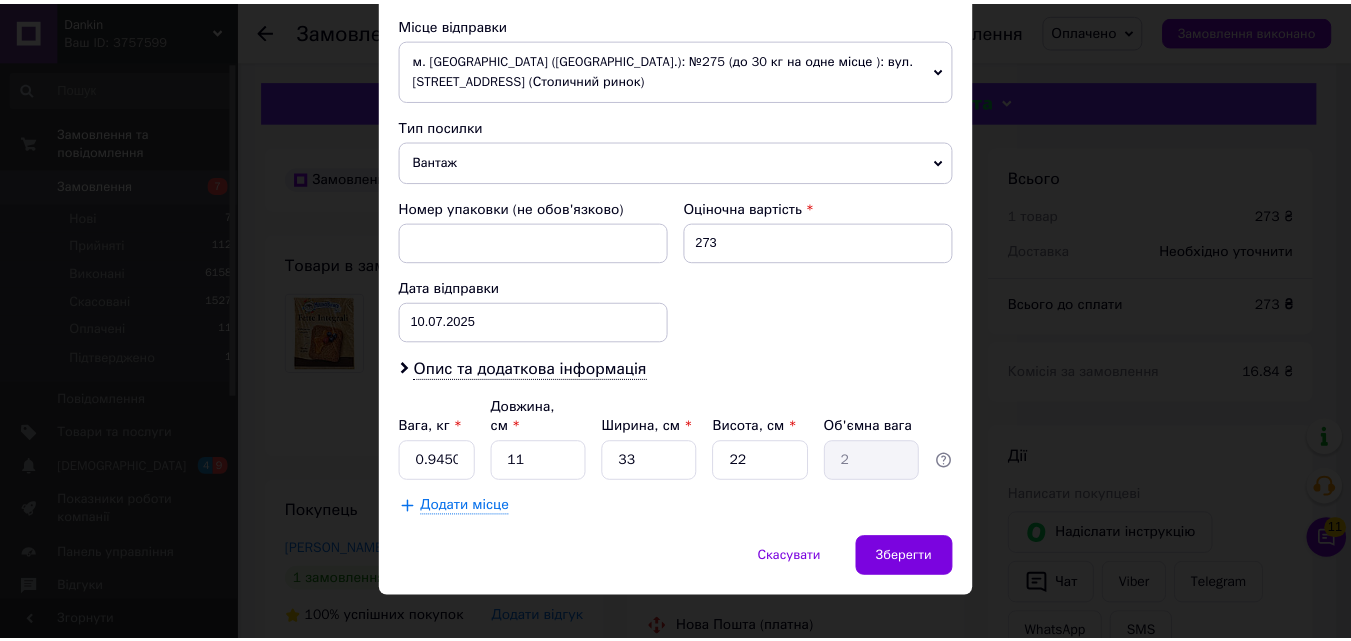 scroll, scrollTop: 729, scrollLeft: 0, axis: vertical 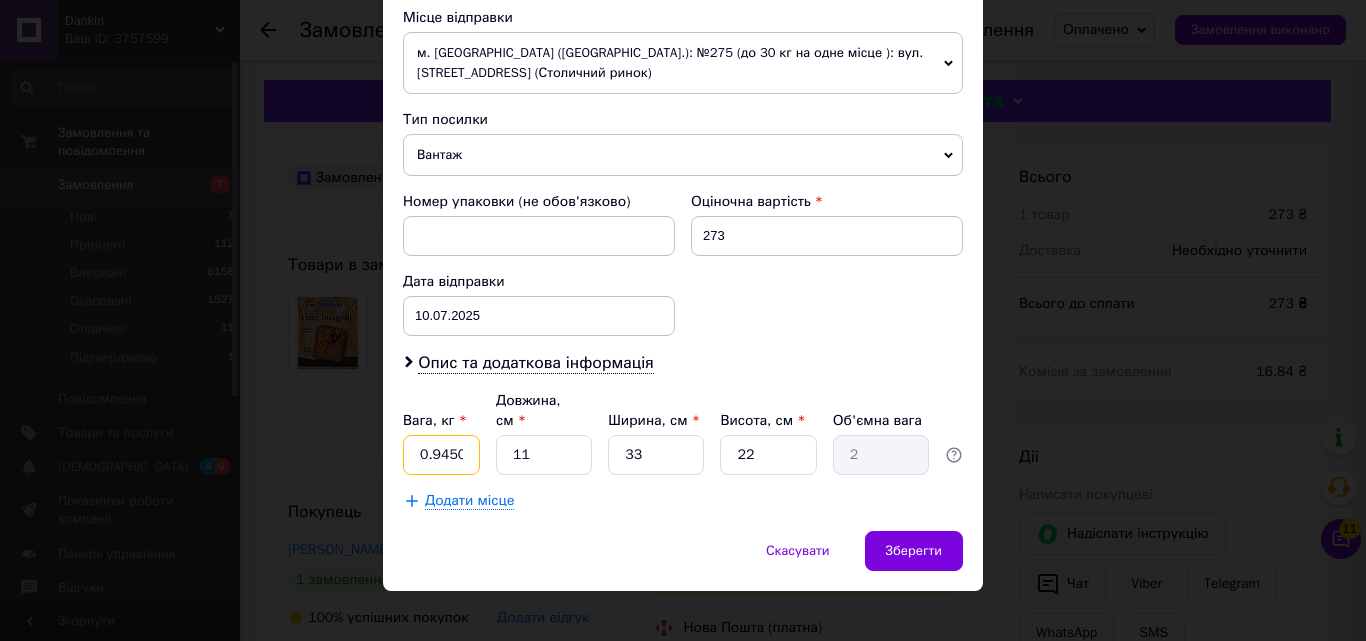 click on "0.9450000000000001" at bounding box center (441, 455) 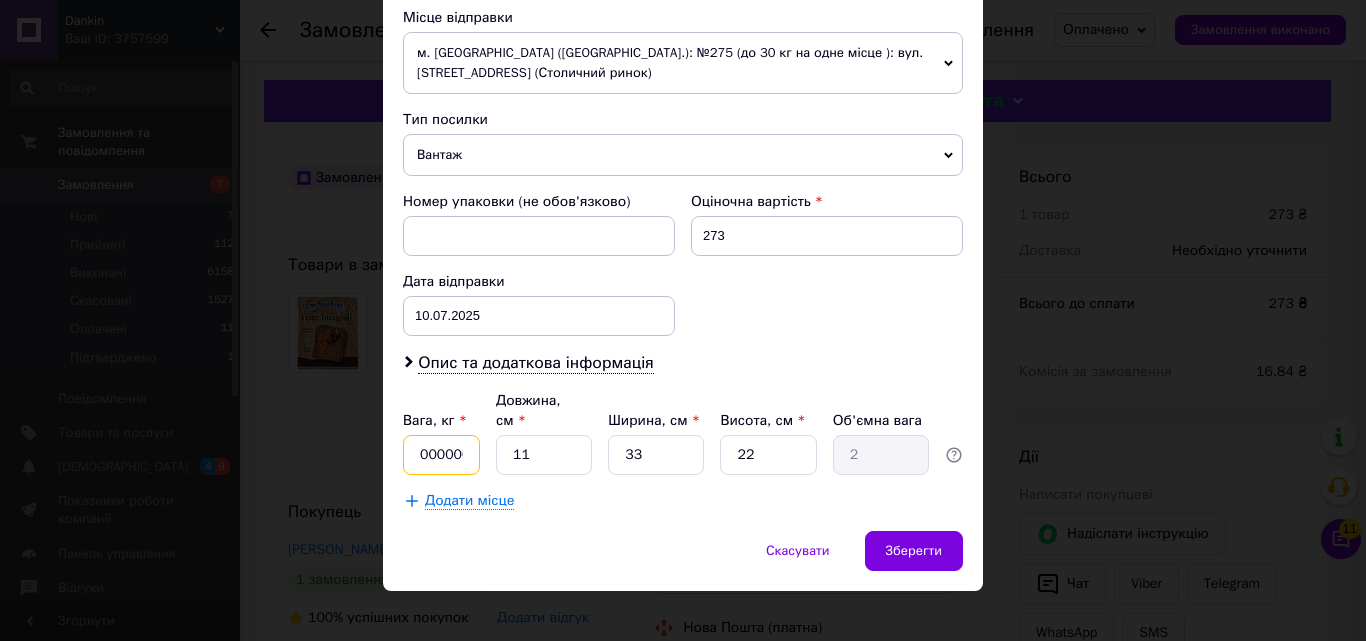 click on "000000000001" at bounding box center (441, 455) 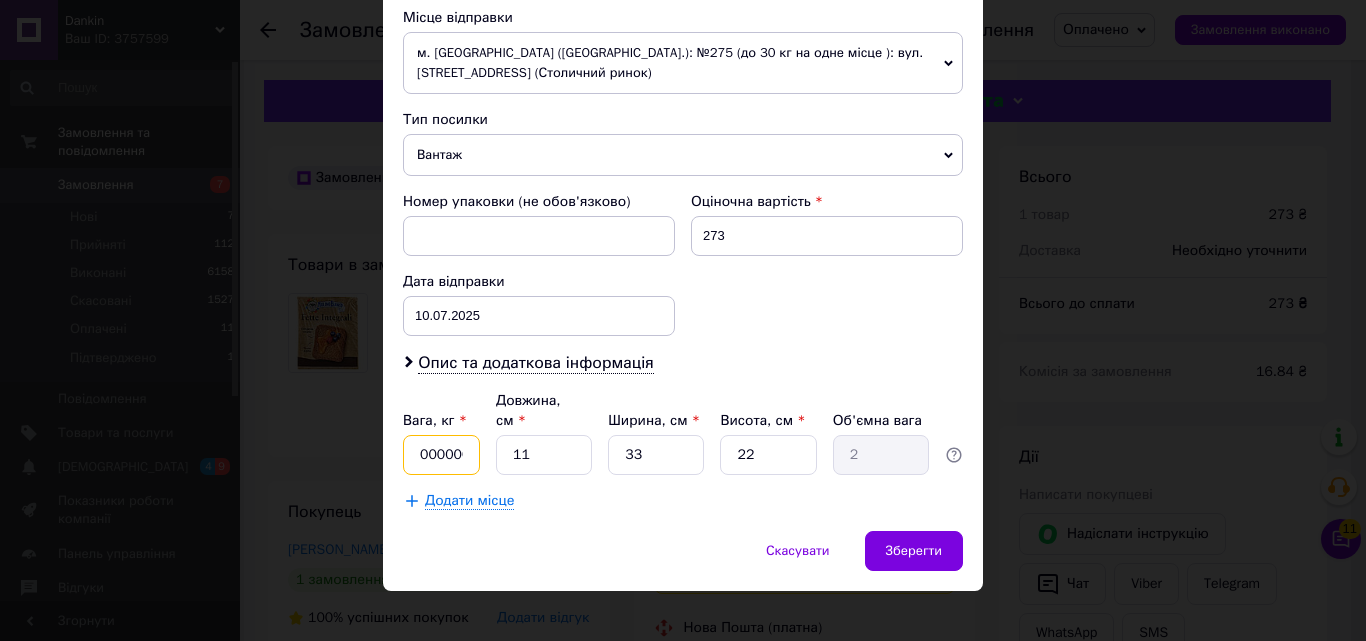 click on "0000001" at bounding box center (441, 455) 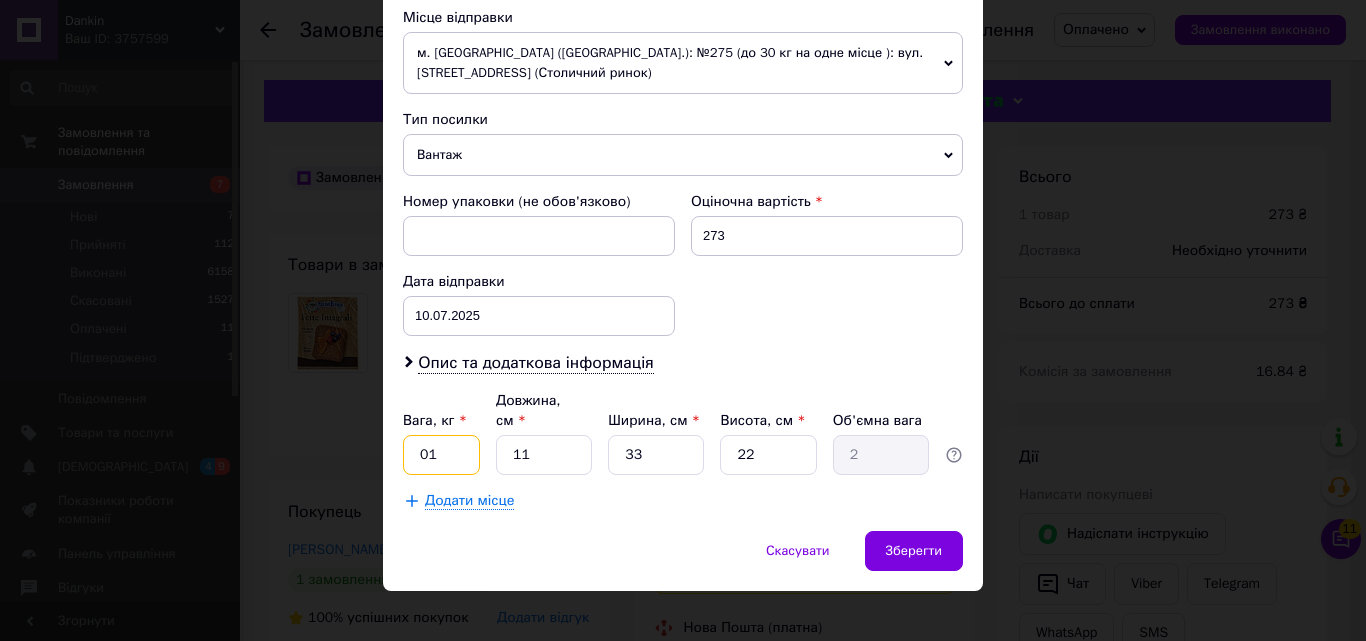 click on "01" at bounding box center (441, 455) 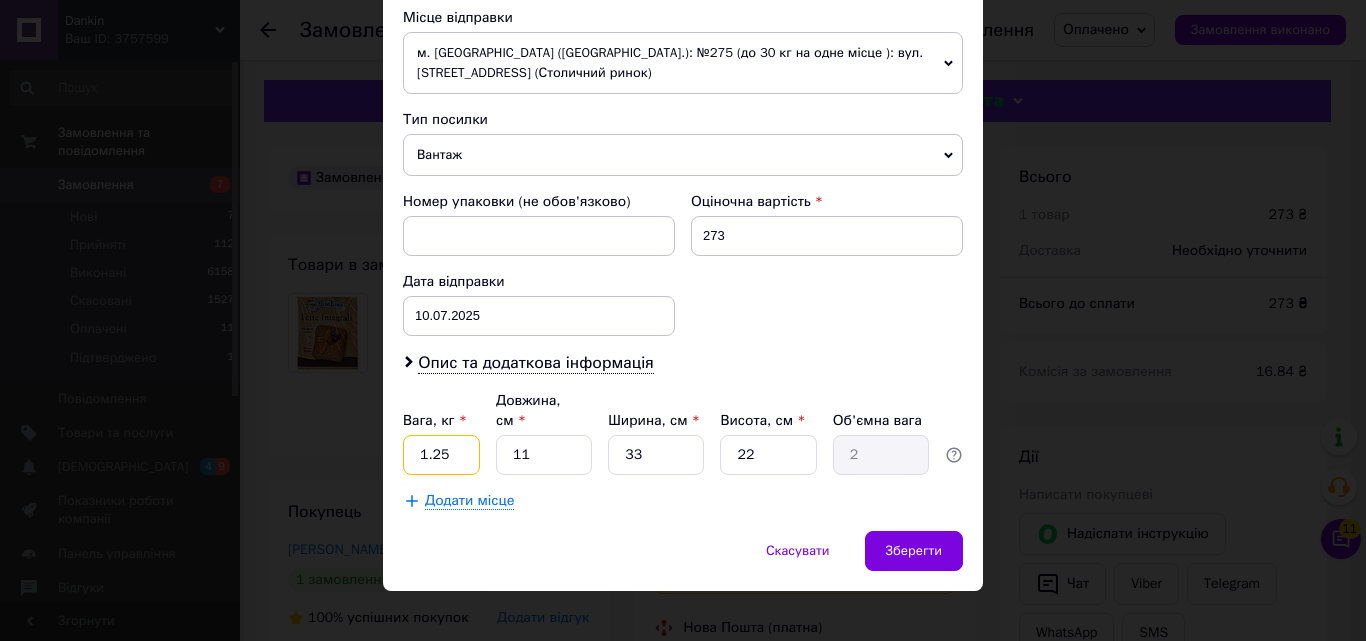 type on "1.25" 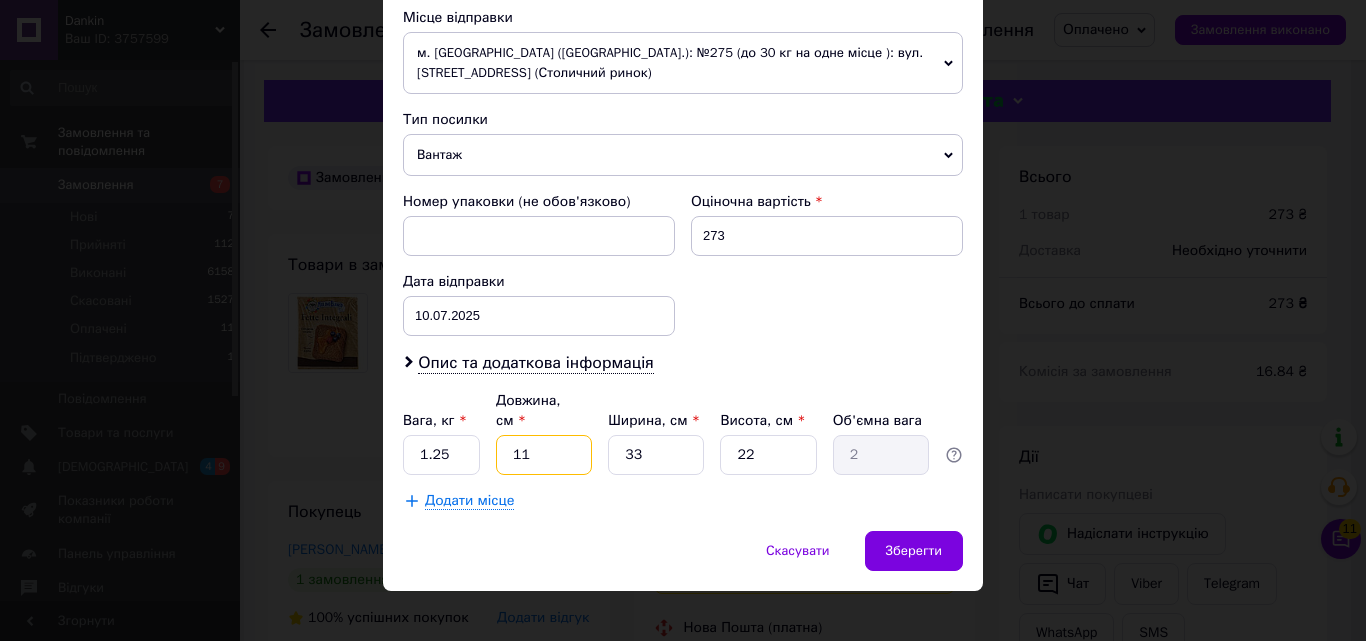click on "11" at bounding box center (544, 455) 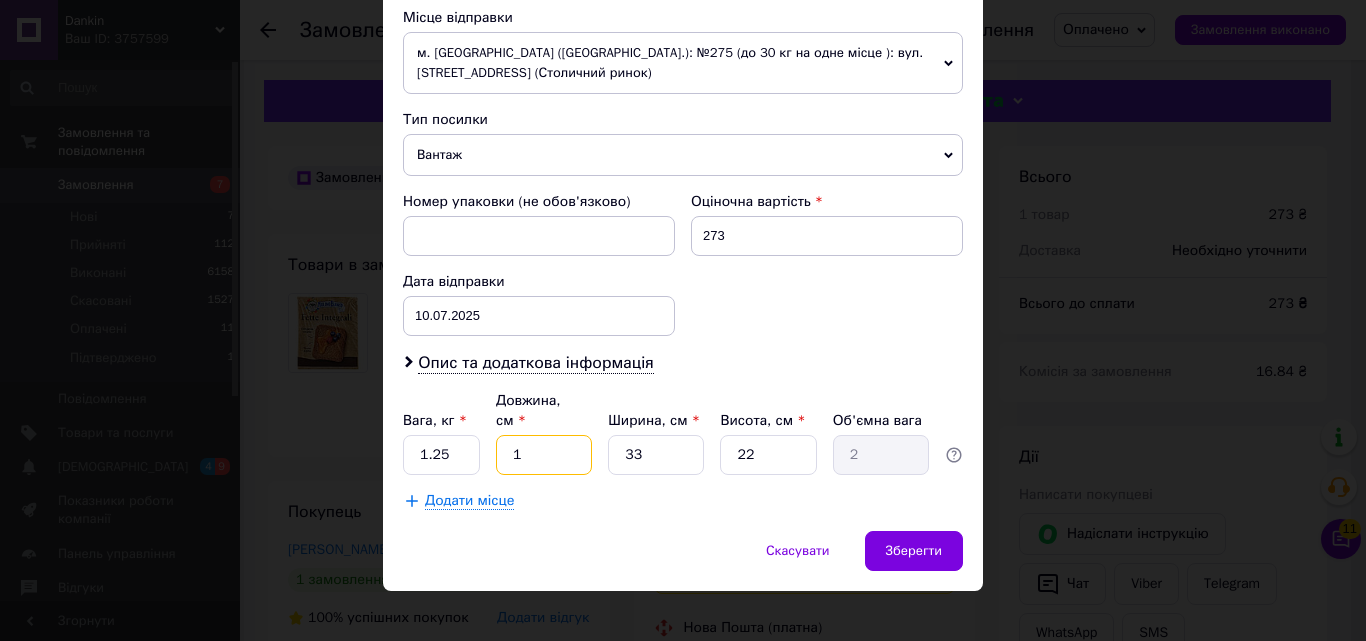 type on "0.18" 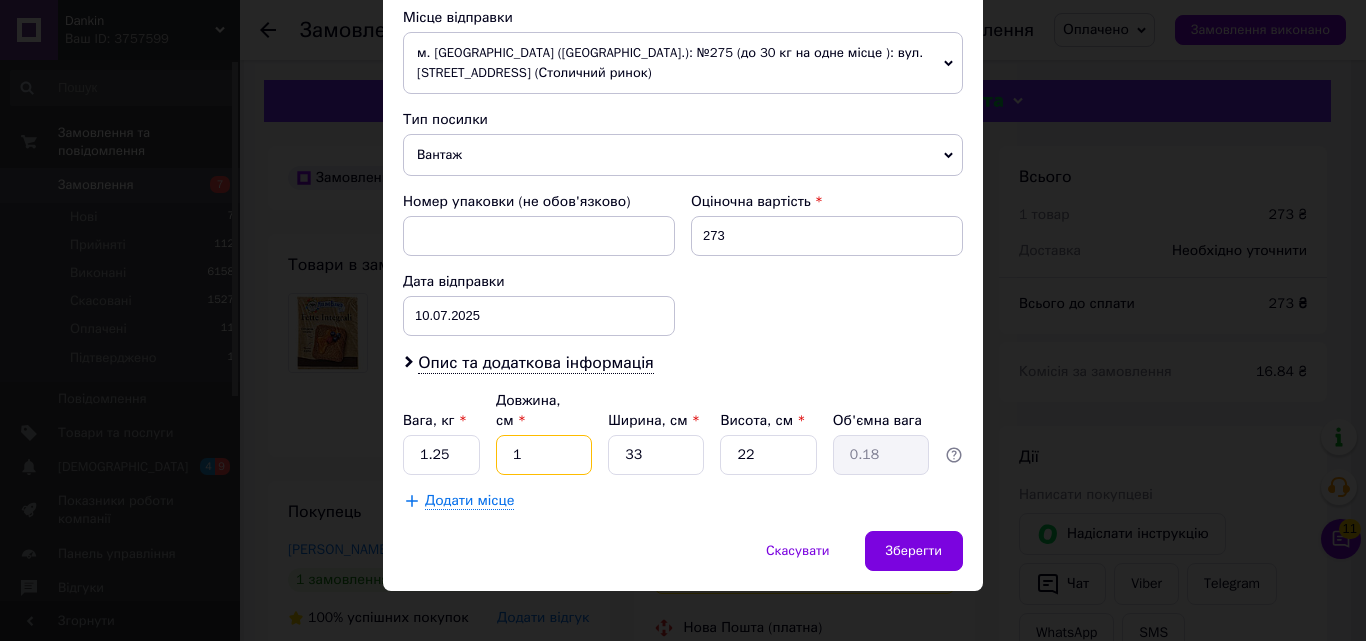 type 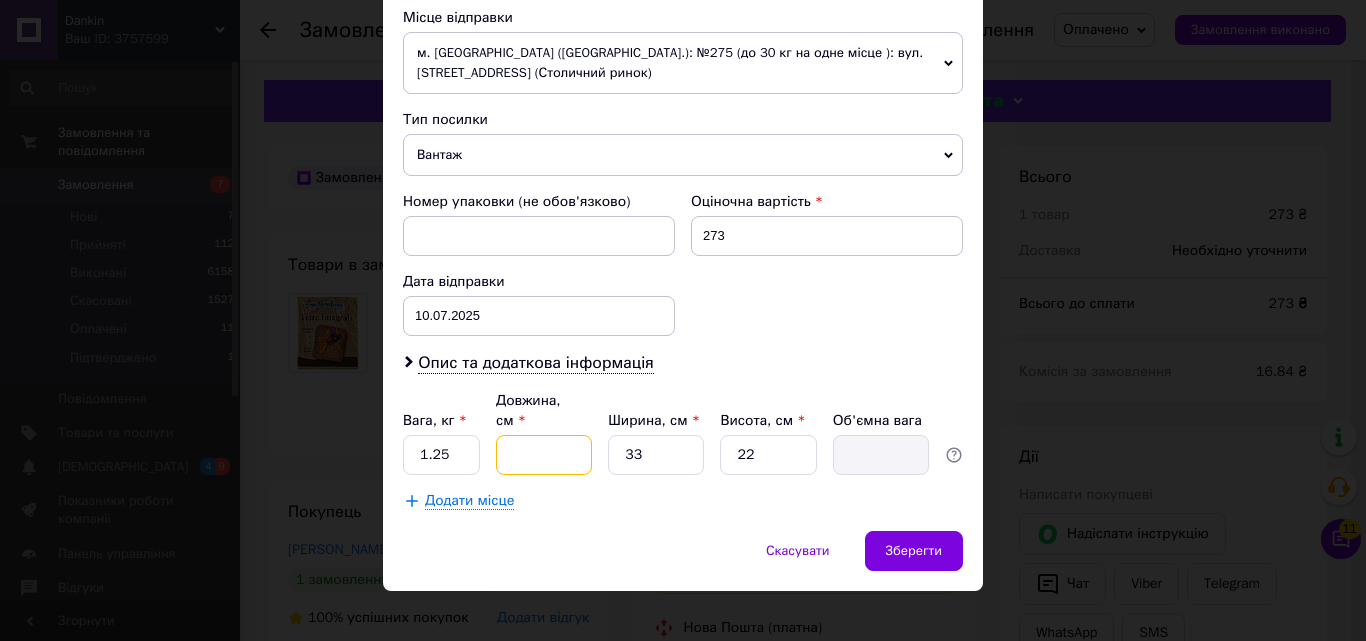 type on "2" 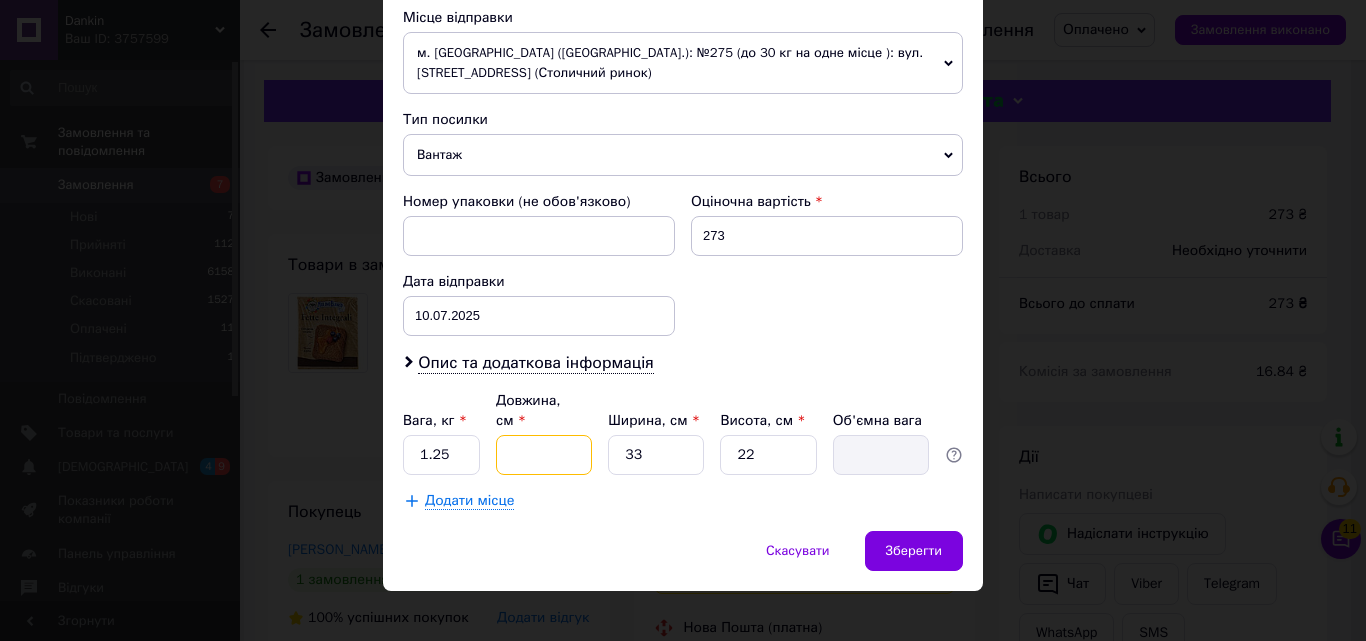 type on "0.36" 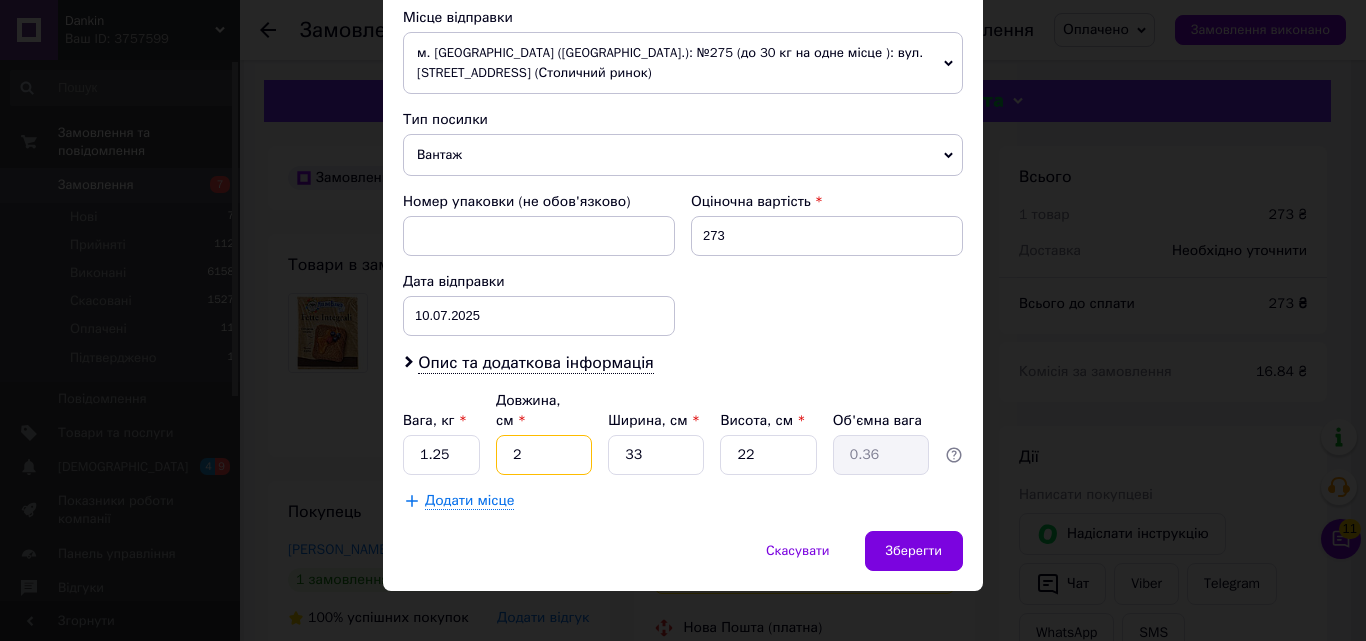 type on "25" 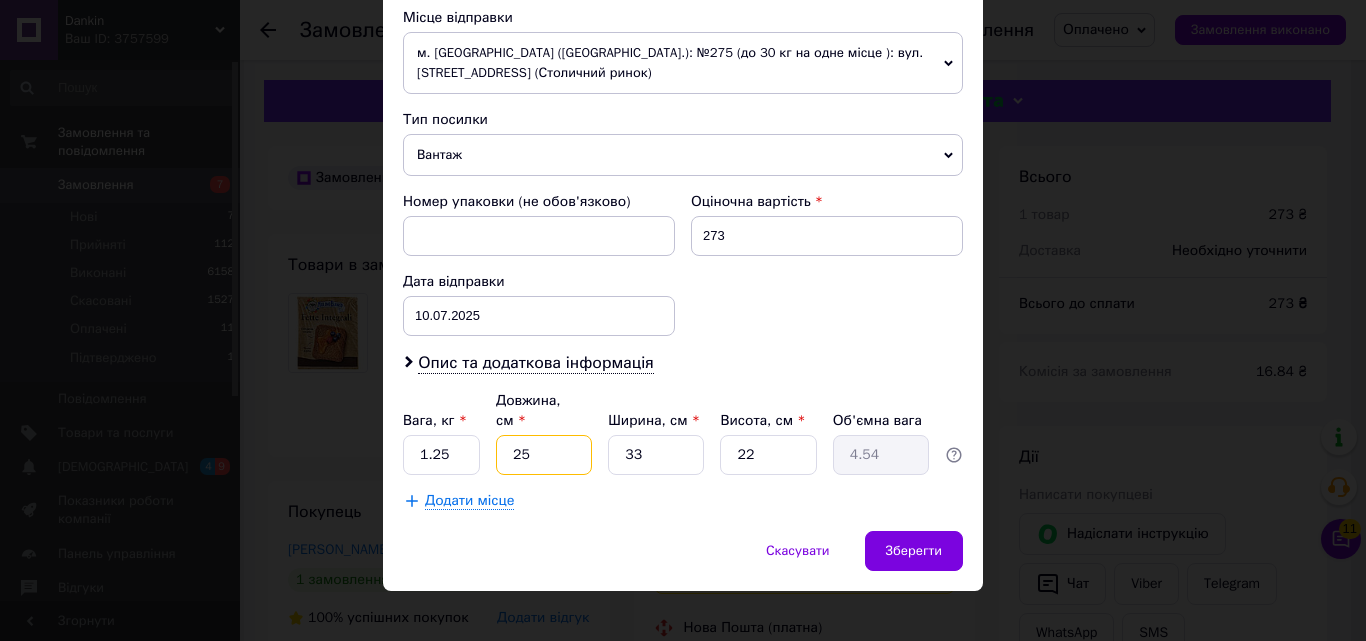type on "25" 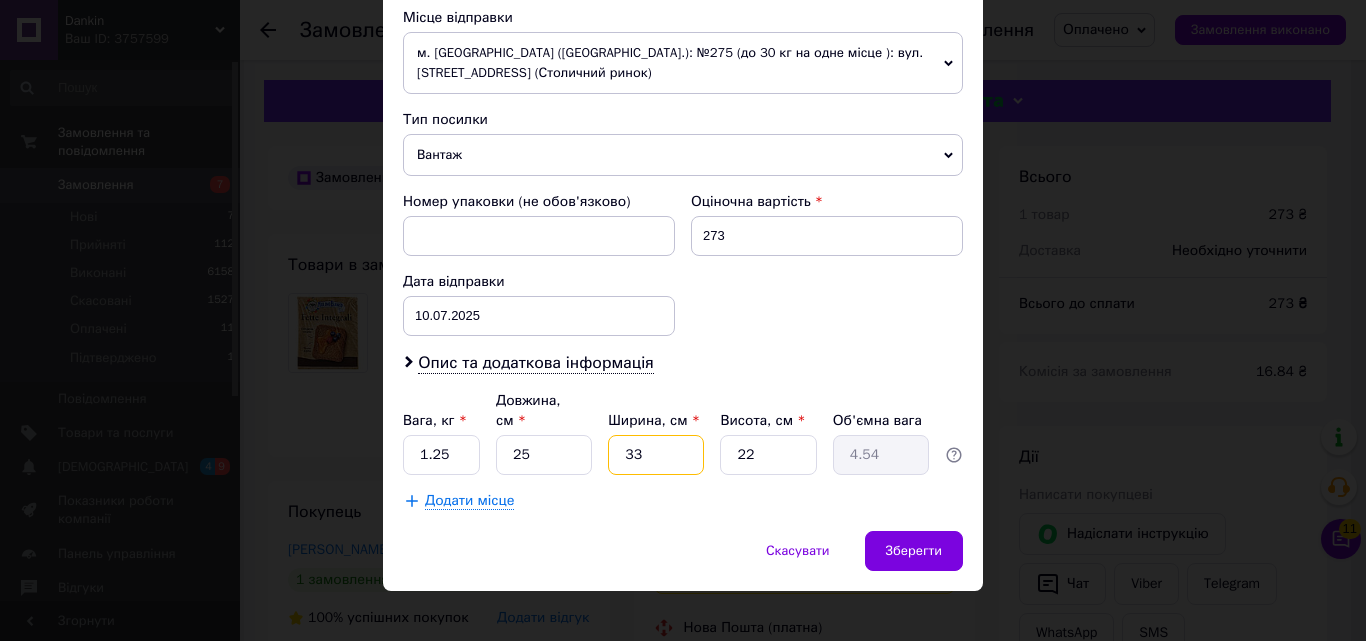 click on "33" at bounding box center [656, 455] 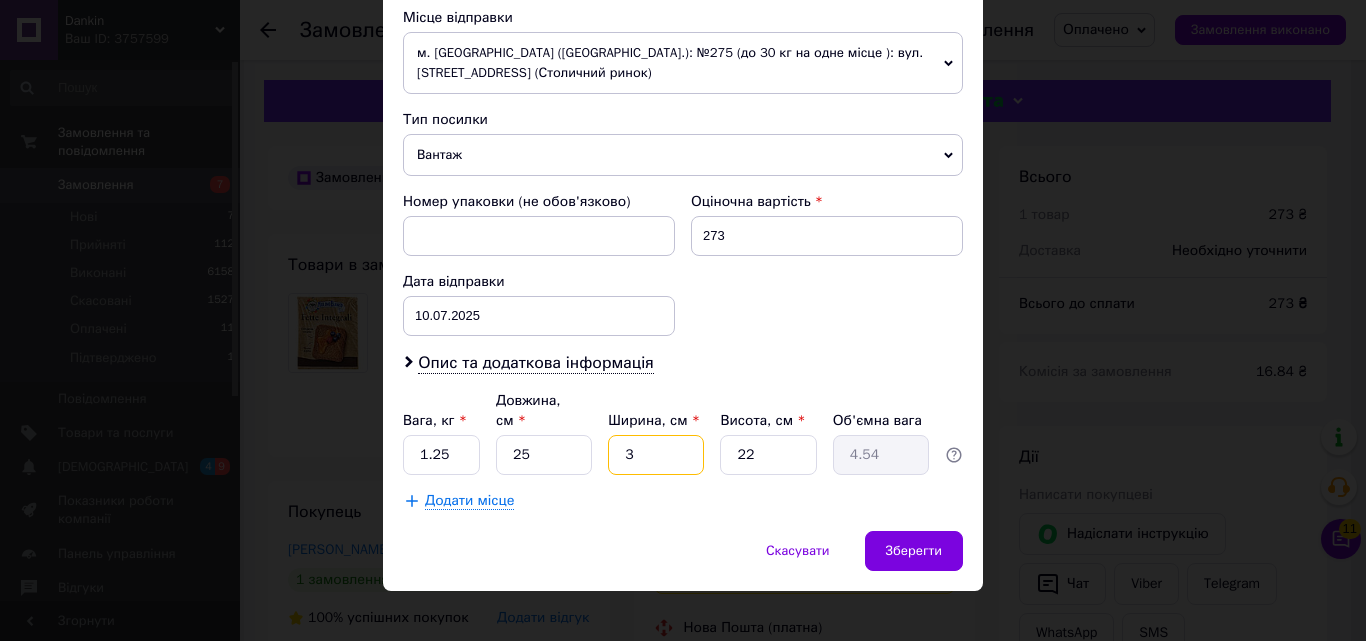 type on "0.41" 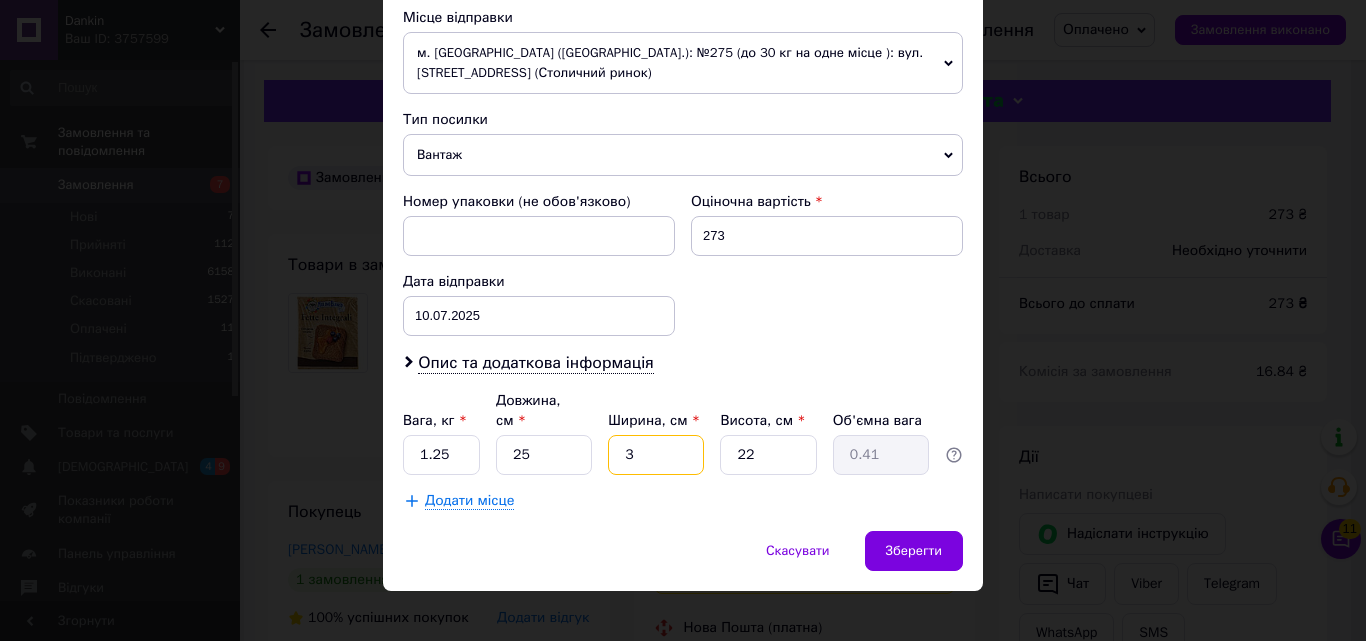 type 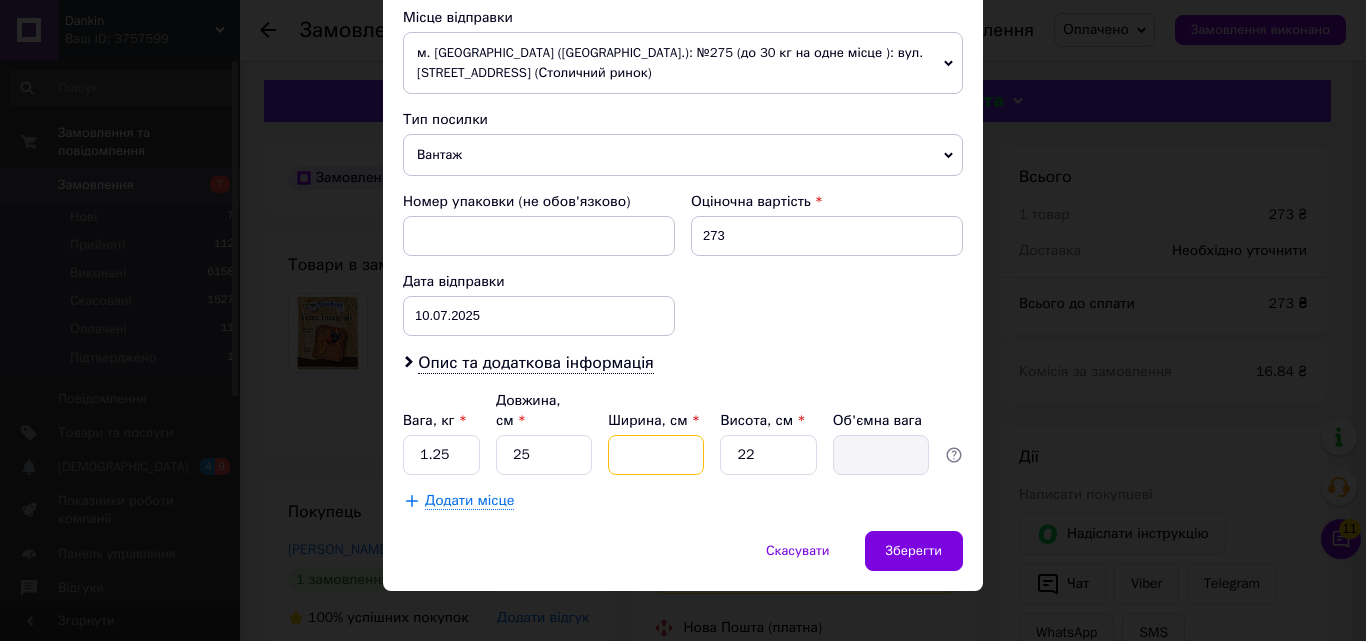 type on "1" 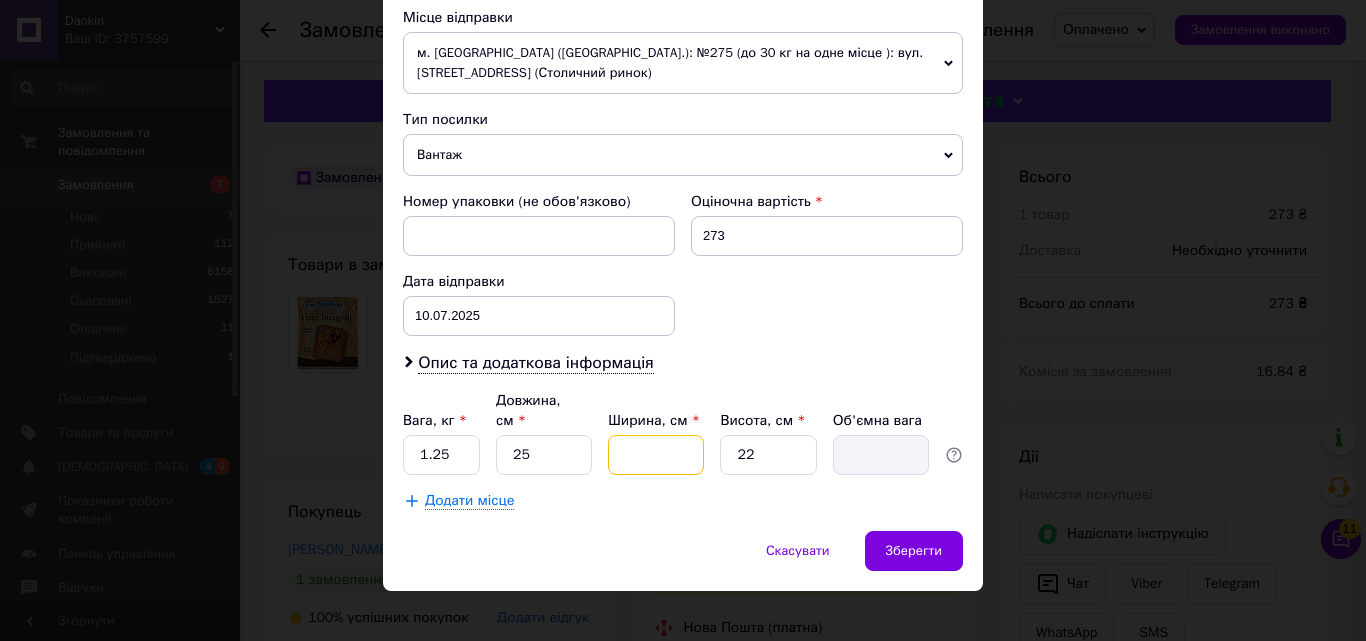 type on "0.14" 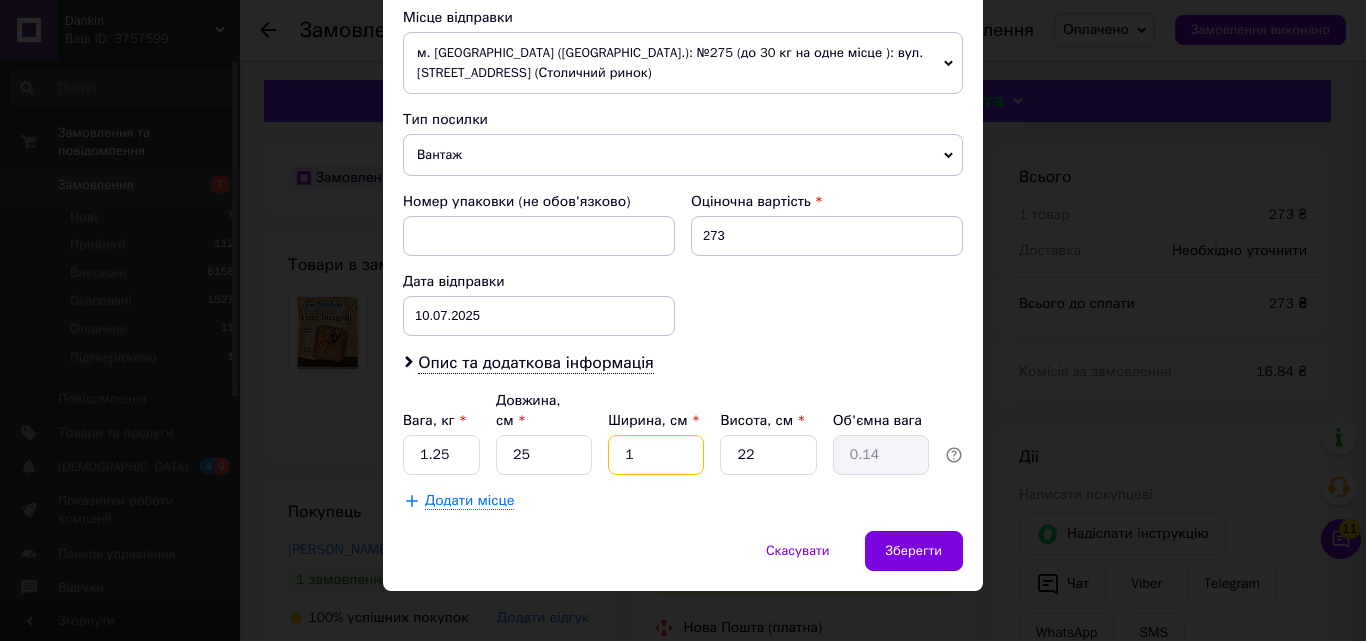 type on "18" 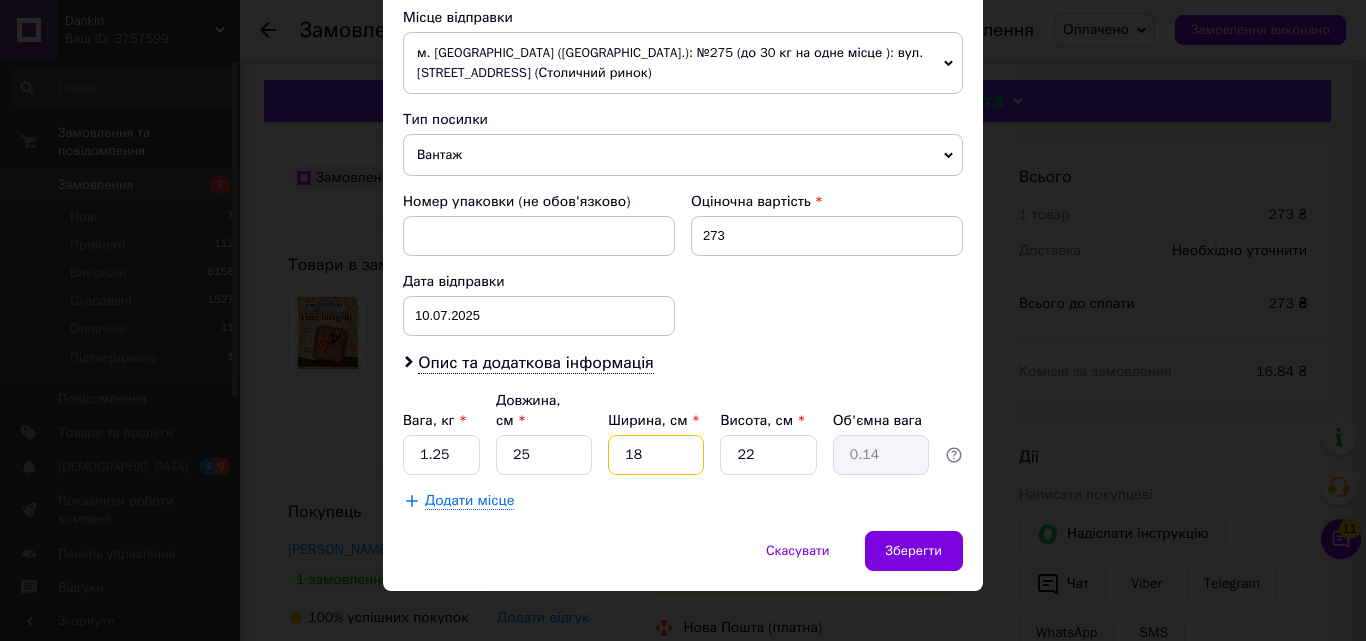 type on "2.48" 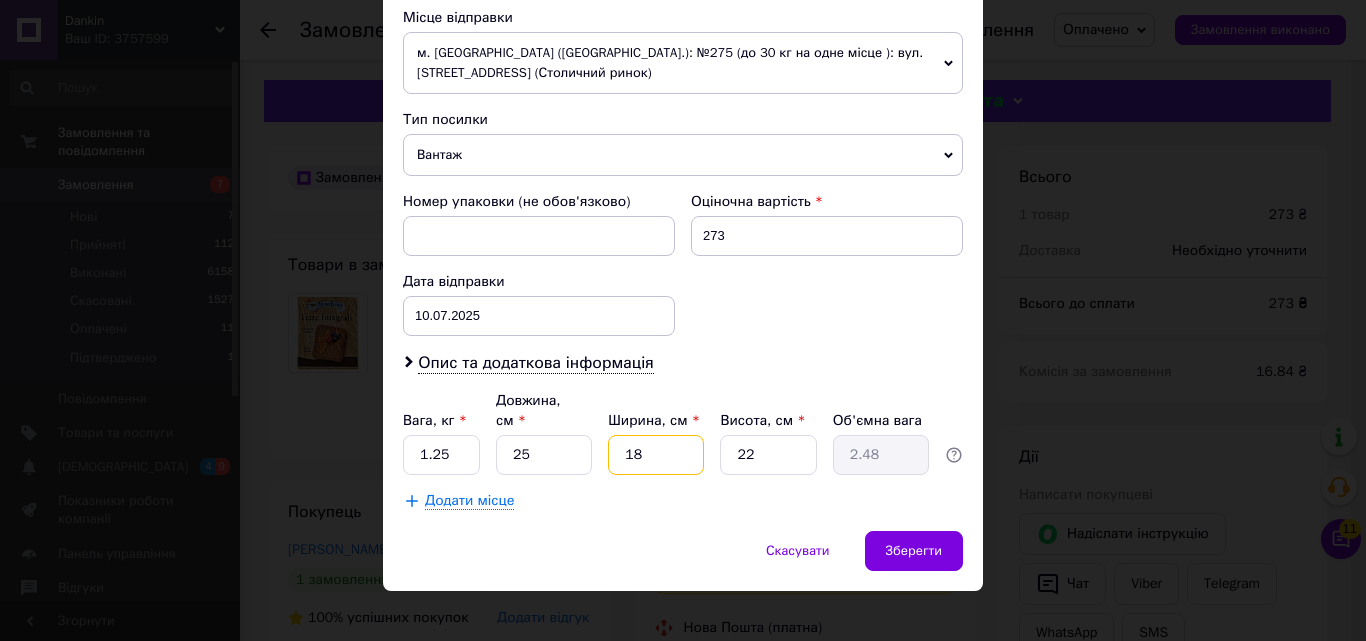 type on "18" 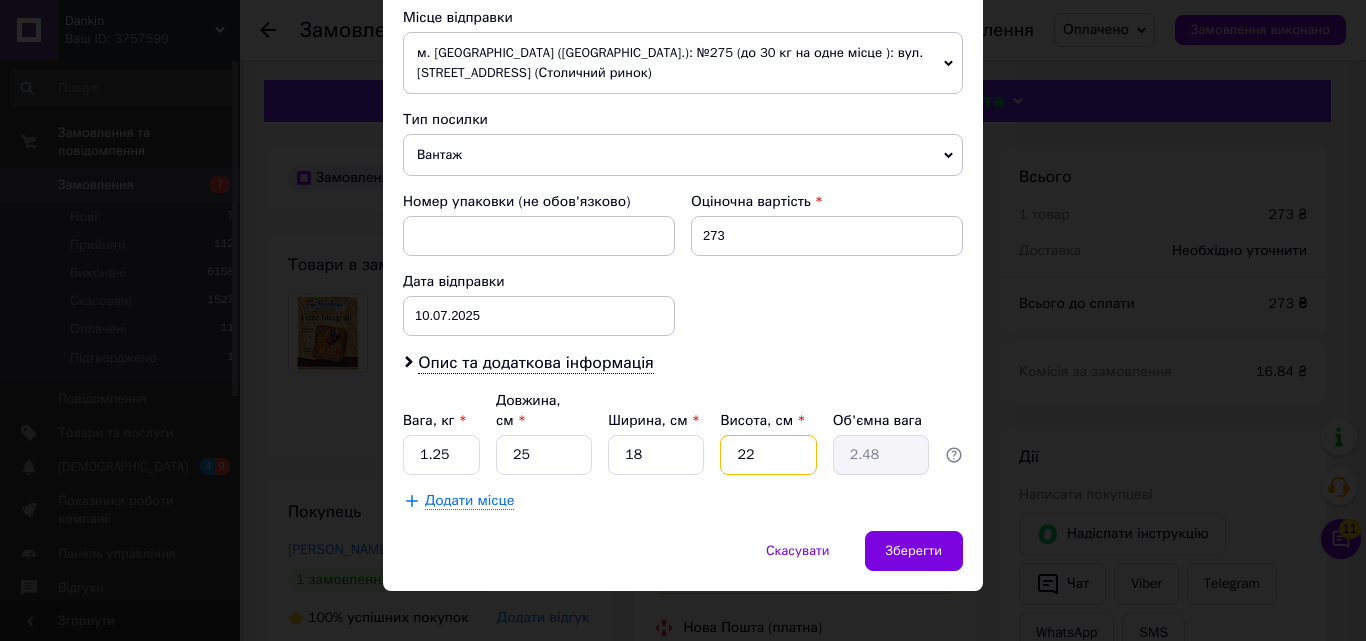 click on "22" at bounding box center (768, 455) 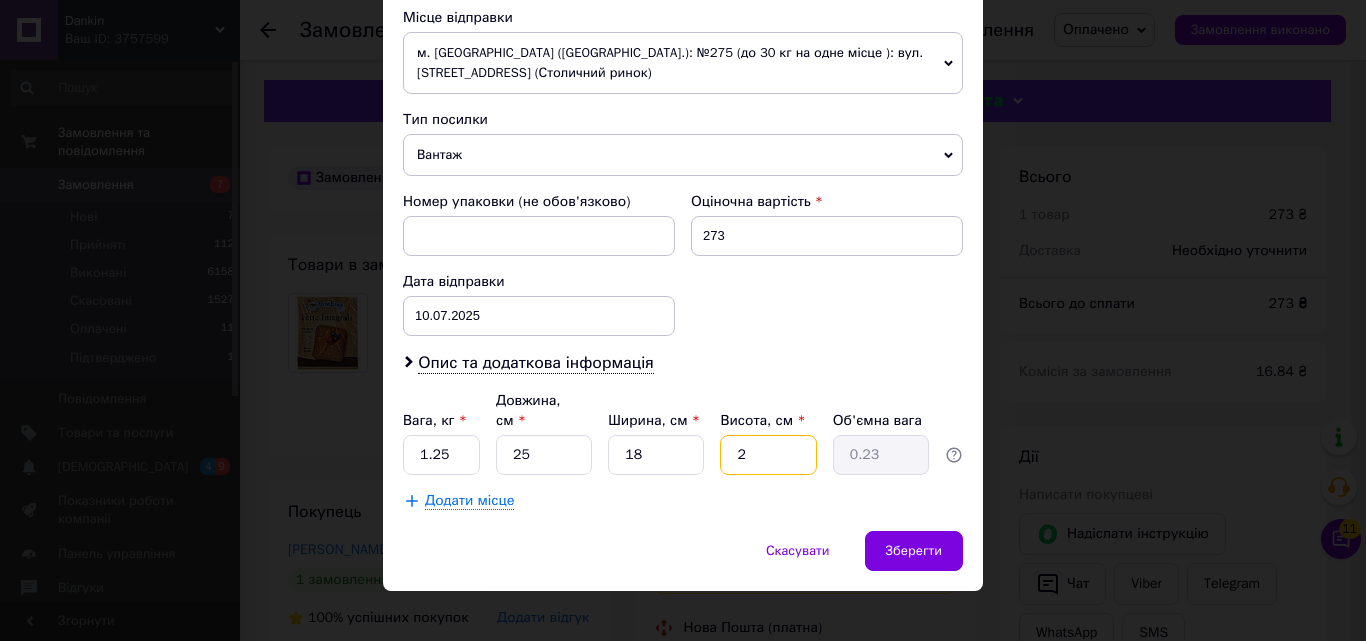 type 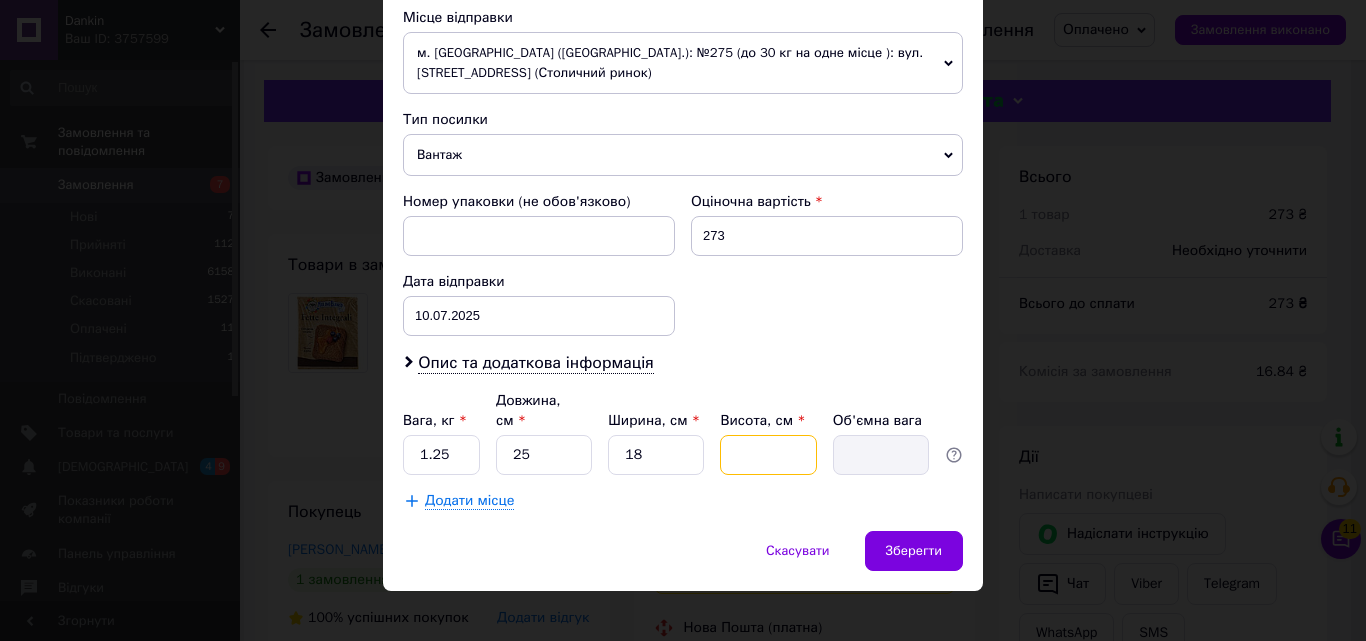 type on "5" 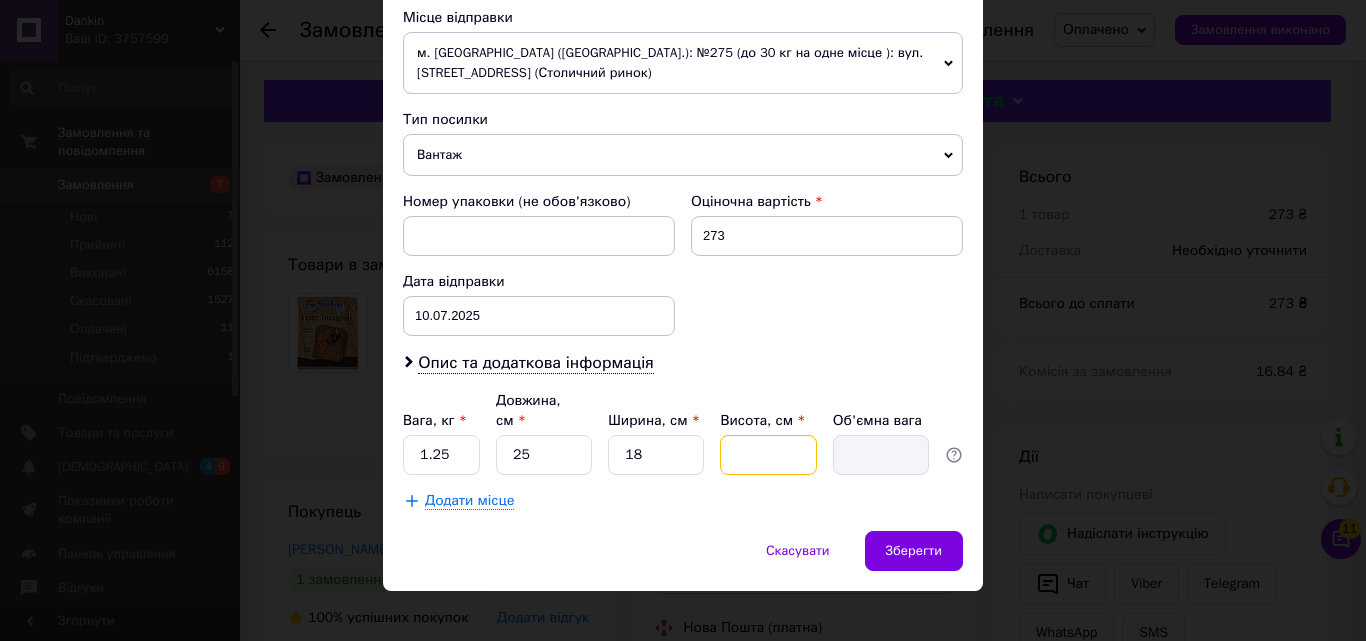 type on "0.56" 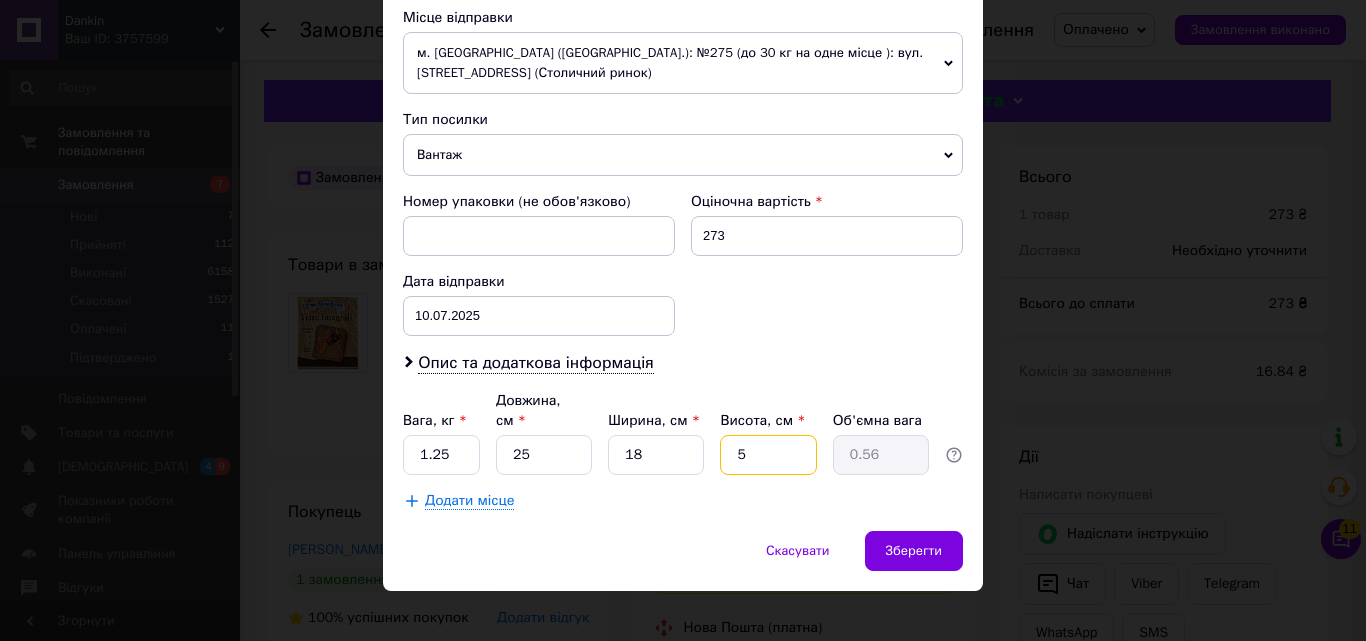 type on "52" 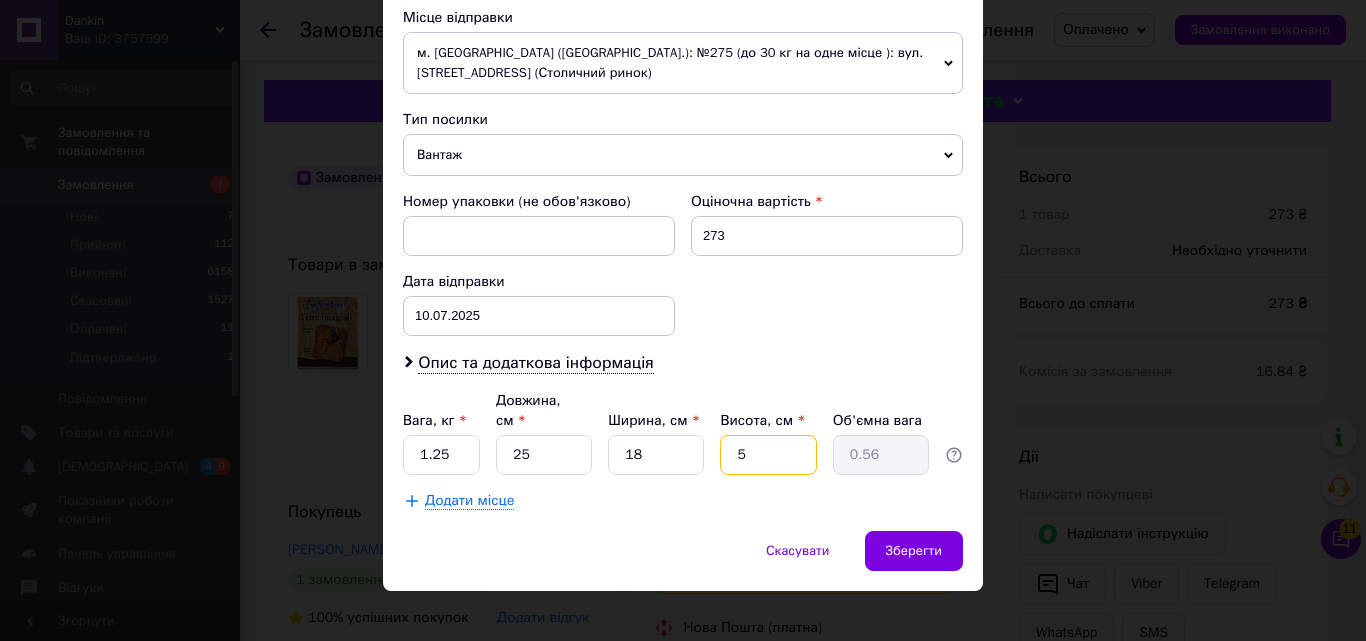 type on "5.85" 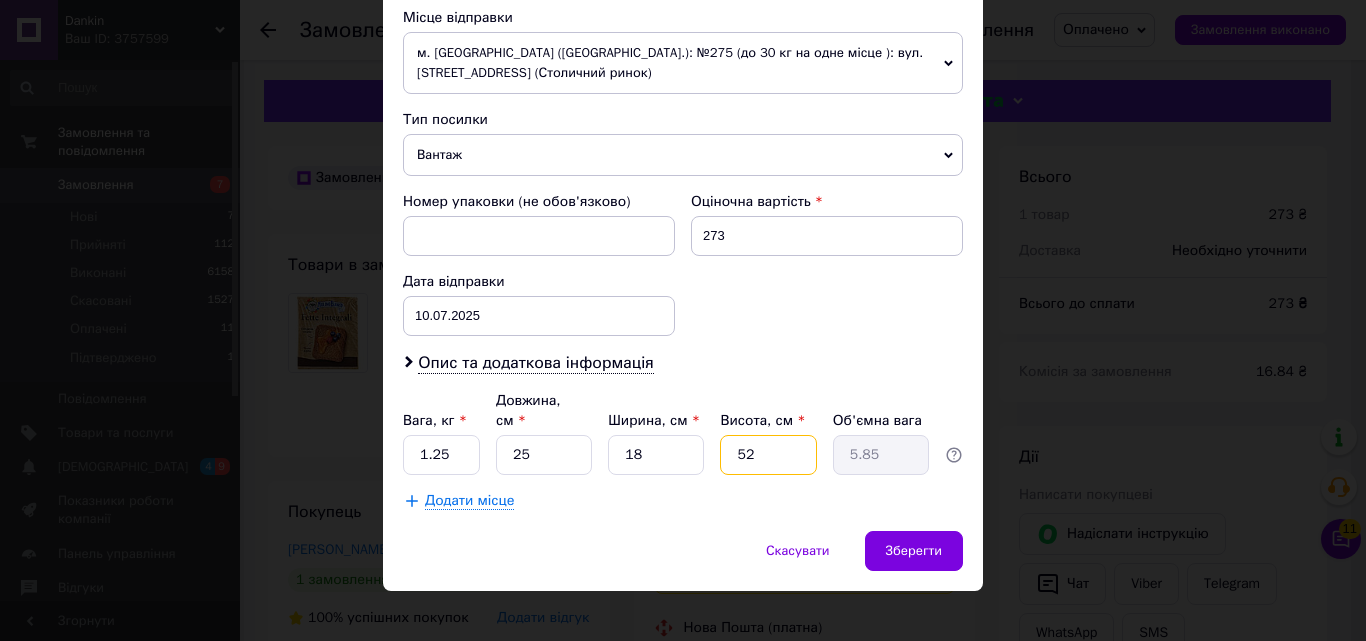 type on "525" 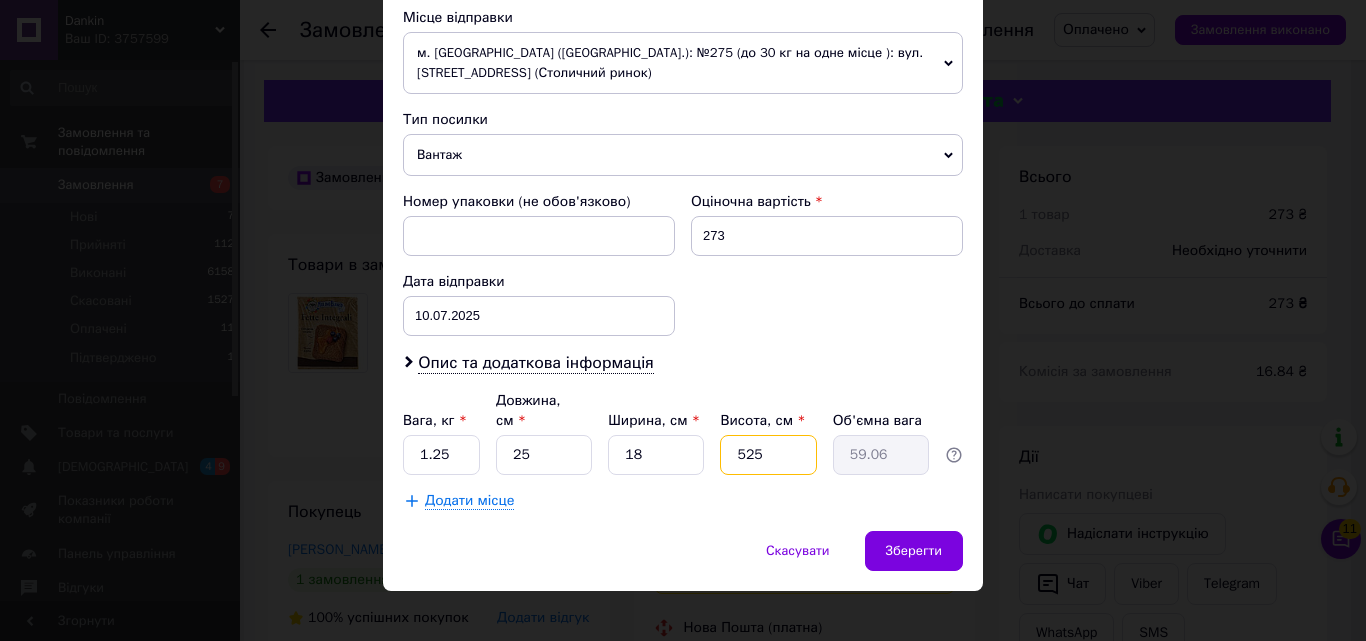 type on "52" 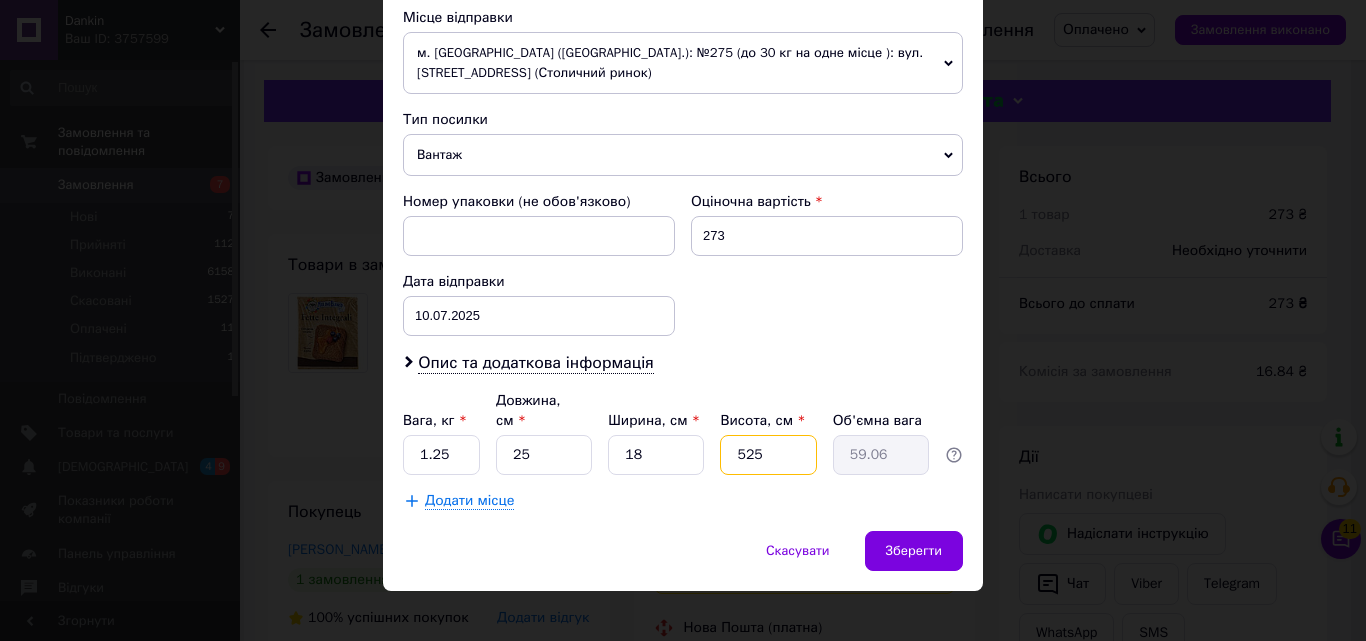 type on "5.85" 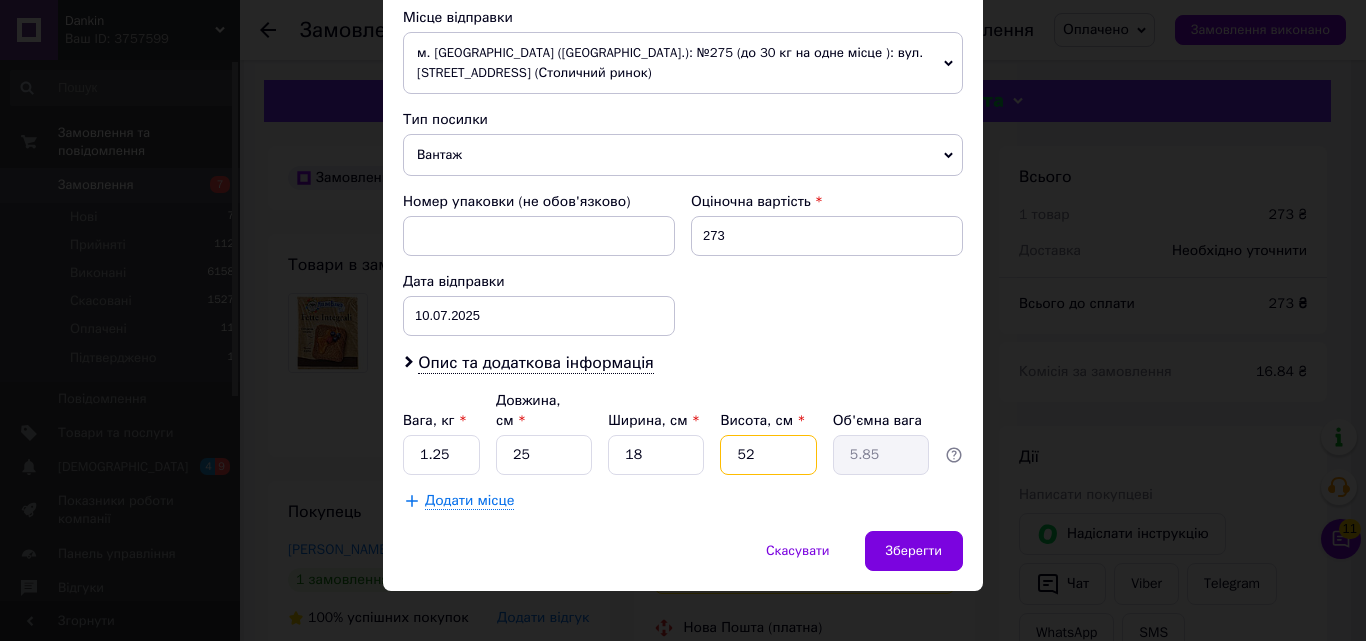 type on "5" 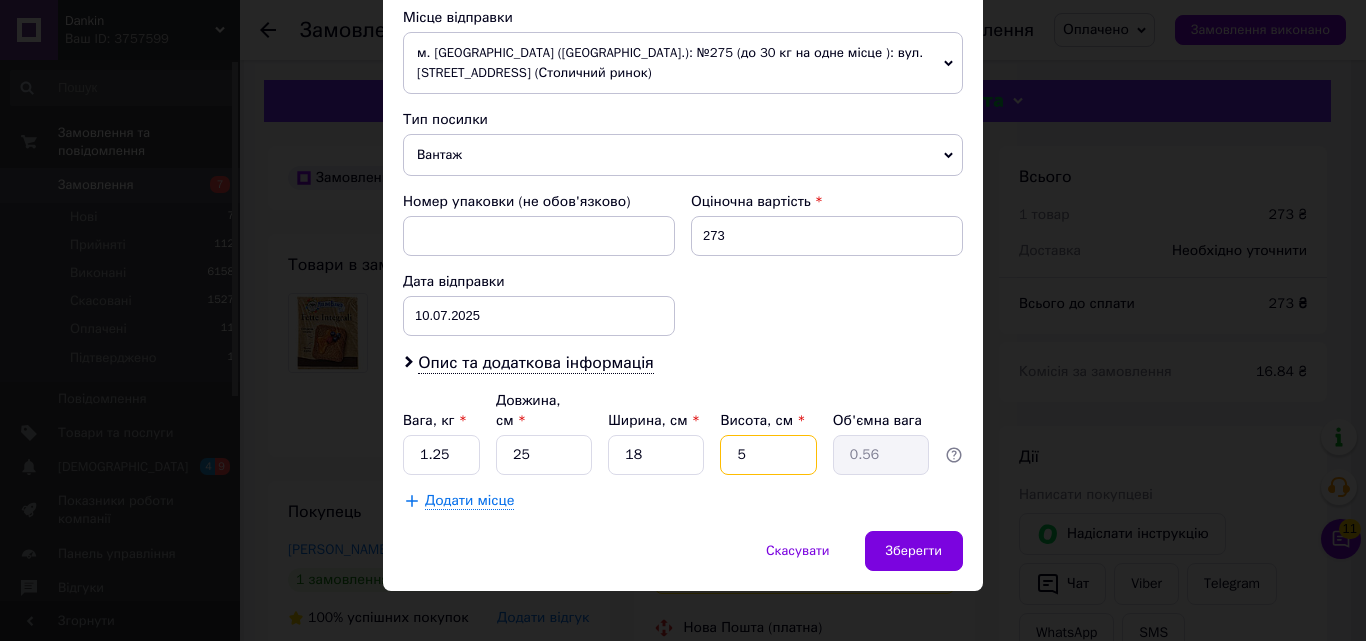 type 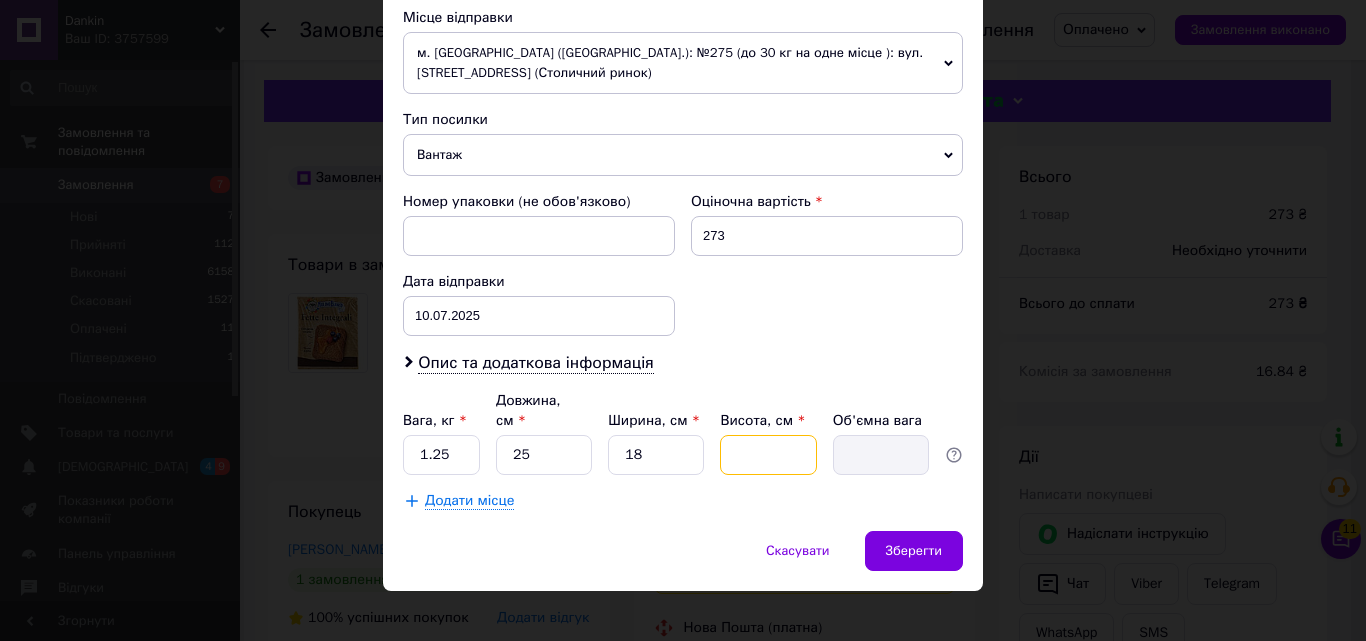 type on "2" 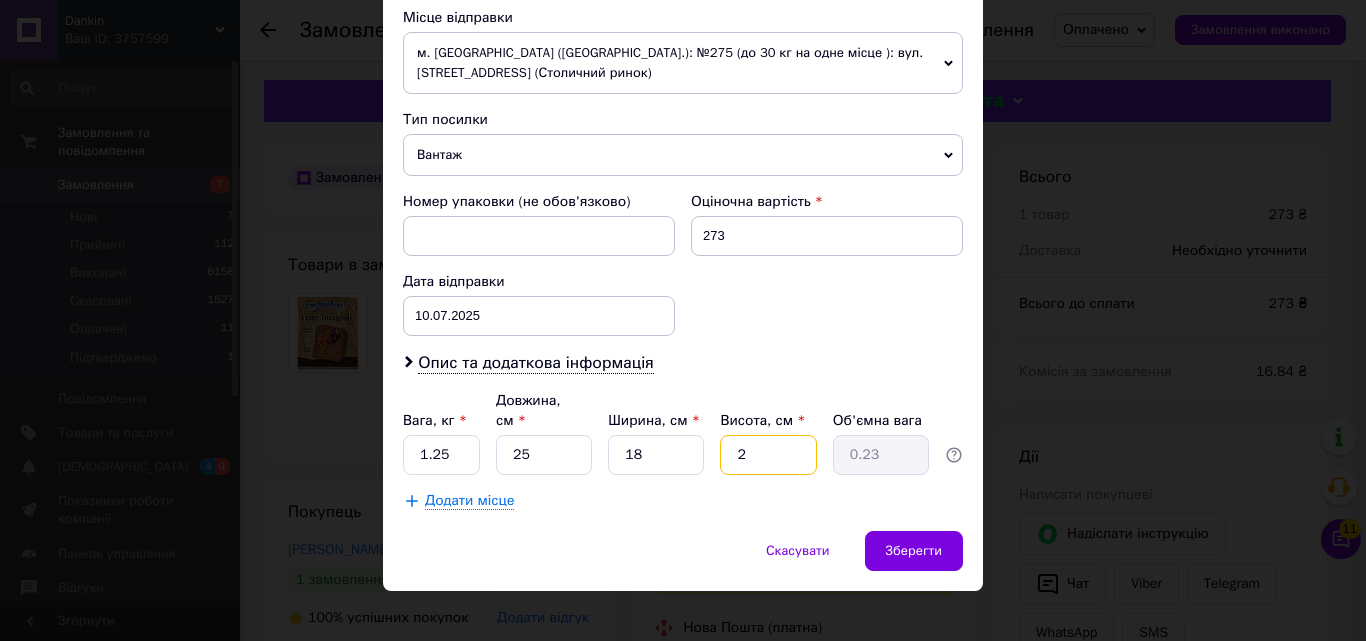 type on "25" 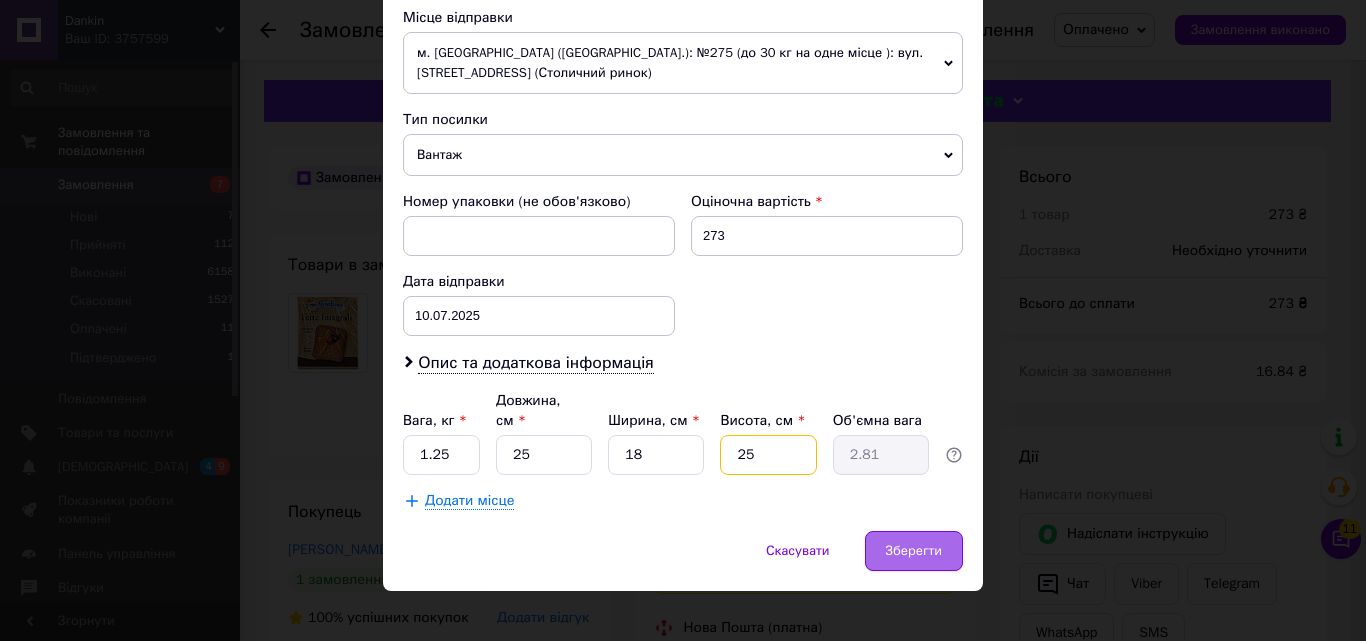 type on "25" 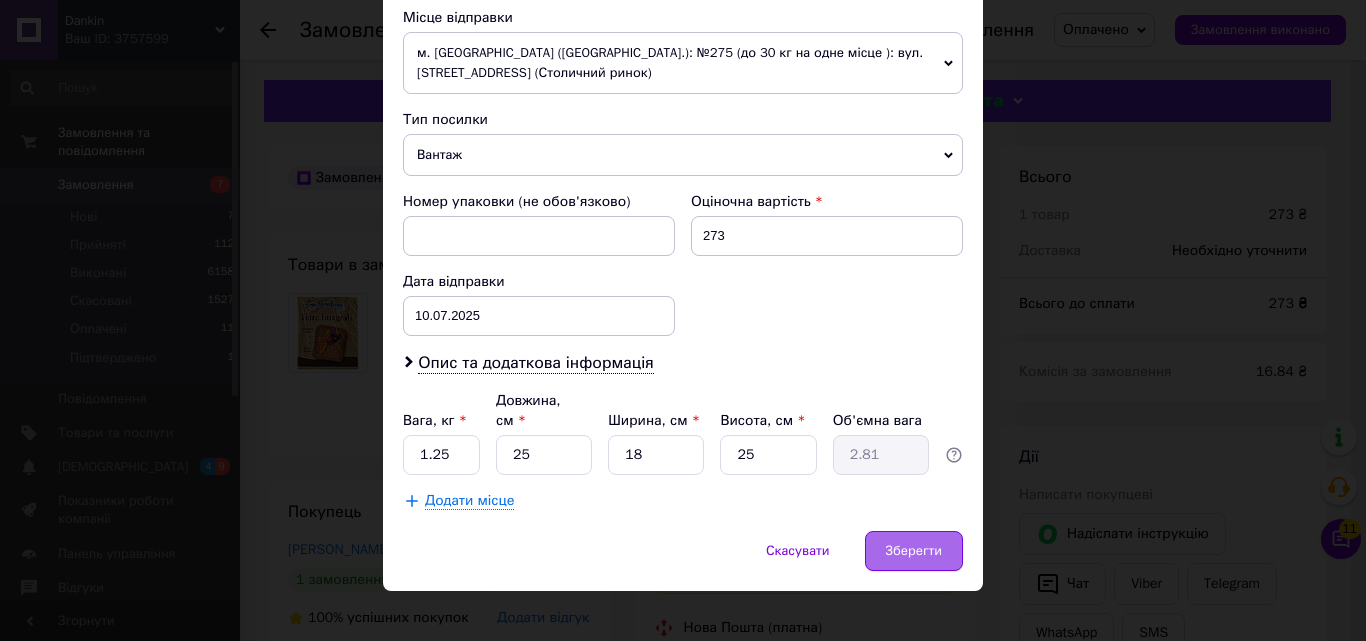click on "Зберегти" at bounding box center [914, 551] 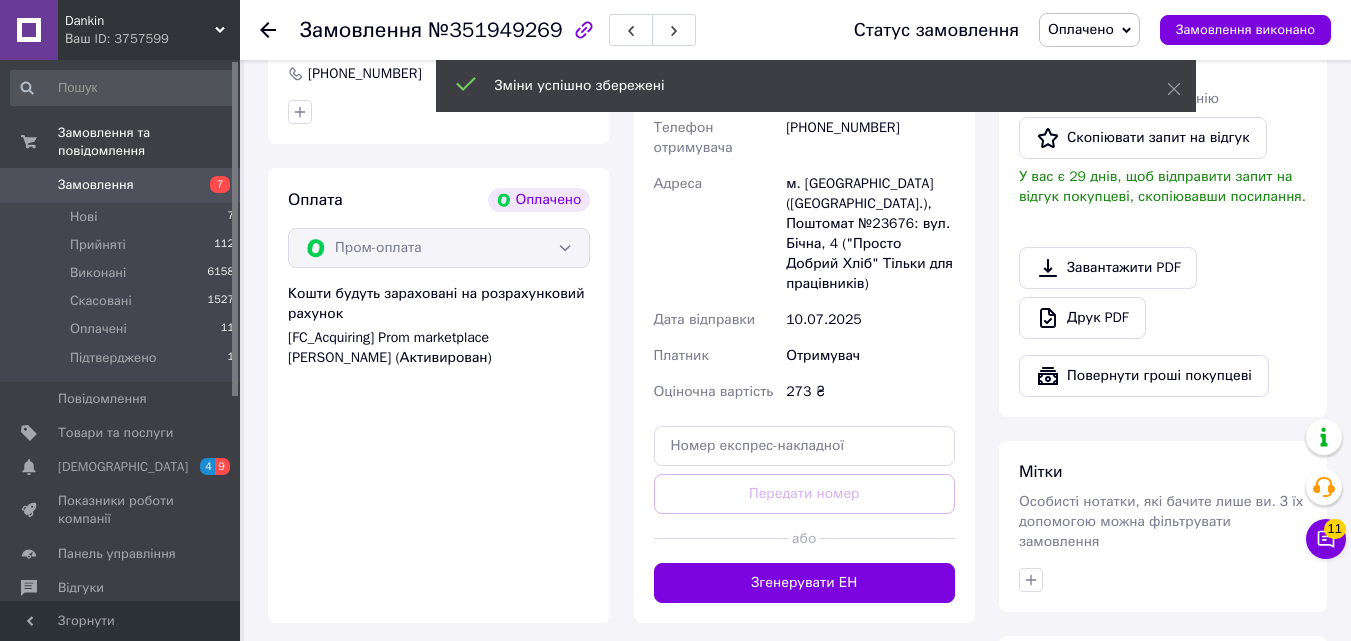 scroll, scrollTop: 581, scrollLeft: 0, axis: vertical 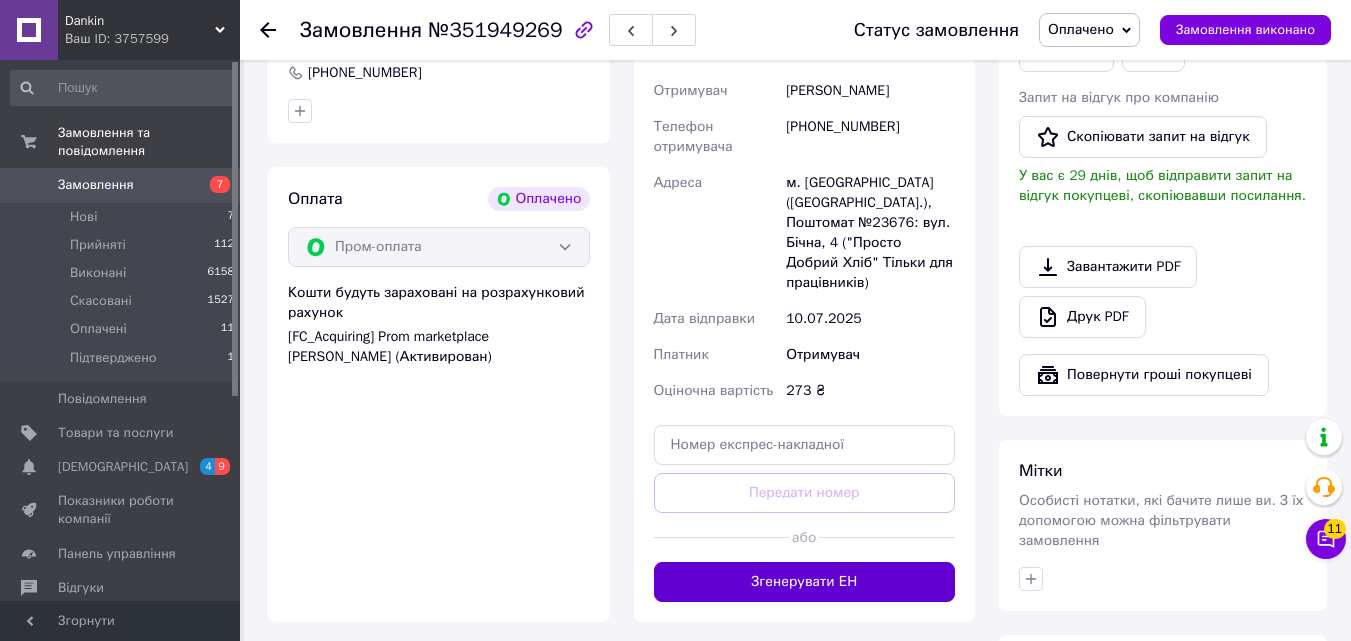 click on "Згенерувати ЕН" at bounding box center (805, 582) 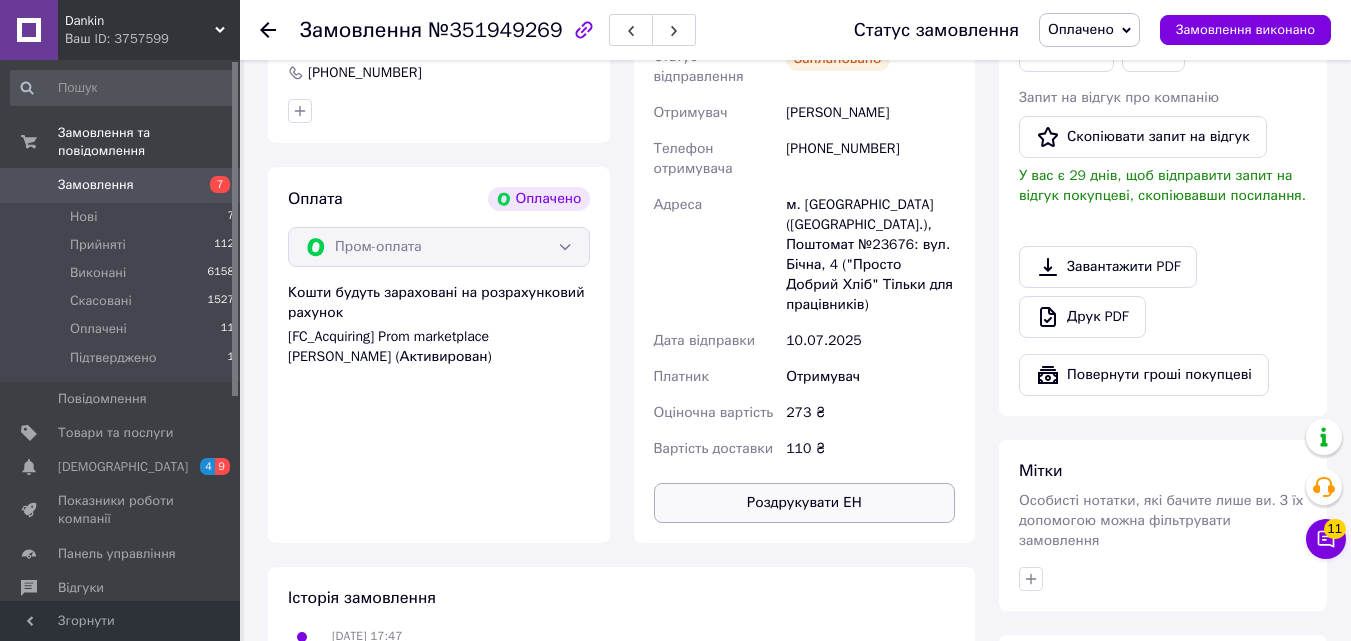 click on "Роздрукувати ЕН" at bounding box center [805, 503] 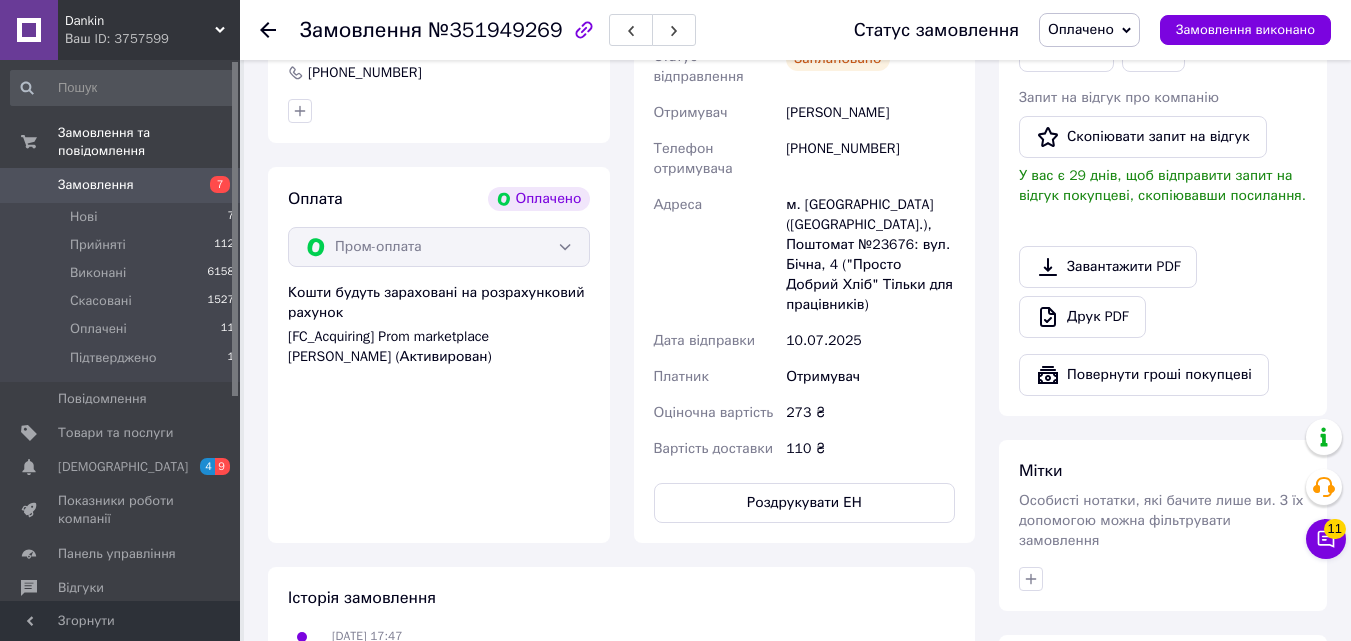 click on "Оплачено" at bounding box center [1081, 29] 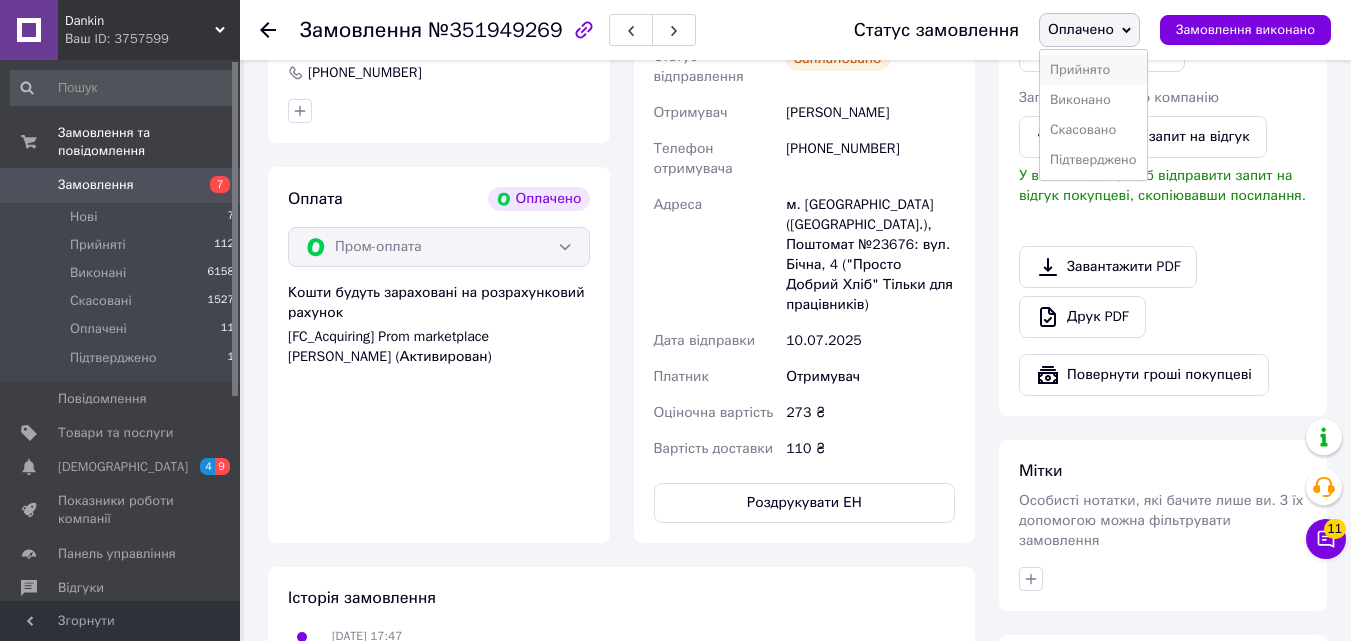 click on "Прийнято" at bounding box center [1093, 70] 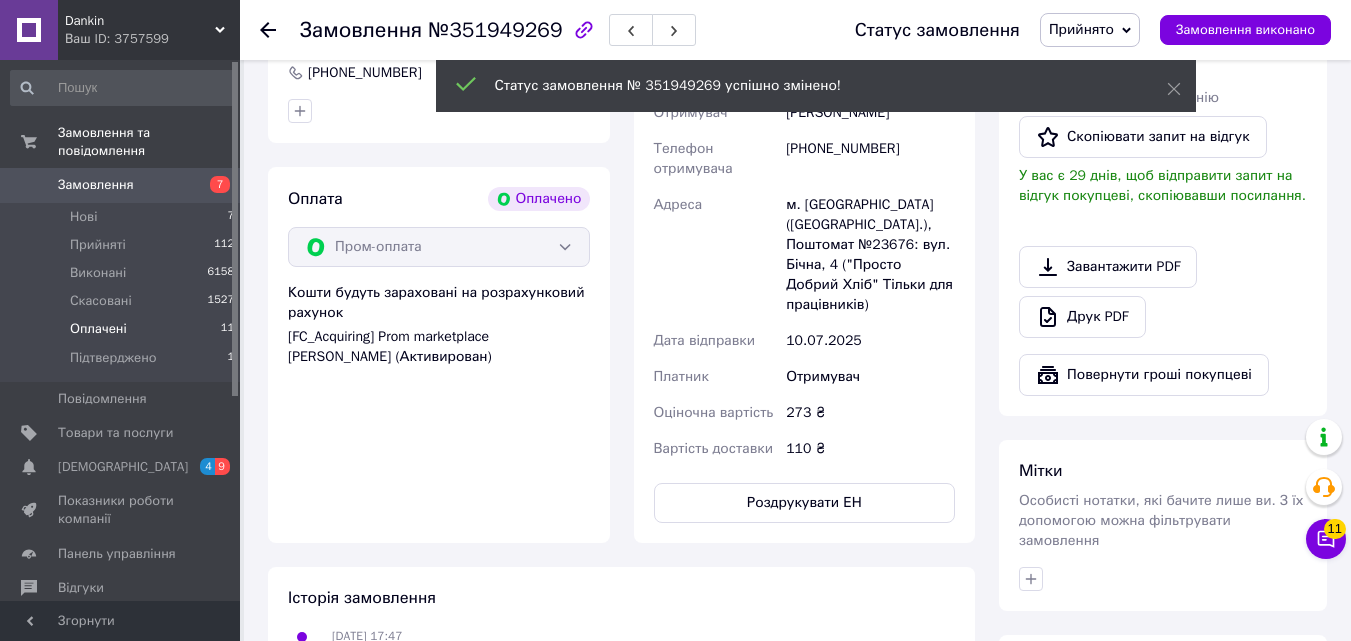 click on "Оплачені" at bounding box center (98, 329) 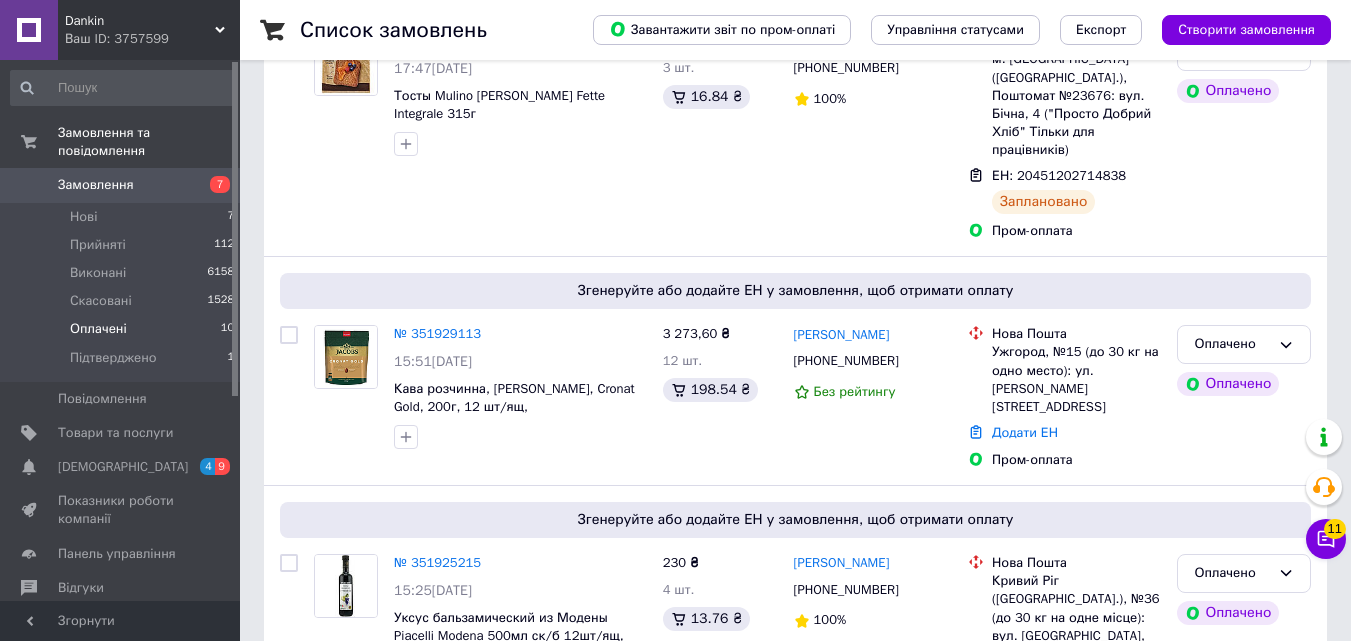 scroll, scrollTop: 338, scrollLeft: 0, axis: vertical 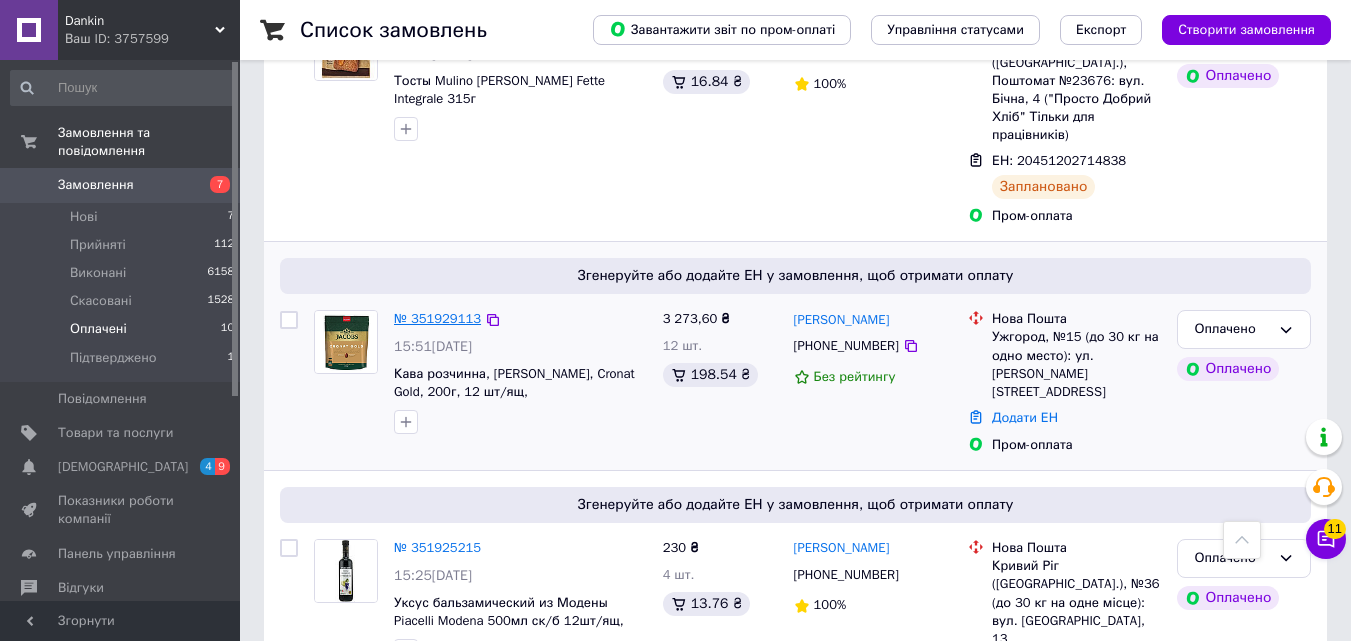click on "№ 351929113" at bounding box center (437, 318) 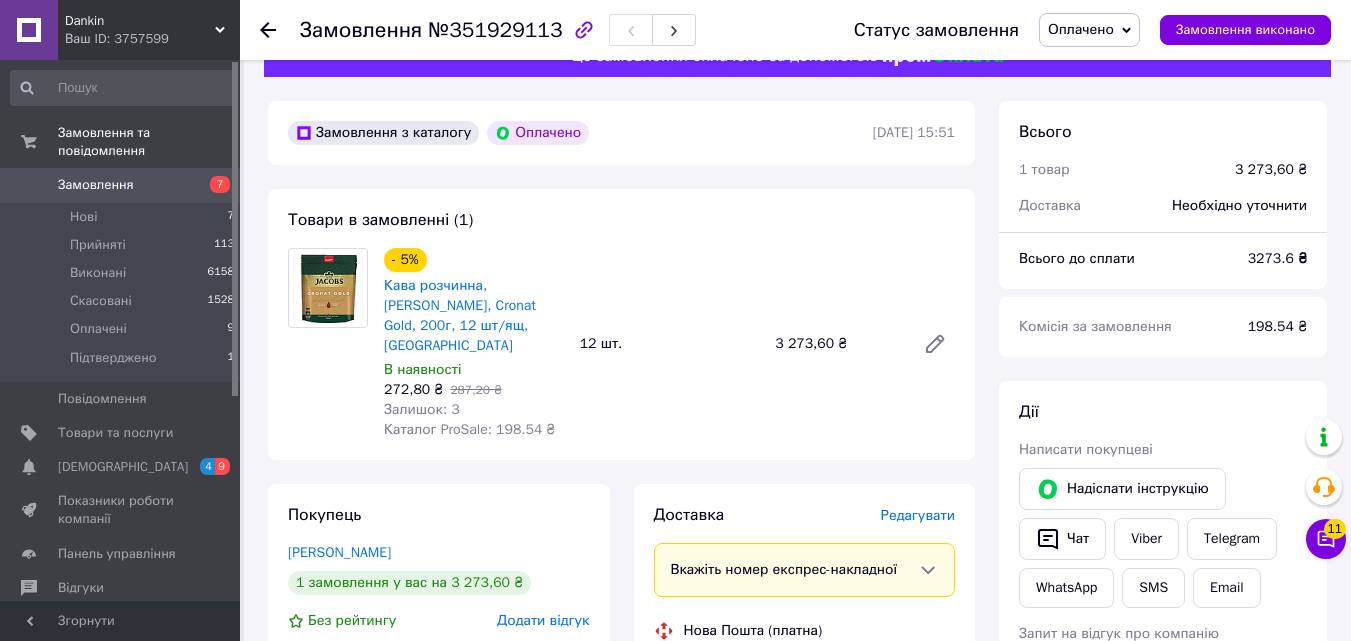 scroll, scrollTop: 23, scrollLeft: 0, axis: vertical 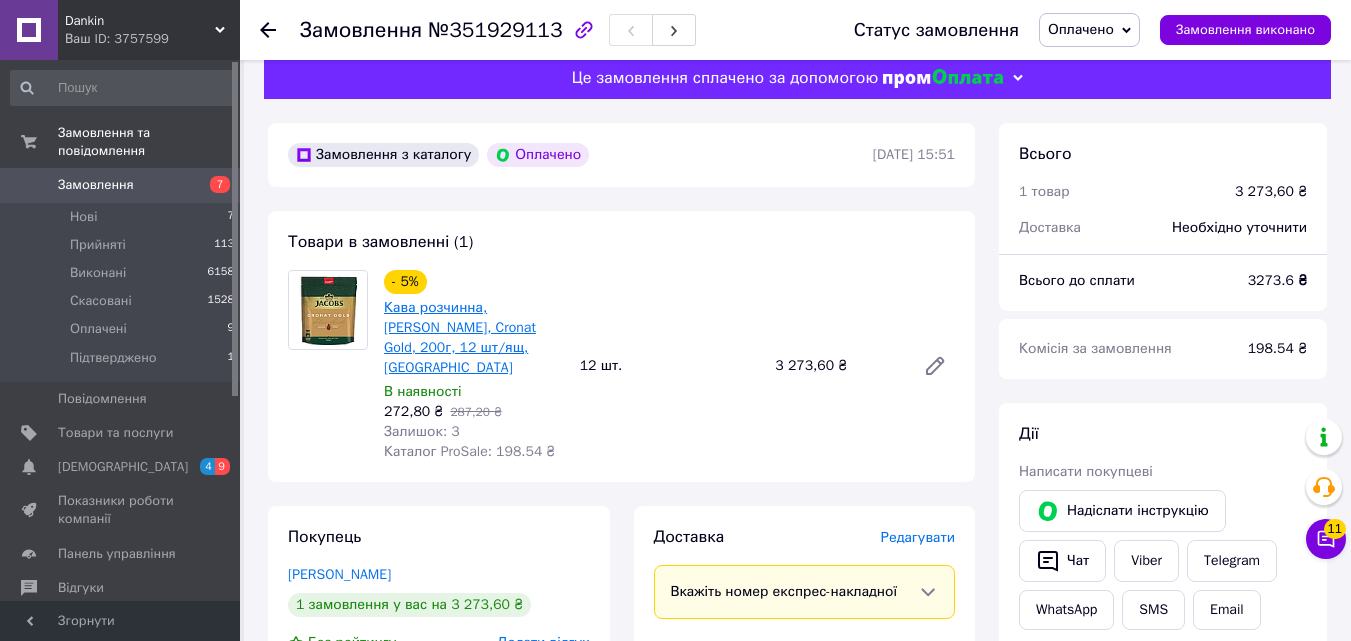 click on "Кава розчинна, [PERSON_NAME], Cronat Gold, 200г, 12 шт/ящ, [GEOGRAPHIC_DATA]" at bounding box center [460, 337] 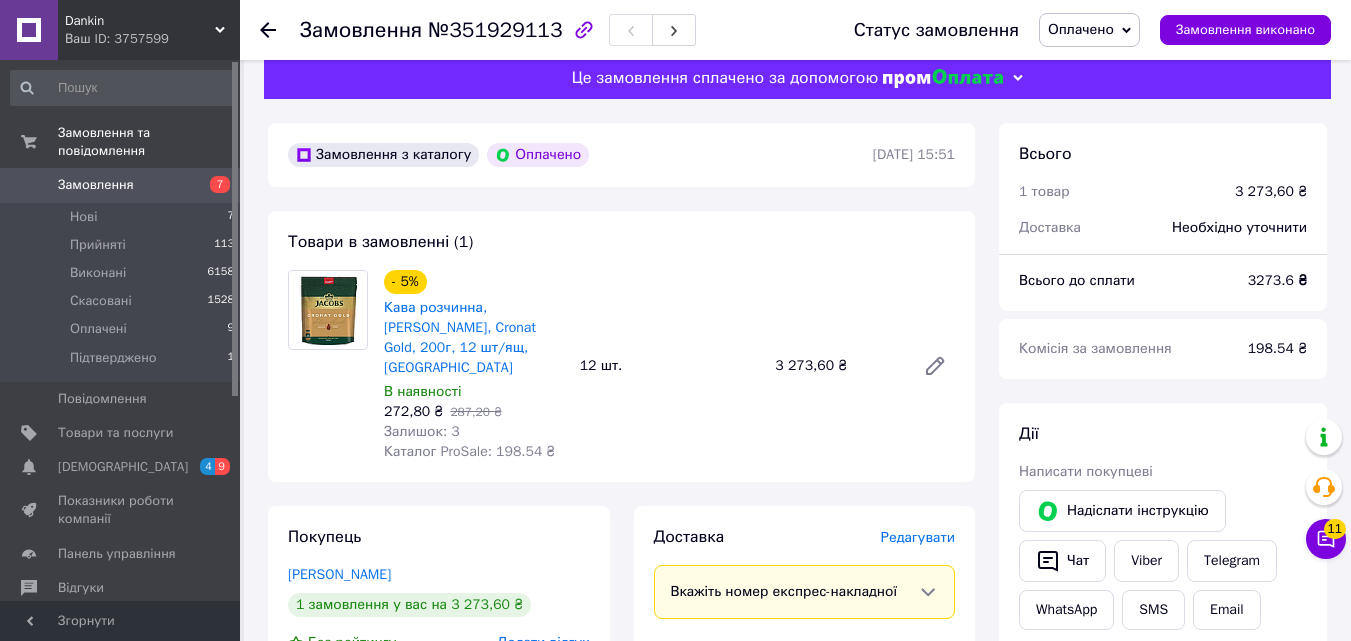 click at bounding box center (328, 310) 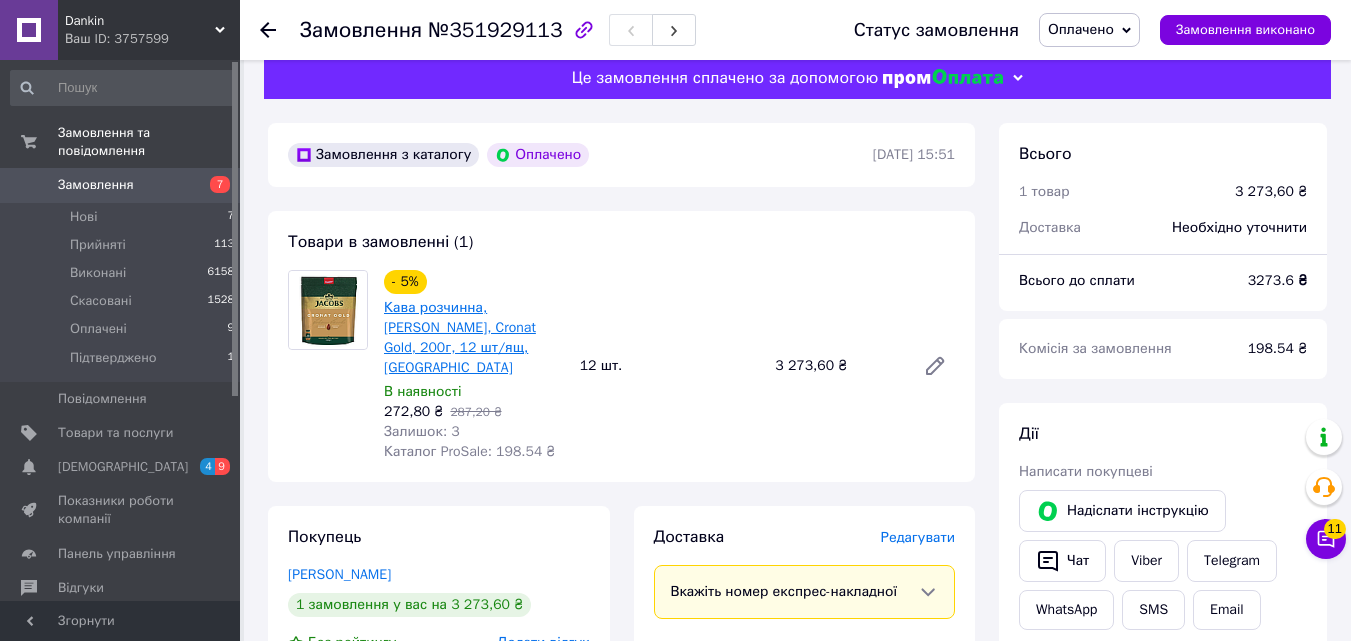 click on "Кава розчинна, [PERSON_NAME], Cronat Gold, 200г, 12 шт/ящ, [GEOGRAPHIC_DATA]" at bounding box center (460, 337) 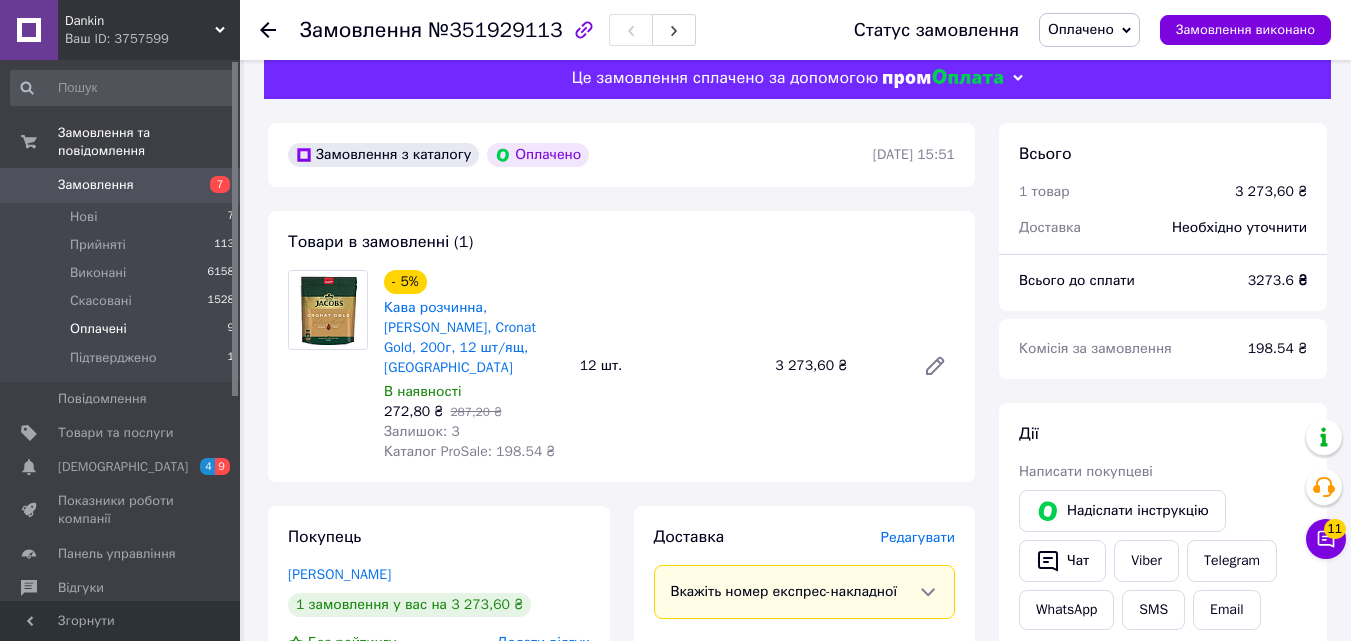 click on "Оплачені" at bounding box center [98, 329] 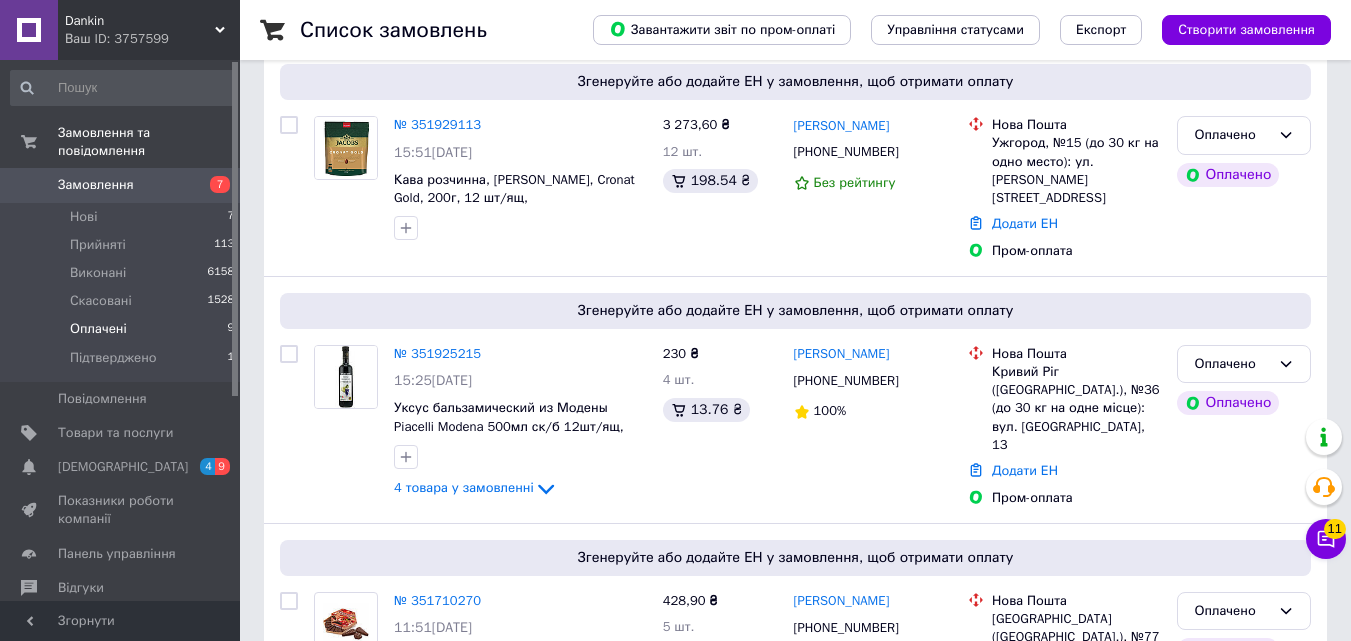 scroll, scrollTop: 242, scrollLeft: 0, axis: vertical 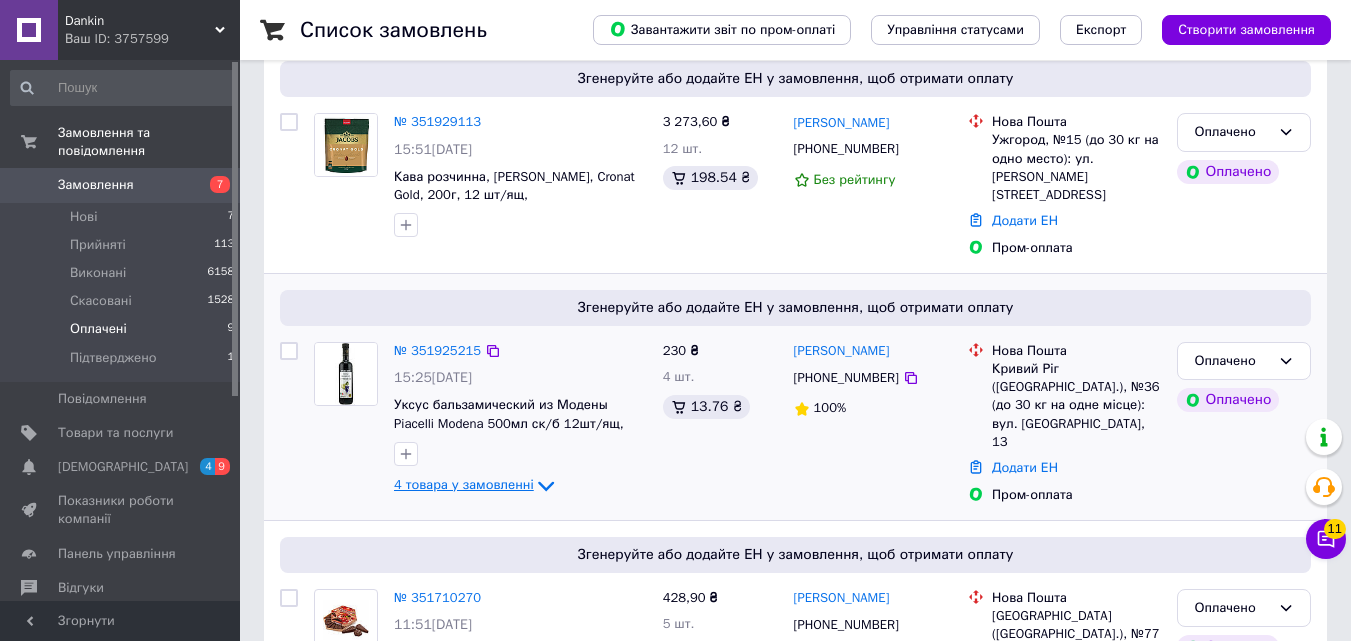 click on "4 товара у замовленні" at bounding box center [464, 484] 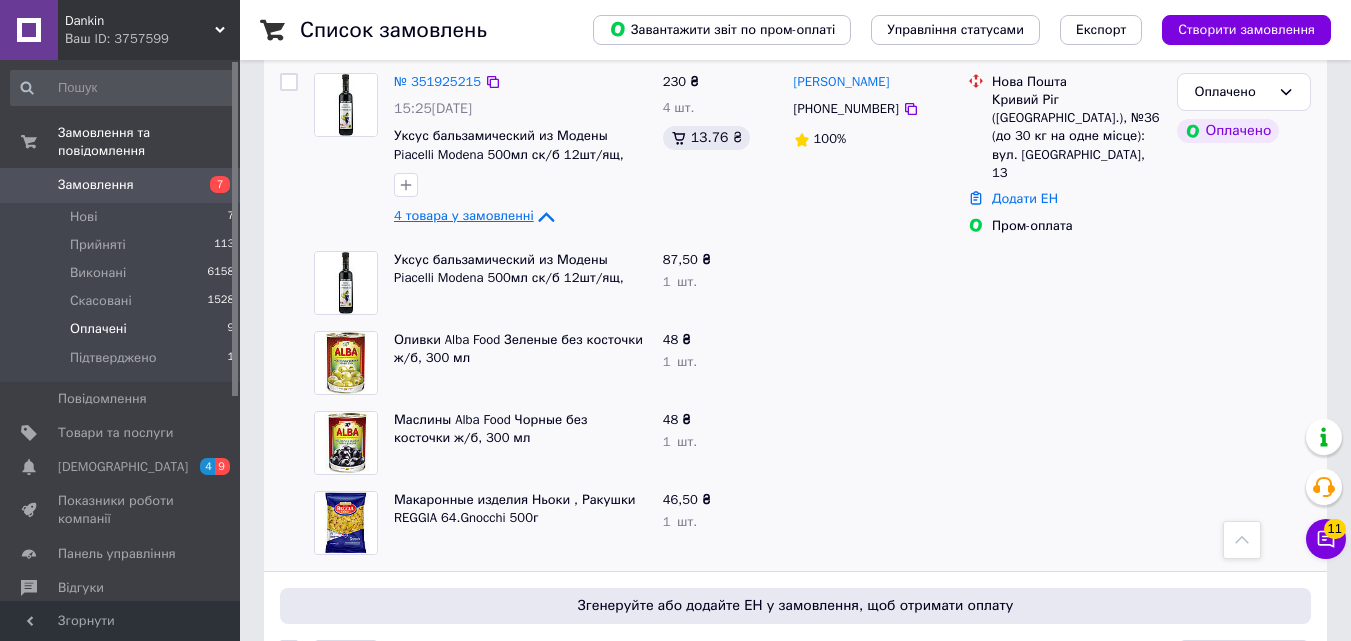 scroll, scrollTop: 519, scrollLeft: 0, axis: vertical 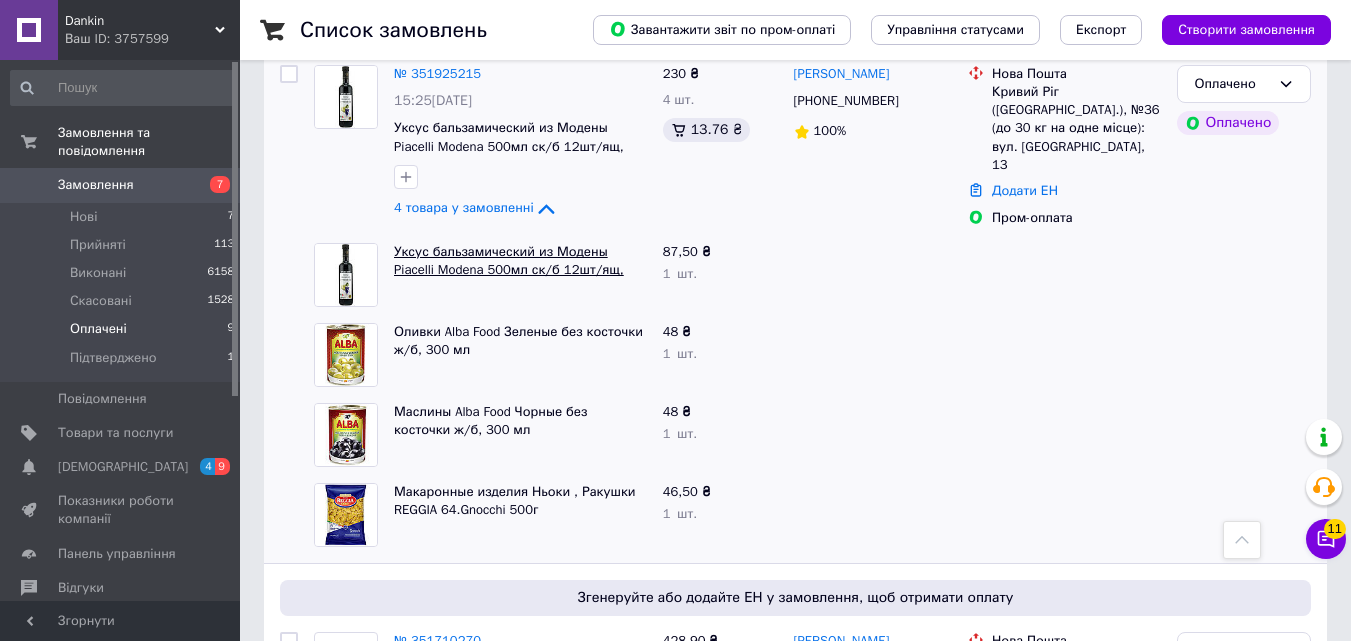 click on "Уксус бальзамический из Модены Piacelli Modena 500мл ск/б 12шт/ящ, [GEOGRAPHIC_DATA]" at bounding box center [509, 270] 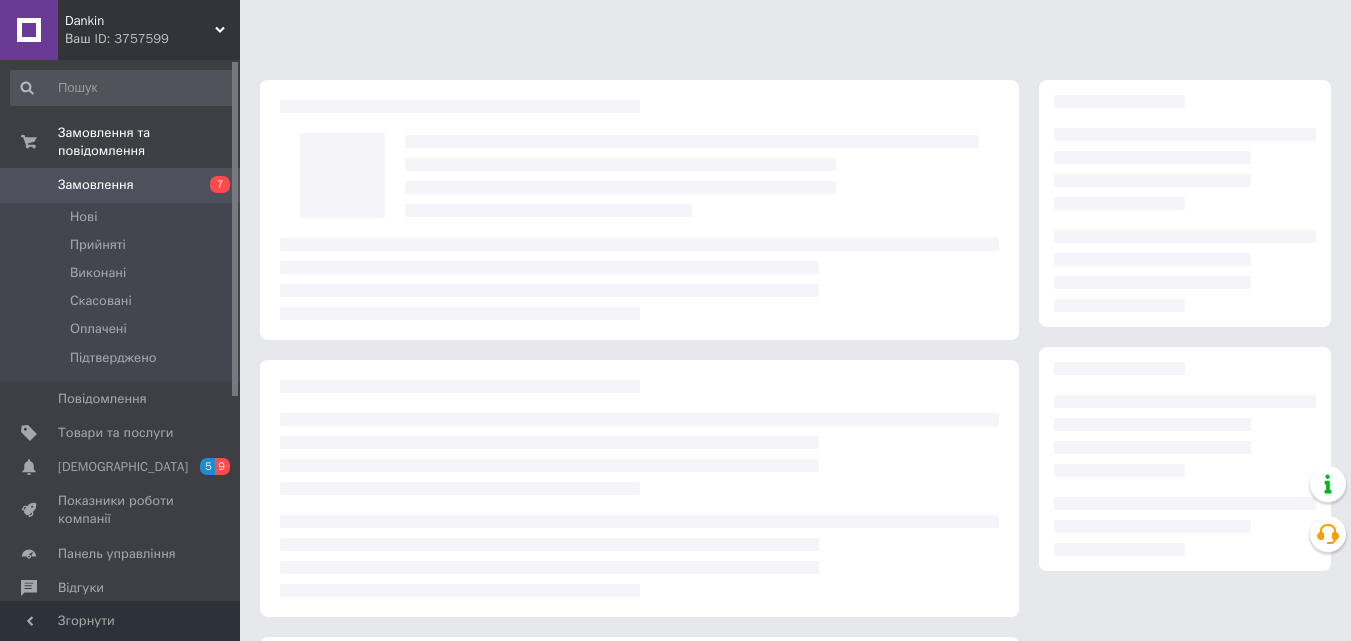 scroll, scrollTop: 0, scrollLeft: 0, axis: both 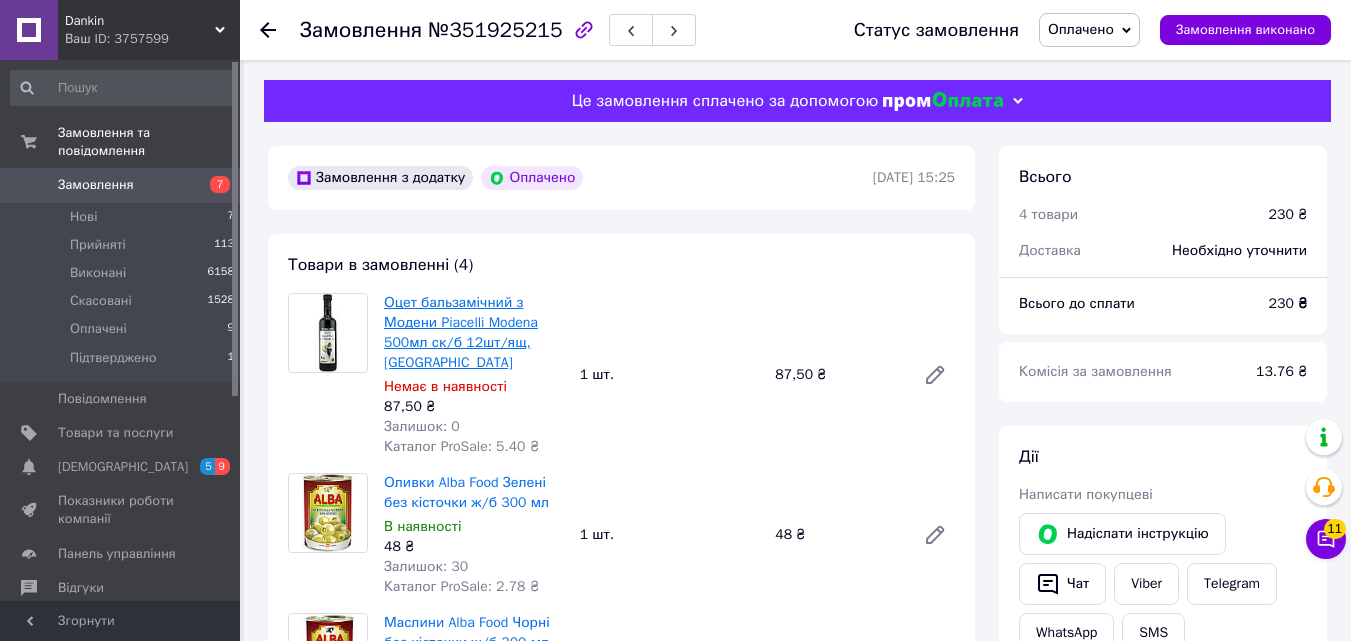 click on "Оцет бальзамічний  з Модени Piacelli Modena 500мл ск/б 12шт/ящ, Італія" at bounding box center [461, 332] 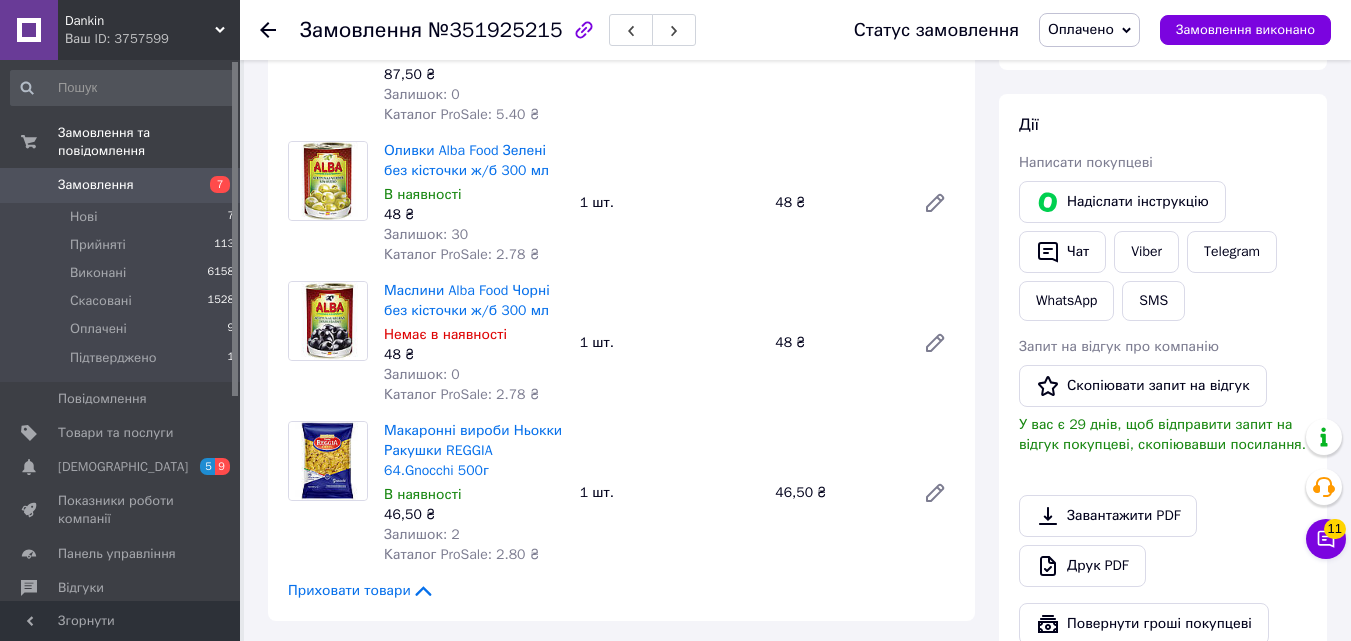 scroll, scrollTop: 336, scrollLeft: 0, axis: vertical 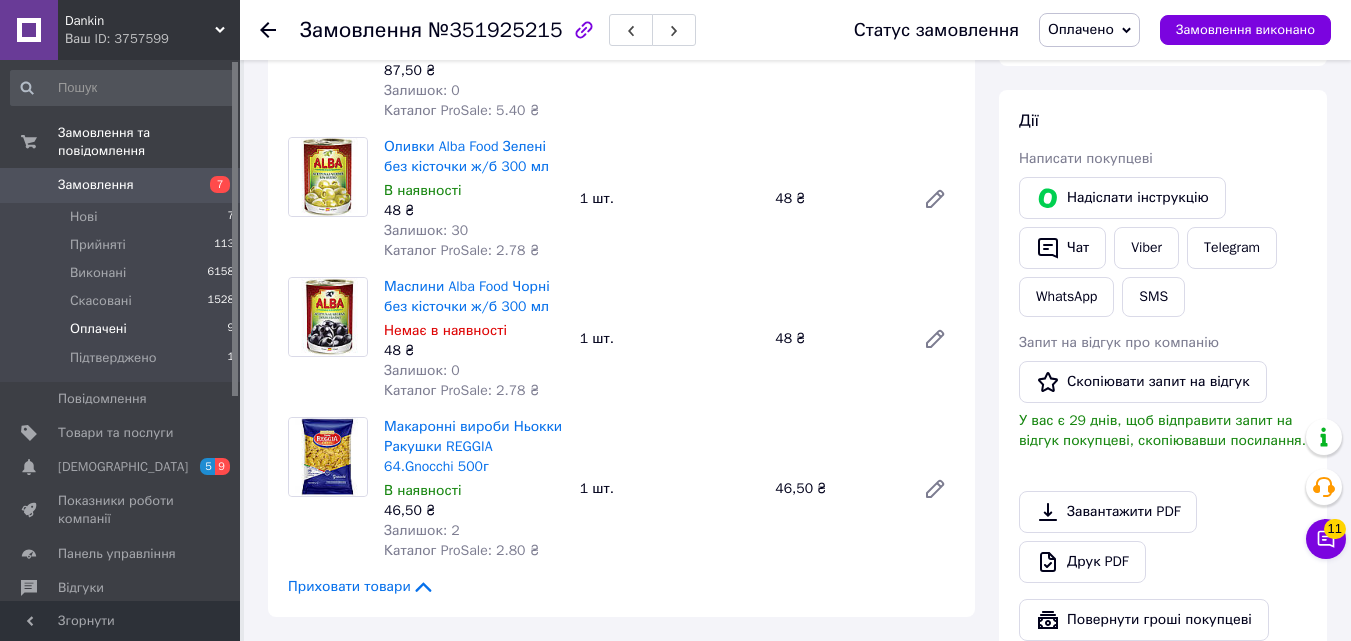 click on "Оплачені" at bounding box center (98, 329) 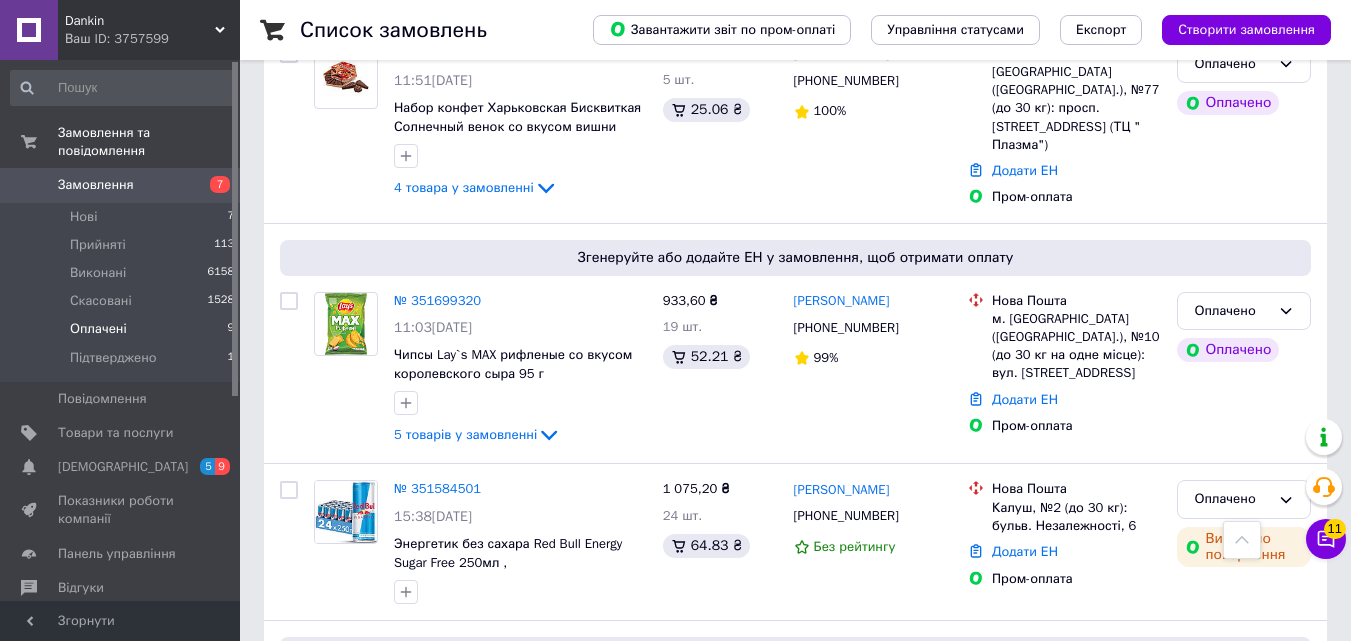 scroll, scrollTop: 791, scrollLeft: 0, axis: vertical 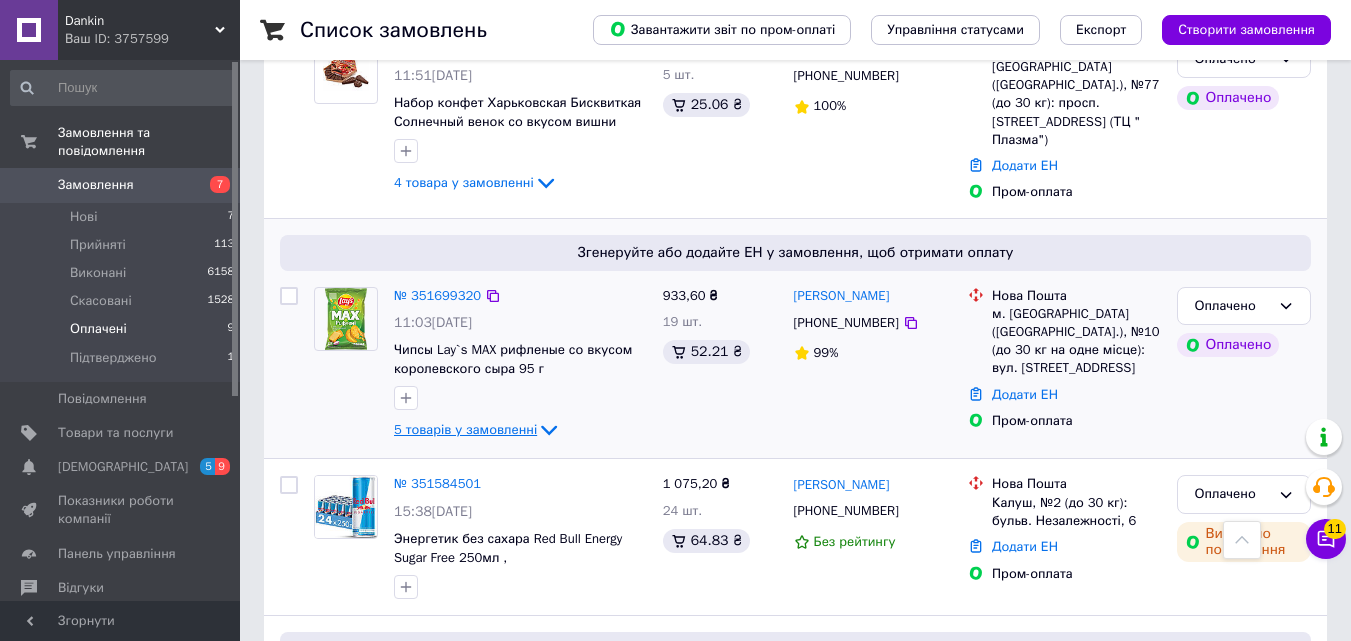 click on "5 товарів у замовленні" at bounding box center (465, 429) 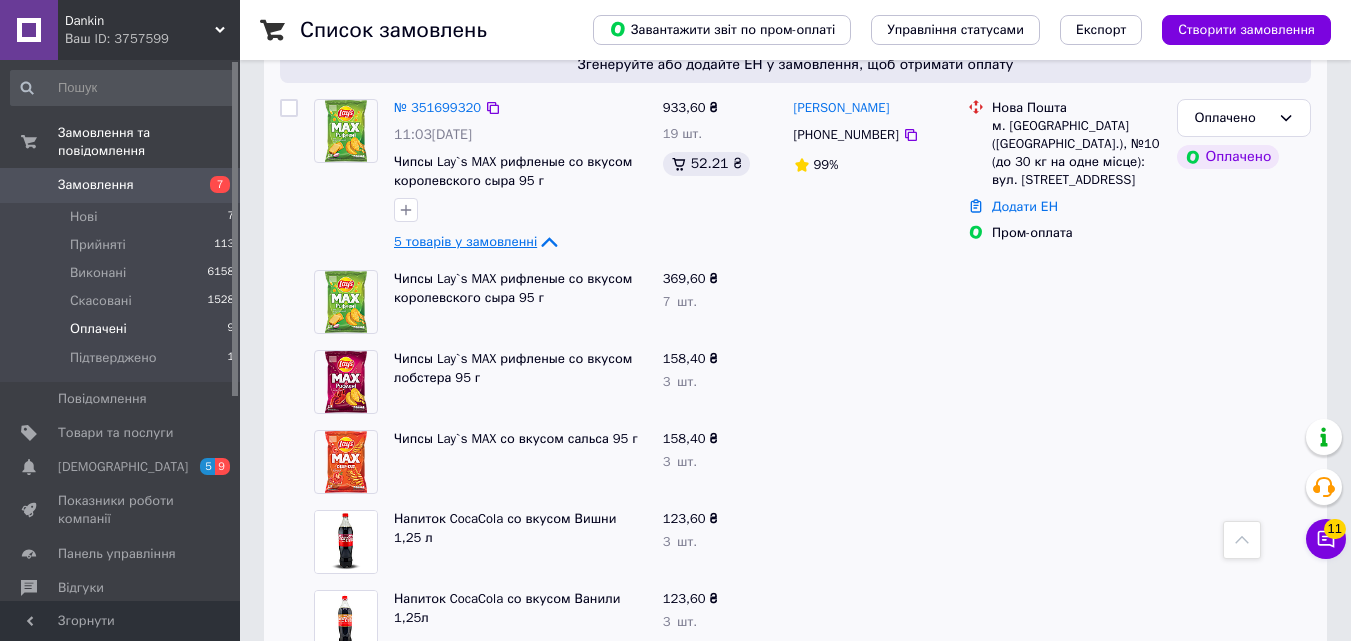 scroll, scrollTop: 978, scrollLeft: 0, axis: vertical 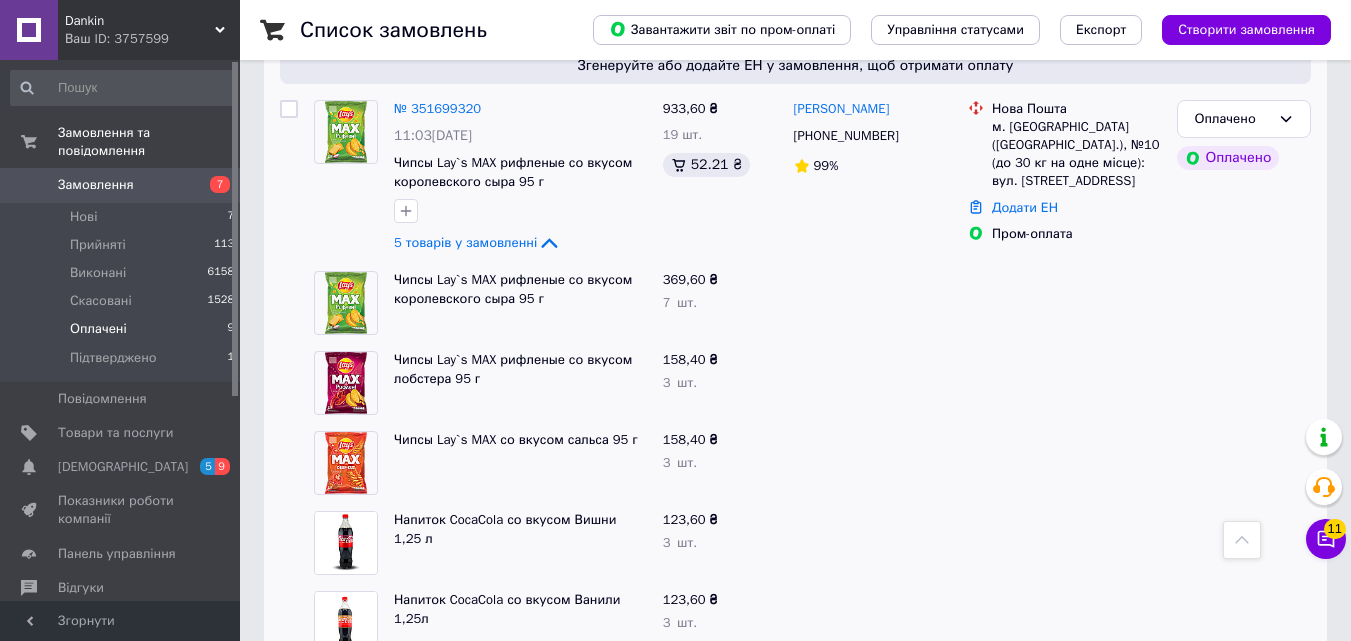 click on "Оплачені" at bounding box center (98, 329) 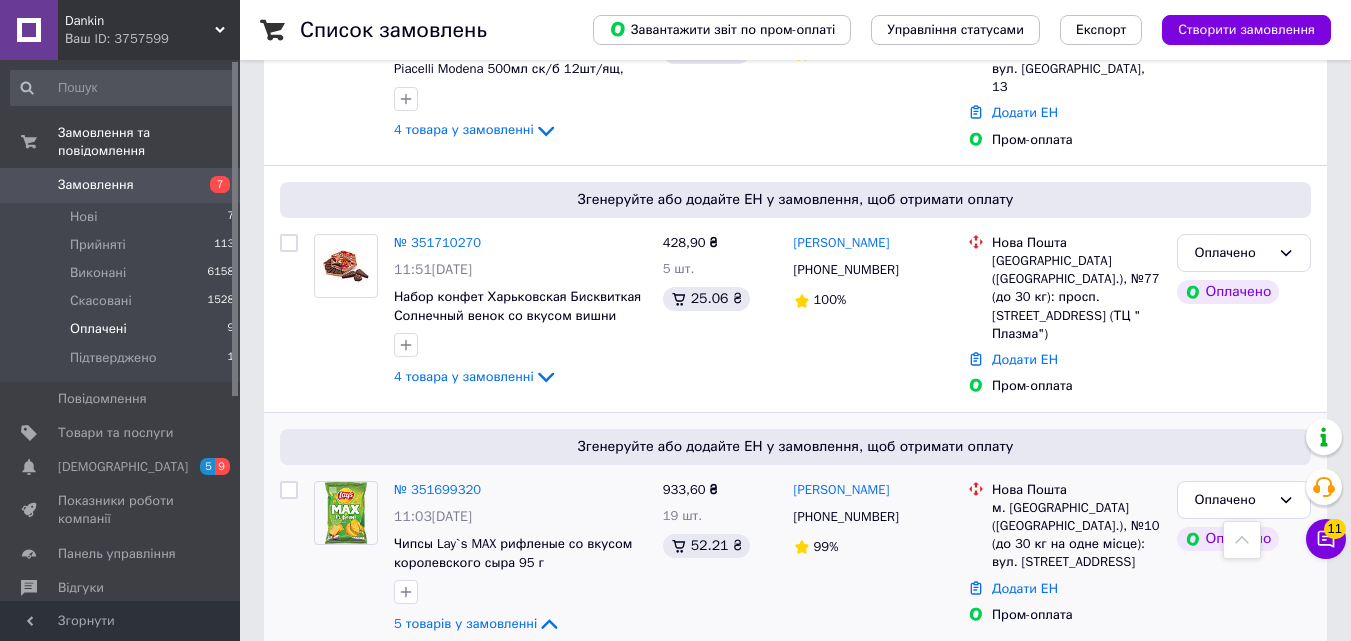 scroll, scrollTop: 603, scrollLeft: 0, axis: vertical 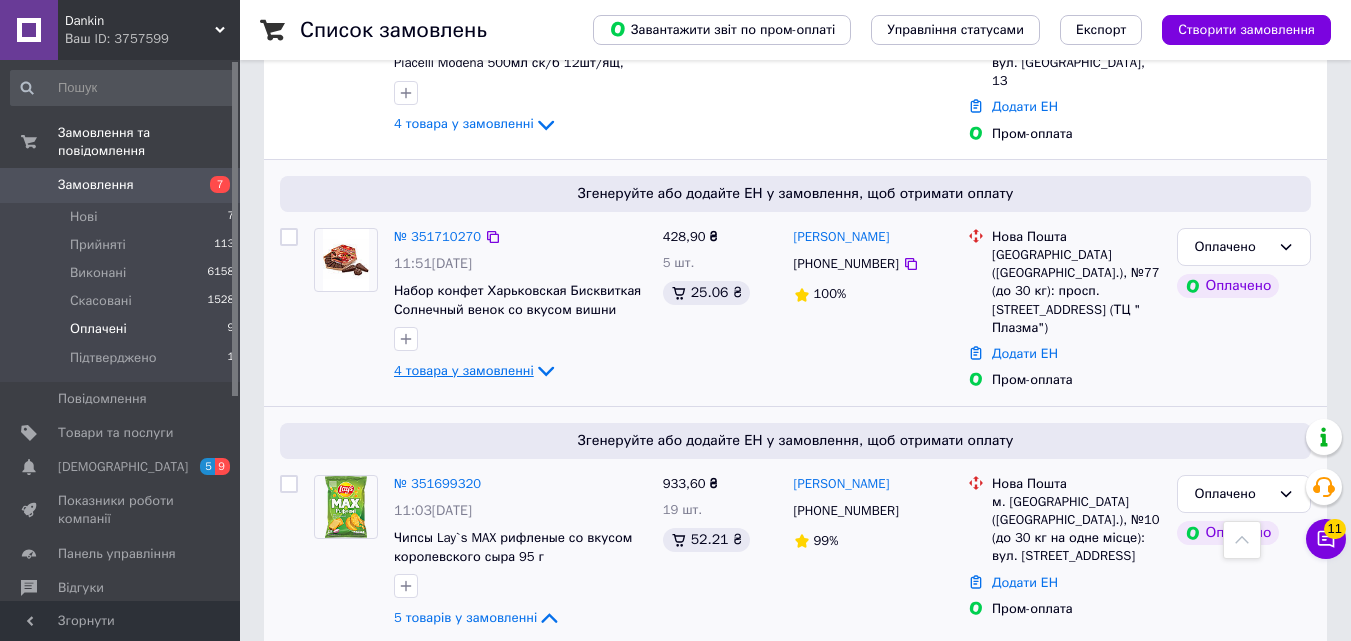 click on "4 товара у замовленні" at bounding box center [464, 370] 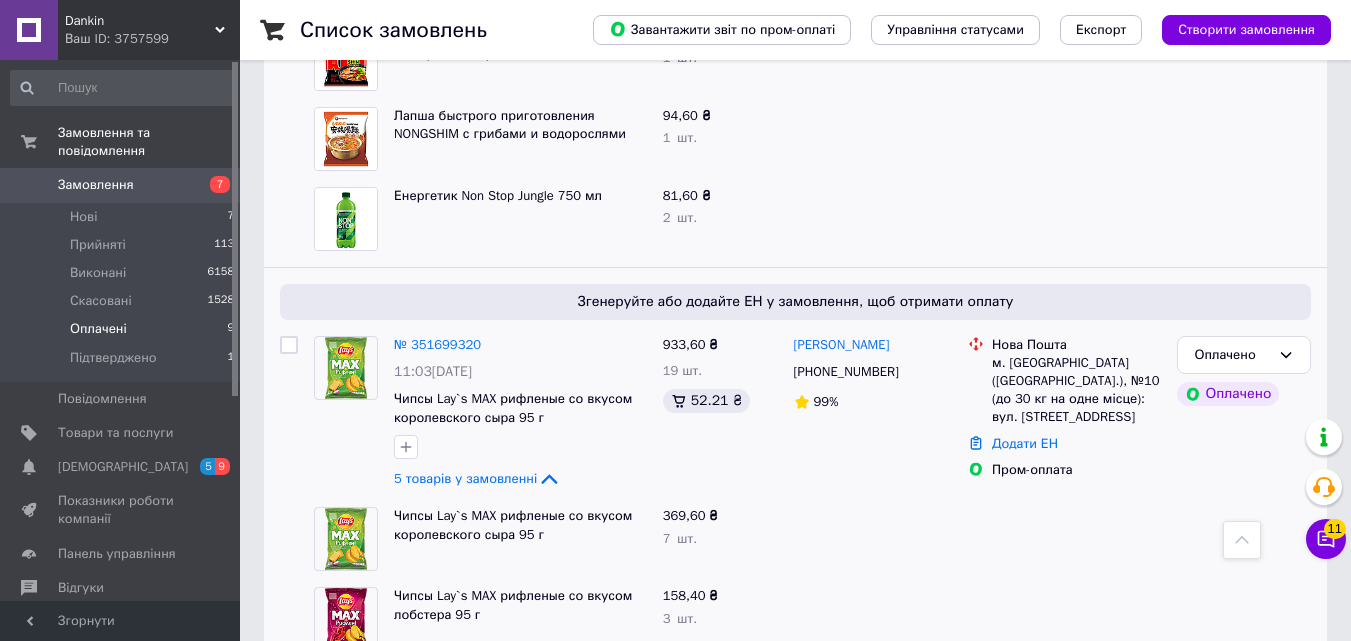 scroll, scrollTop: 1068, scrollLeft: 0, axis: vertical 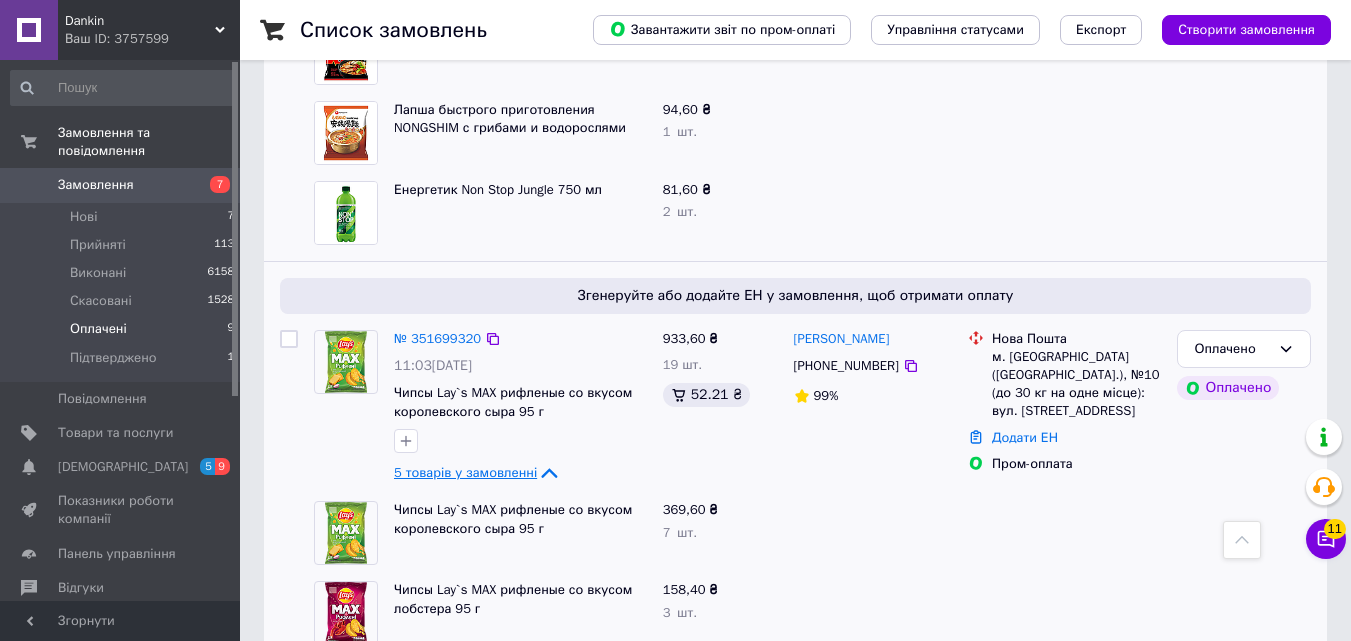 click on "5 товарів у замовленні" at bounding box center [465, 472] 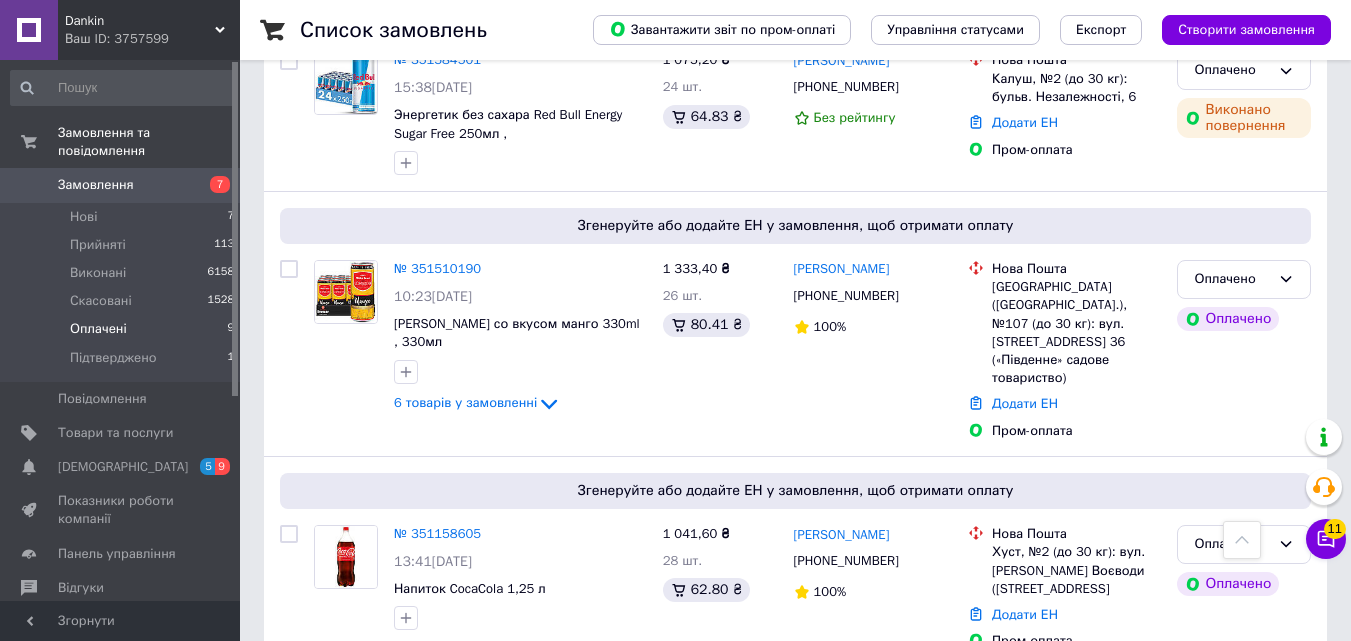 scroll, scrollTop: 1562, scrollLeft: 0, axis: vertical 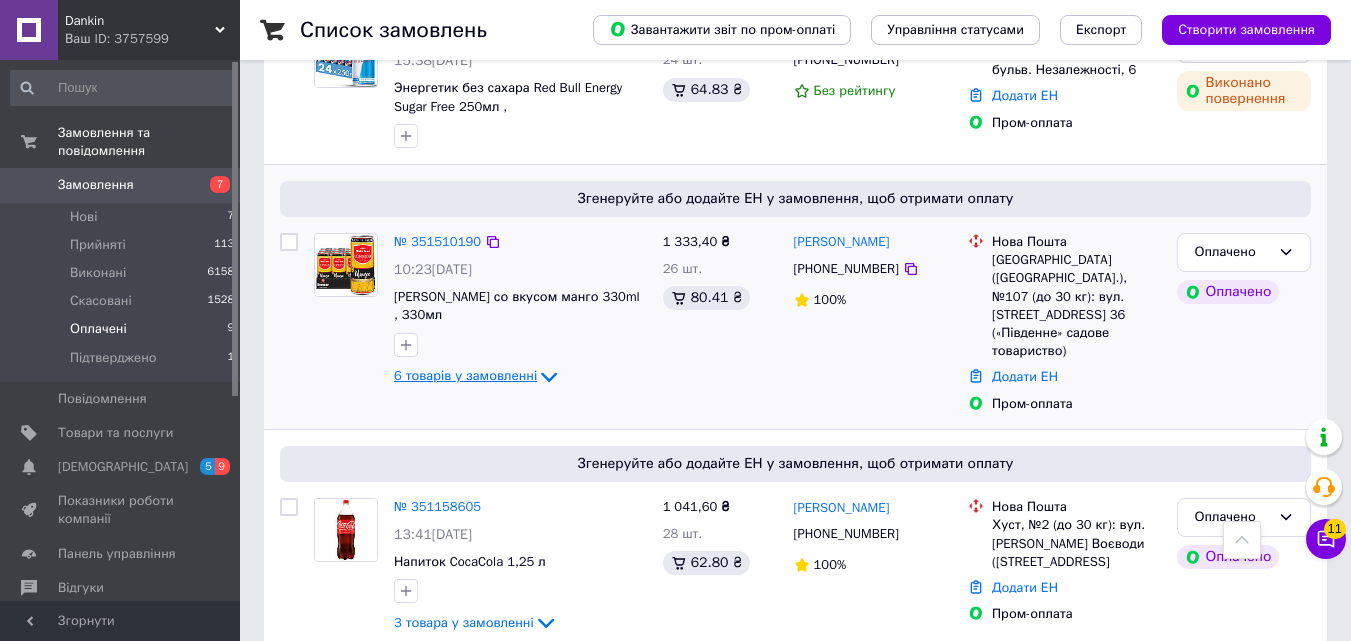 click on "6 товарів у замовленні" at bounding box center [465, 376] 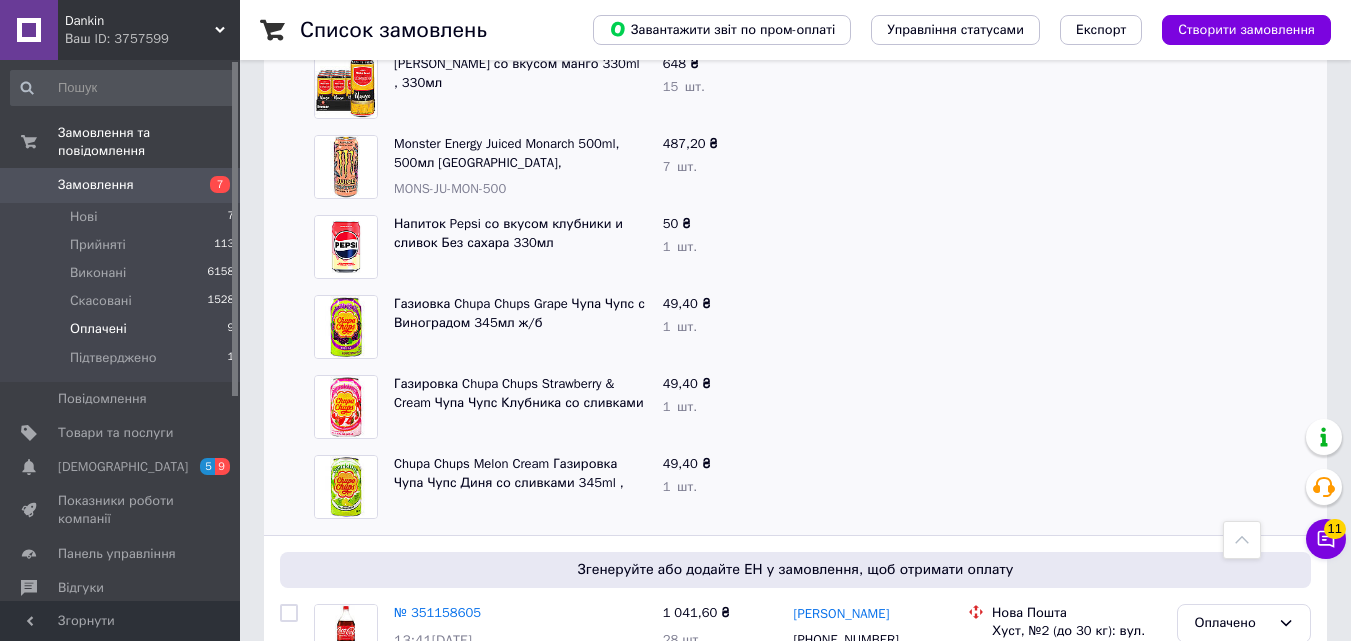 scroll, scrollTop: 1942, scrollLeft: 0, axis: vertical 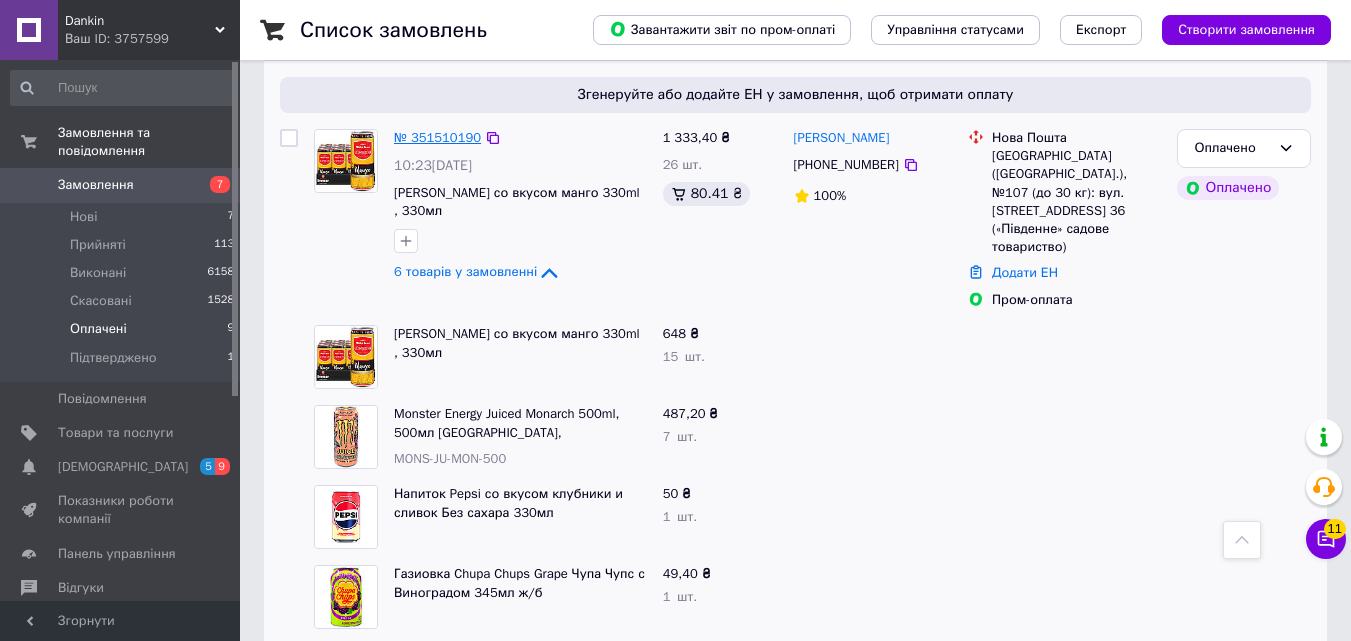 click on "№ 351510190" at bounding box center (437, 137) 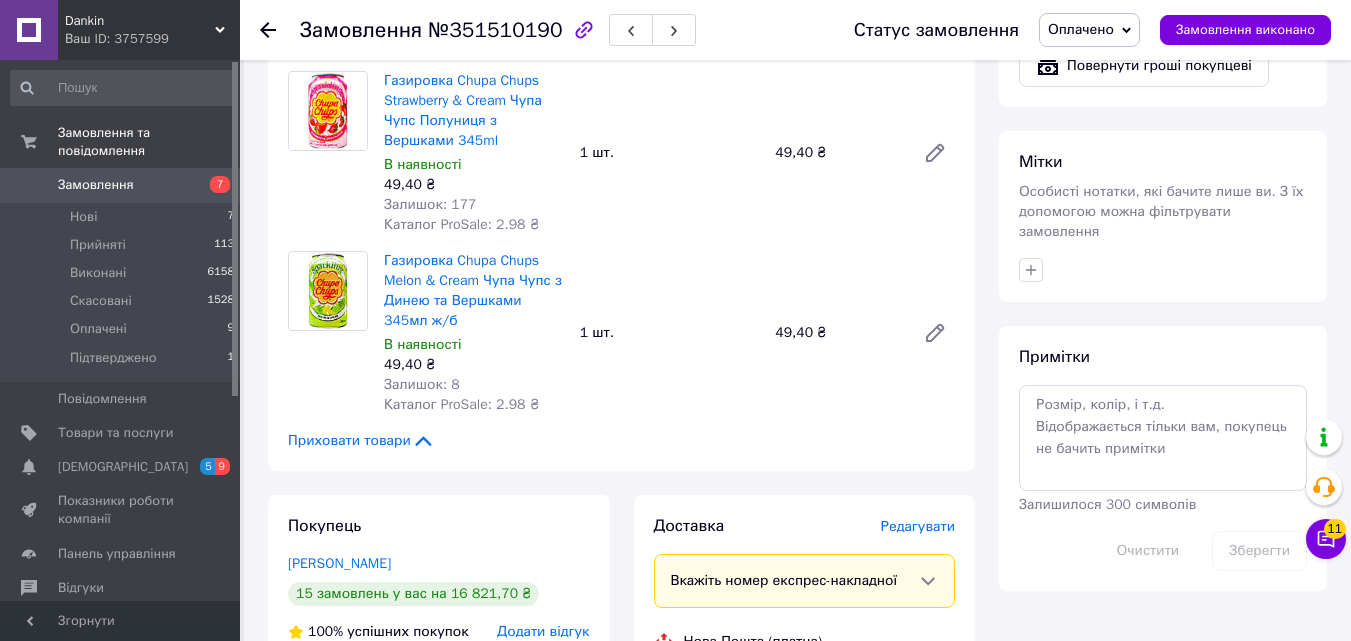 scroll, scrollTop: 892, scrollLeft: 0, axis: vertical 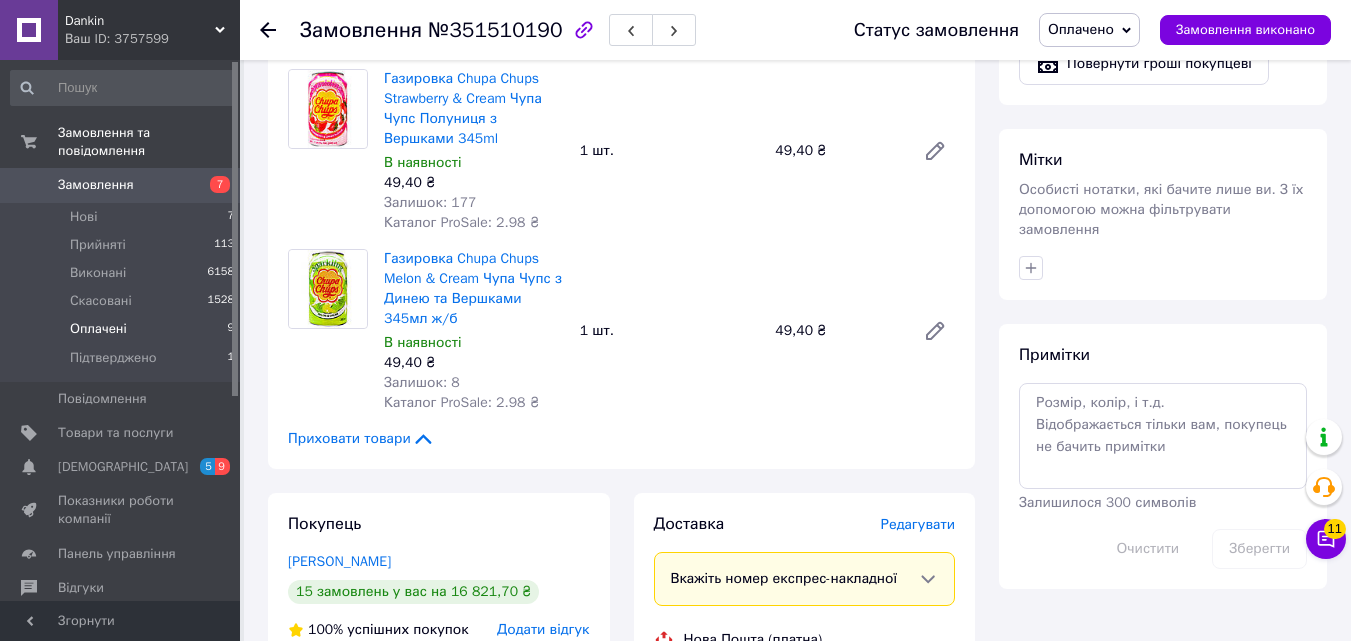click on "Оплачені" at bounding box center [98, 329] 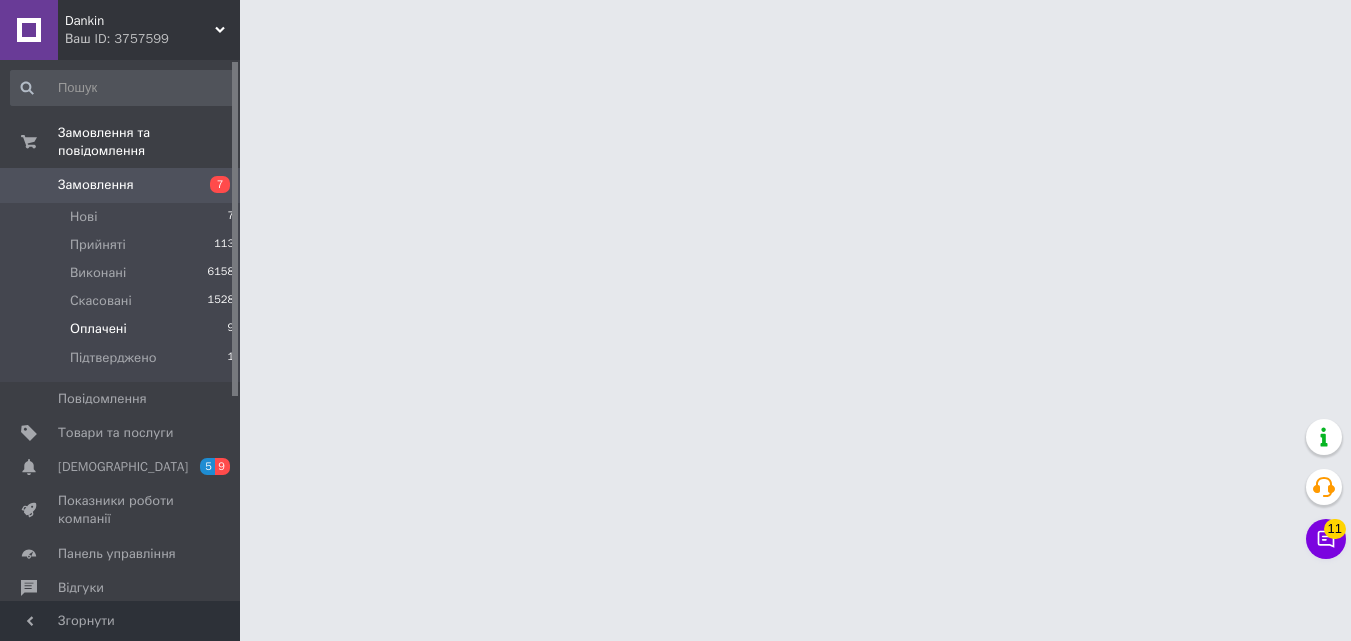 scroll, scrollTop: 0, scrollLeft: 0, axis: both 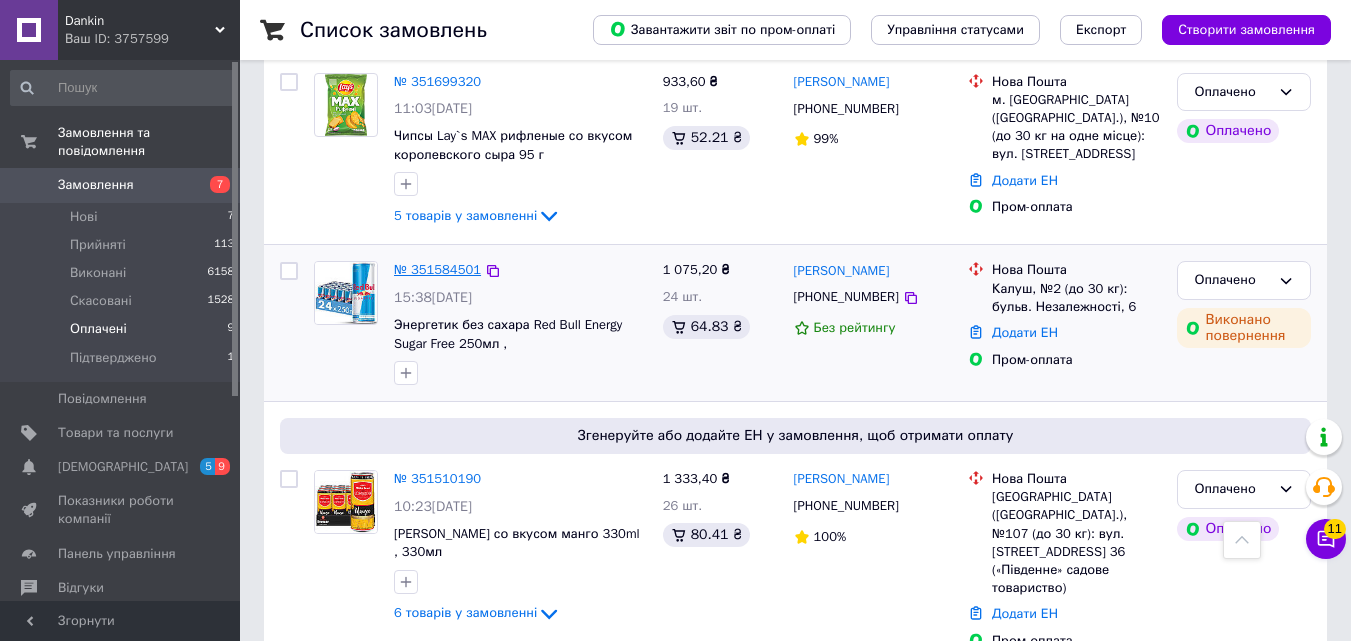 click on "№ 351584501" at bounding box center [437, 269] 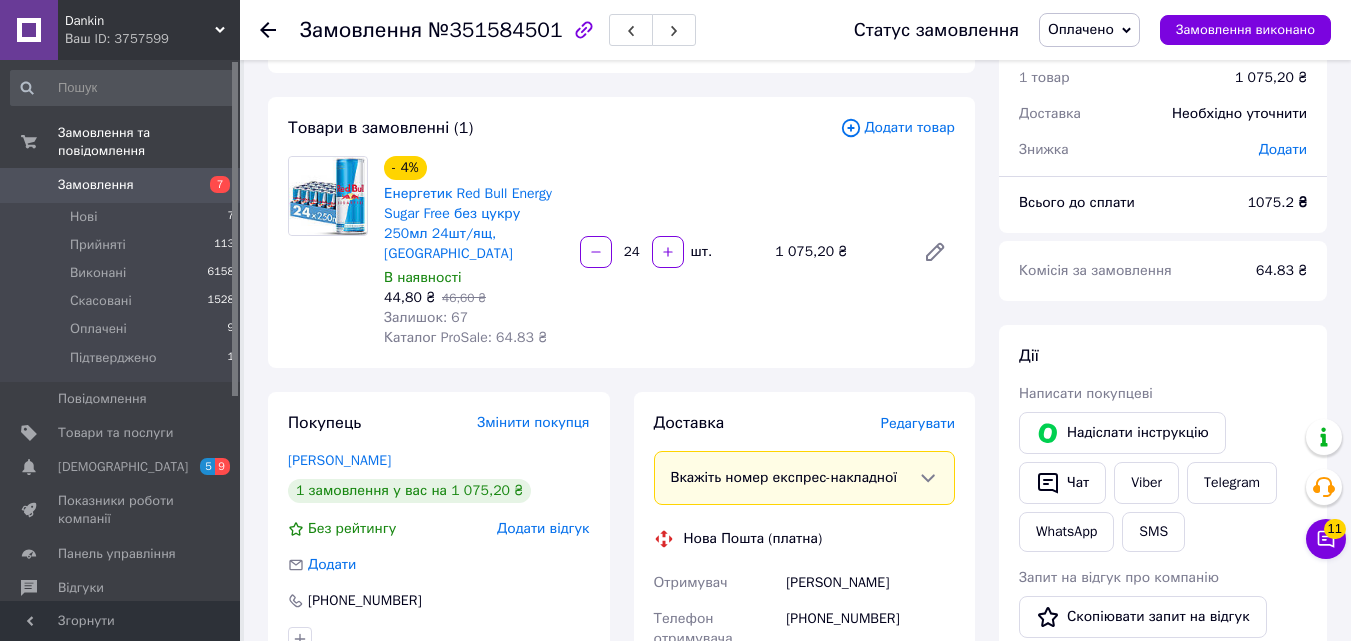 scroll, scrollTop: 0, scrollLeft: 0, axis: both 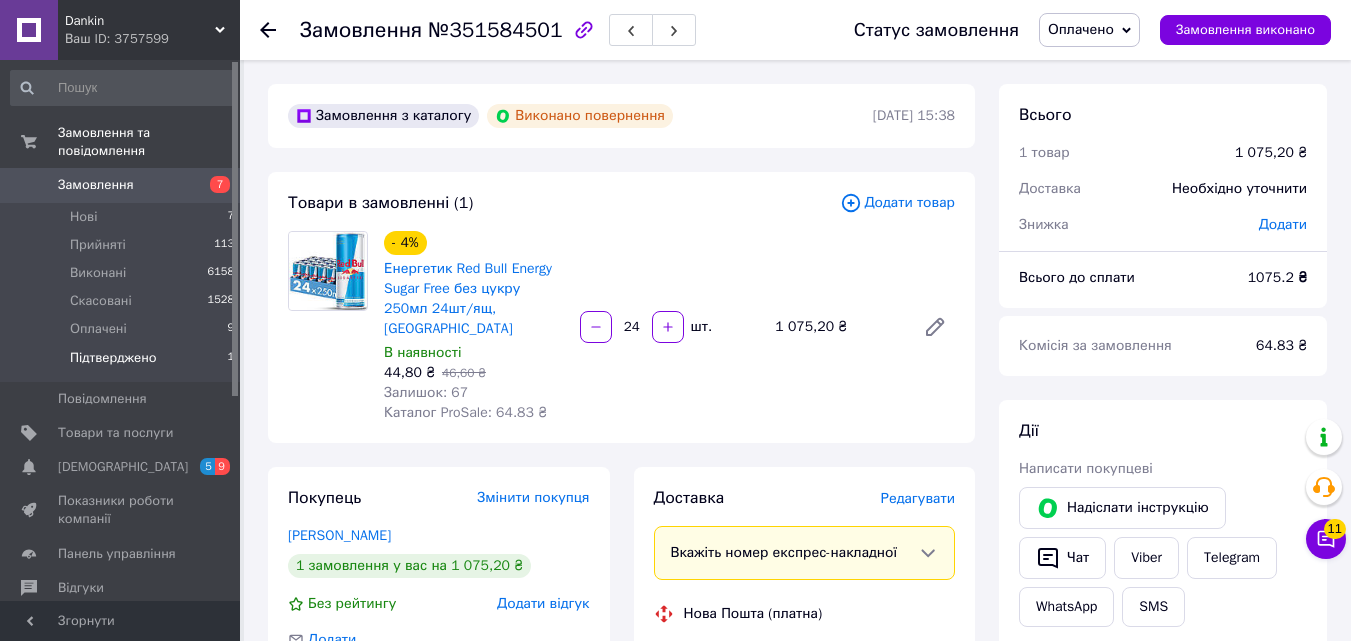 click on "Підтверджено" at bounding box center (113, 358) 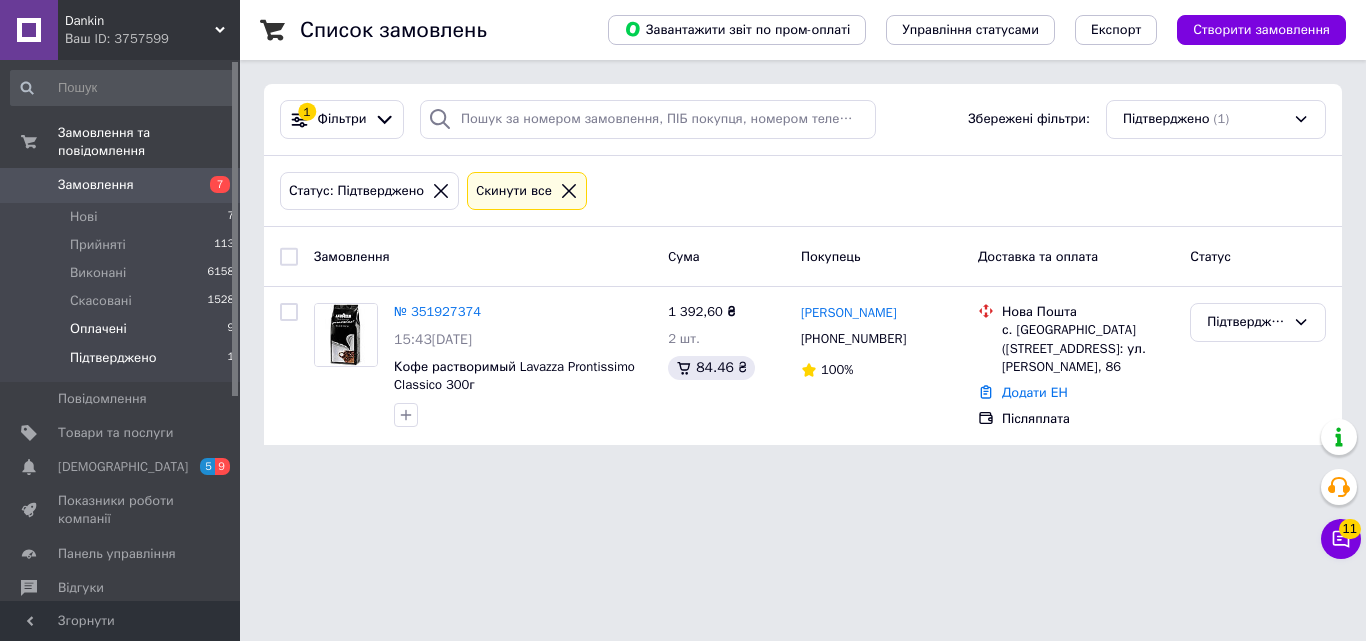 click on "Оплачені" at bounding box center (98, 329) 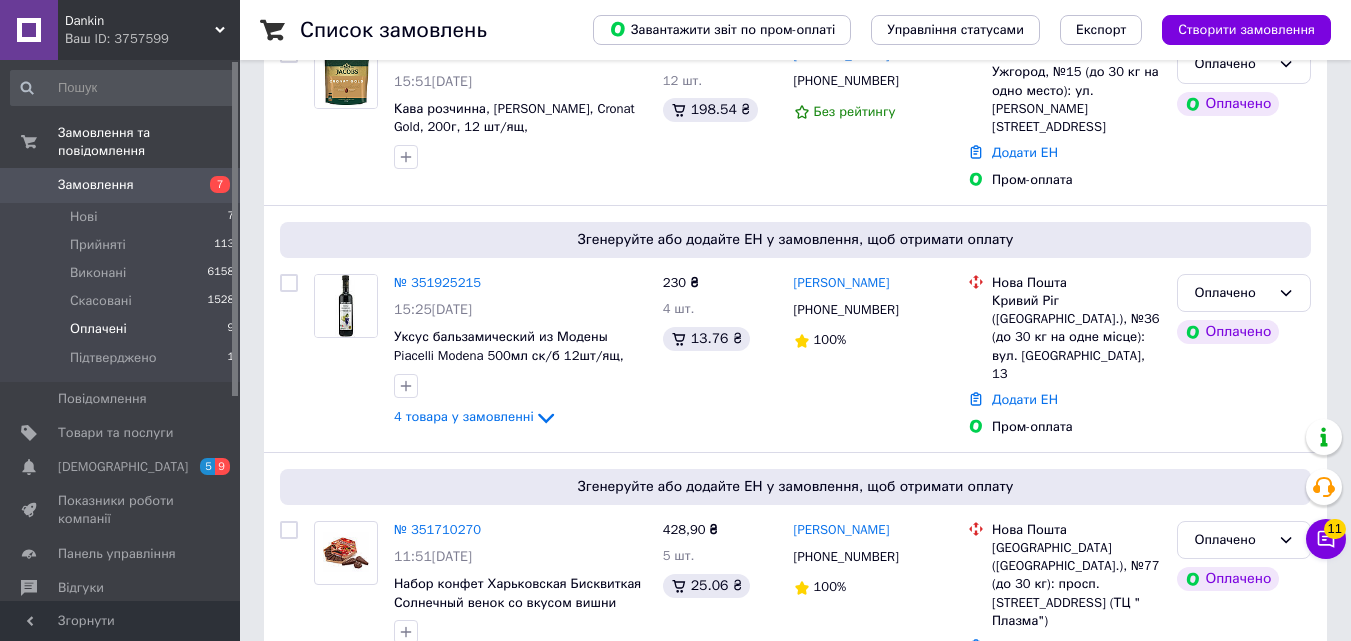 scroll, scrollTop: 313, scrollLeft: 0, axis: vertical 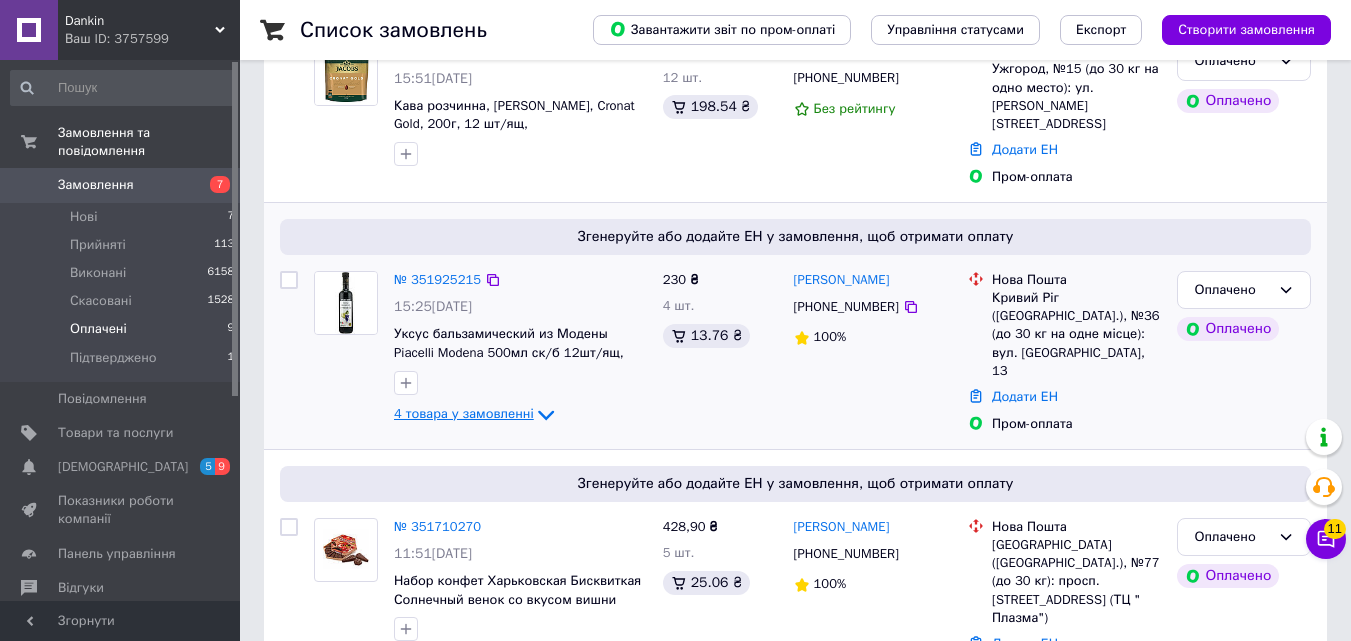 click on "4 товара у замовленні" at bounding box center (464, 413) 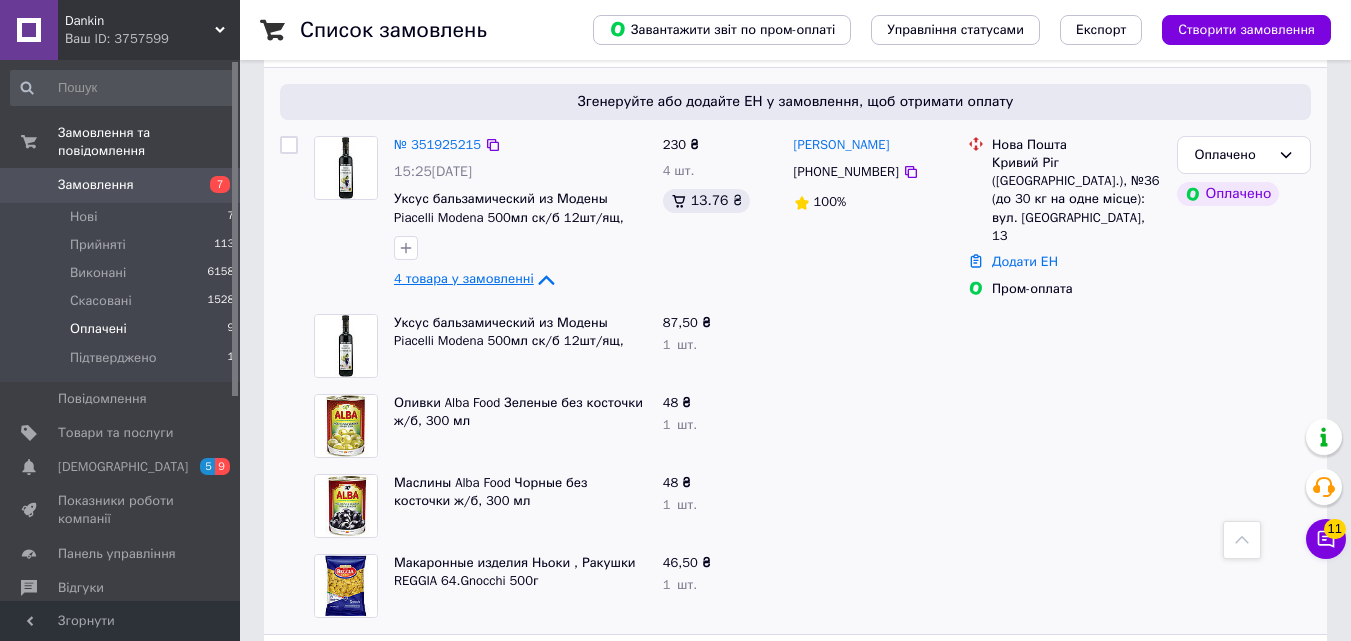 scroll, scrollTop: 426, scrollLeft: 0, axis: vertical 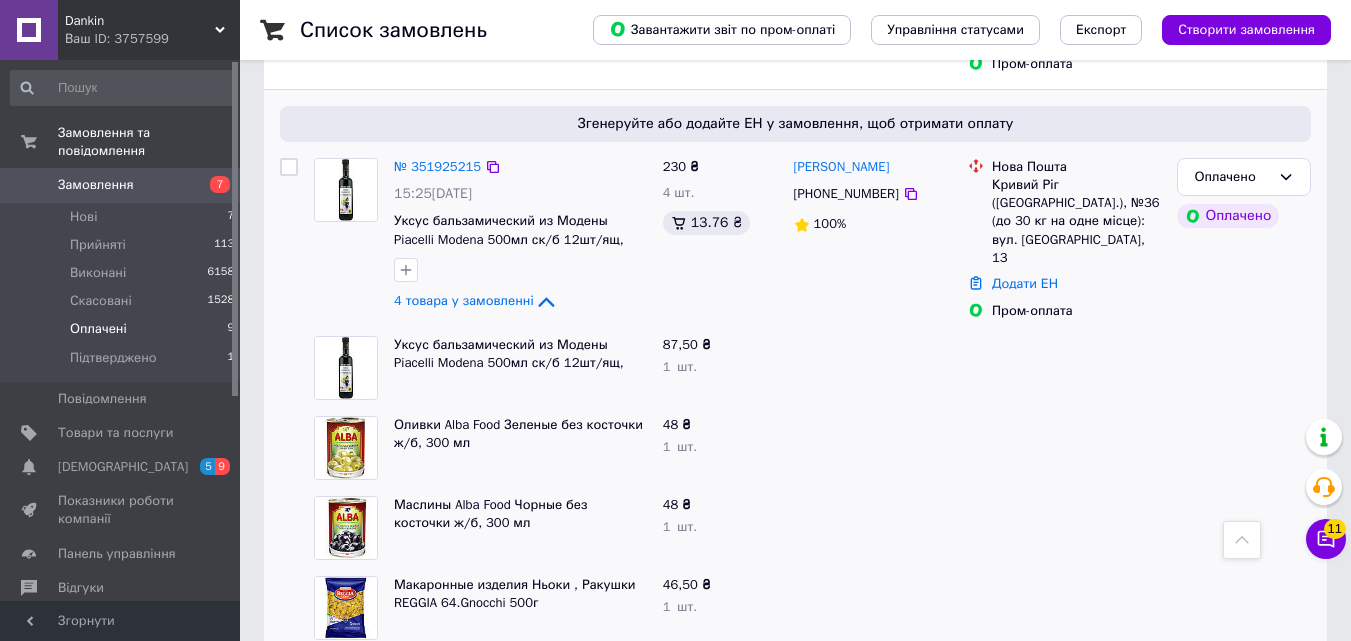 click on "15:25[DATE]" at bounding box center (433, 193) 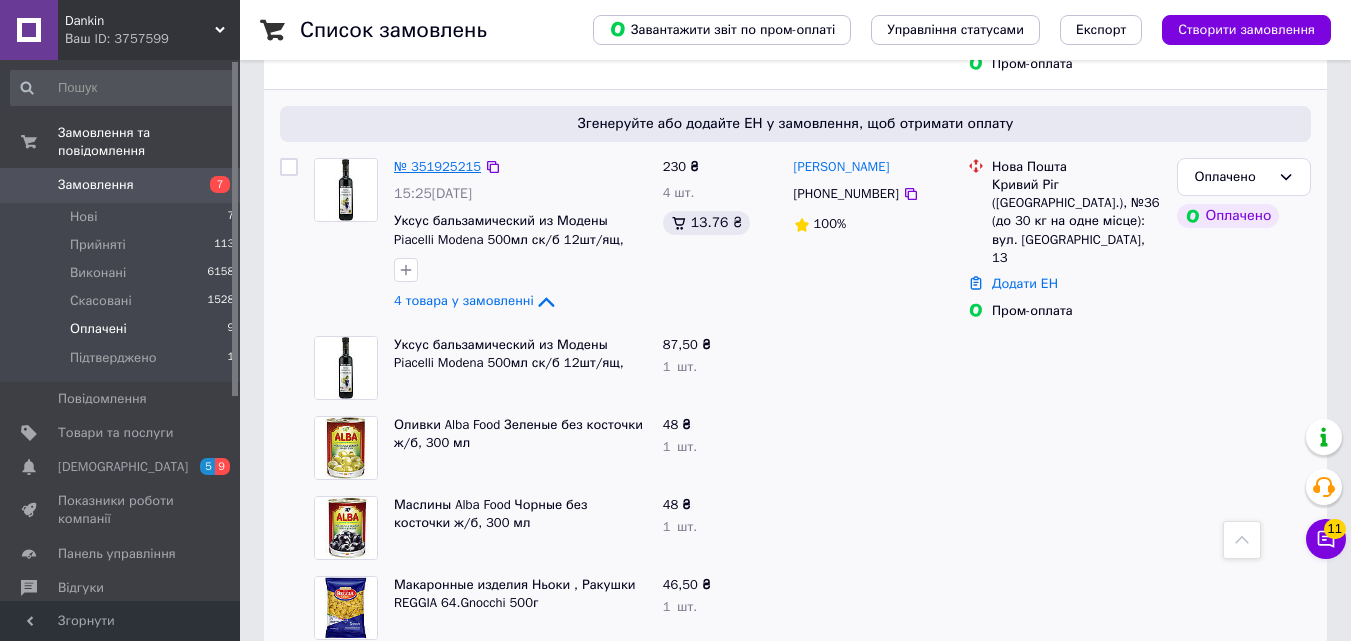 click on "№ 351925215" at bounding box center [437, 166] 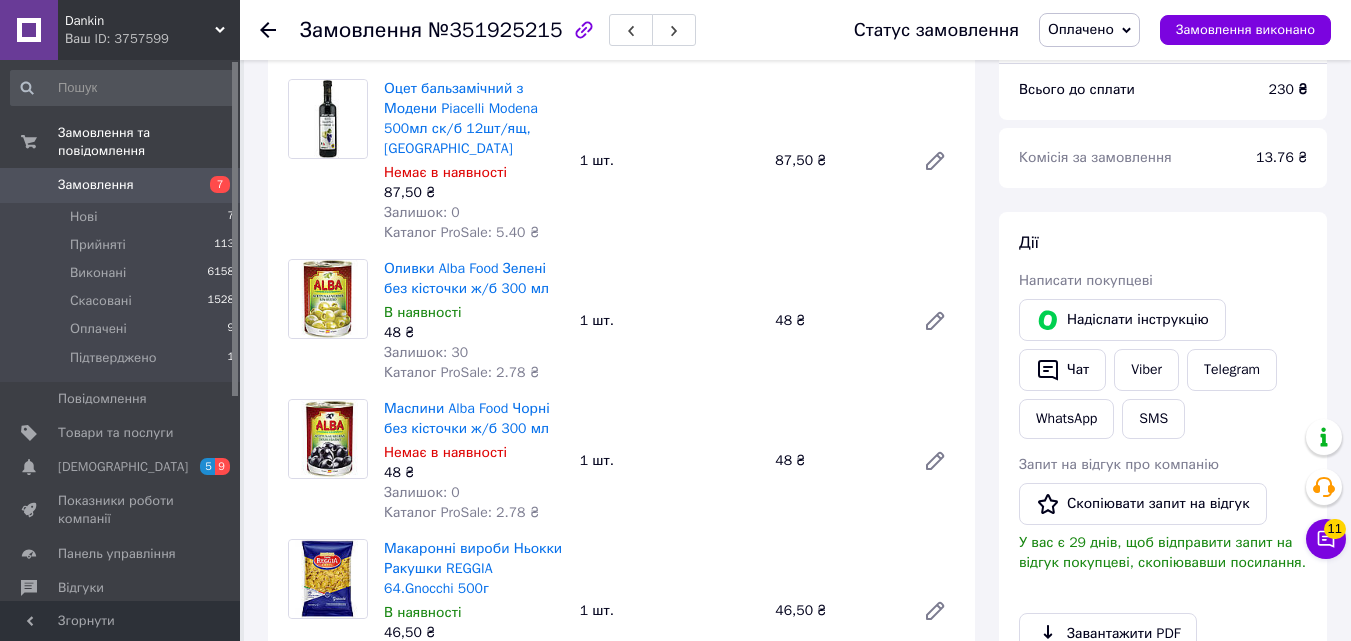 scroll, scrollTop: 220, scrollLeft: 0, axis: vertical 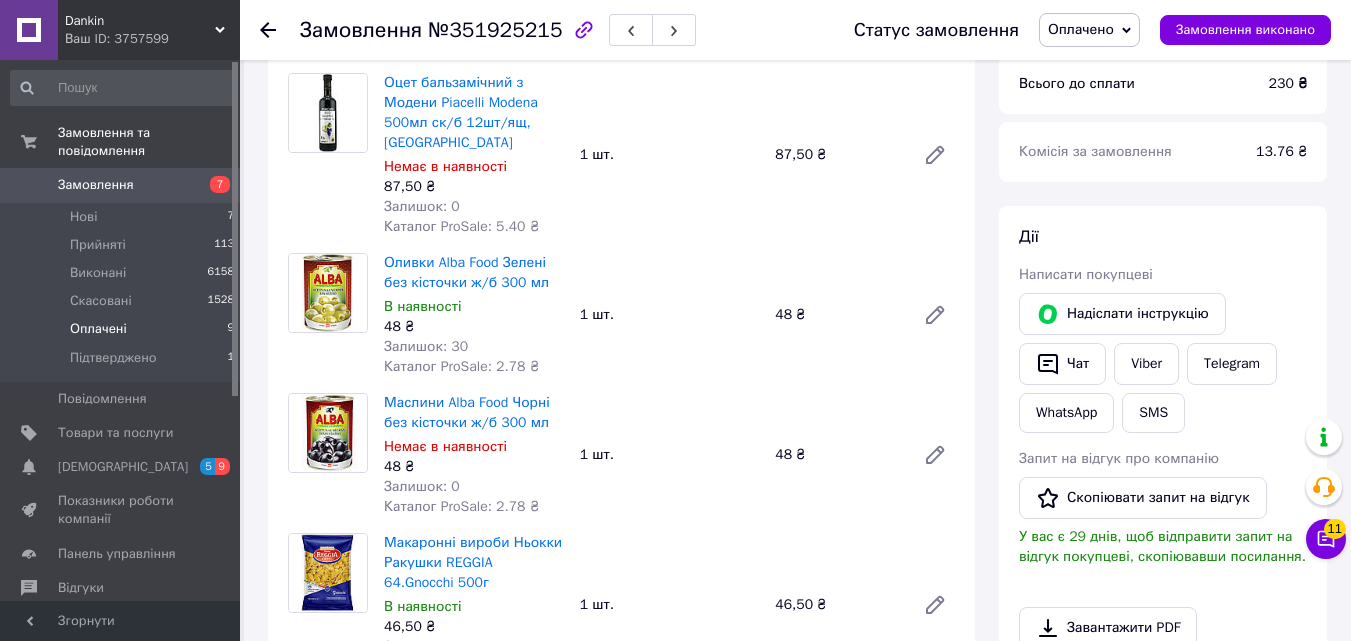 click on "Оплачені" at bounding box center [98, 329] 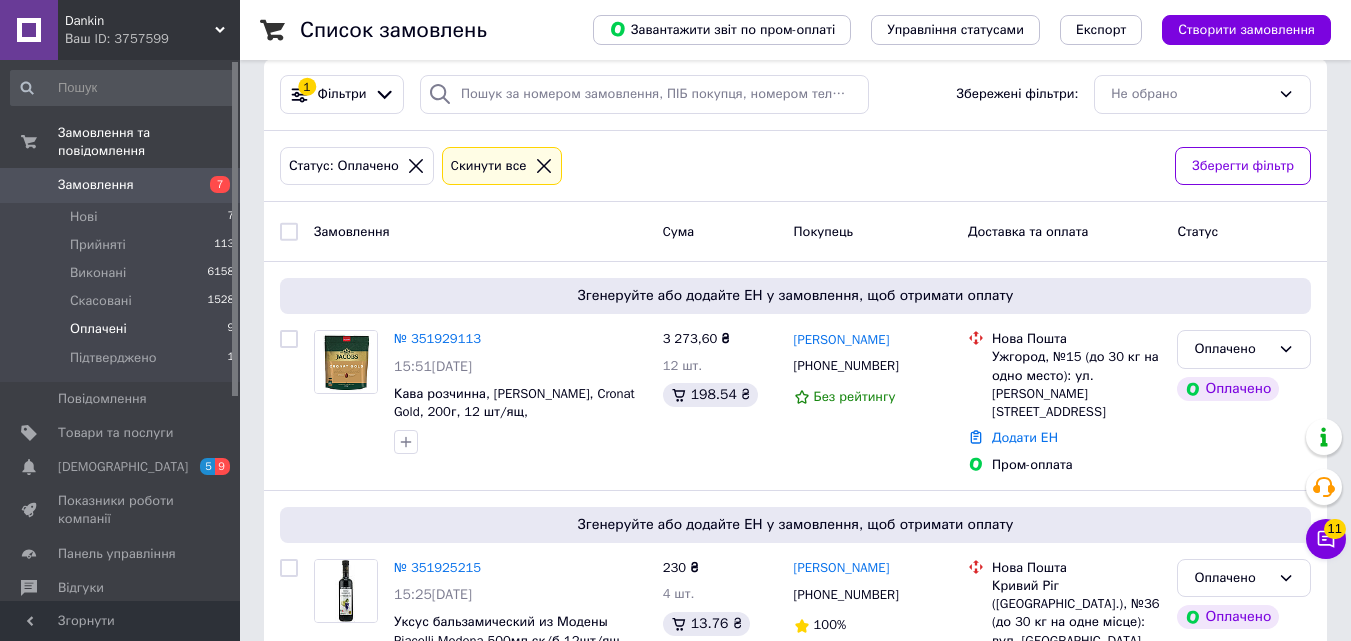 scroll, scrollTop: 27, scrollLeft: 0, axis: vertical 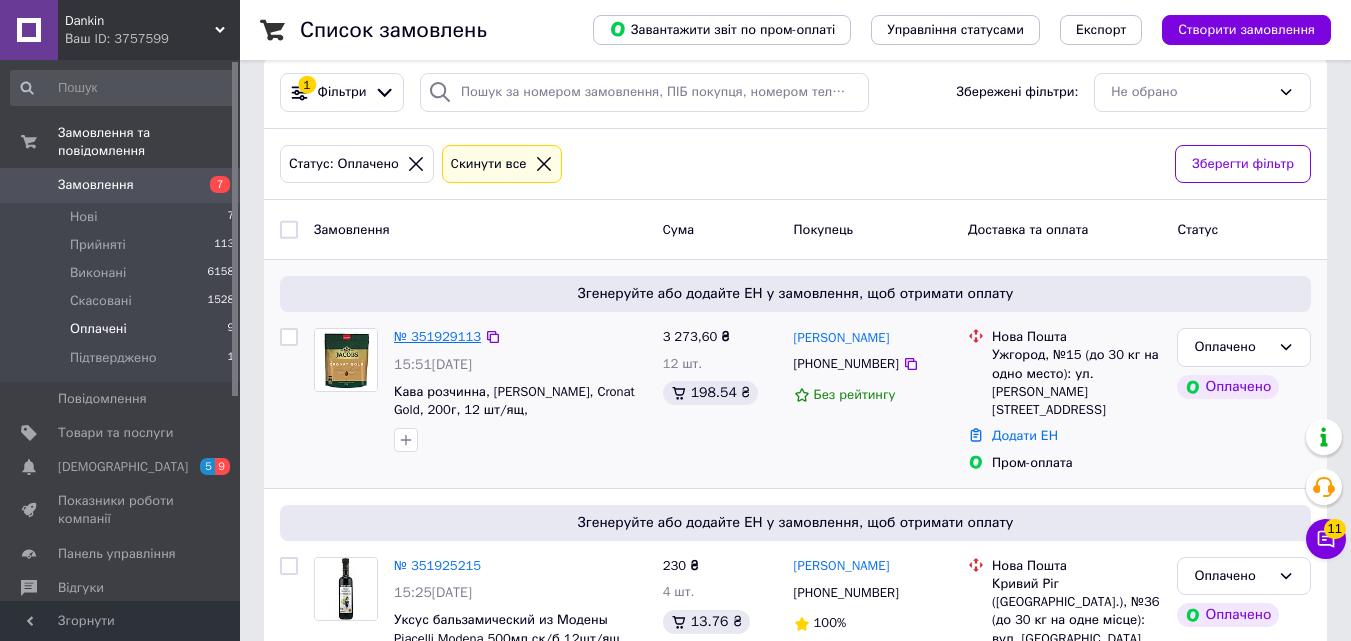 click on "№ 351929113" at bounding box center [437, 336] 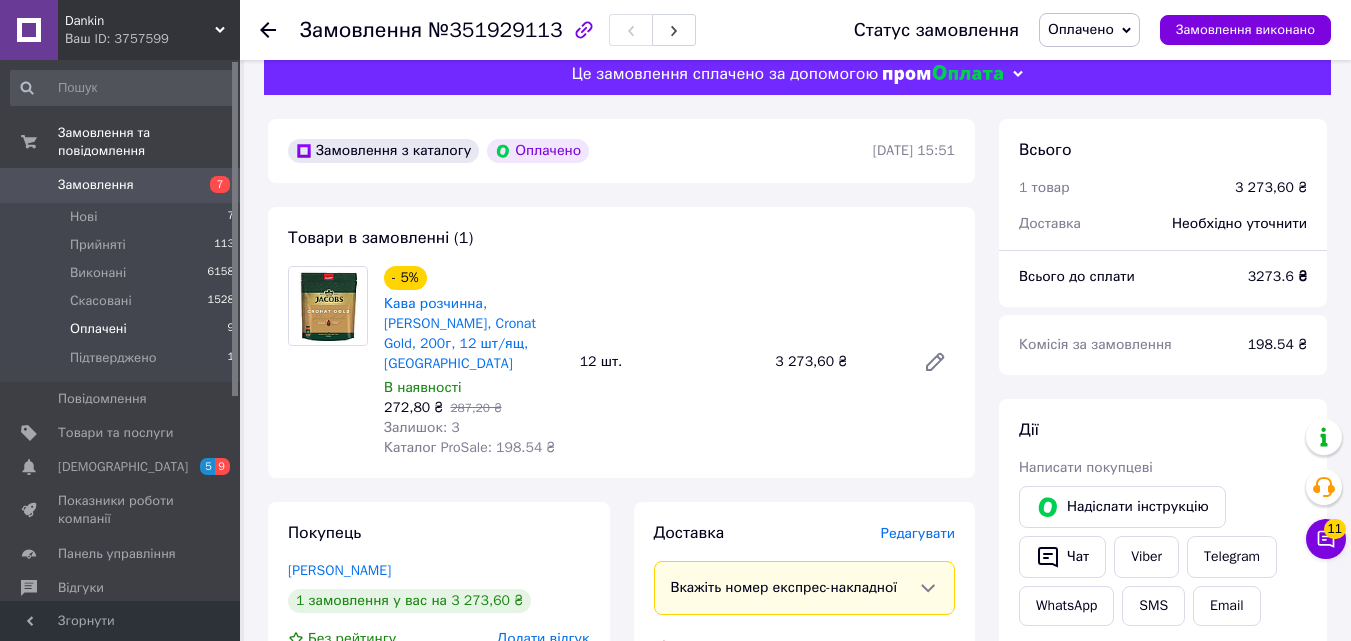 click on "Оплачені" at bounding box center (98, 329) 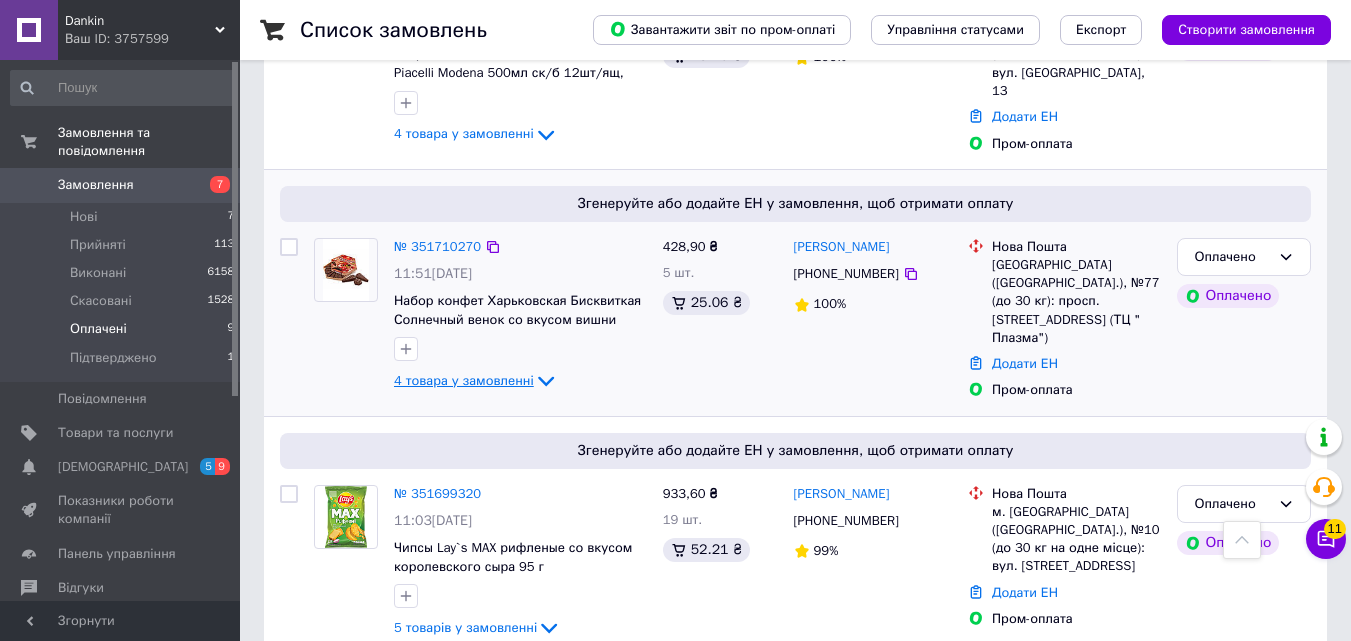 click on "4 товара у замовленні" at bounding box center (464, 380) 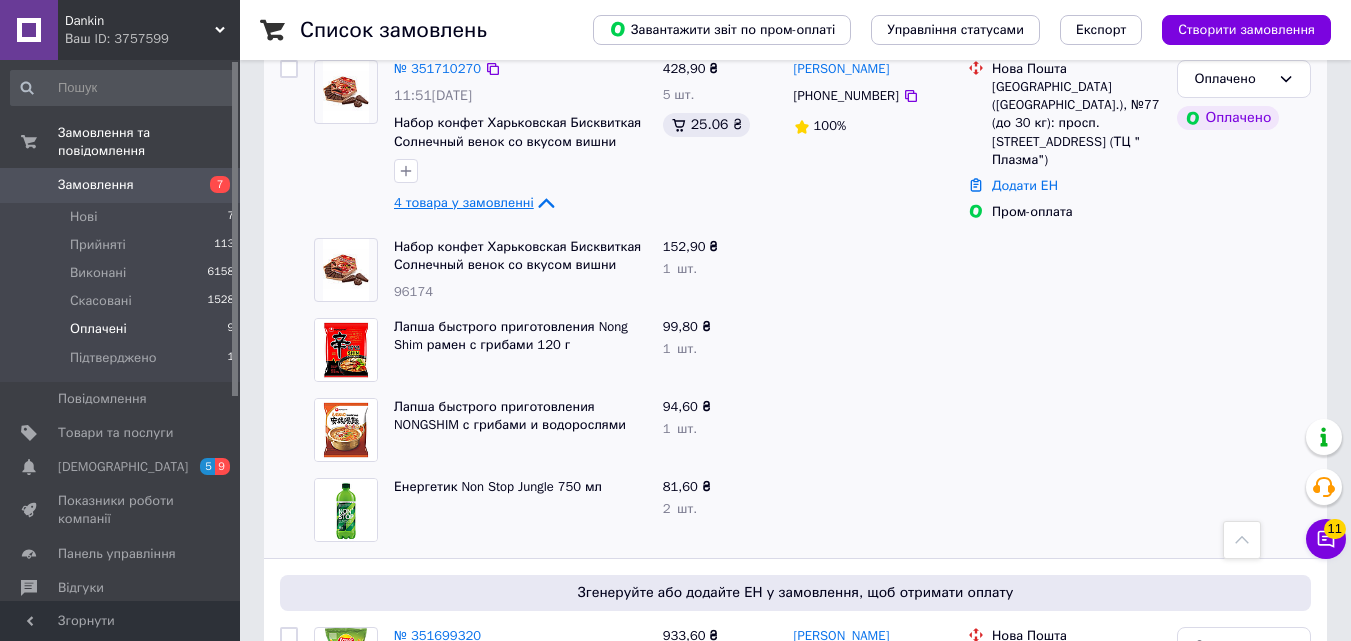 scroll, scrollTop: 782, scrollLeft: 0, axis: vertical 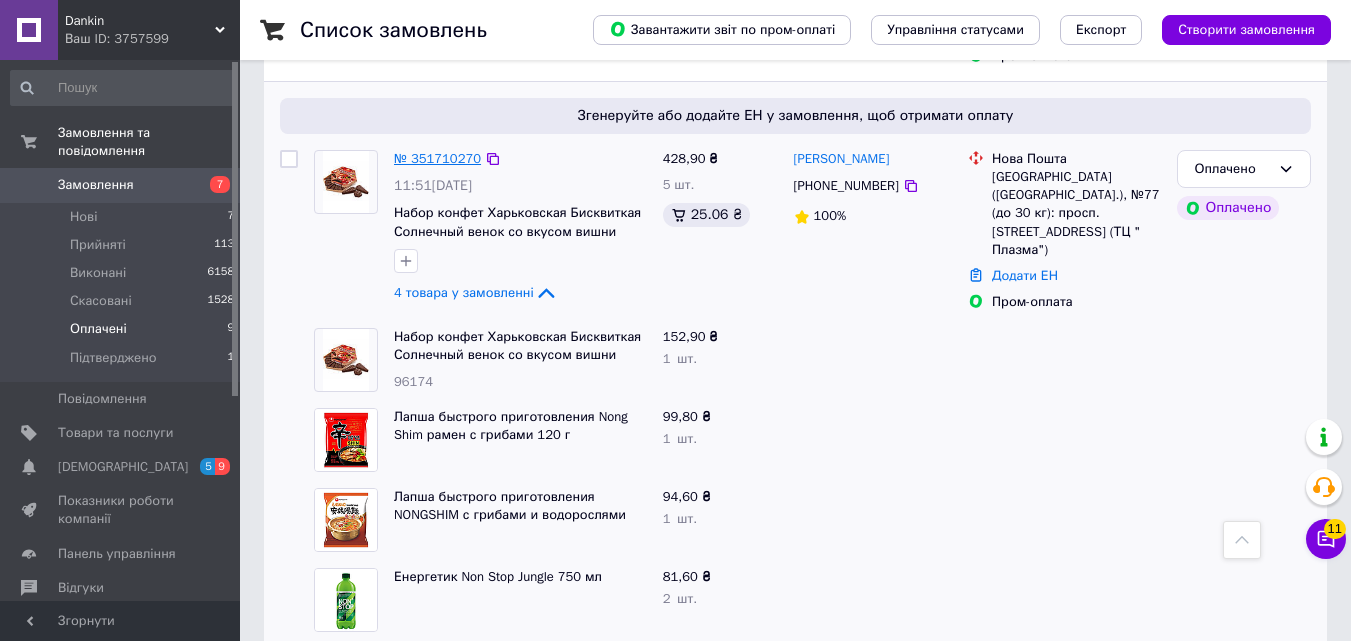 click on "№ 351710270" at bounding box center [437, 158] 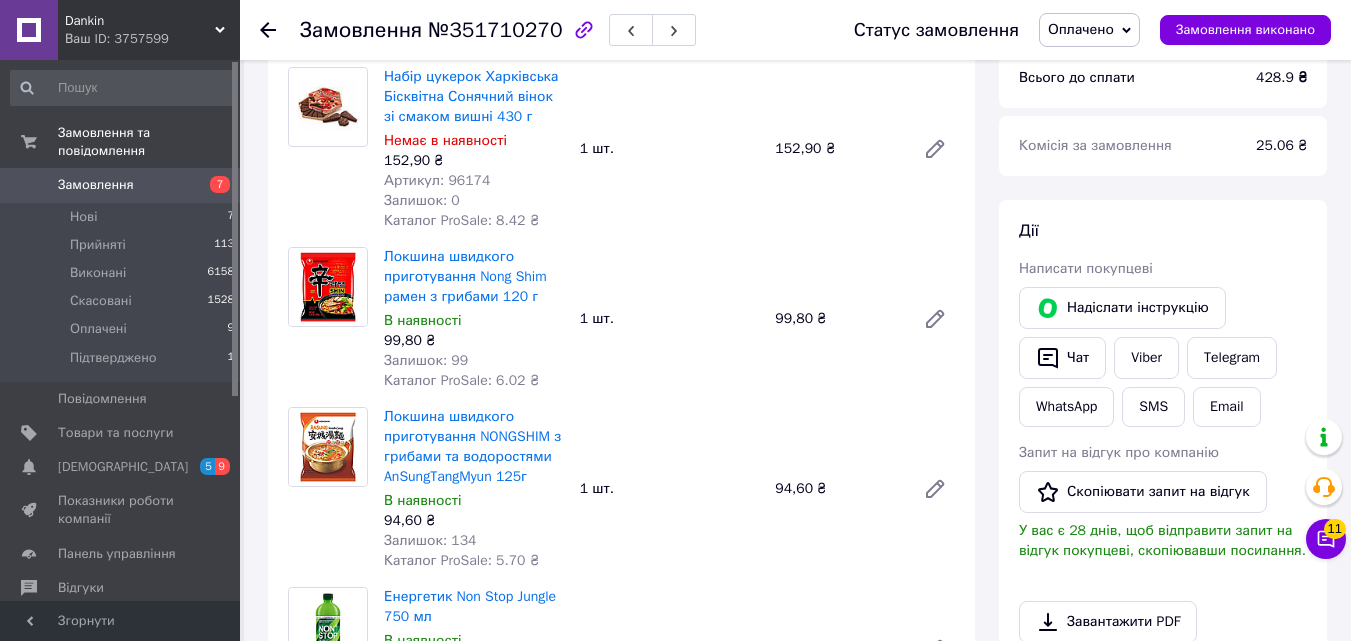 scroll, scrollTop: 231, scrollLeft: 0, axis: vertical 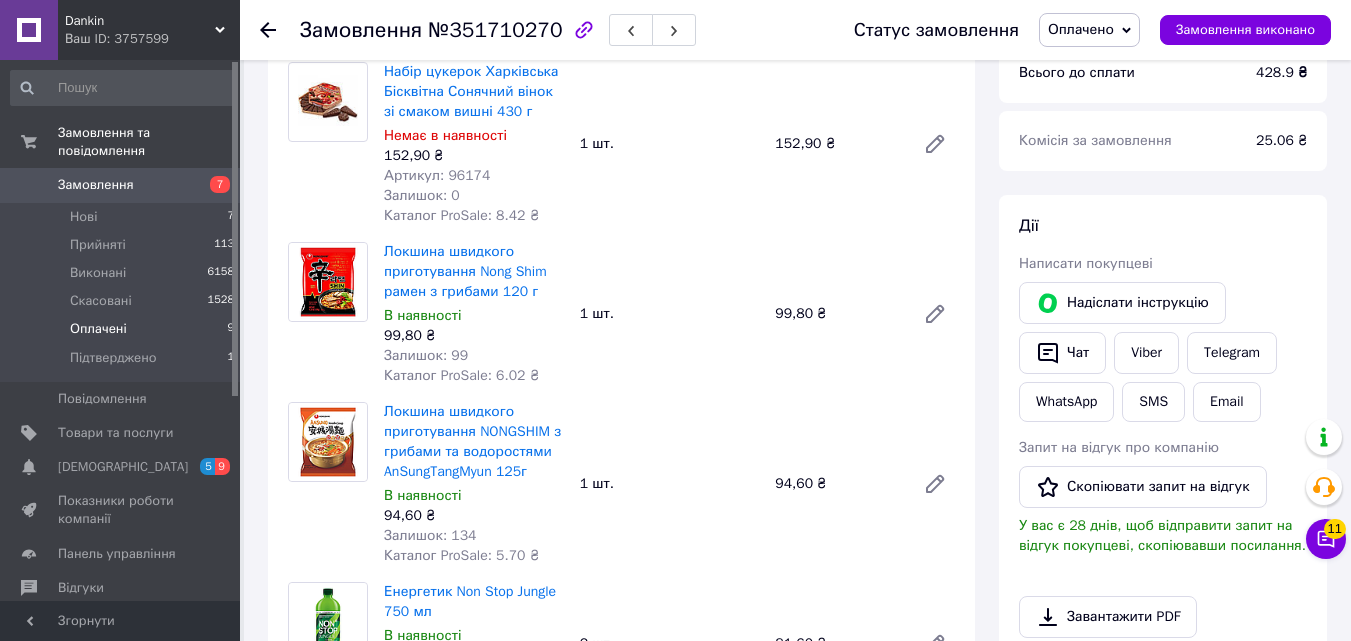 click on "Оплачені" at bounding box center (98, 329) 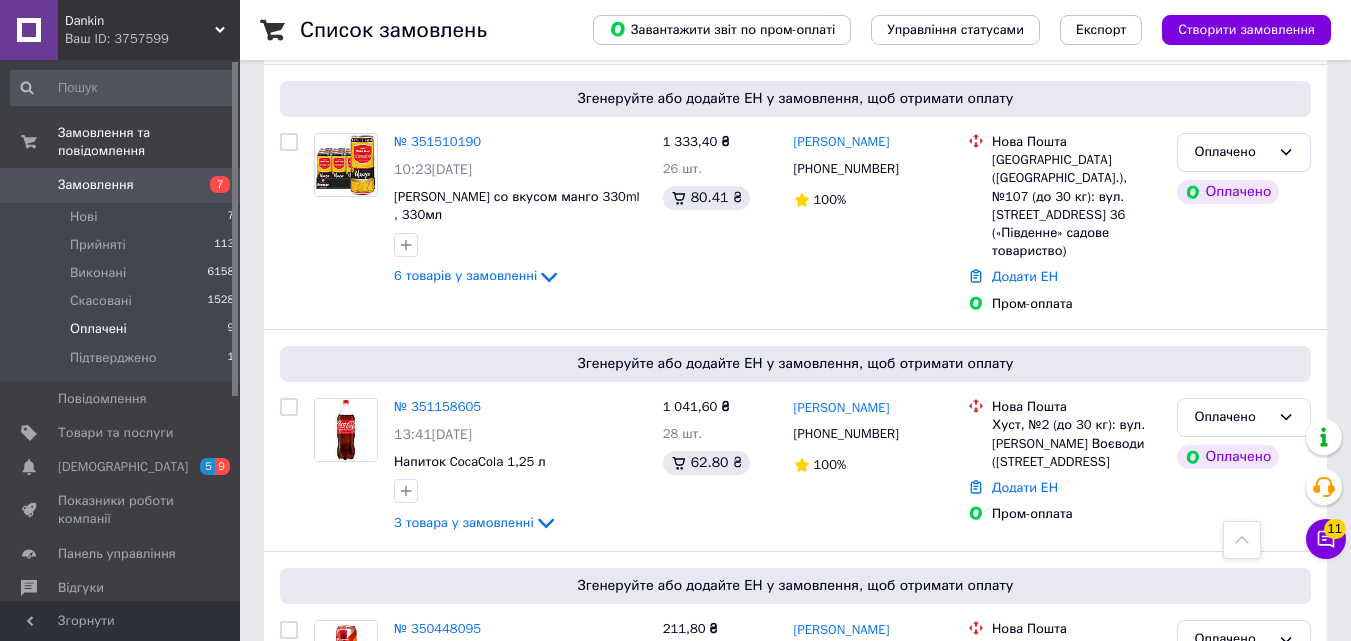 scroll, scrollTop: 1350, scrollLeft: 0, axis: vertical 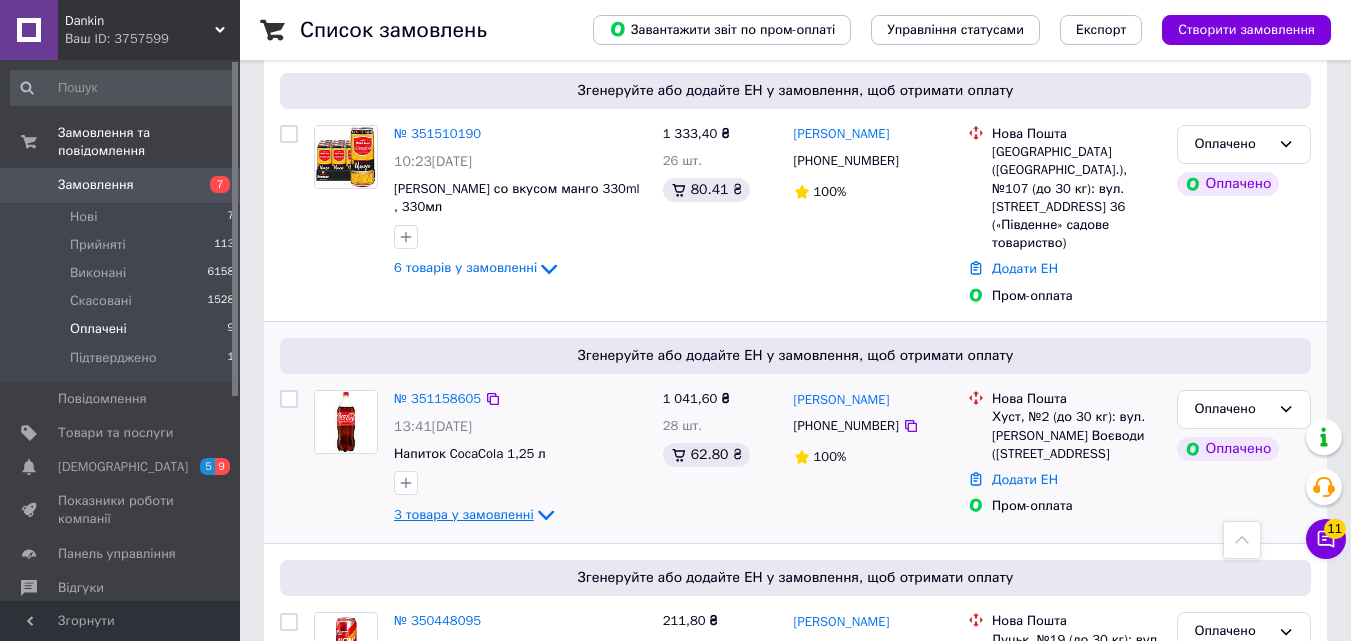 click on "3 товара у замовленні" at bounding box center (464, 514) 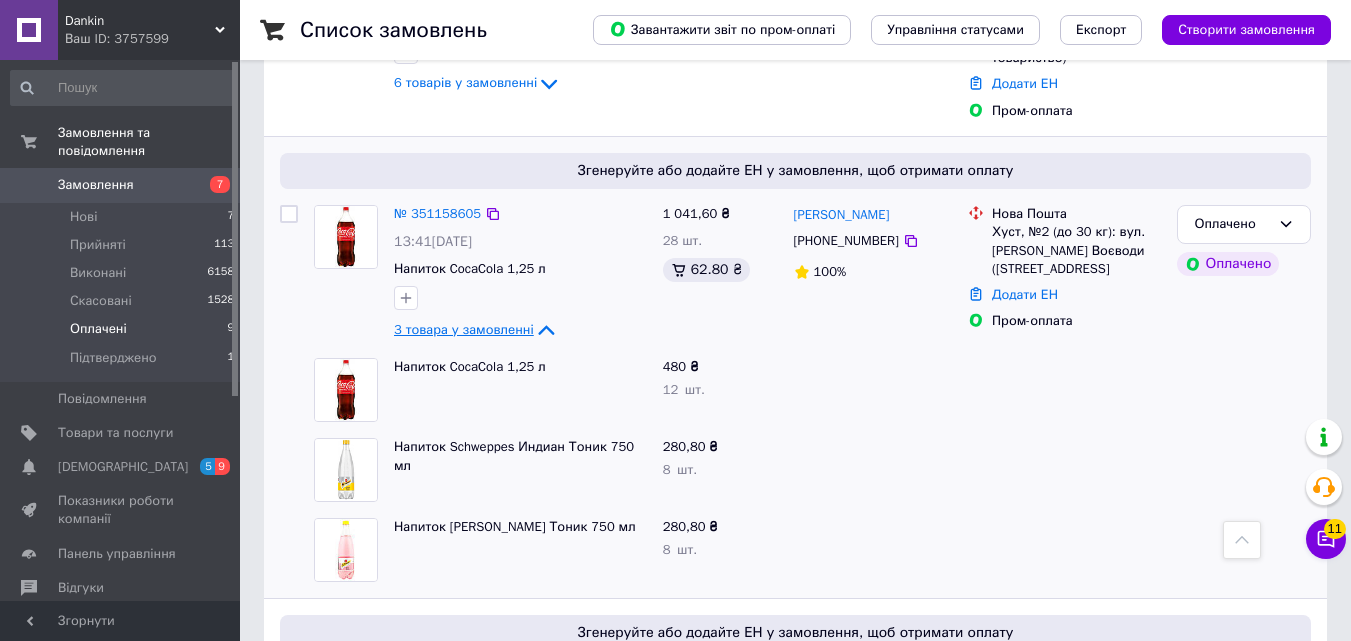 scroll, scrollTop: 1533, scrollLeft: 0, axis: vertical 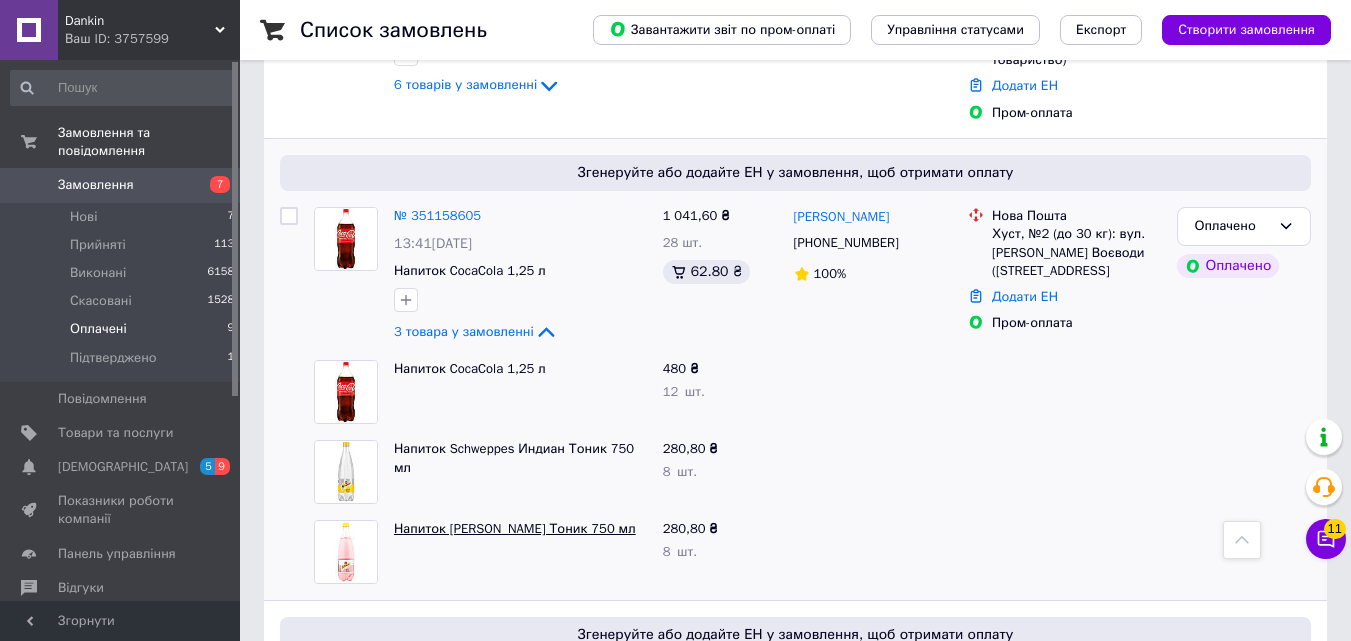 click on "Напиток Schweppes Пинк Тоник 750 мл" at bounding box center [515, 528] 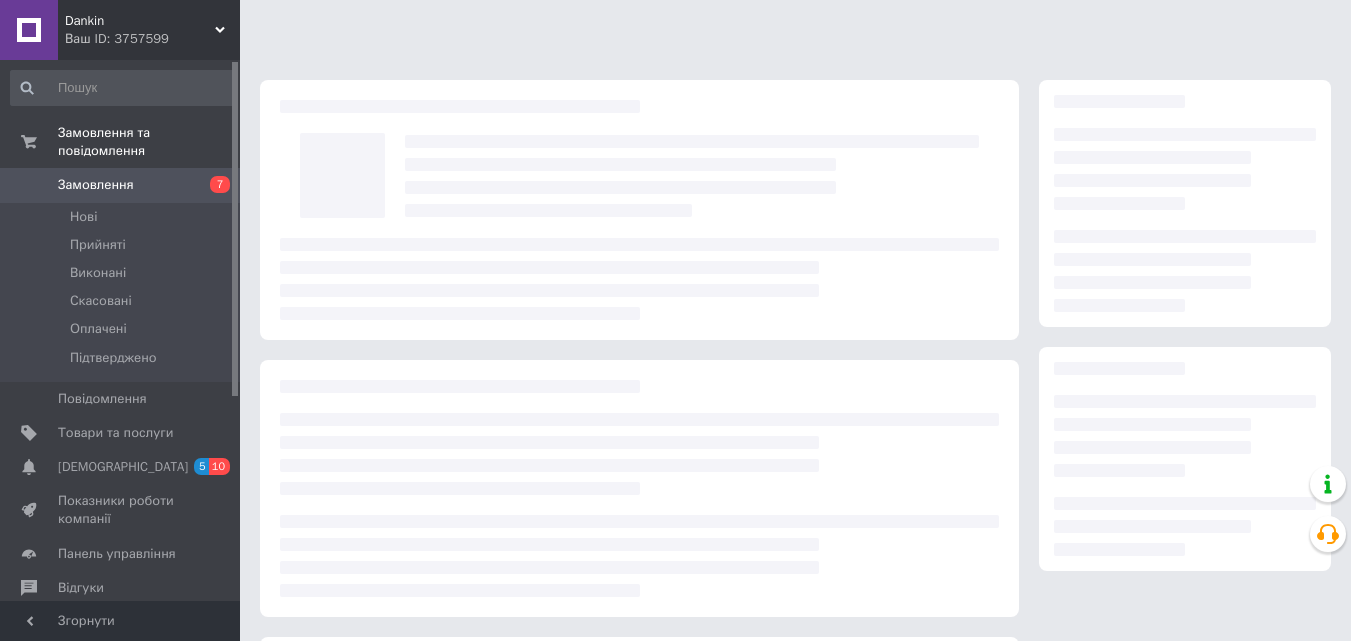 scroll, scrollTop: 0, scrollLeft: 0, axis: both 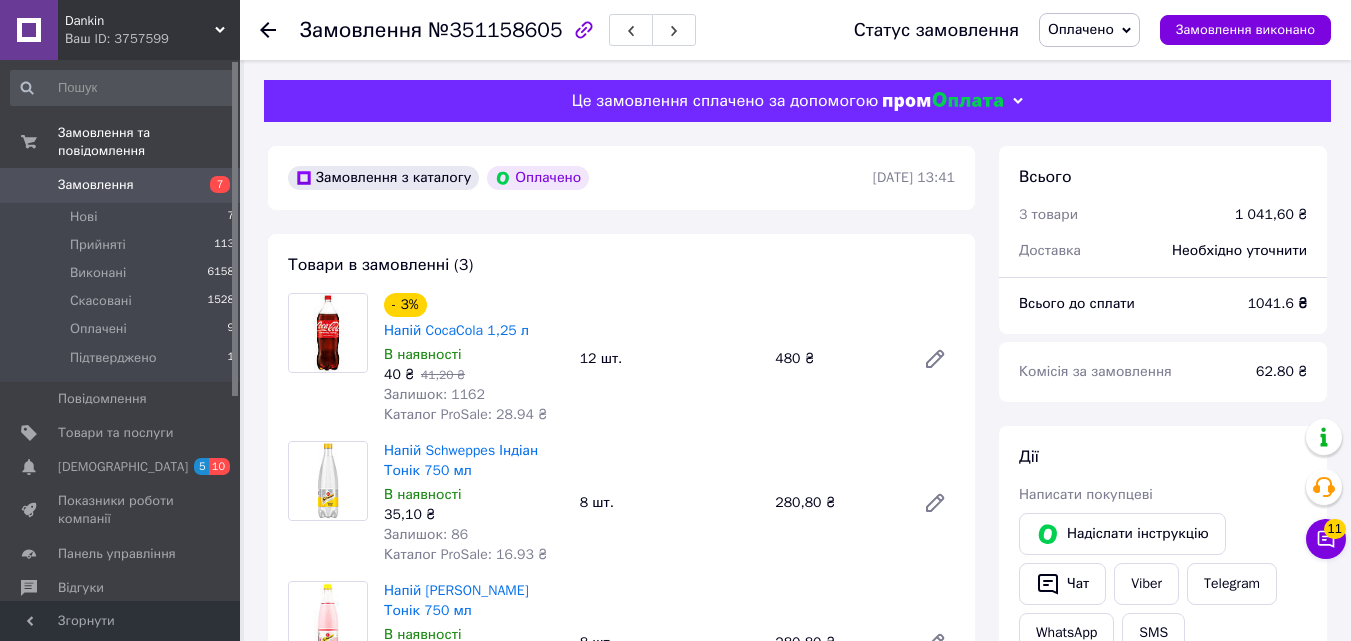 click 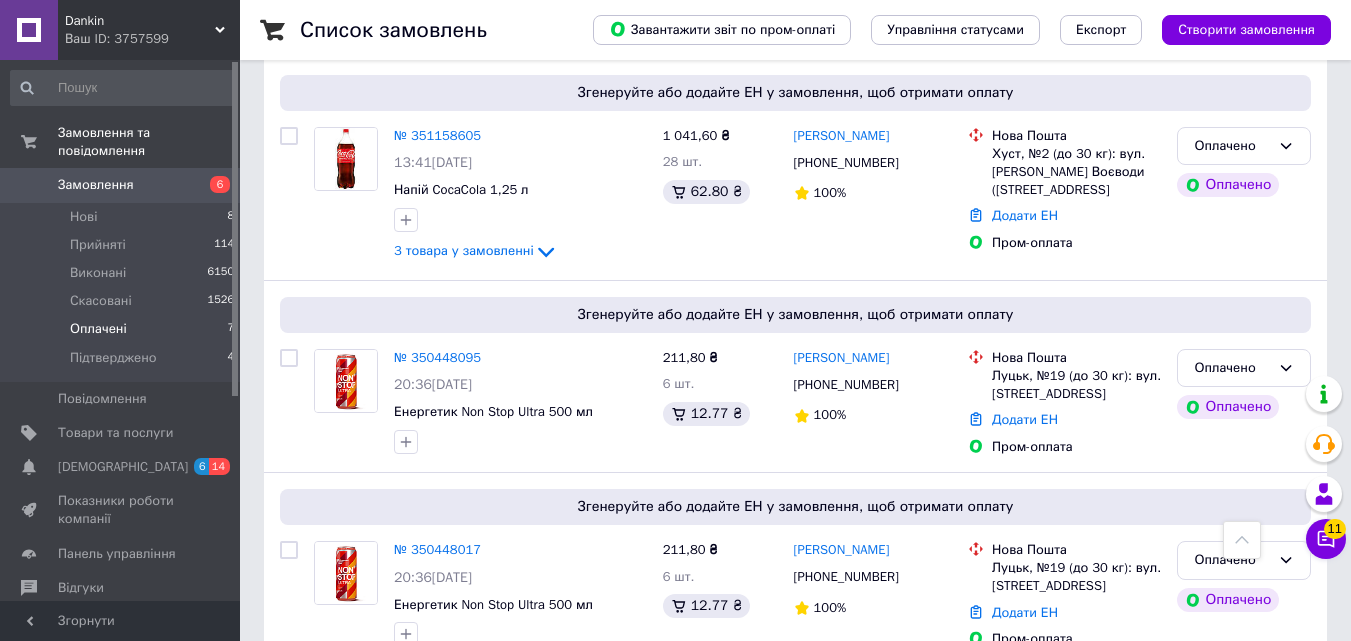 scroll, scrollTop: 1126, scrollLeft: 0, axis: vertical 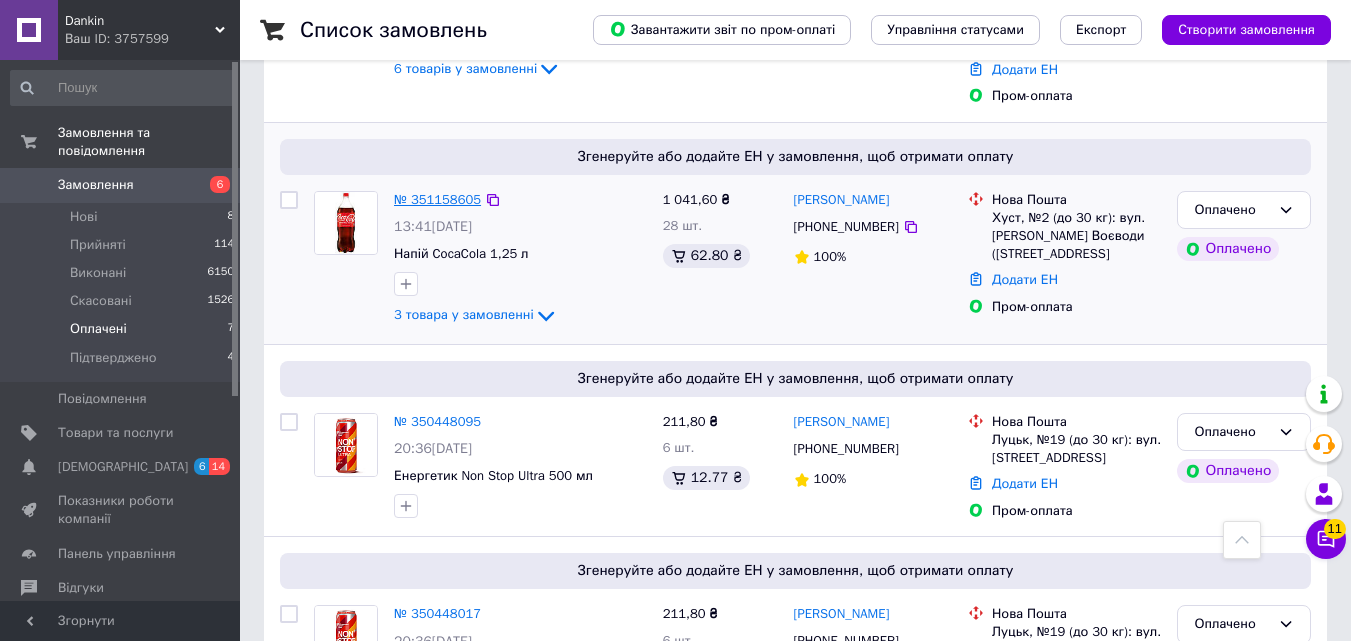 click on "№ 351158605" at bounding box center (437, 199) 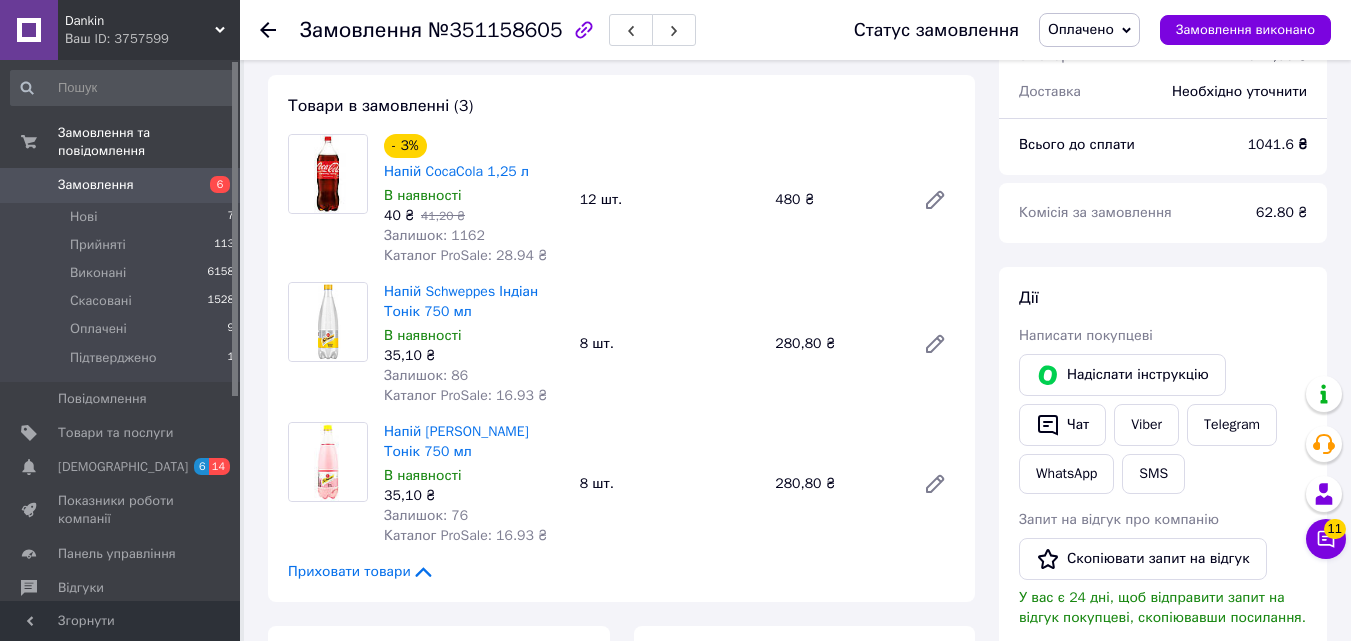 scroll, scrollTop: 171, scrollLeft: 0, axis: vertical 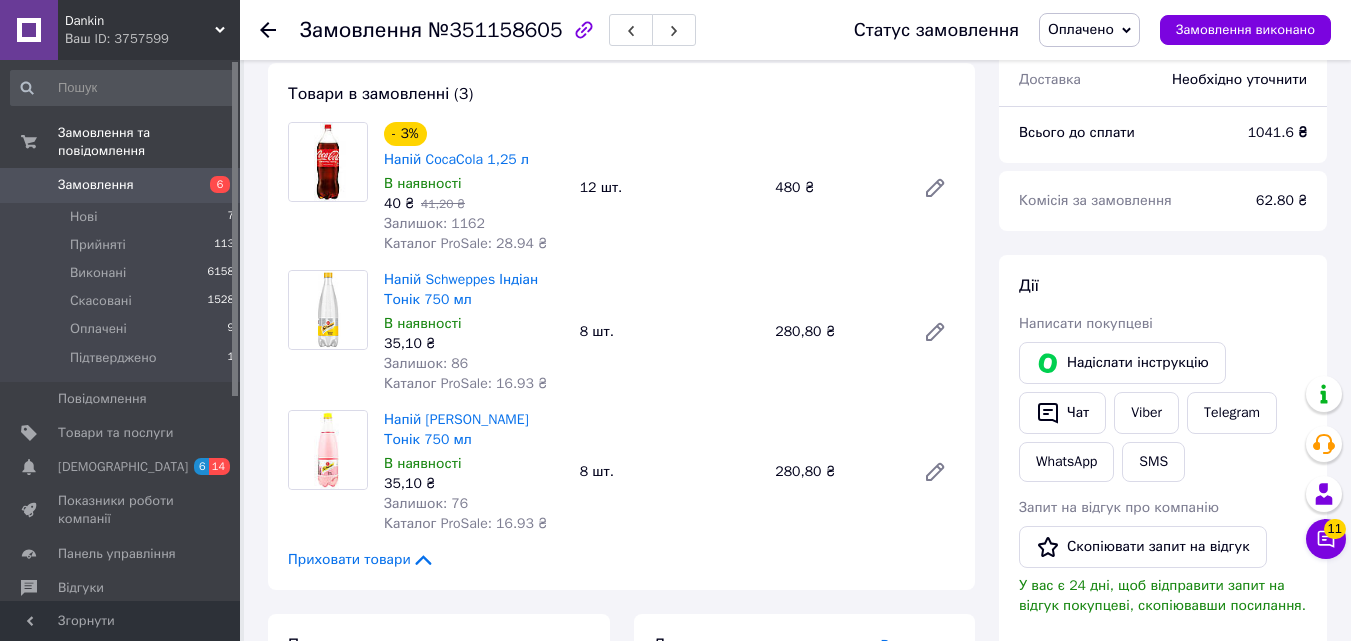 click 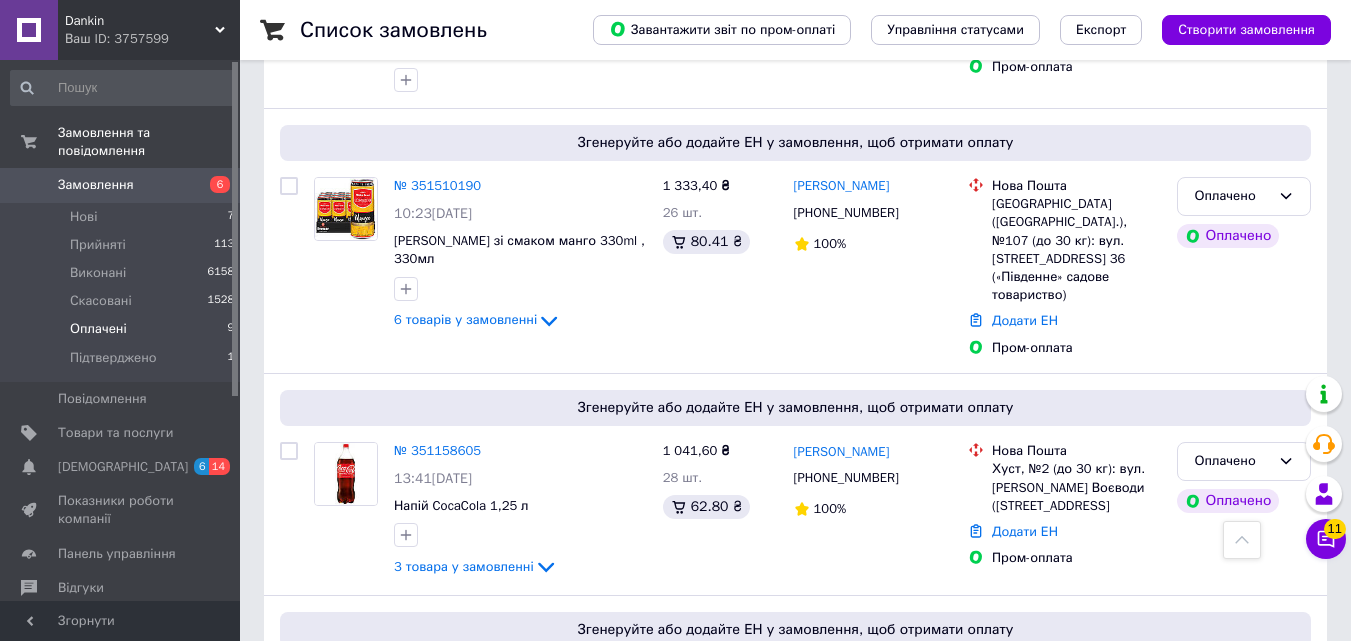 scroll, scrollTop: 1315, scrollLeft: 0, axis: vertical 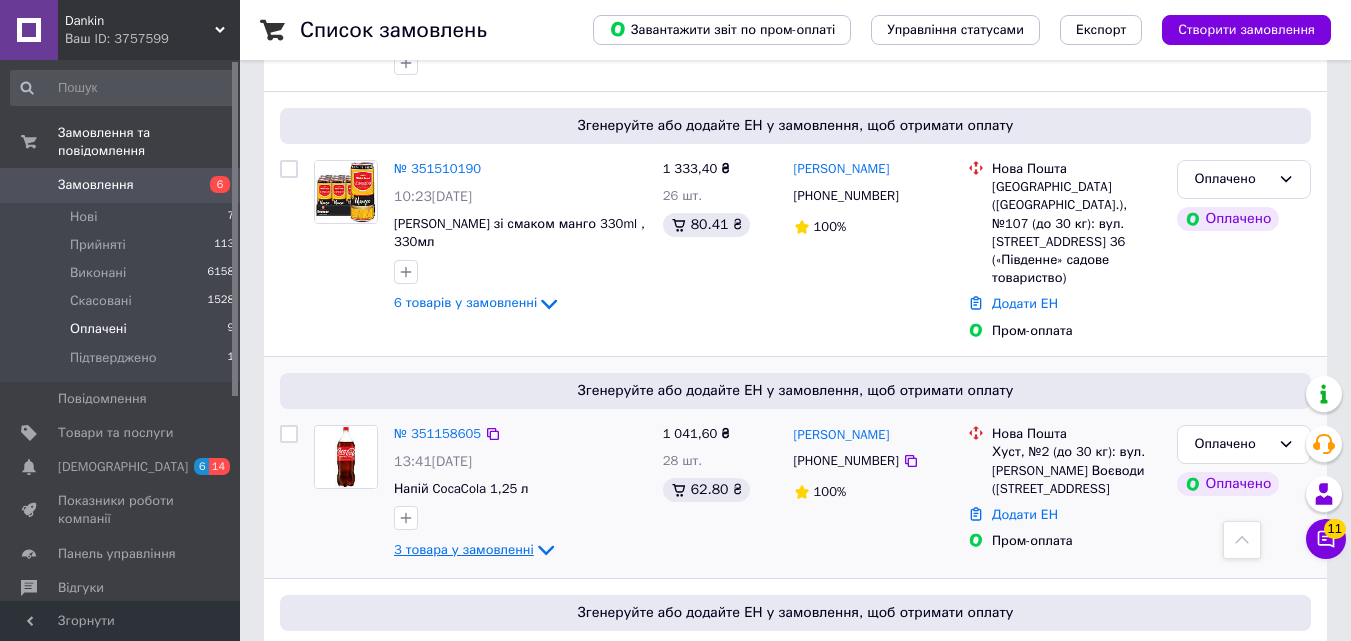 click on "3 товара у замовленні" at bounding box center [464, 549] 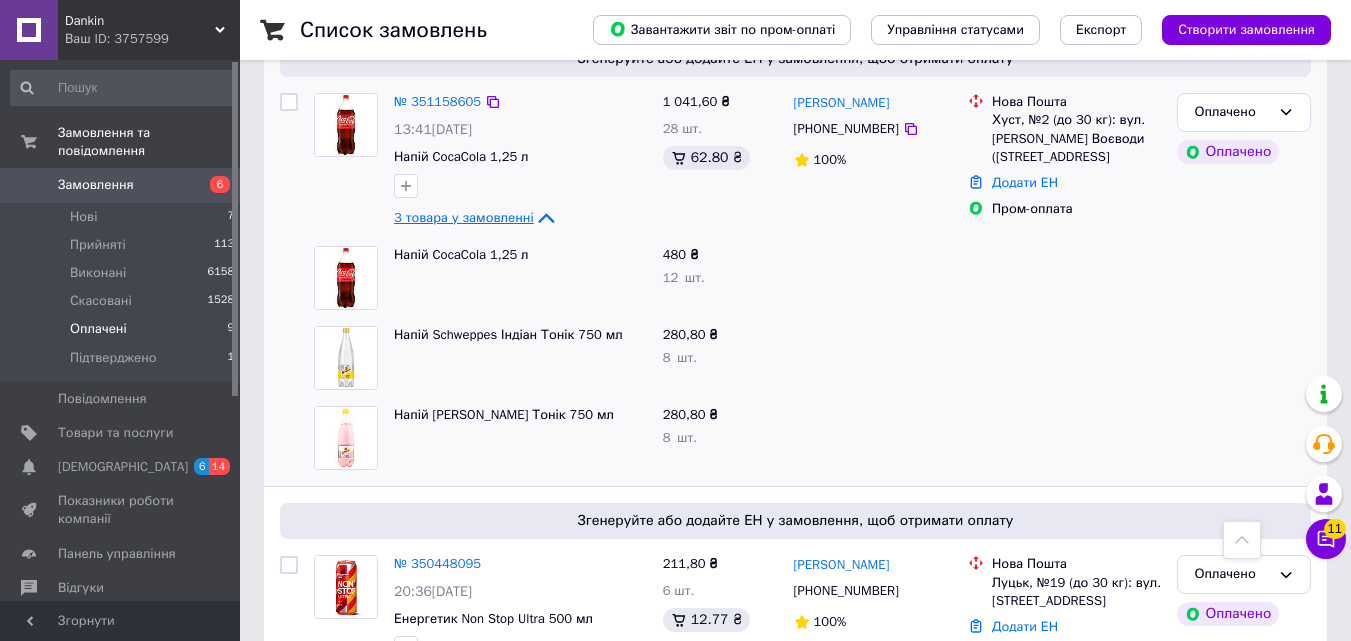 click on "3 товара у замовленні" at bounding box center [464, 217] 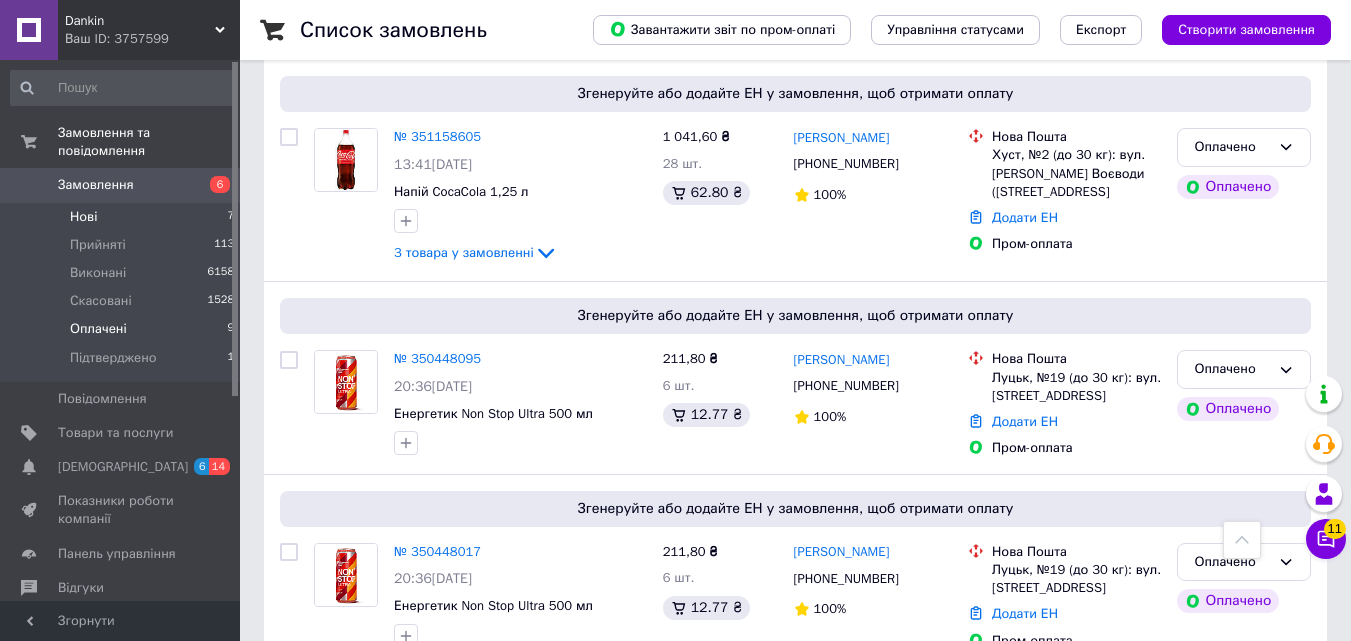 click on "Нові 7" at bounding box center (123, 217) 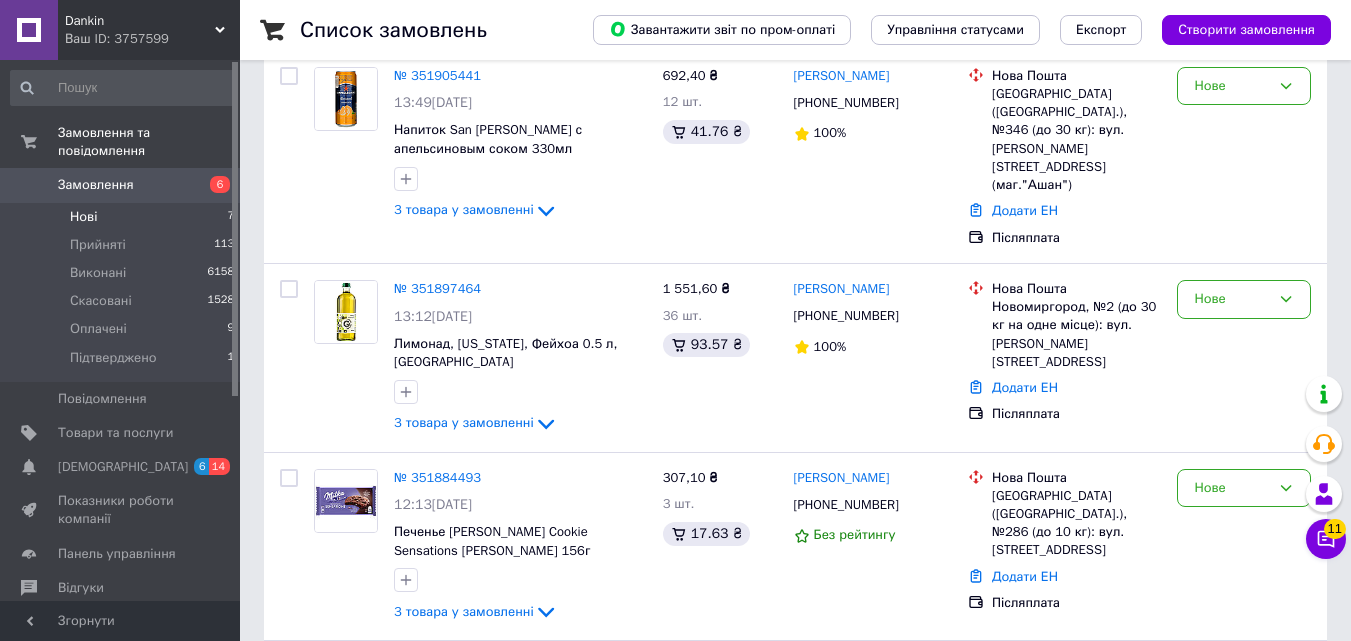 scroll, scrollTop: 402, scrollLeft: 0, axis: vertical 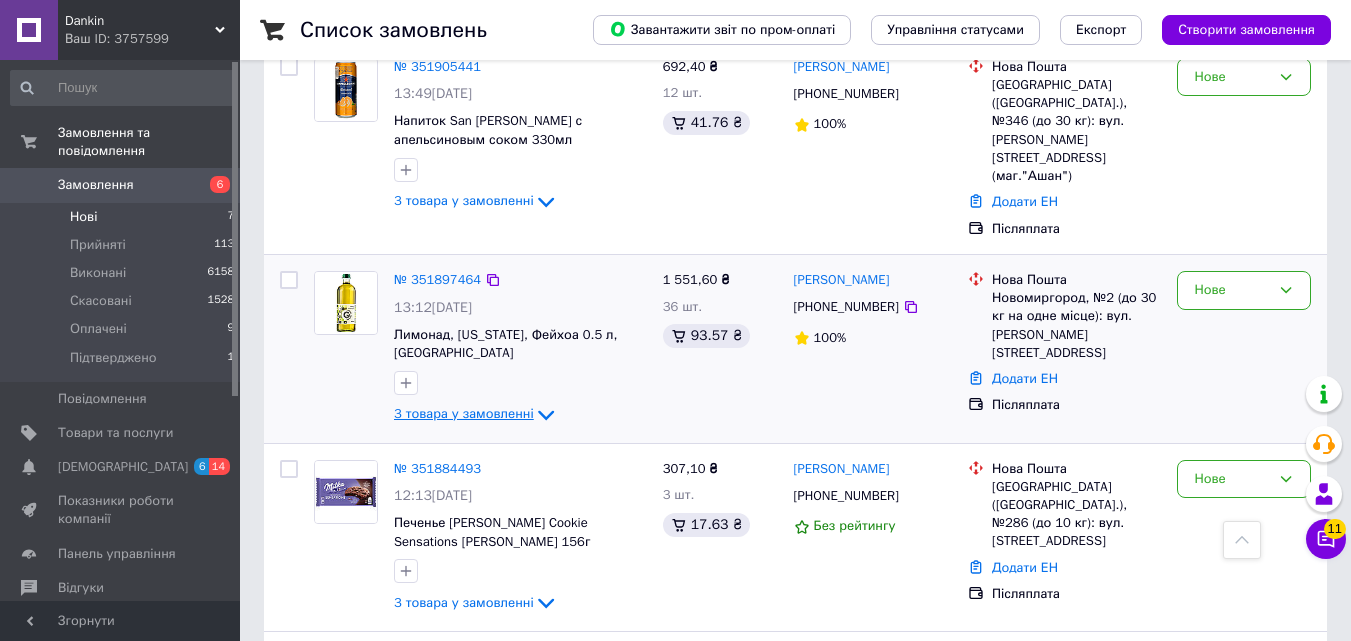 click on "3 товара у замовленні" at bounding box center [464, 413] 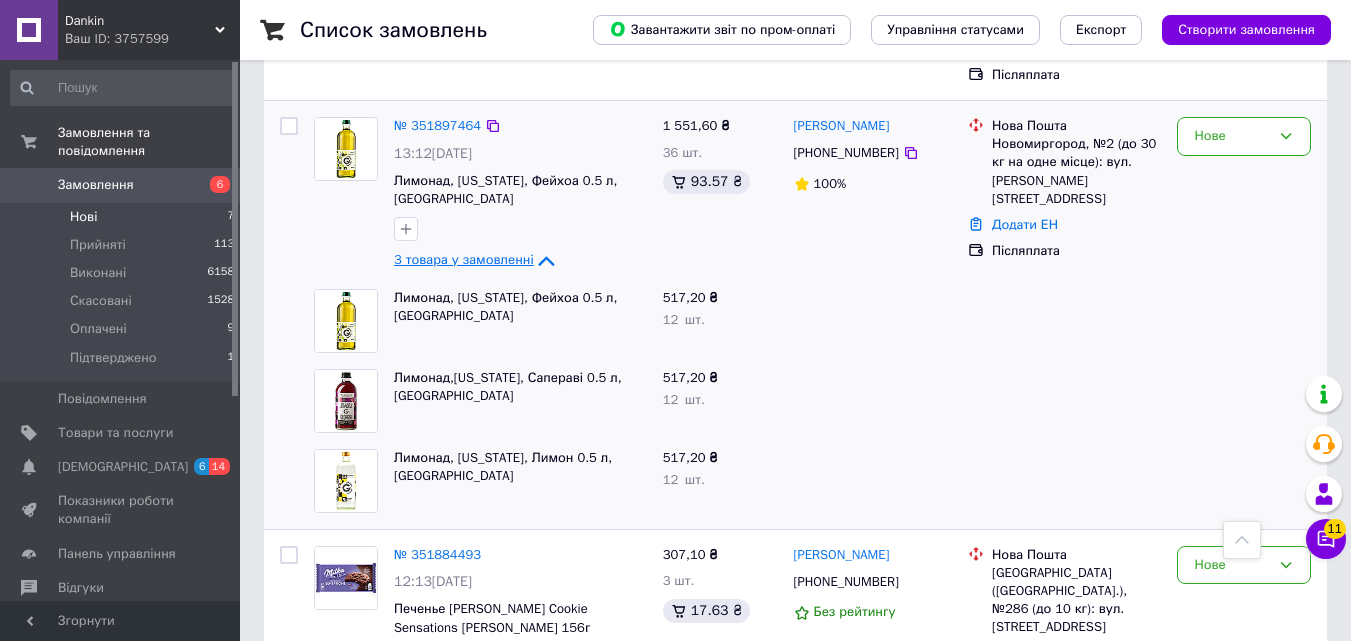 scroll, scrollTop: 557, scrollLeft: 0, axis: vertical 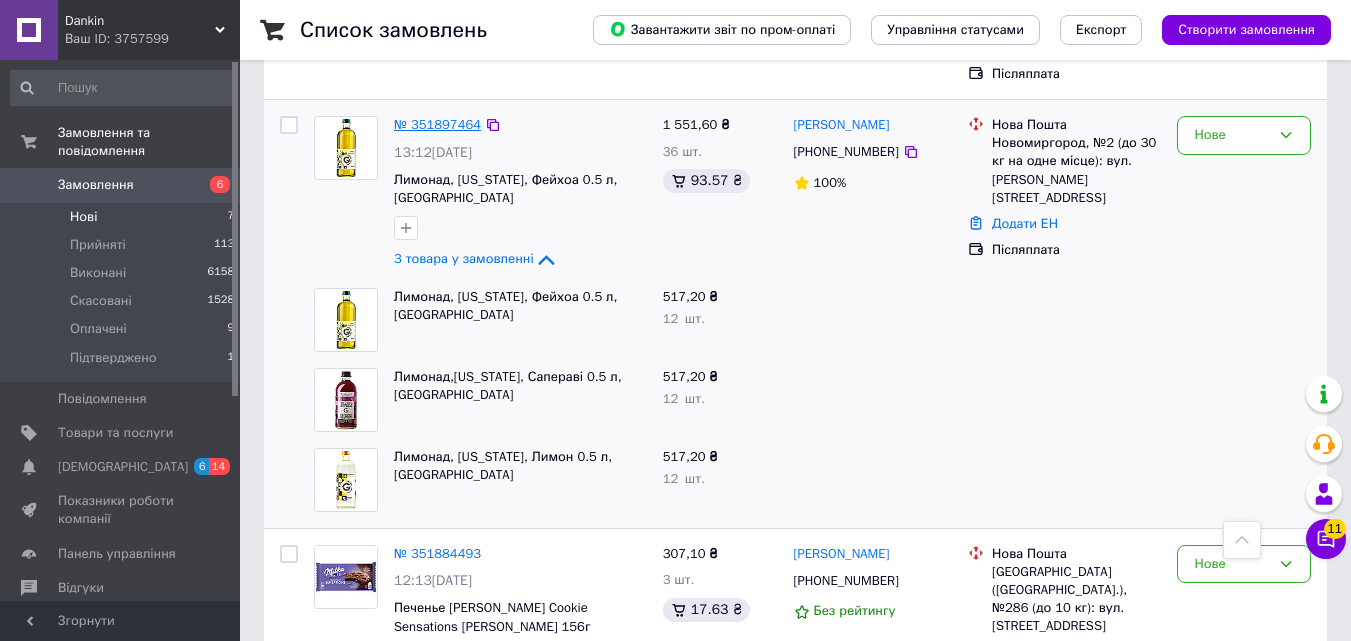 click on "№ 351897464" at bounding box center [437, 124] 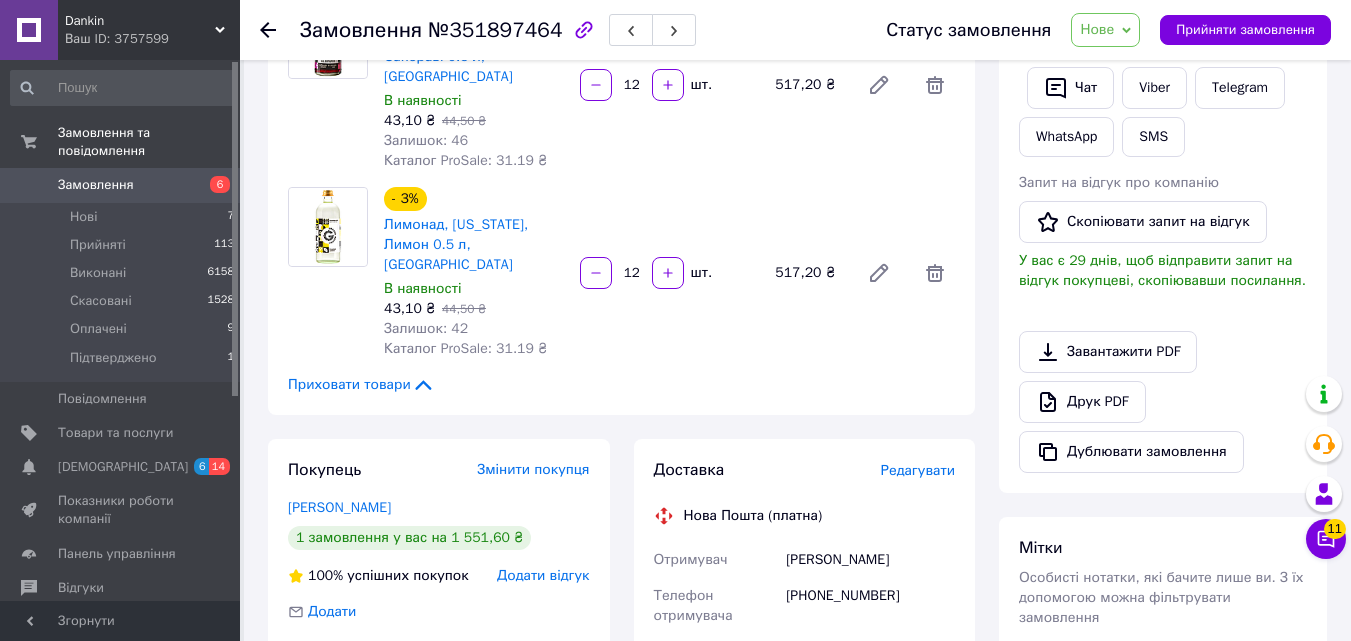 scroll, scrollTop: 423, scrollLeft: 0, axis: vertical 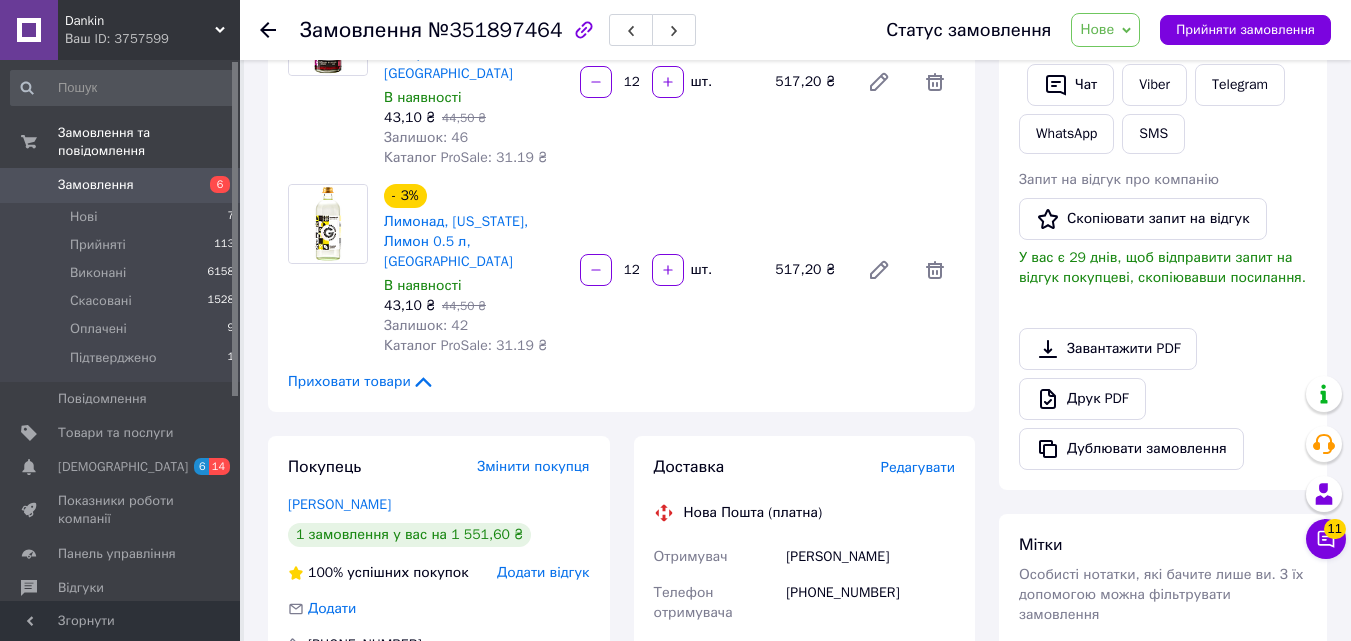 click 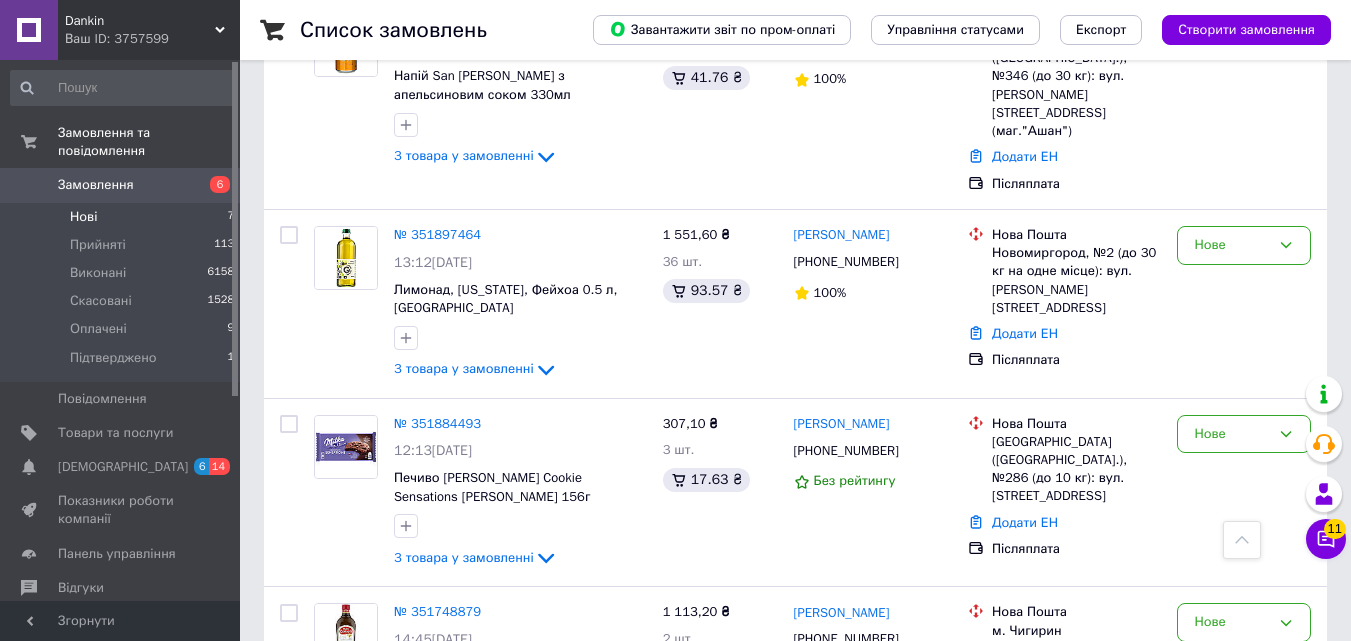 scroll, scrollTop: 525, scrollLeft: 0, axis: vertical 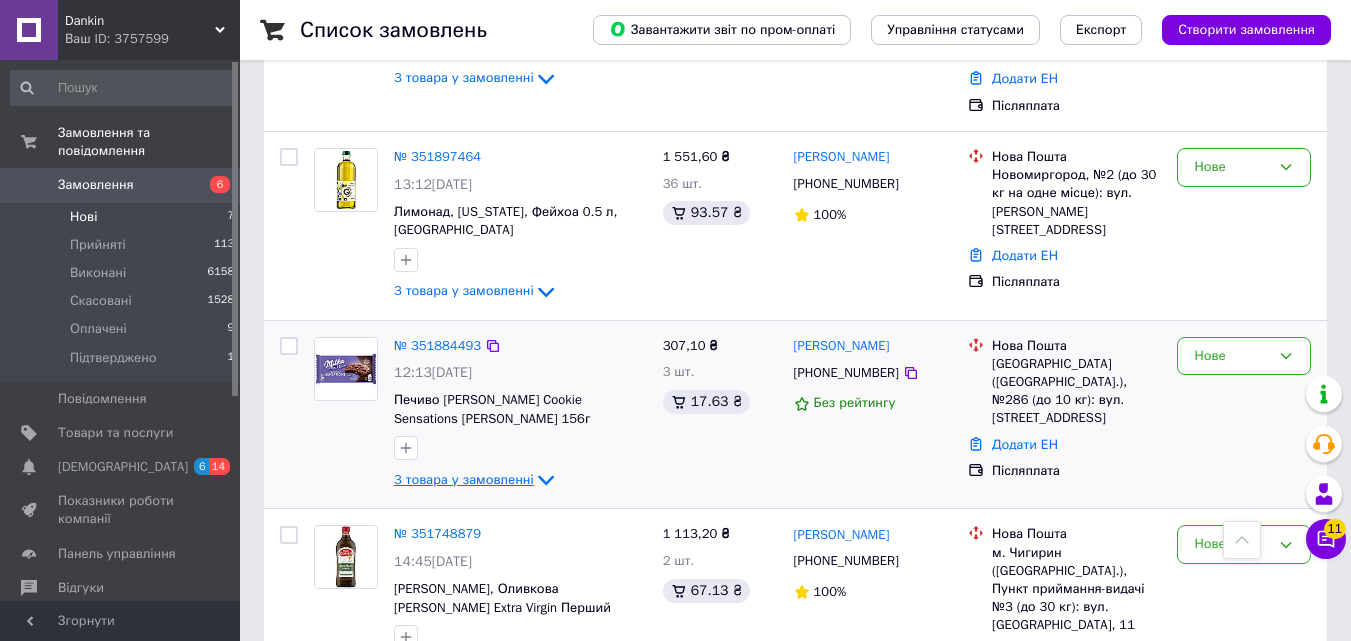 click on "3 товара у замовленні" at bounding box center [464, 479] 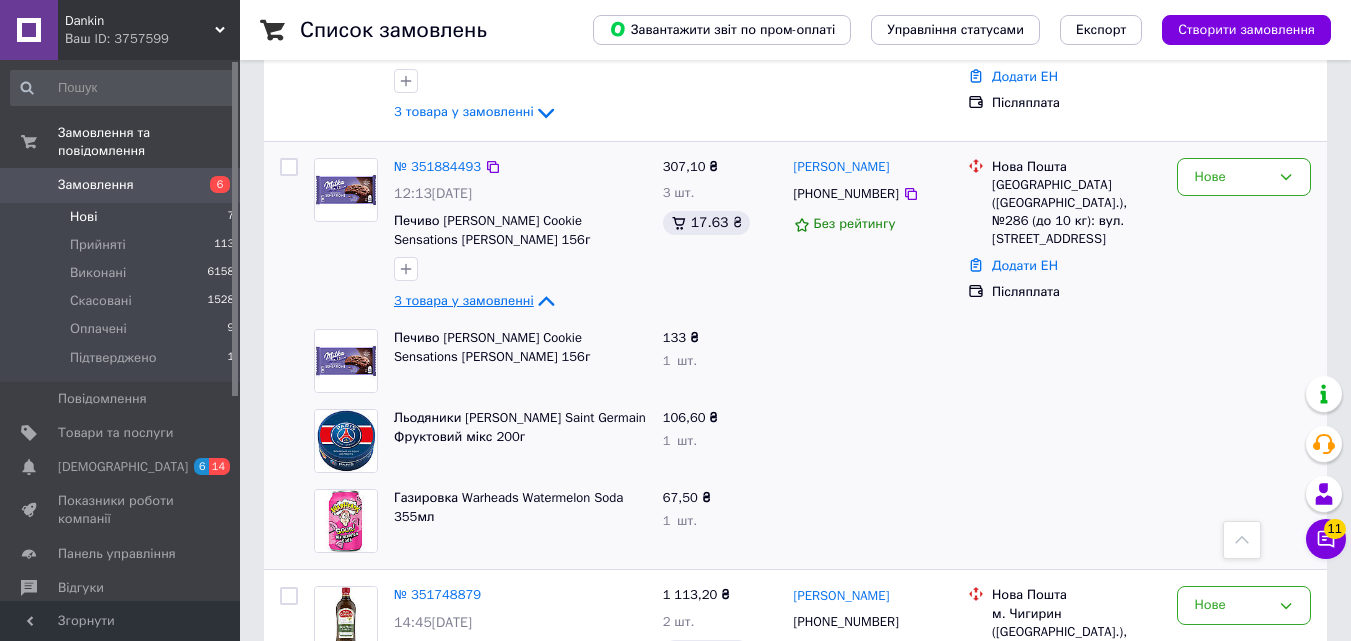 scroll, scrollTop: 713, scrollLeft: 0, axis: vertical 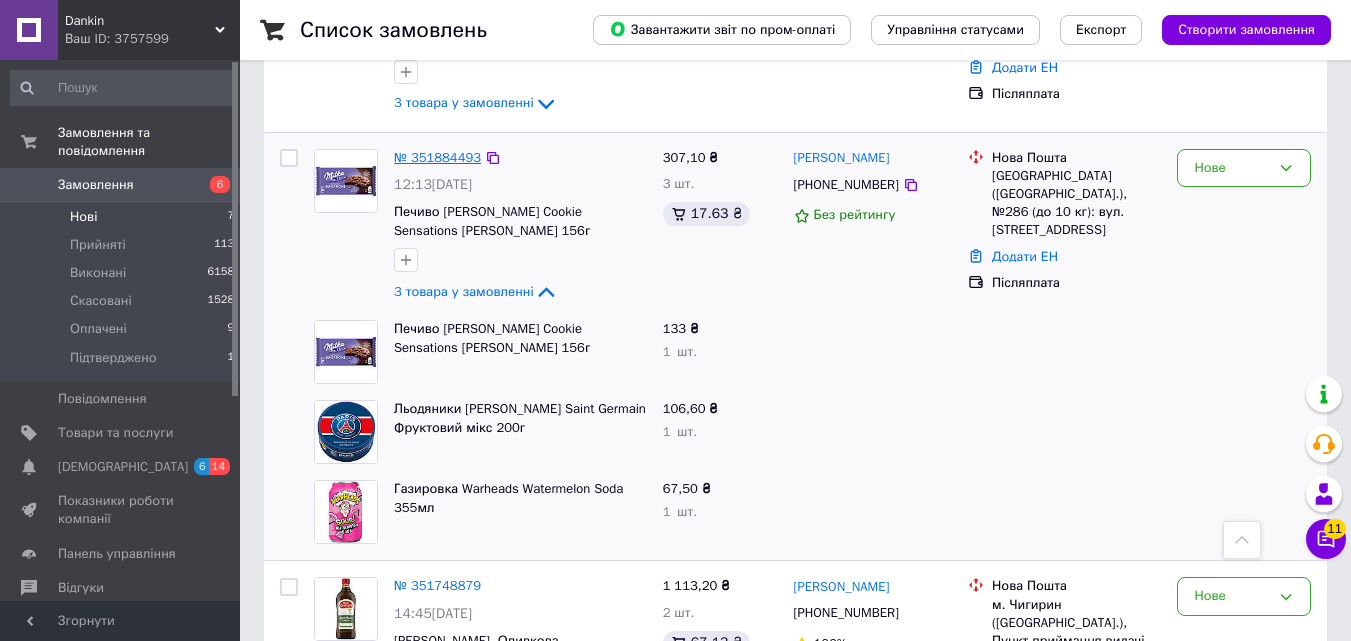 click on "№ 351884493" at bounding box center (437, 157) 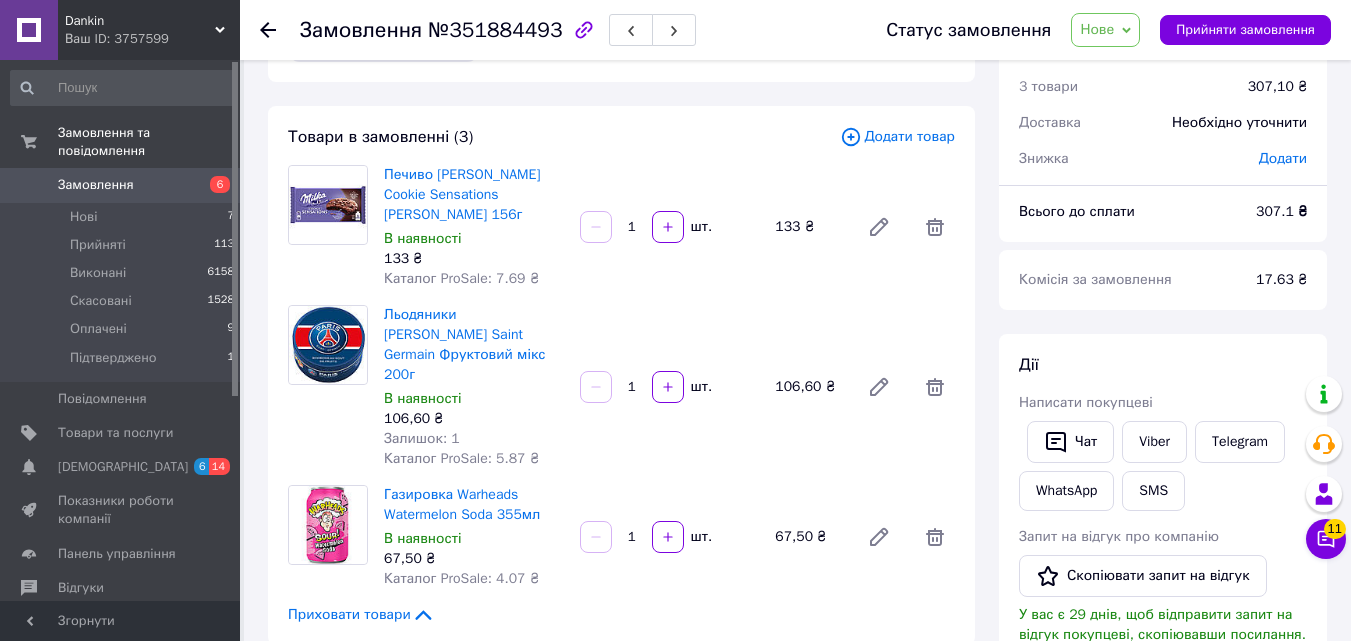 scroll, scrollTop: 87, scrollLeft: 0, axis: vertical 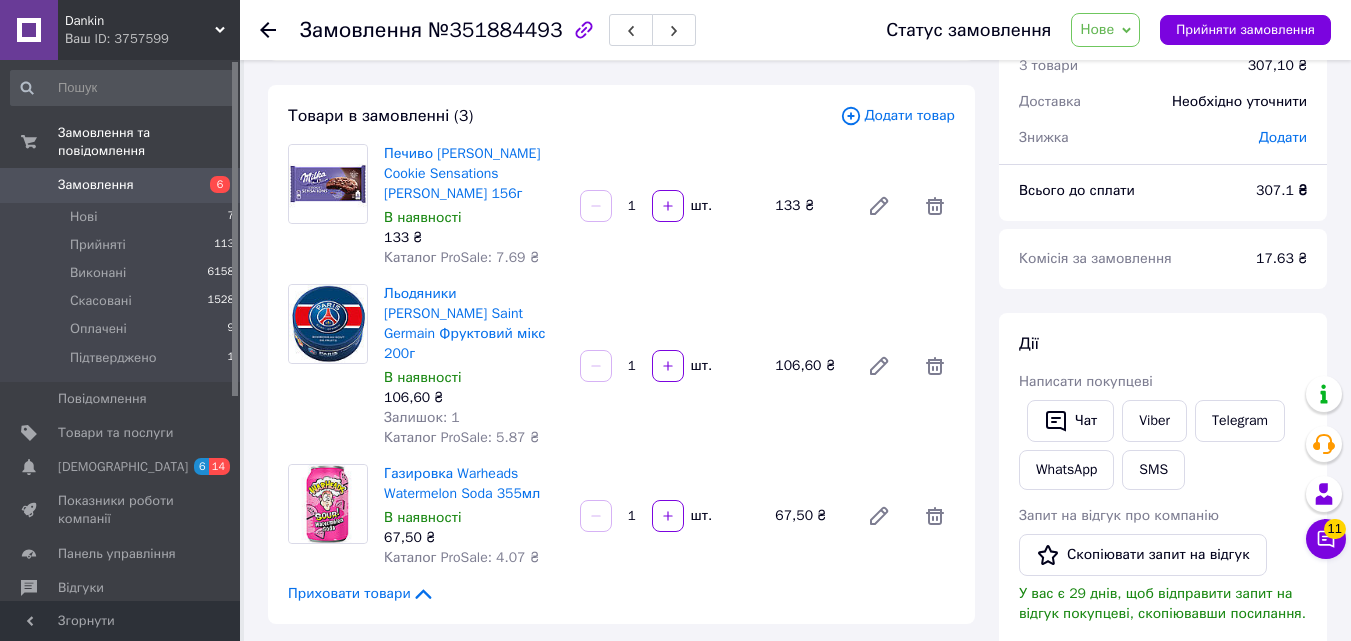 click 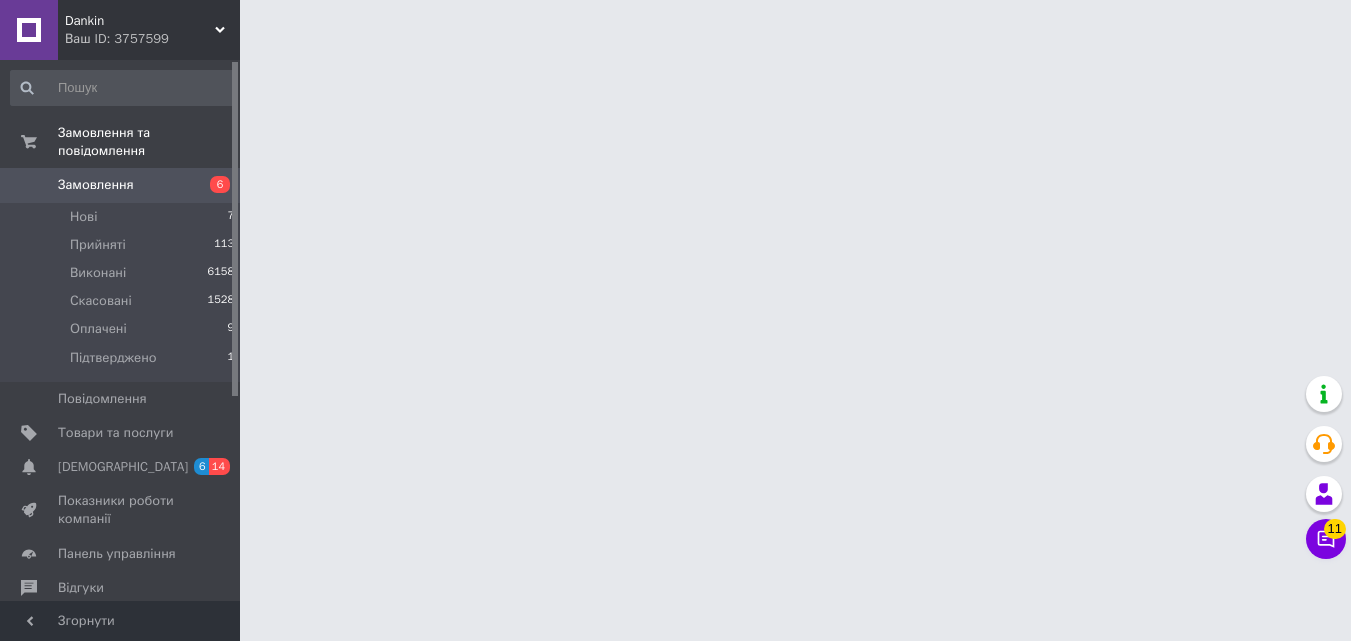 scroll, scrollTop: 0, scrollLeft: 0, axis: both 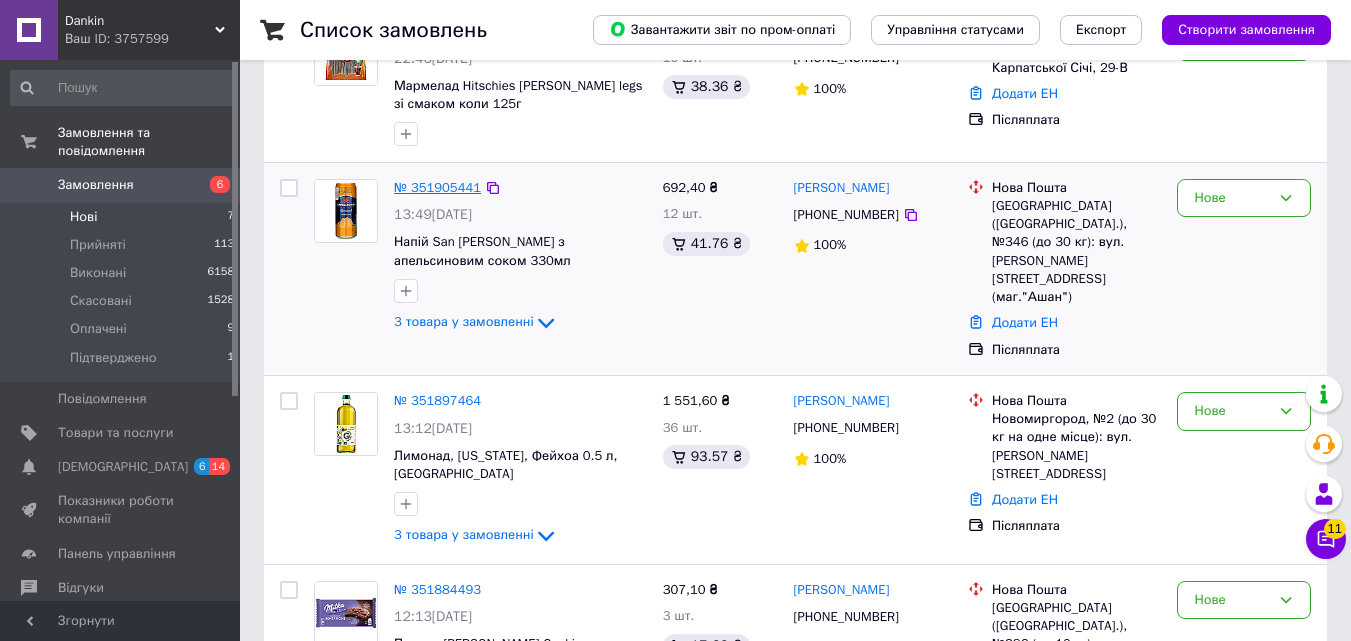 click on "№ 351905441" at bounding box center (437, 187) 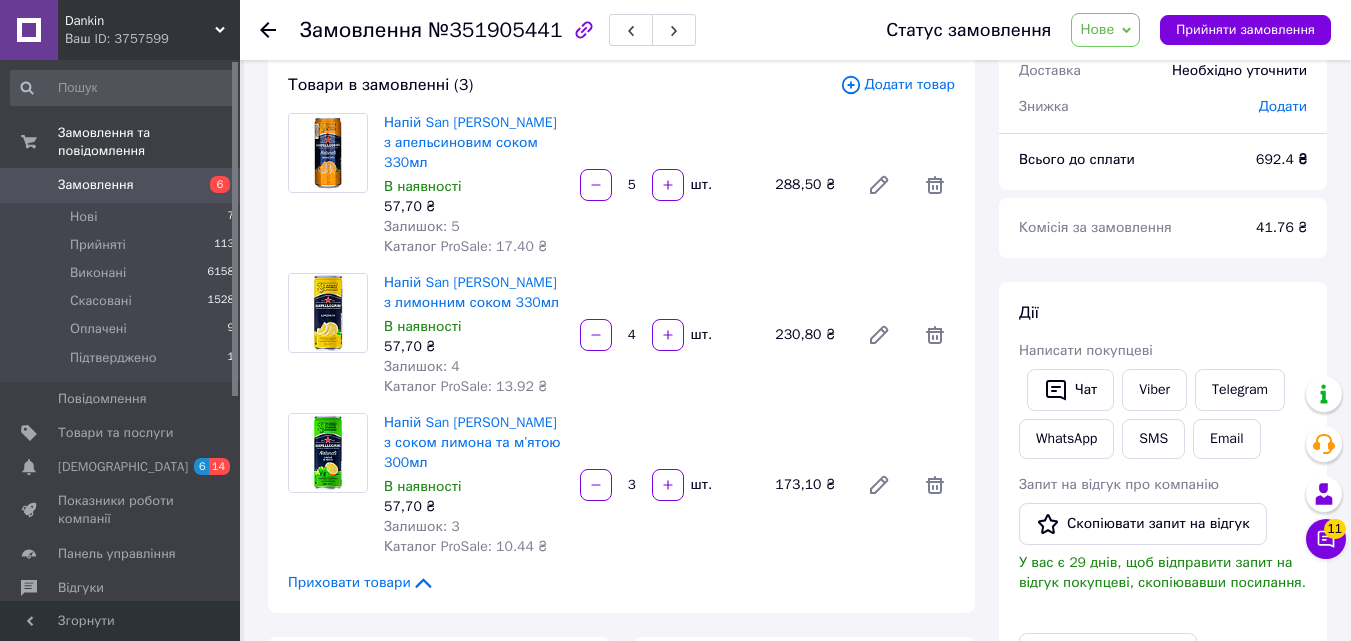 scroll, scrollTop: 120, scrollLeft: 0, axis: vertical 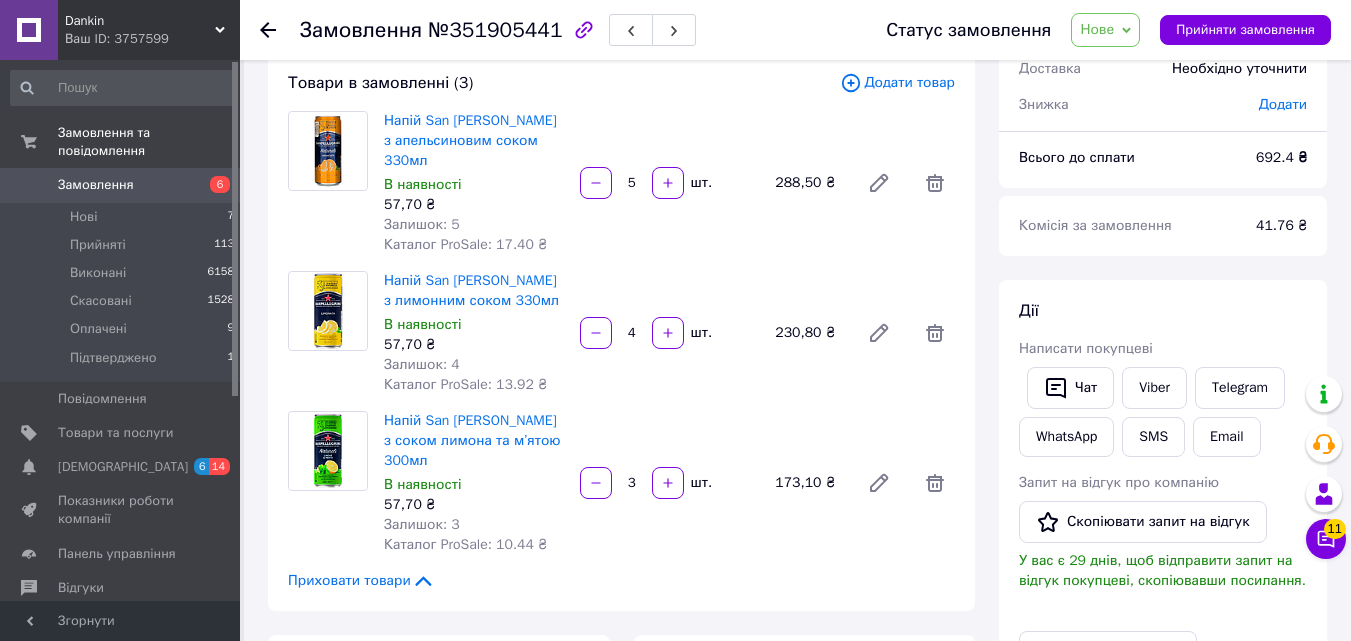 click 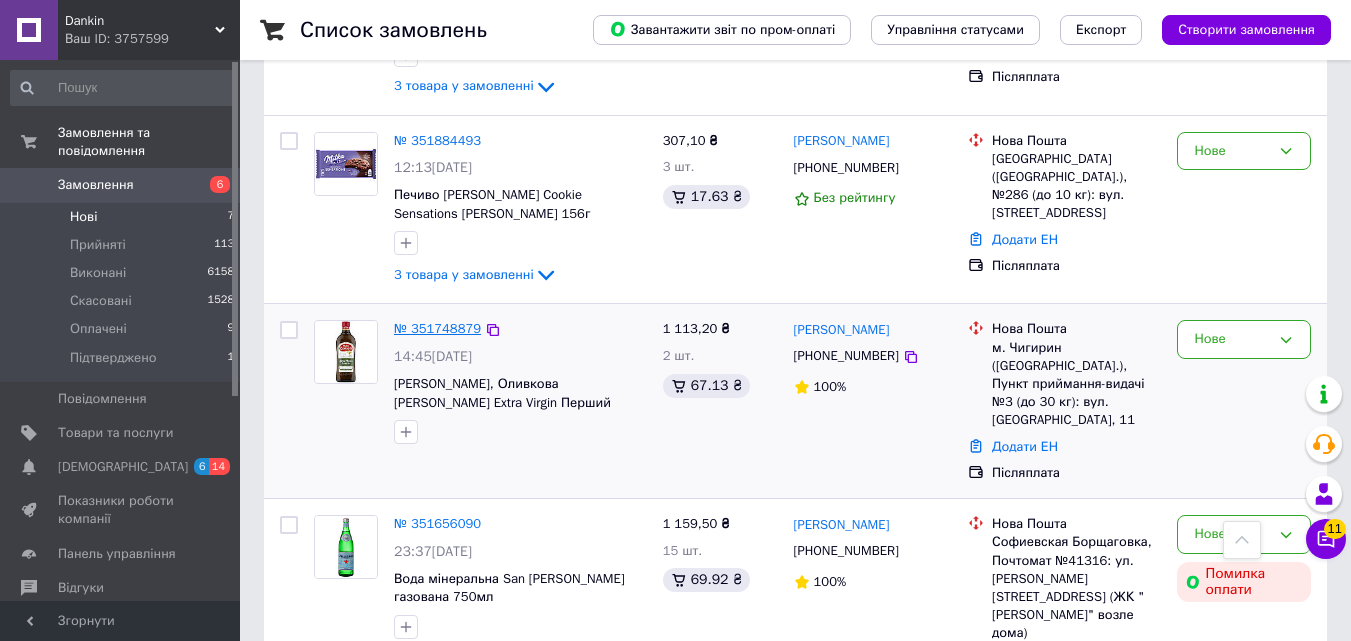 click on "№ 351748879" at bounding box center (437, 328) 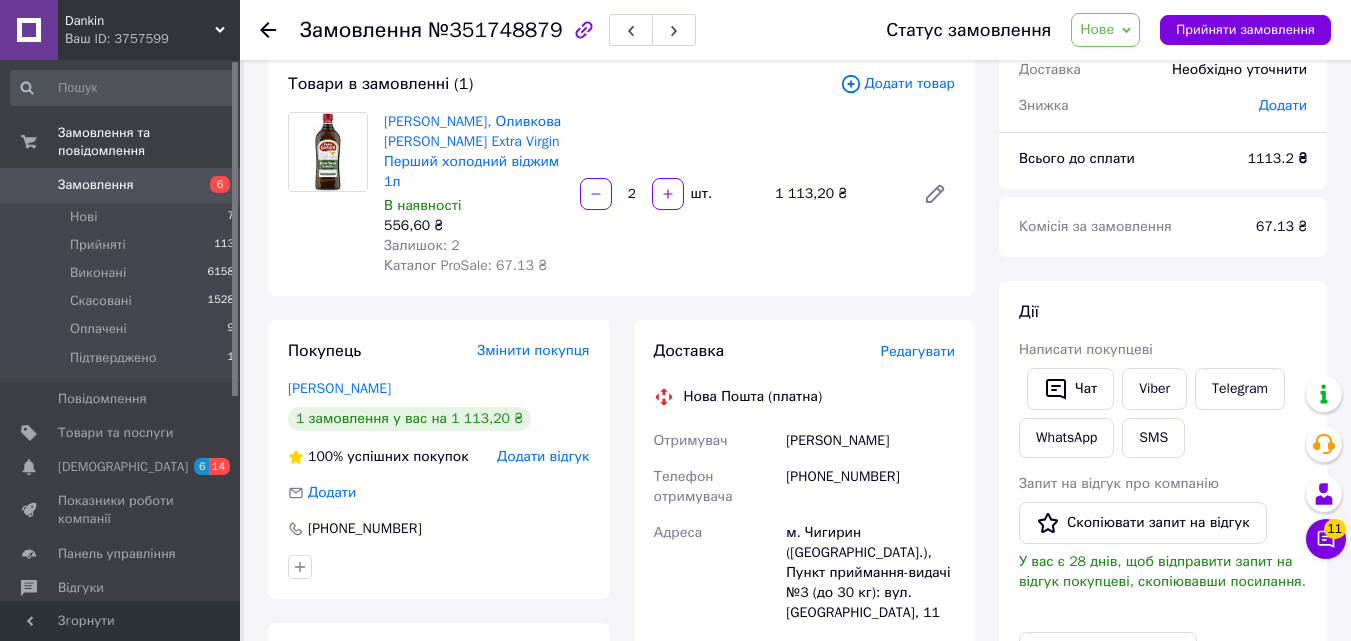 scroll, scrollTop: 14, scrollLeft: 0, axis: vertical 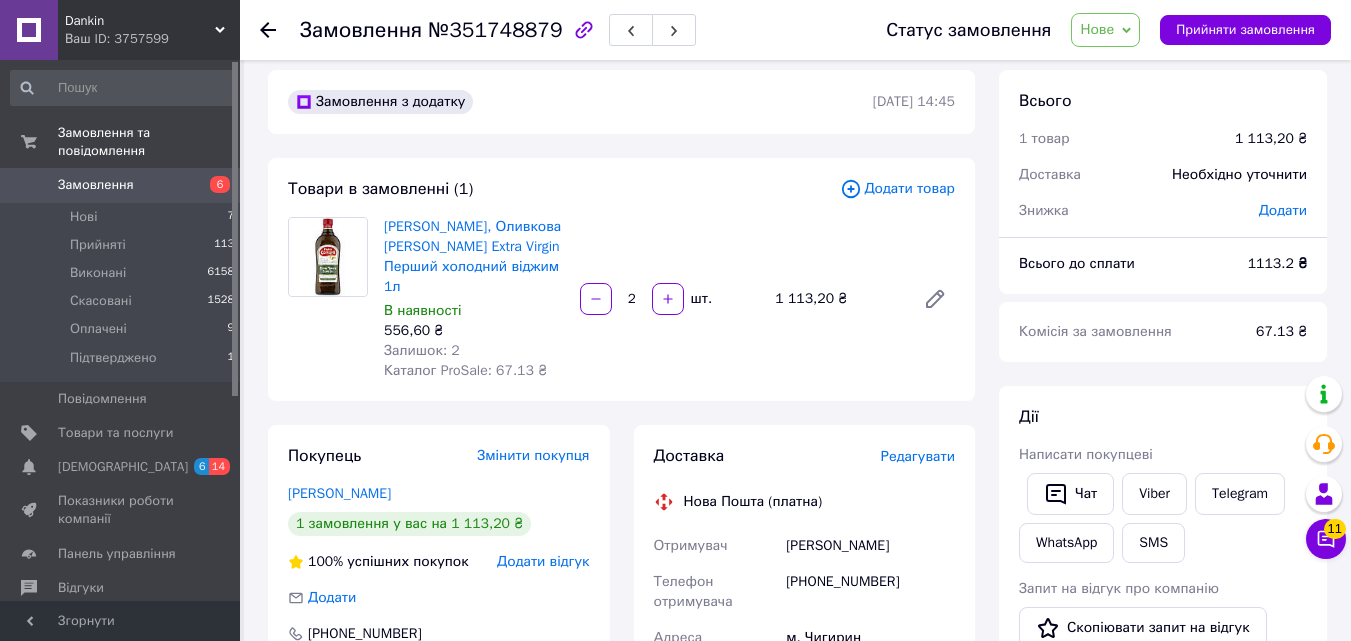 click 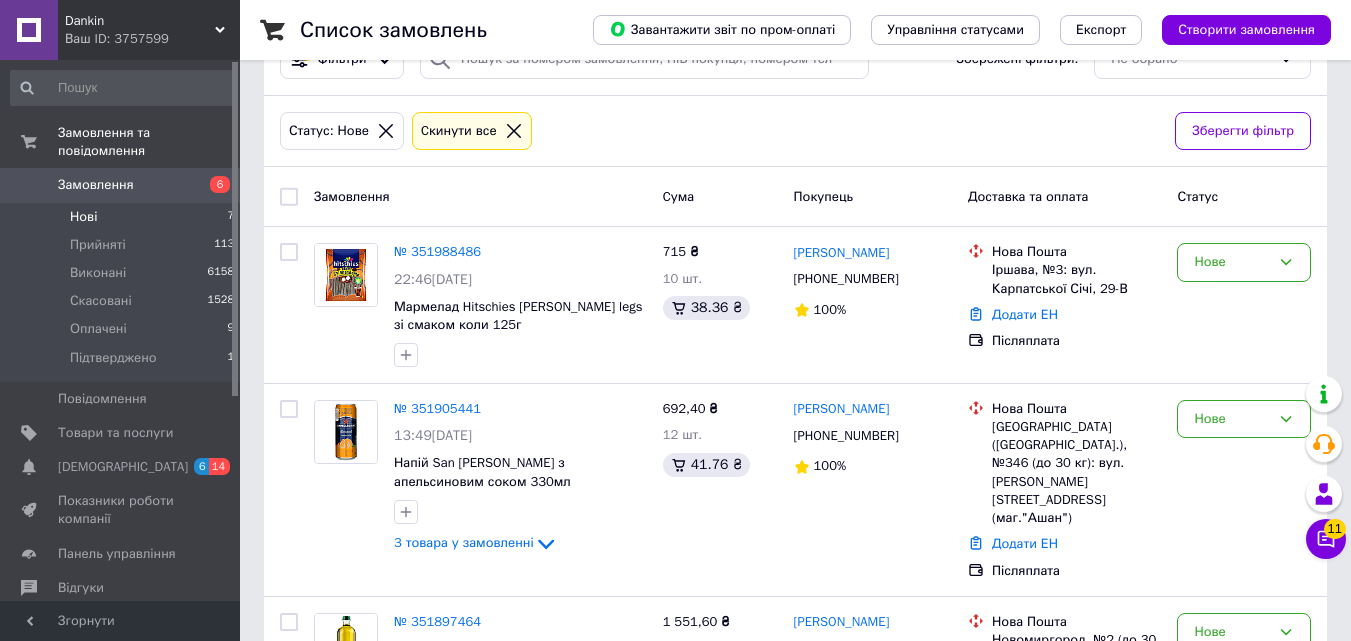 scroll, scrollTop: 59, scrollLeft: 0, axis: vertical 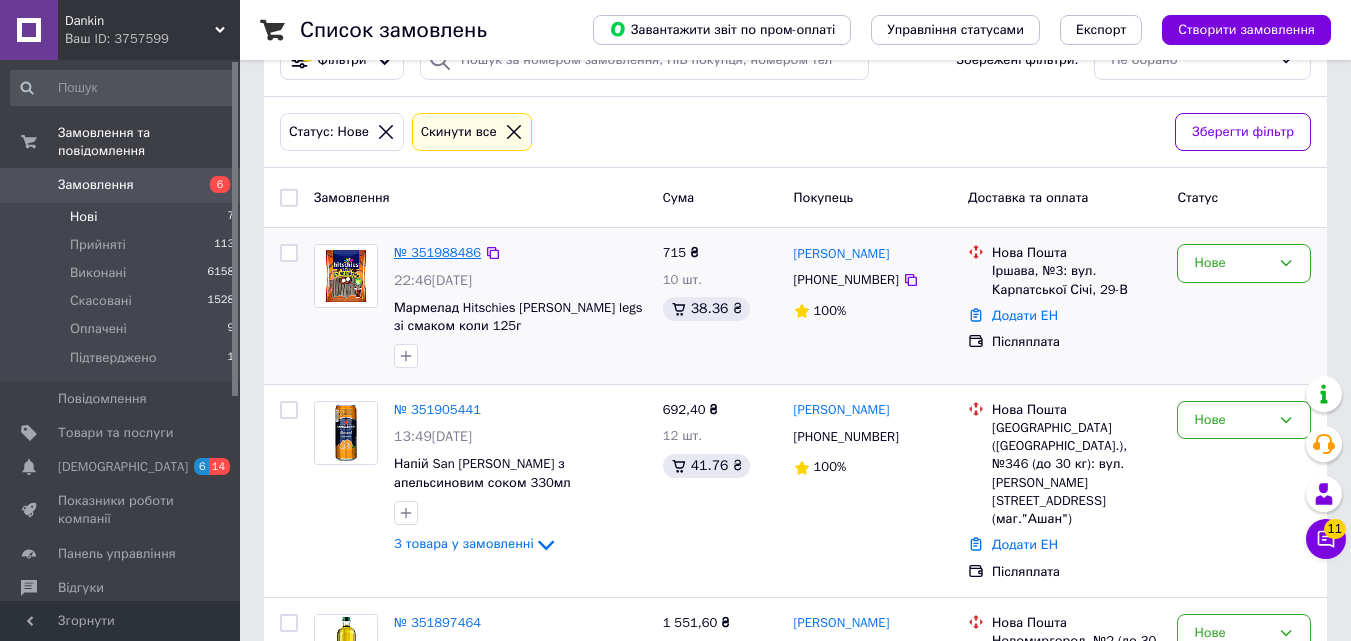 click on "№ 351988486" at bounding box center [437, 252] 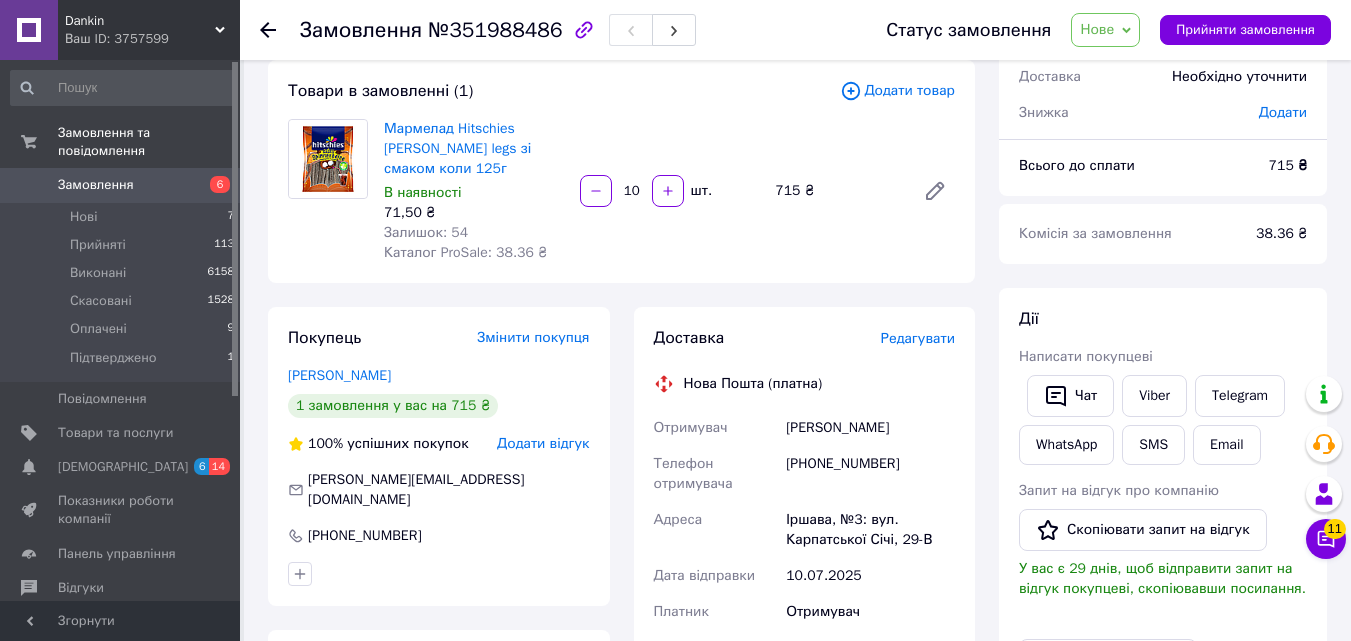 scroll, scrollTop: 152, scrollLeft: 0, axis: vertical 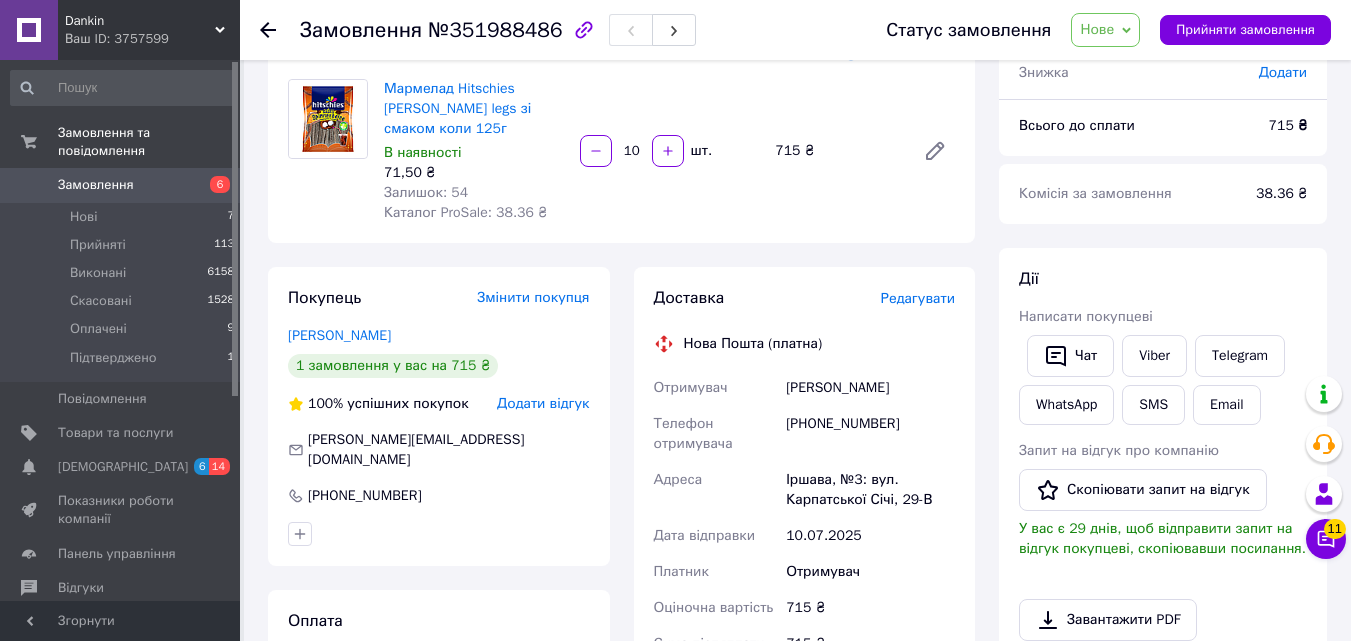 click on "Нове" at bounding box center (1097, 29) 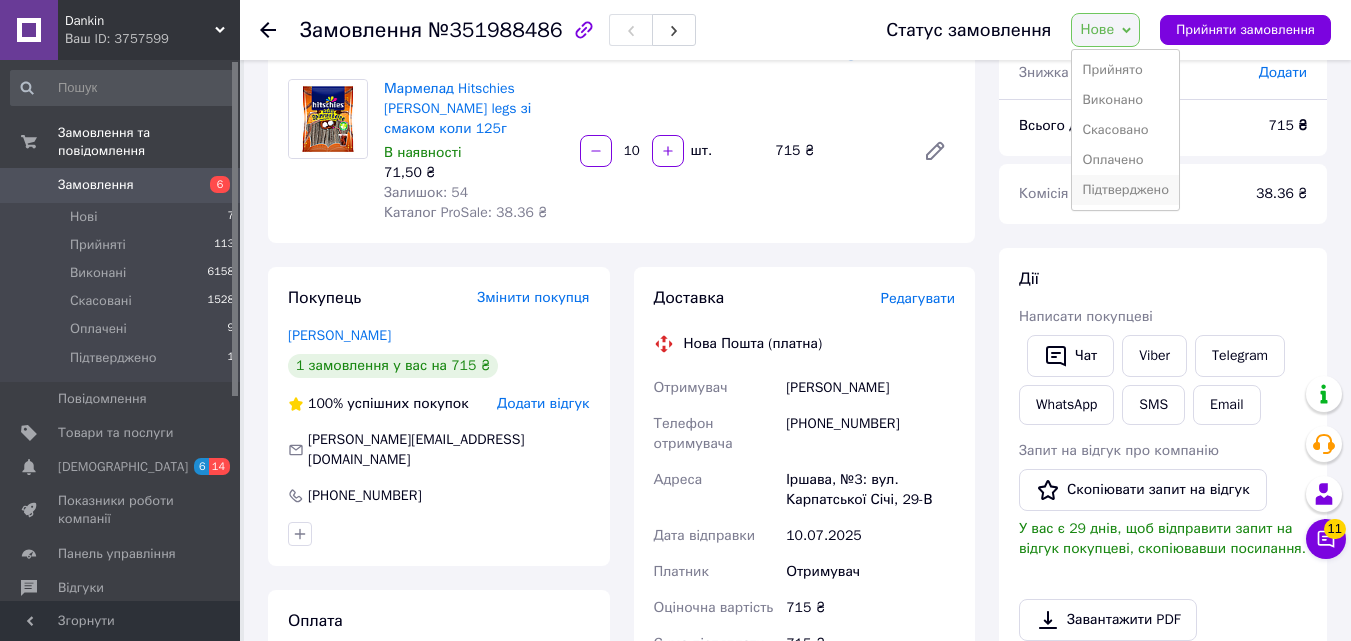 click on "Підтверджено" at bounding box center [1125, 190] 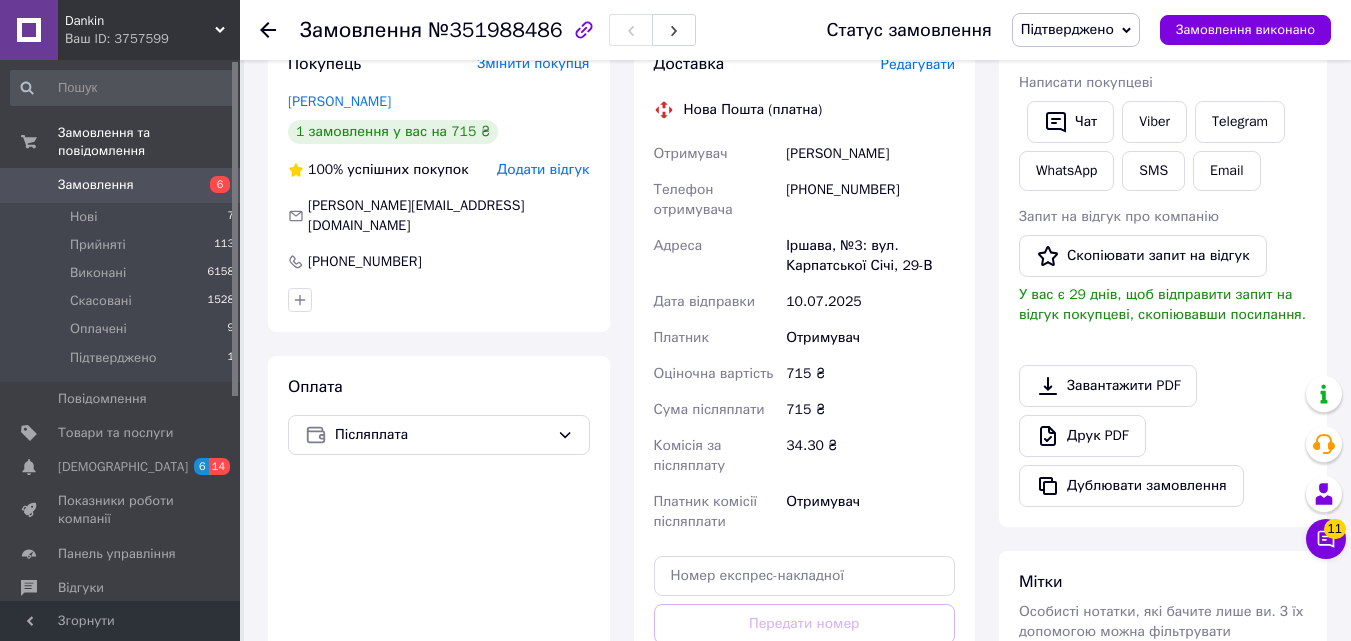 scroll, scrollTop: 391, scrollLeft: 0, axis: vertical 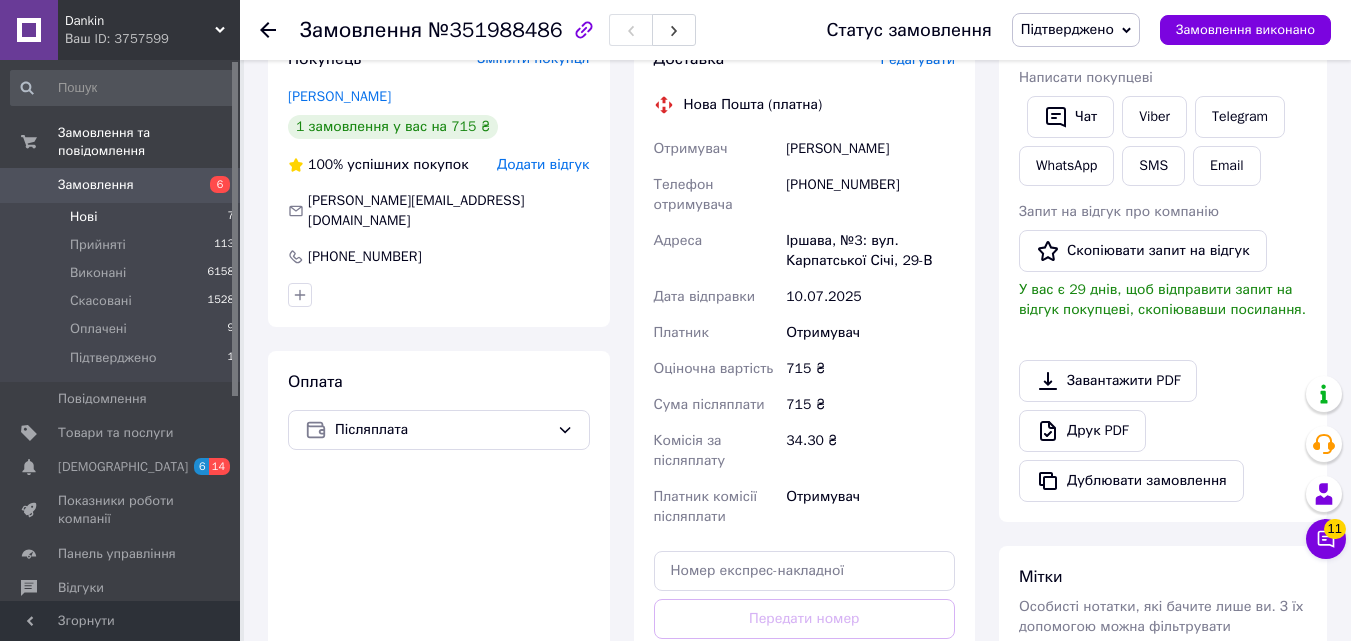 click on "Нові 7" at bounding box center [123, 217] 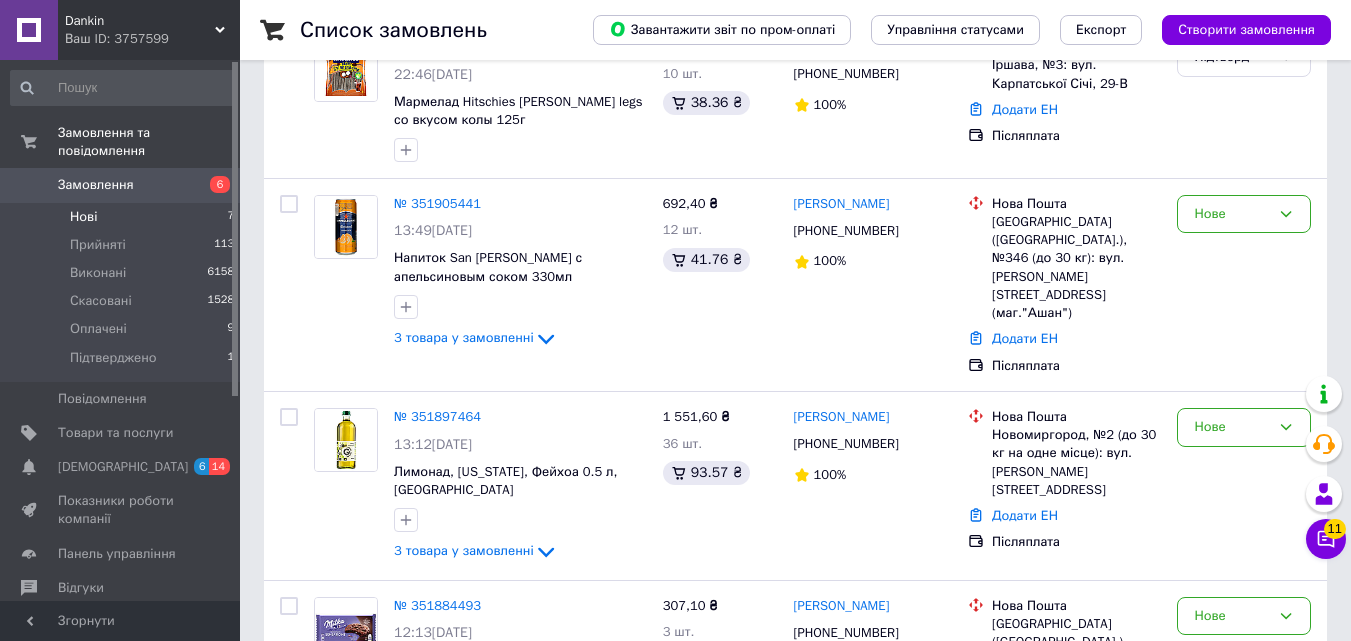 scroll, scrollTop: 267, scrollLeft: 0, axis: vertical 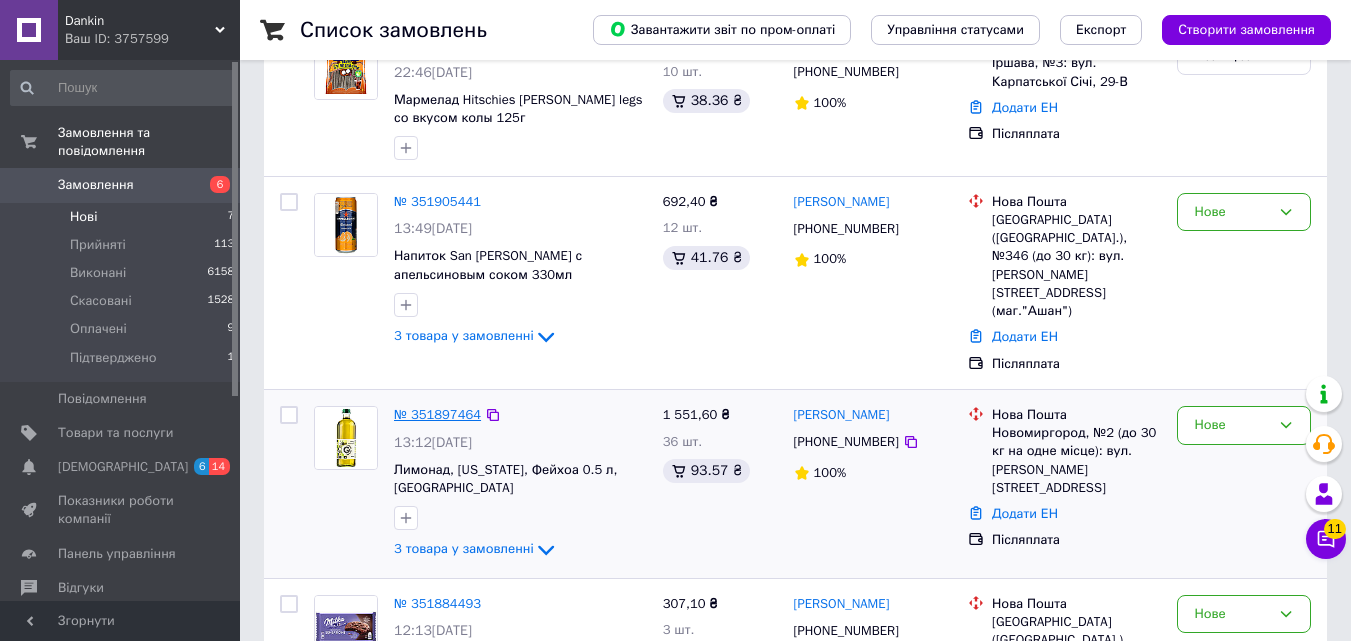 click on "№ 351897464" at bounding box center (437, 414) 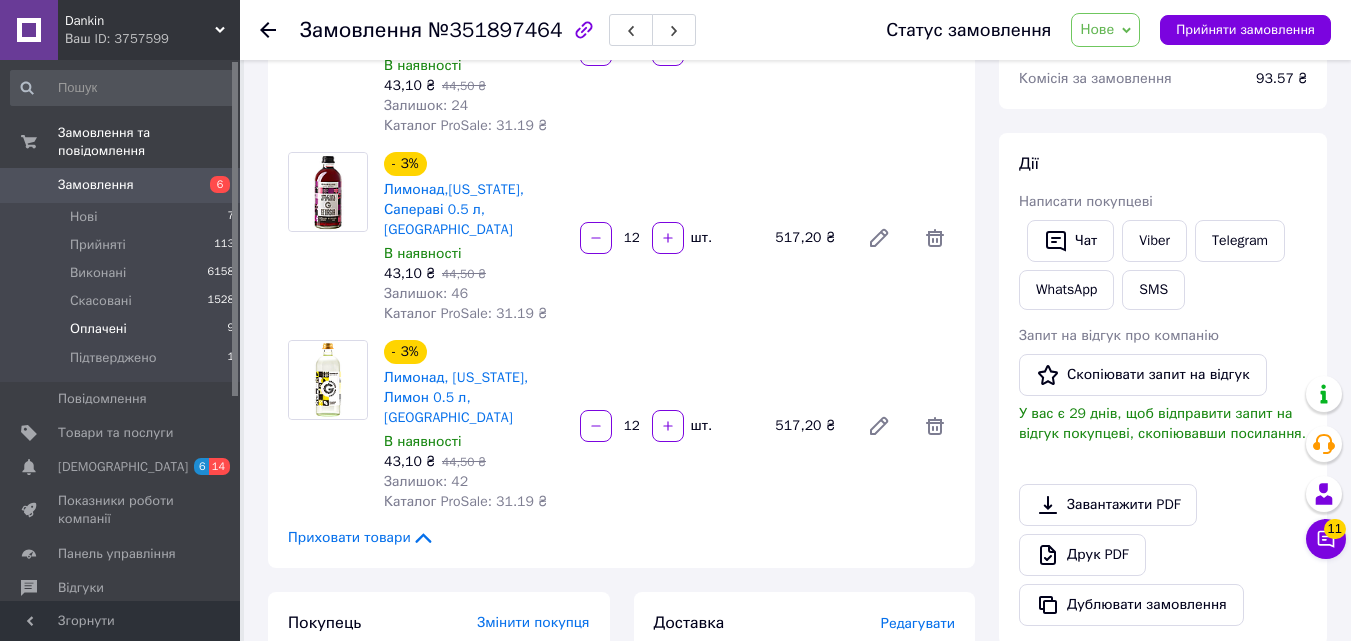 click on "Оплачені" at bounding box center (98, 329) 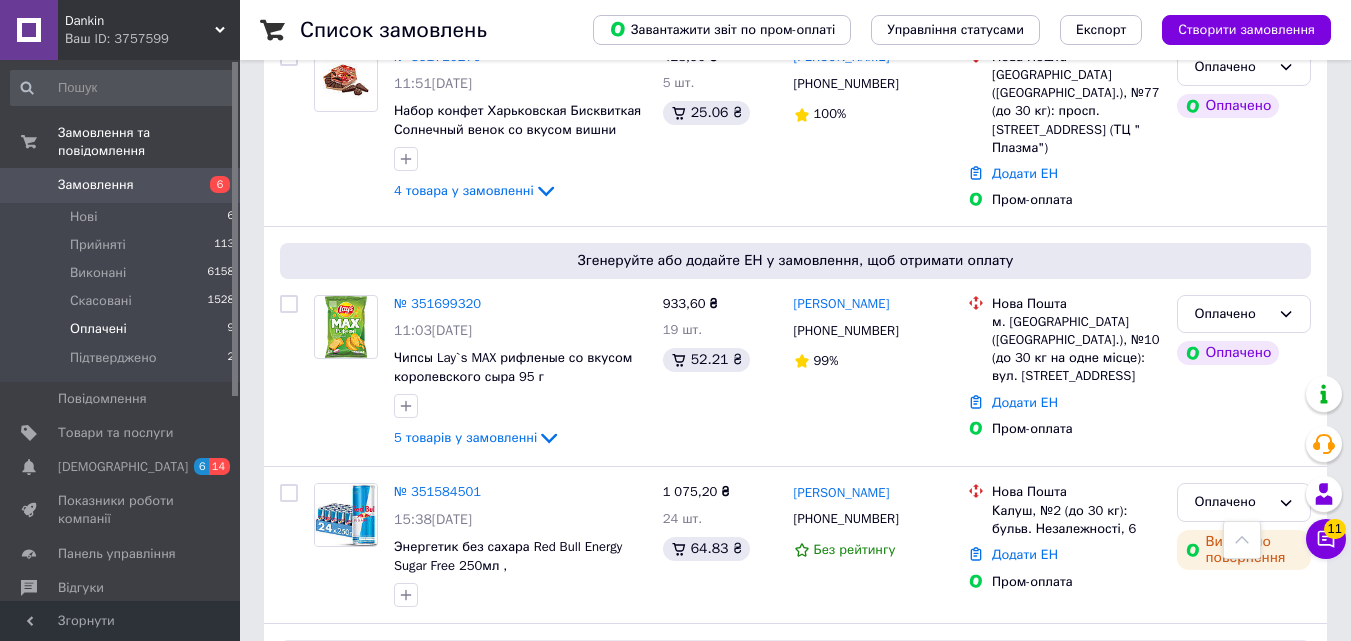 scroll, scrollTop: 784, scrollLeft: 0, axis: vertical 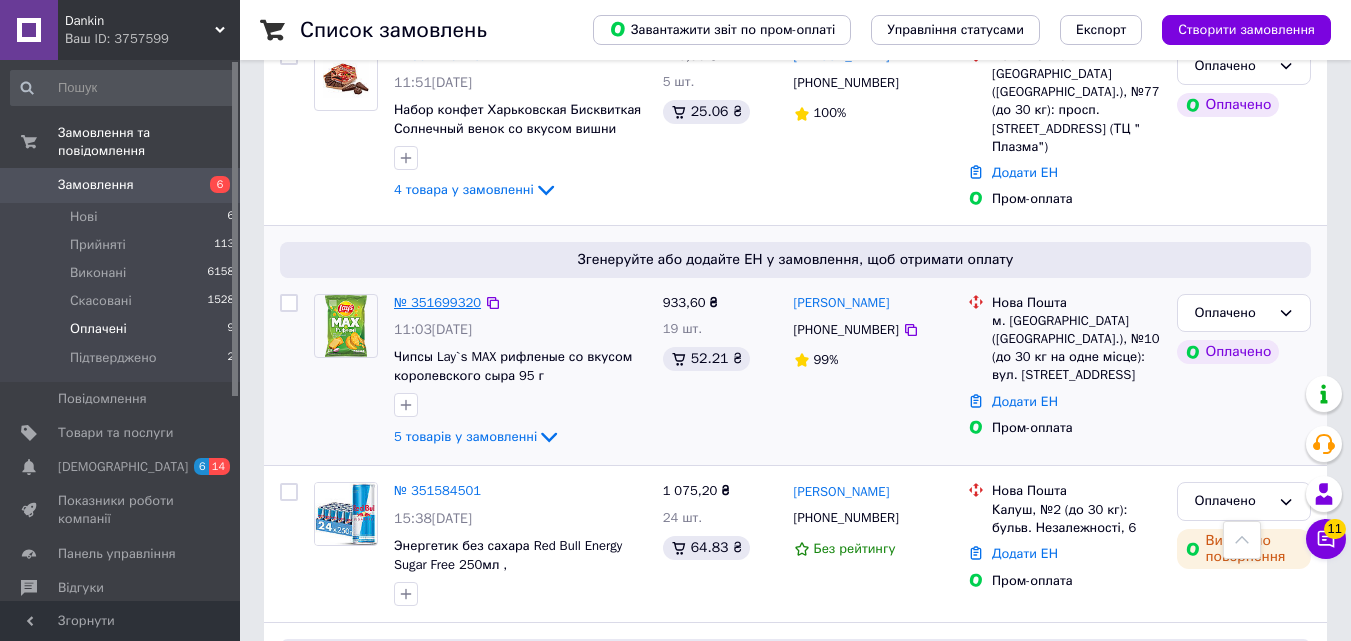 click on "№ 351699320" at bounding box center (437, 302) 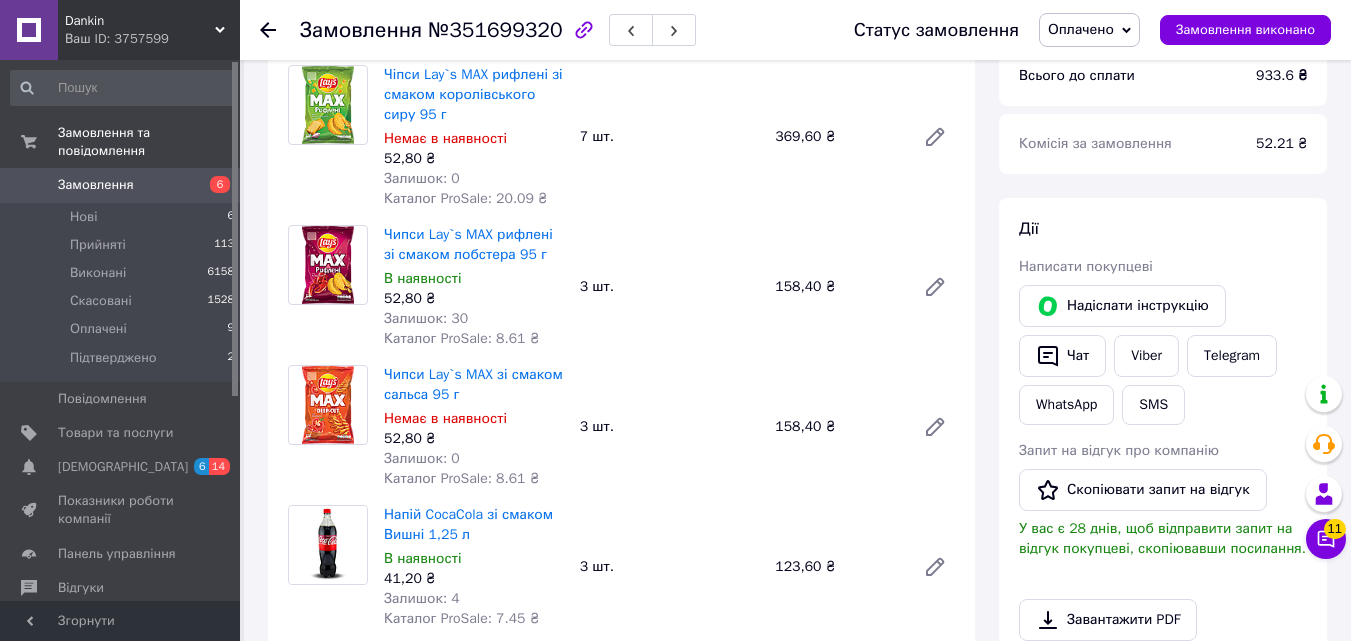 scroll, scrollTop: 180, scrollLeft: 0, axis: vertical 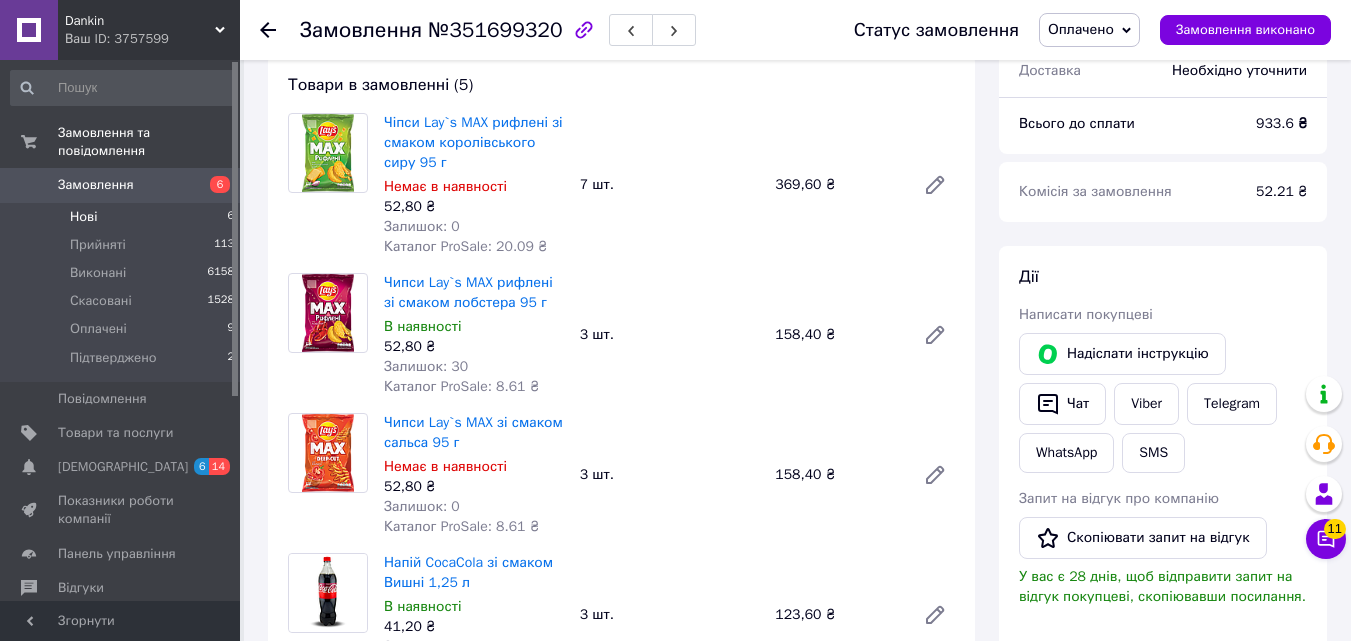 click on "Нові" at bounding box center [83, 217] 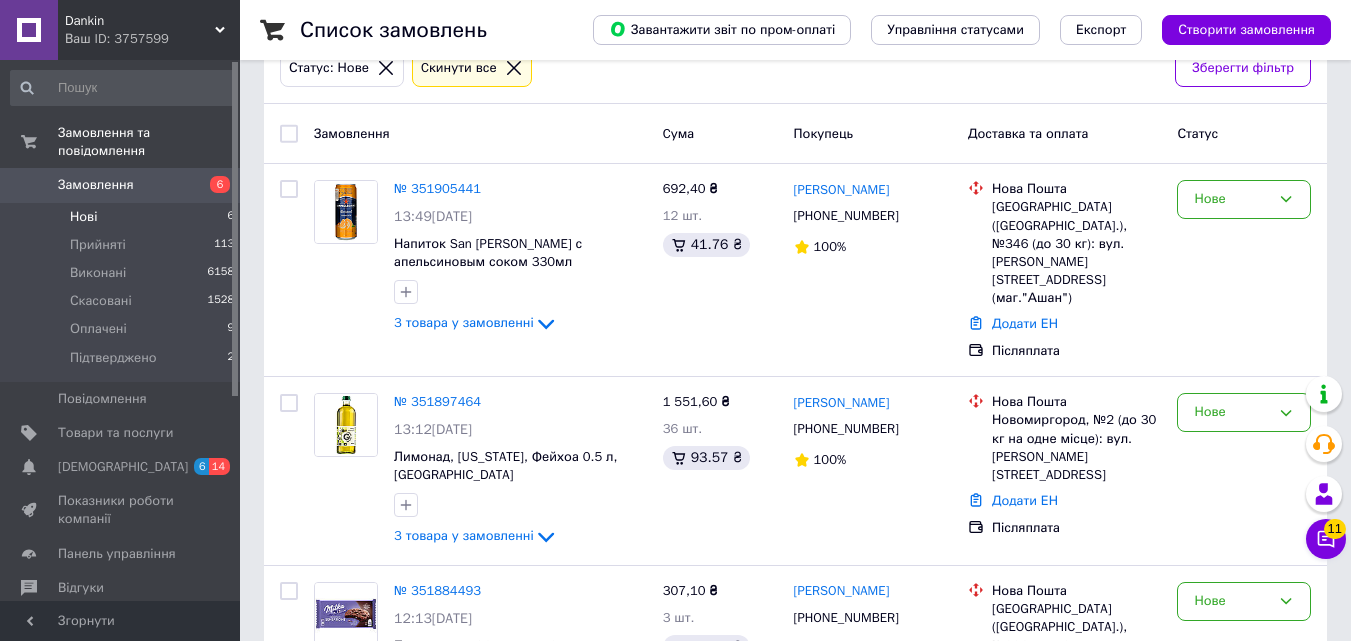 scroll, scrollTop: 88, scrollLeft: 0, axis: vertical 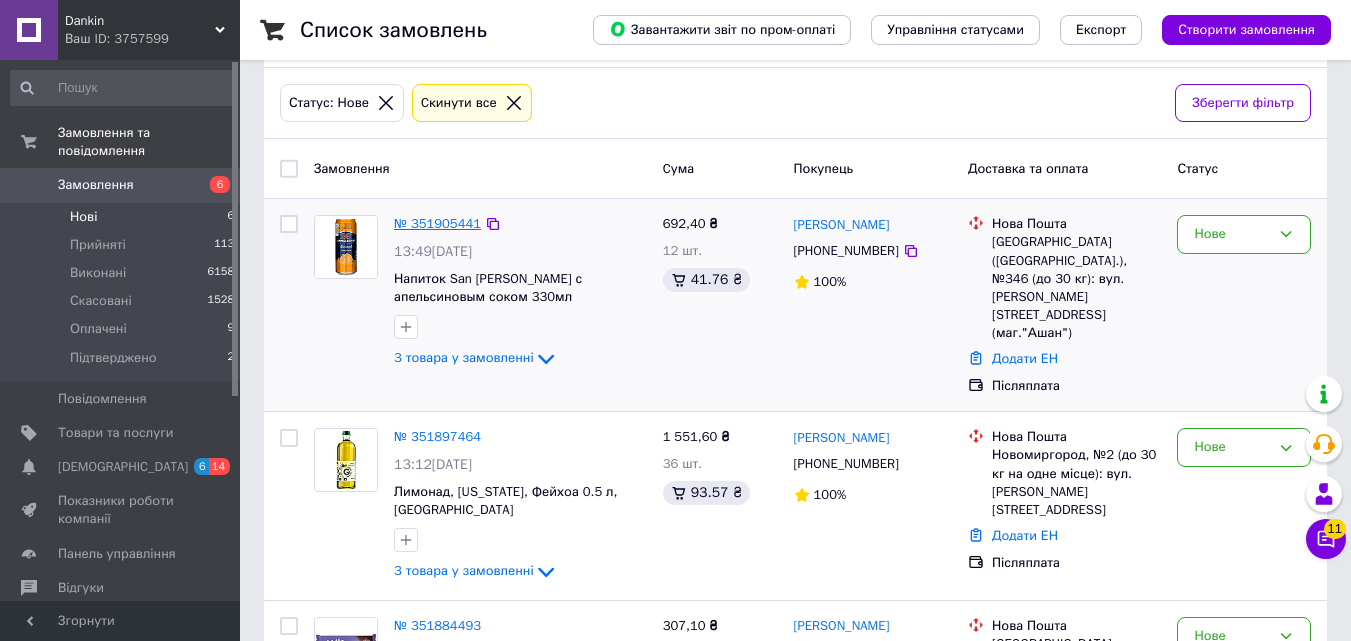 click on "№ 351905441" at bounding box center [437, 223] 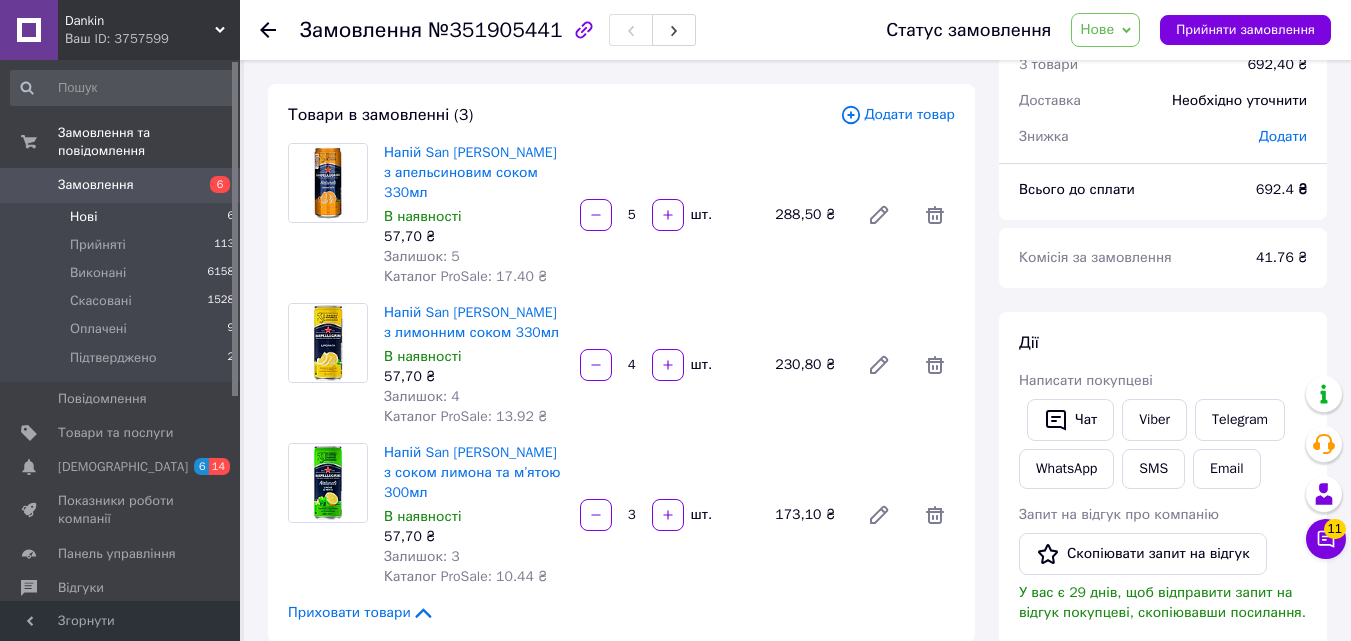 click on "Нові" at bounding box center [83, 217] 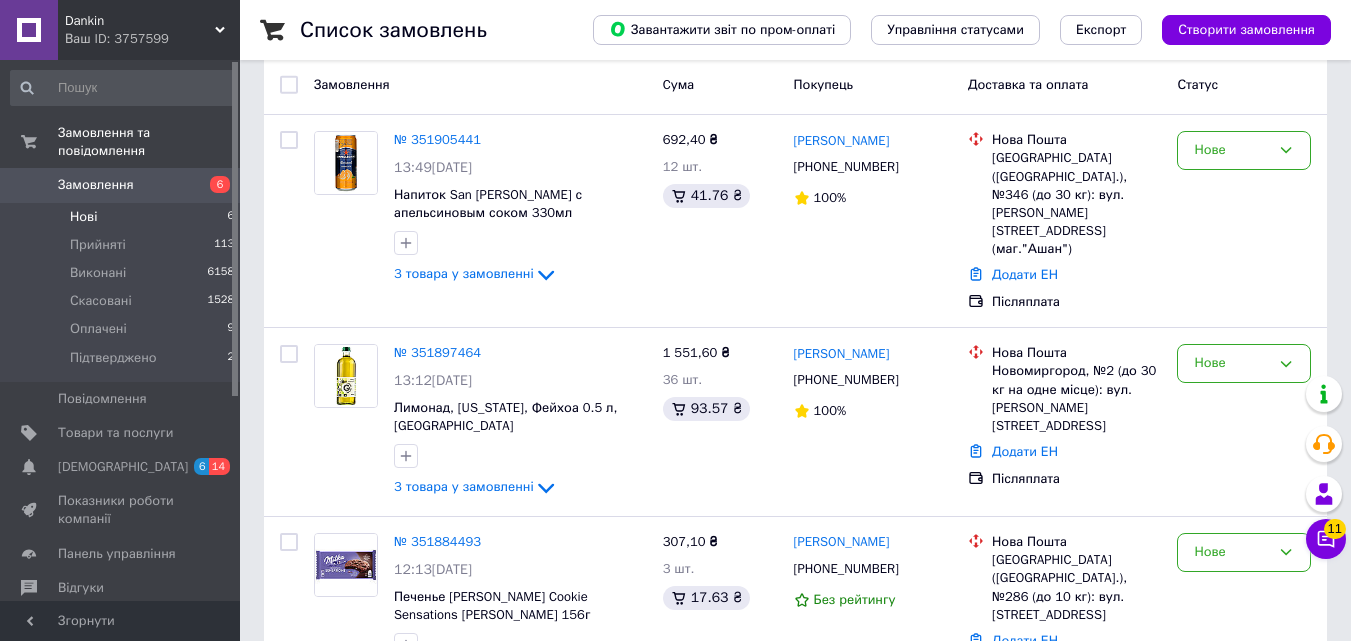 scroll, scrollTop: 196, scrollLeft: 0, axis: vertical 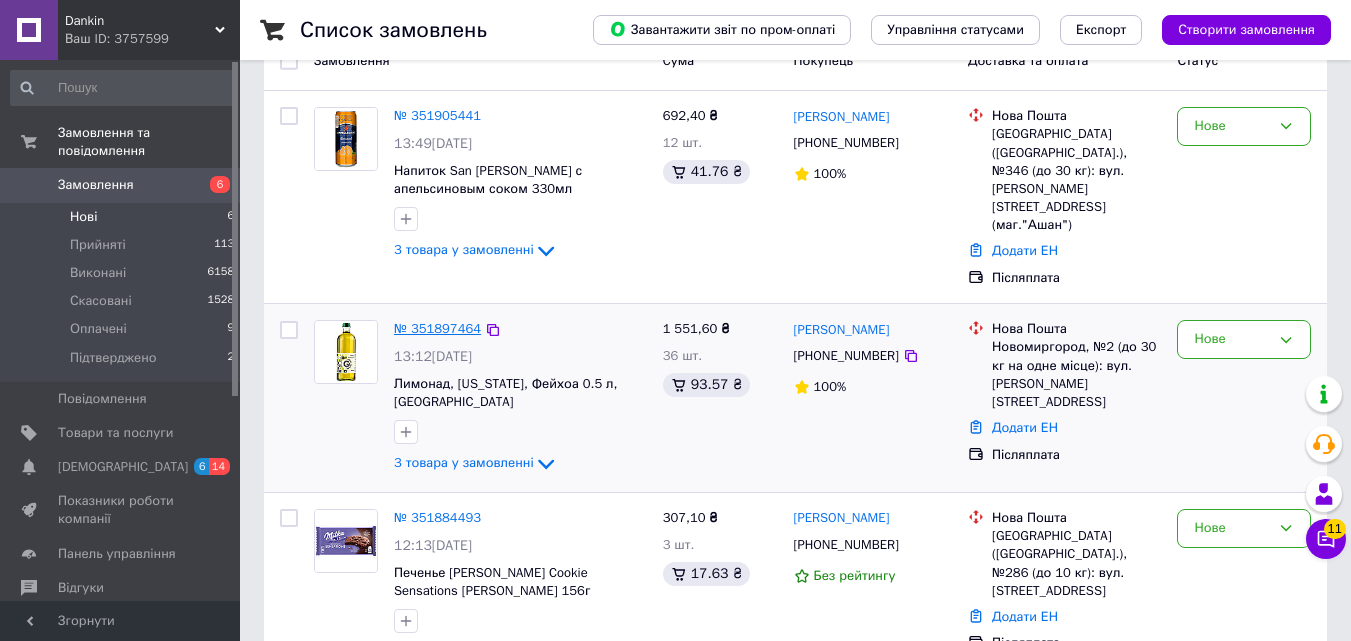 click on "№ 351897464" at bounding box center [437, 328] 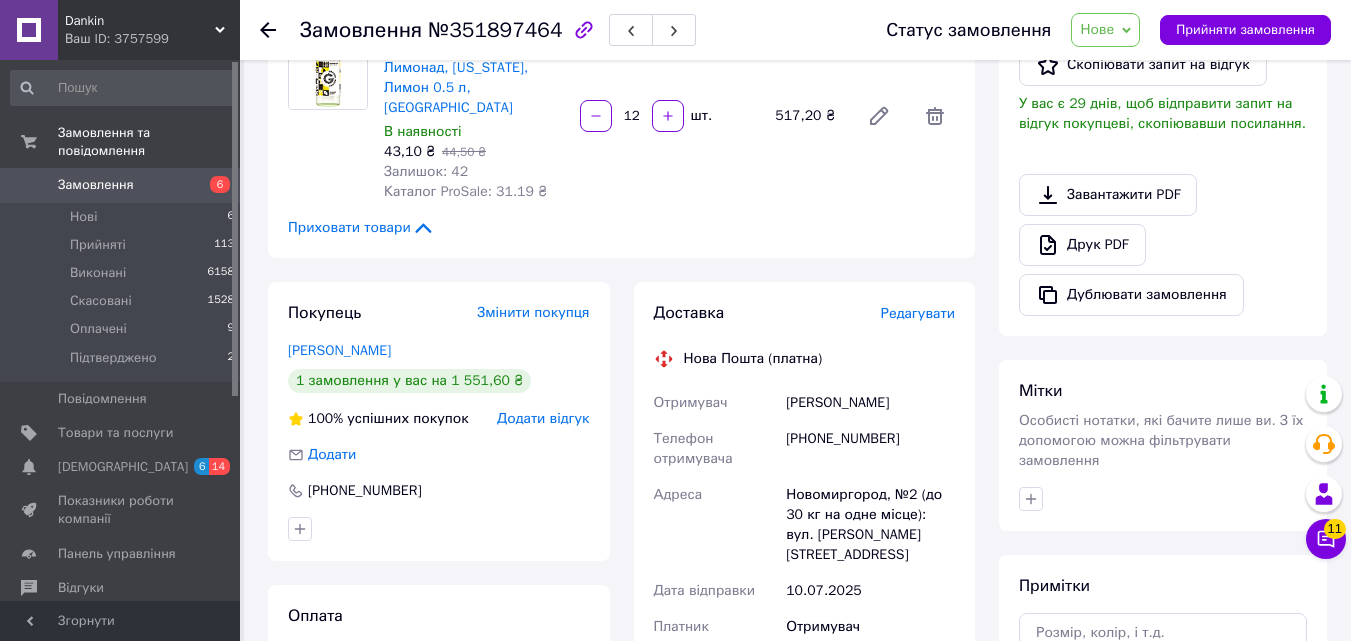 scroll, scrollTop: 601, scrollLeft: 0, axis: vertical 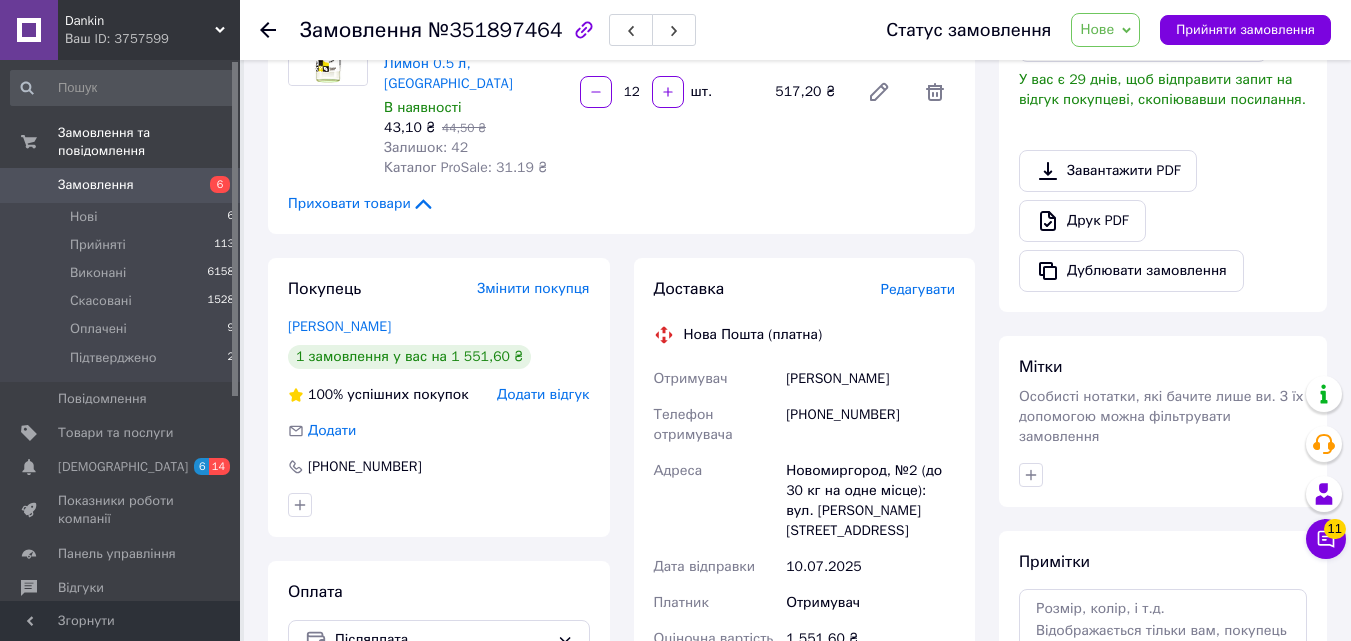 click on "Нове" at bounding box center (1097, 29) 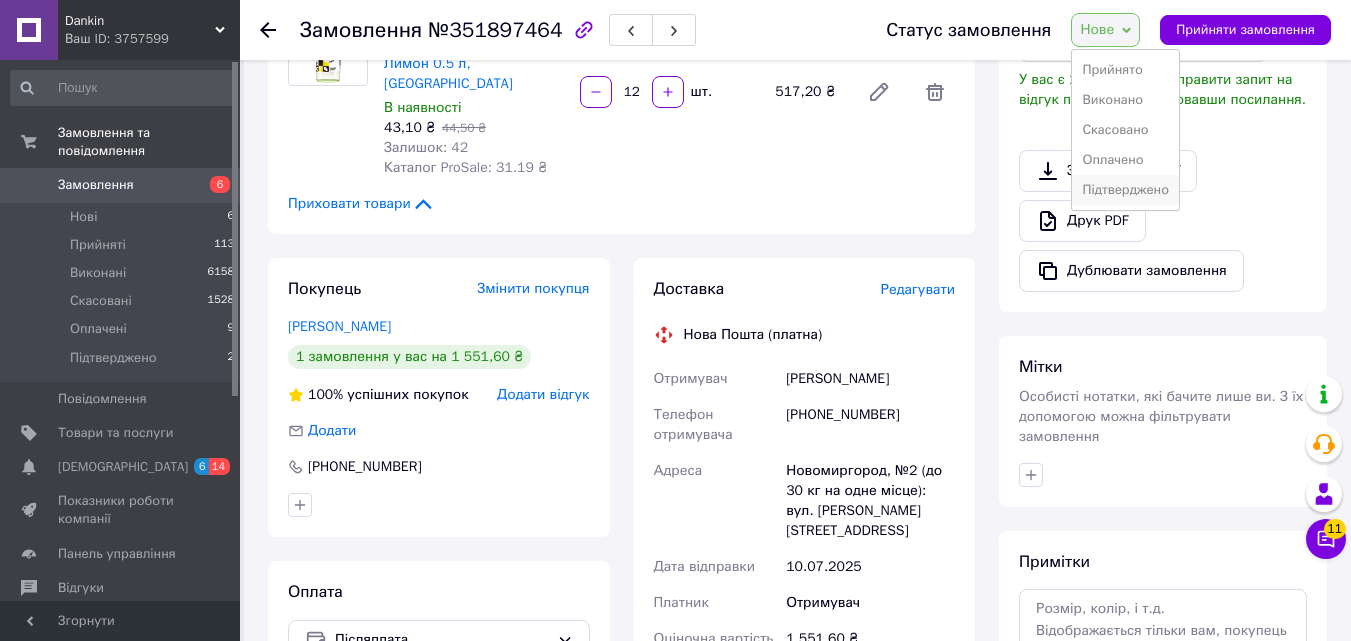click on "Підтверджено" at bounding box center [1125, 190] 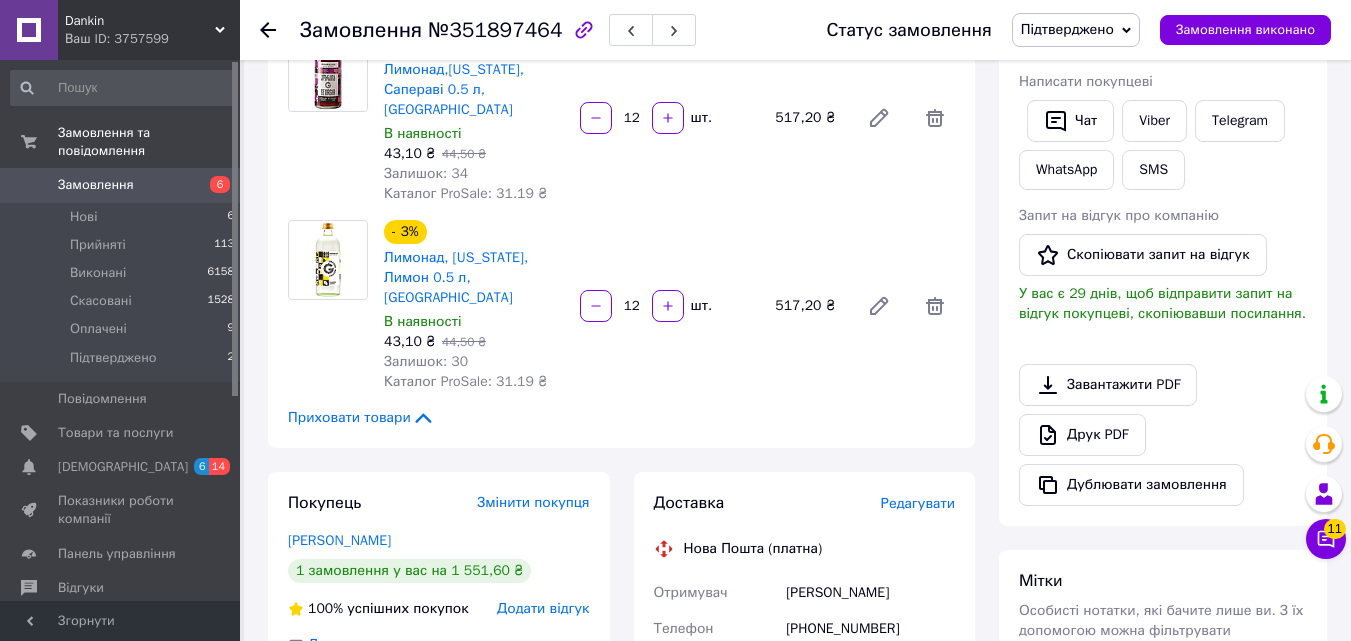 scroll, scrollTop: 0, scrollLeft: 0, axis: both 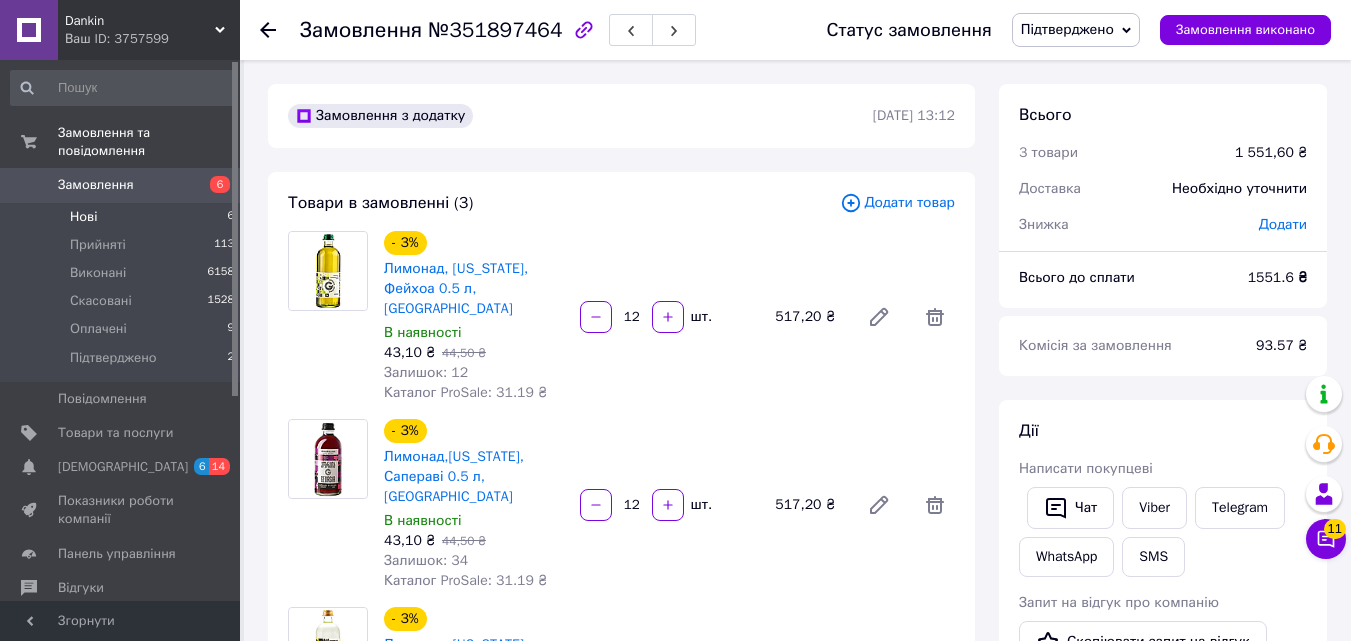 click on "Нові 6" at bounding box center [123, 217] 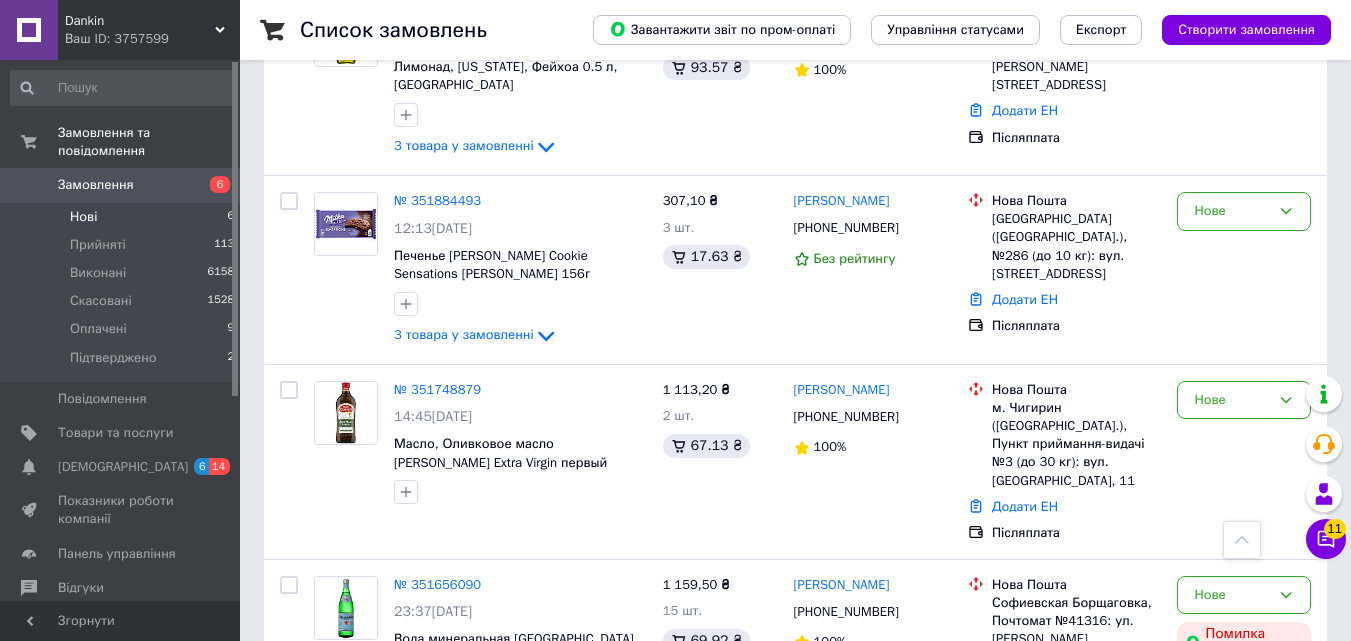 scroll, scrollTop: 519, scrollLeft: 0, axis: vertical 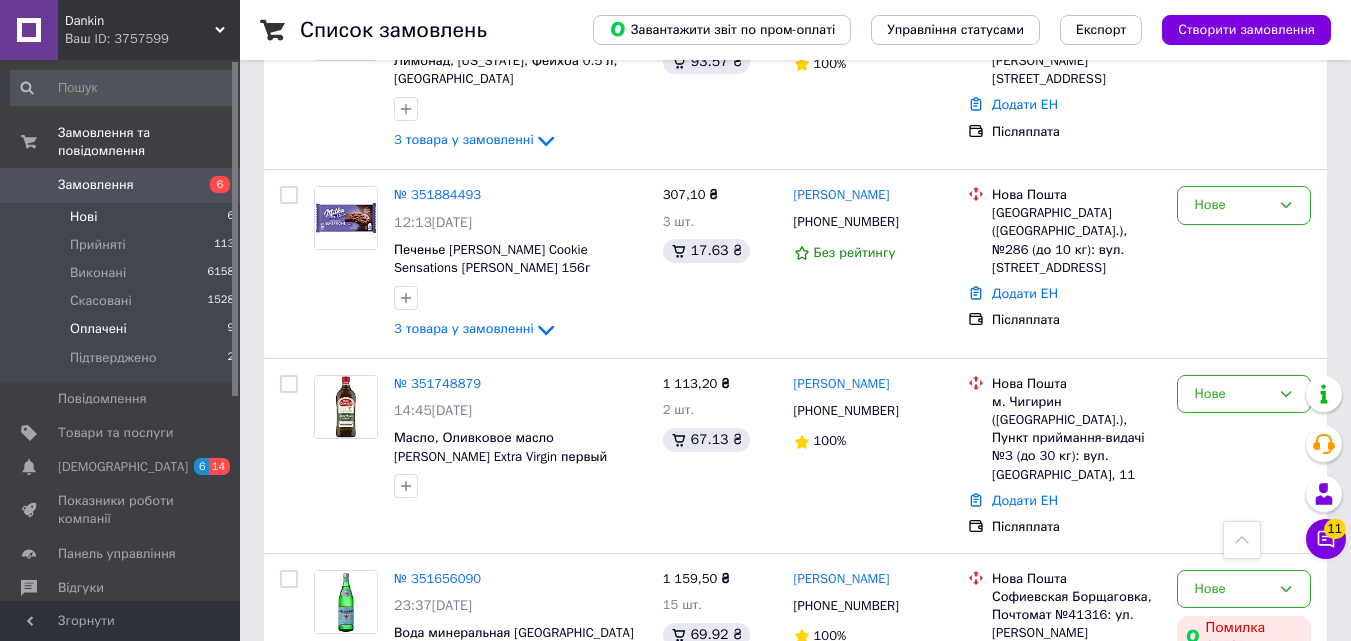 click on "Оплачені" at bounding box center [98, 329] 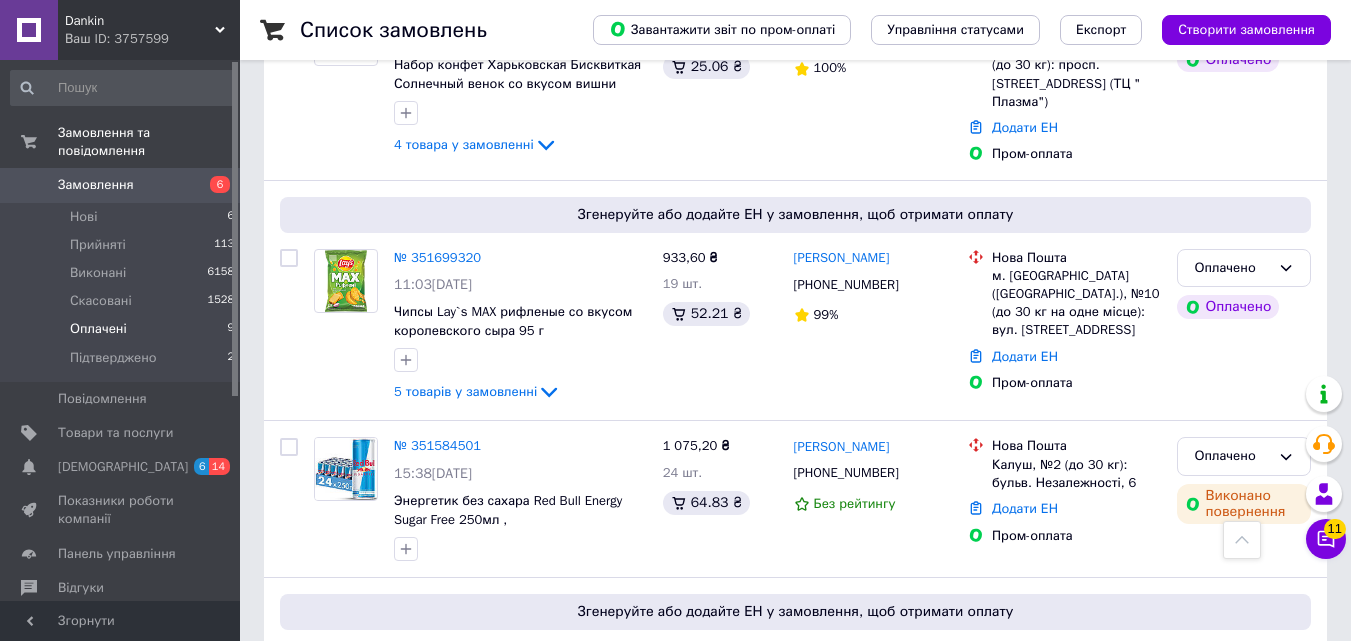 scroll, scrollTop: 847, scrollLeft: 0, axis: vertical 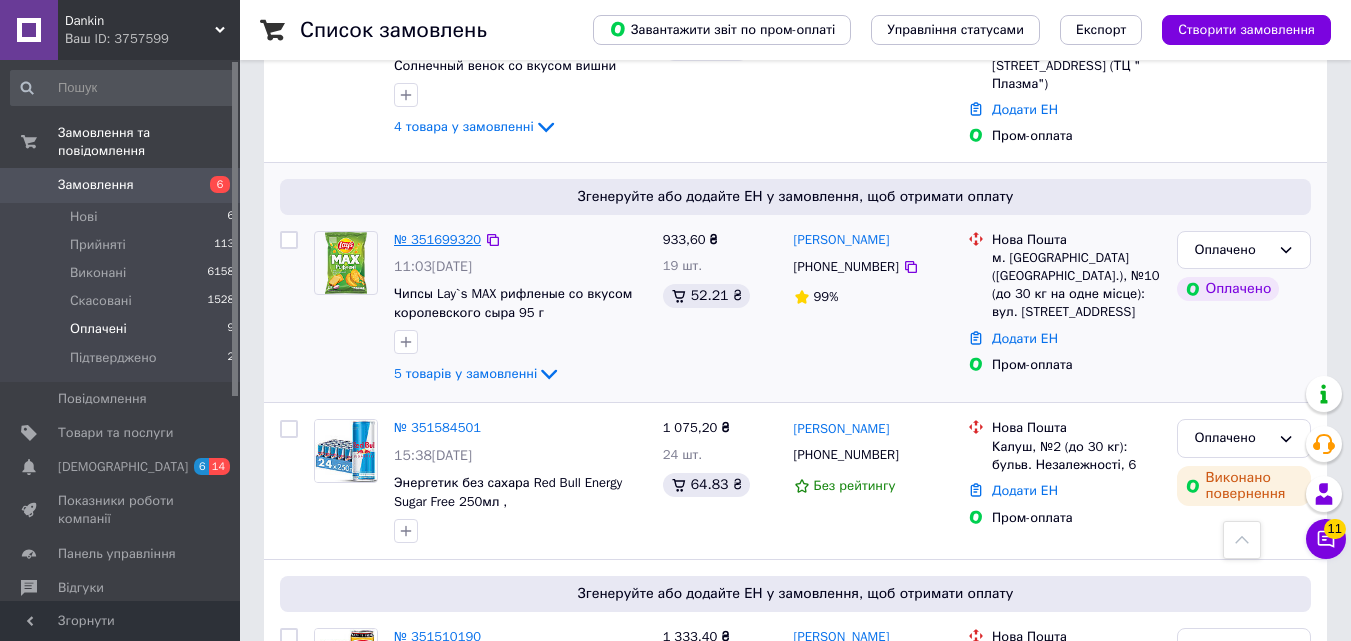 click on "№ 351699320" at bounding box center (437, 239) 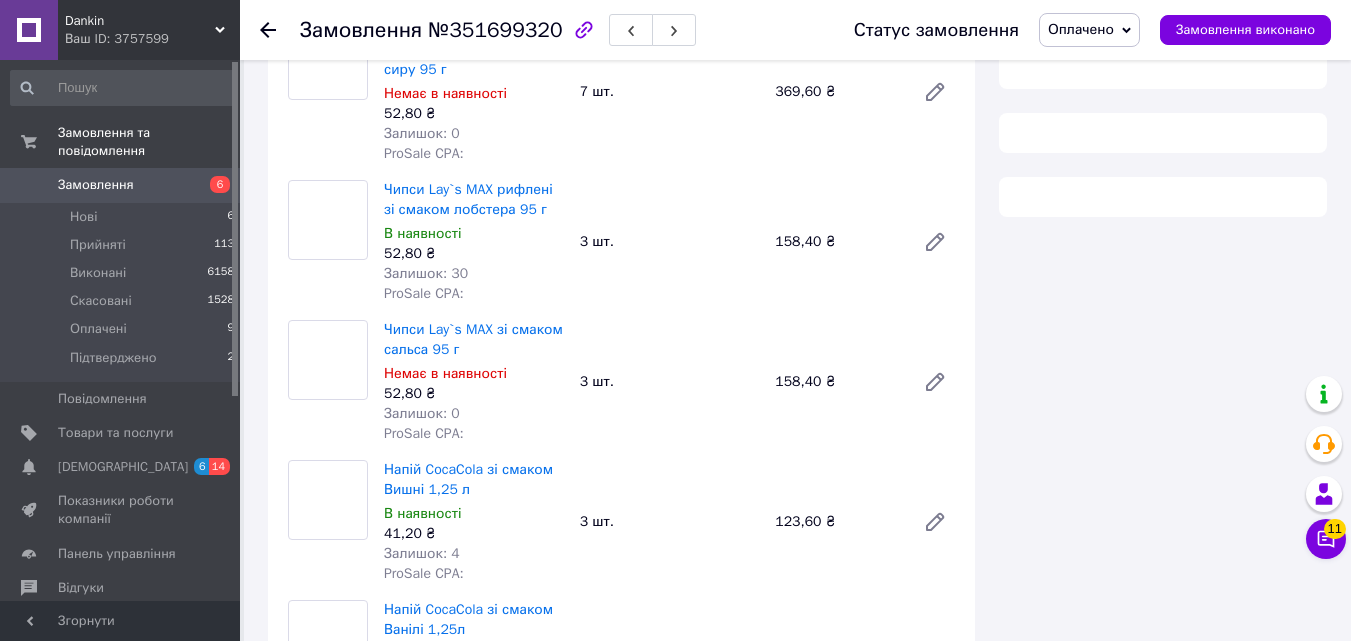 scroll, scrollTop: 847, scrollLeft: 0, axis: vertical 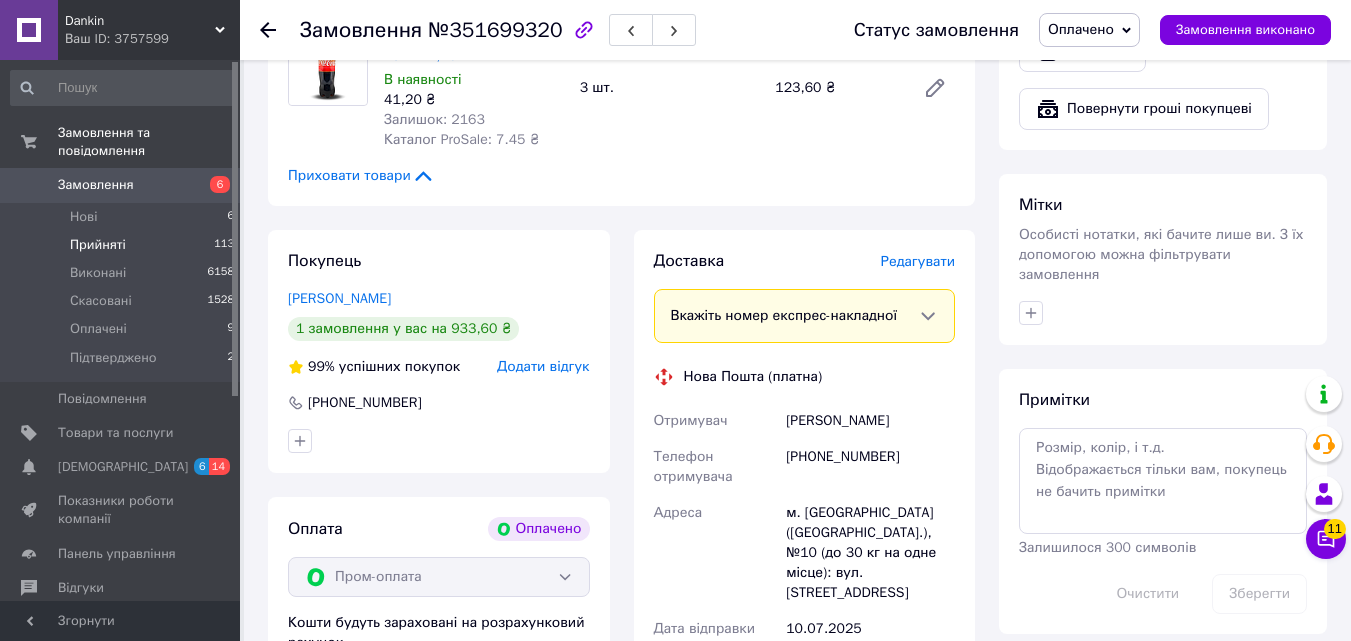 click on "Прийняті 113" at bounding box center (123, 245) 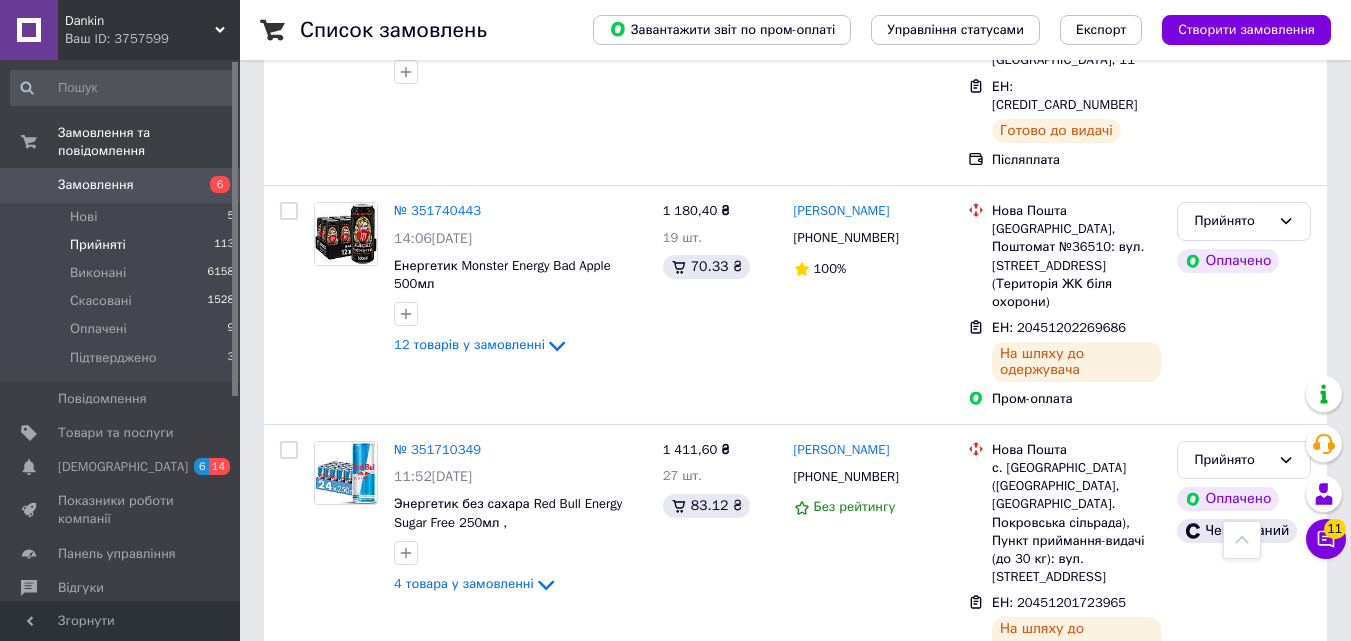 scroll, scrollTop: 2149, scrollLeft: 0, axis: vertical 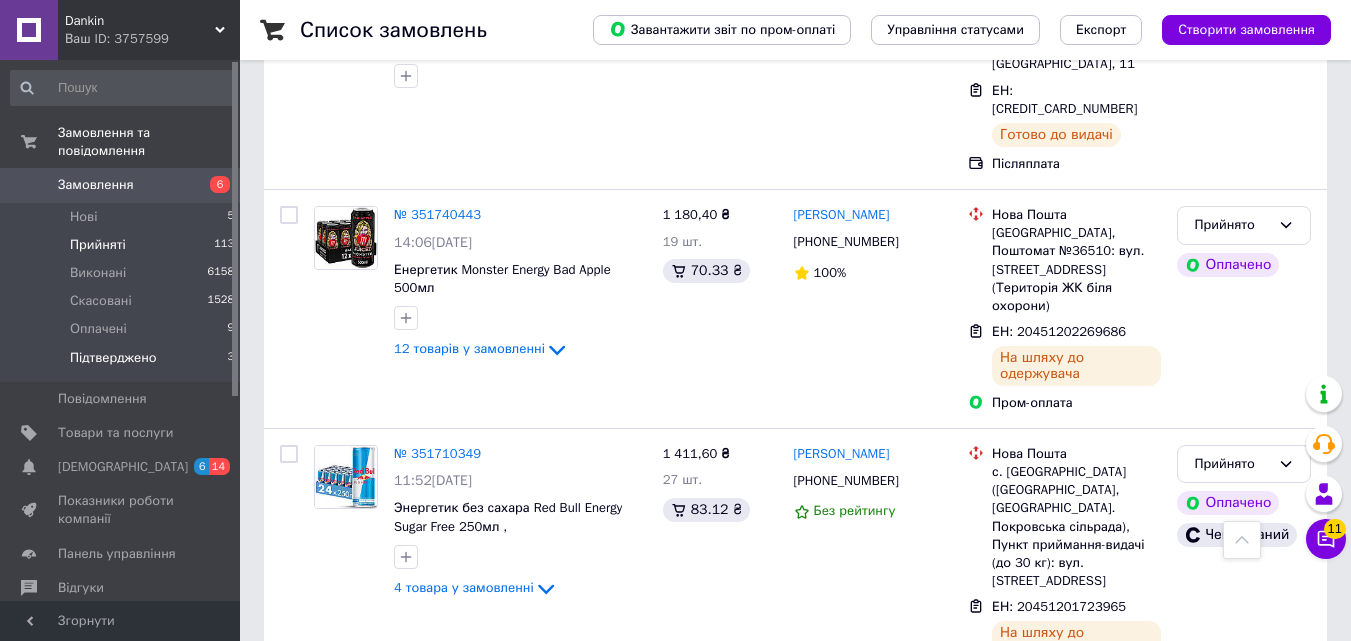 click on "Підтверджено" at bounding box center [113, 358] 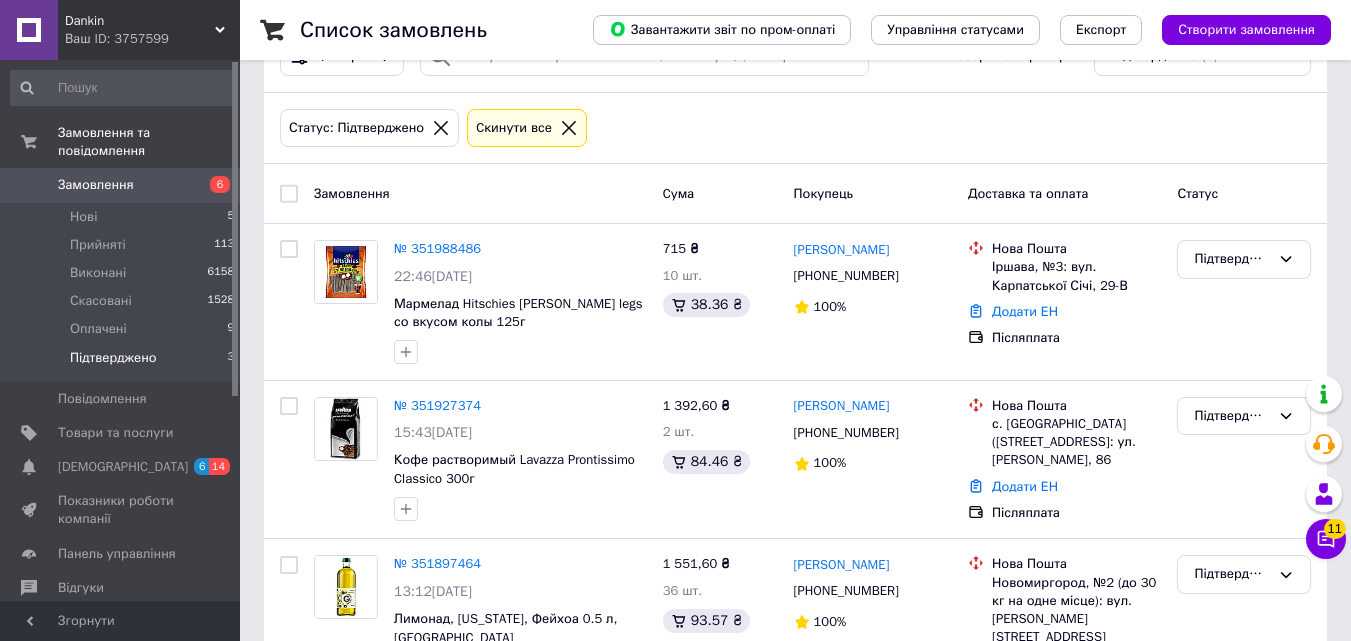 scroll, scrollTop: 0, scrollLeft: 0, axis: both 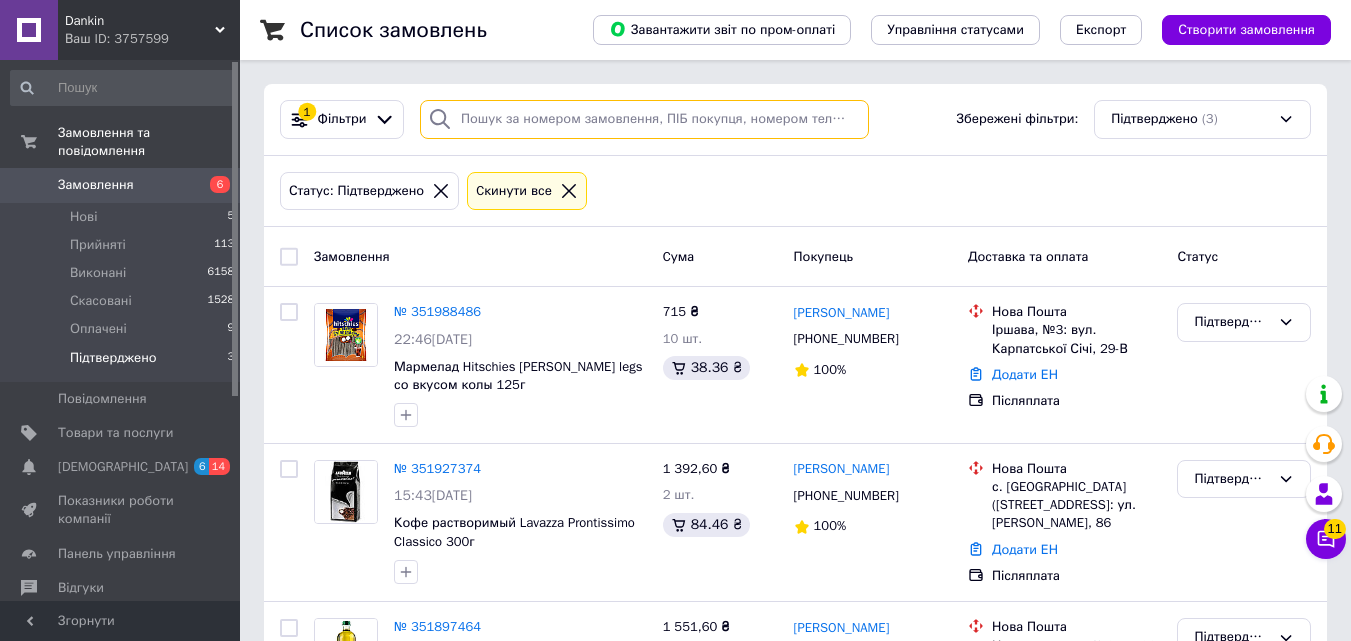 click at bounding box center [644, 119] 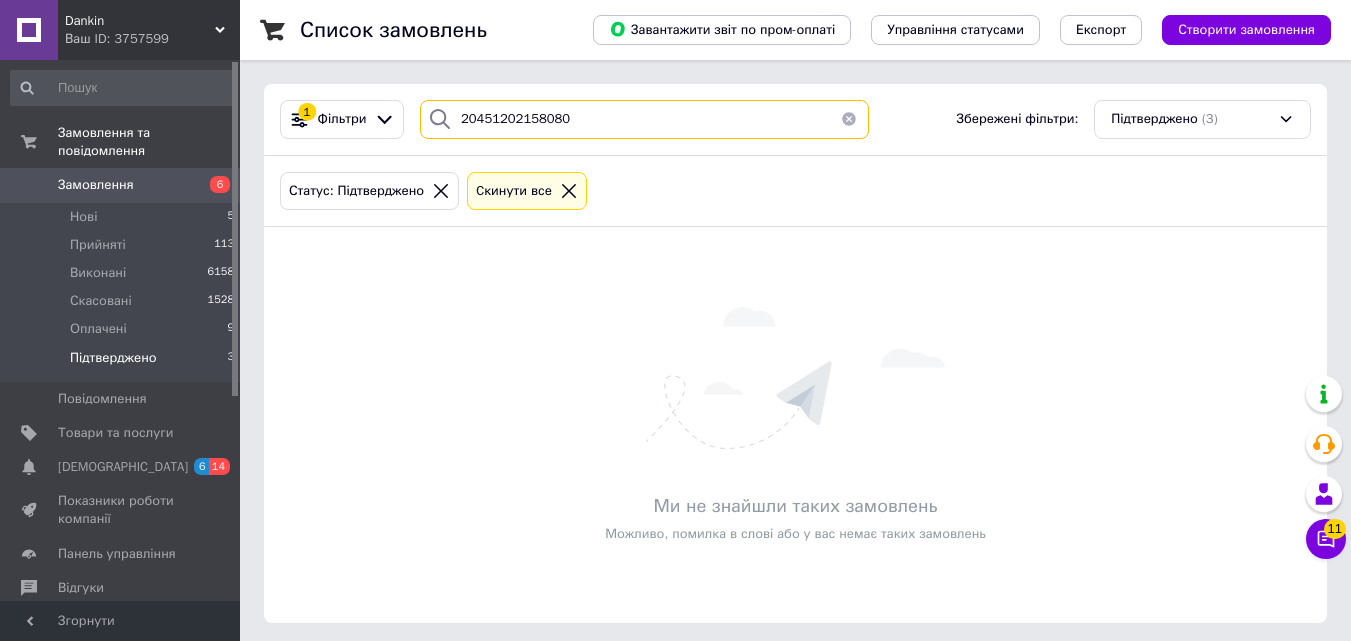 type on "20451202158080" 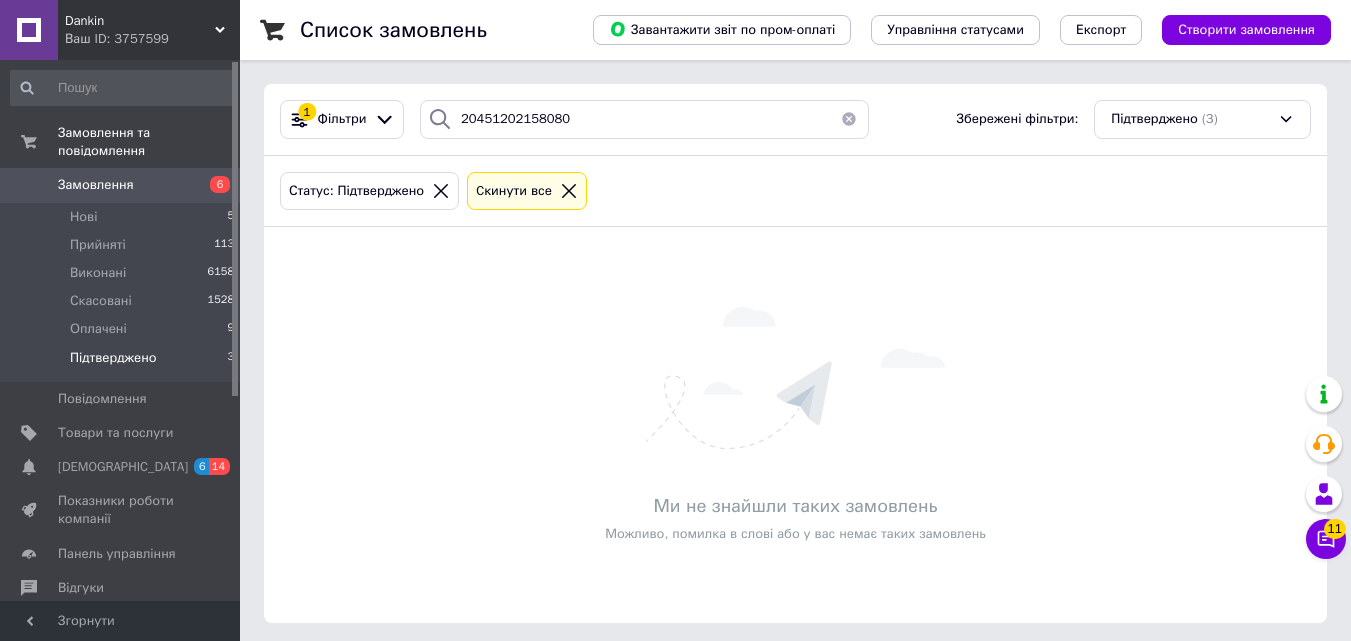 click on "Підтверджено (3)" at bounding box center [1202, 119] 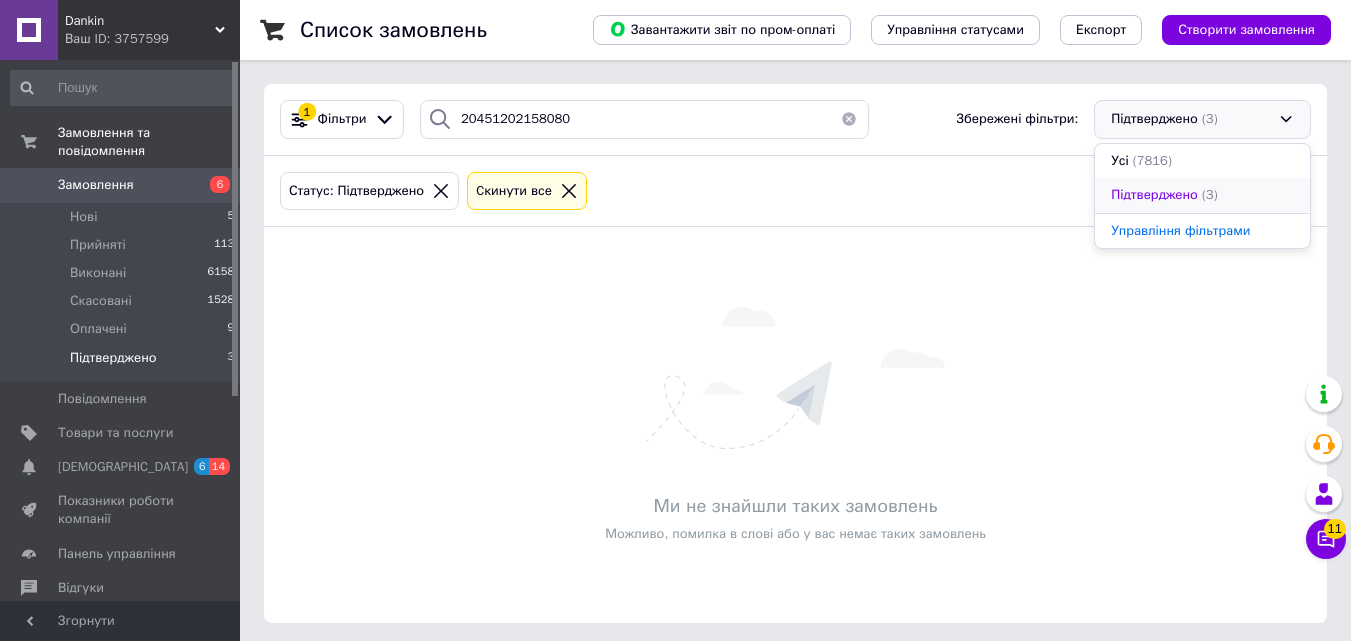 click on "Підтверджено" at bounding box center [1154, 195] 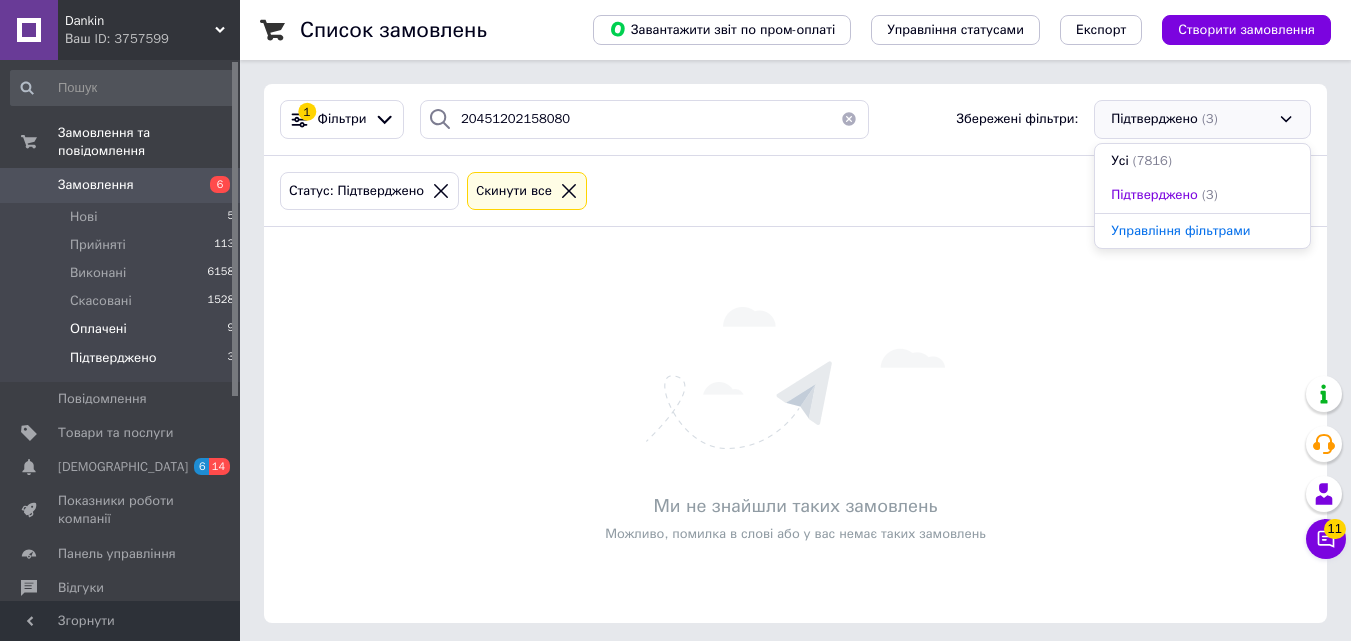 click on "Оплачені" at bounding box center (98, 329) 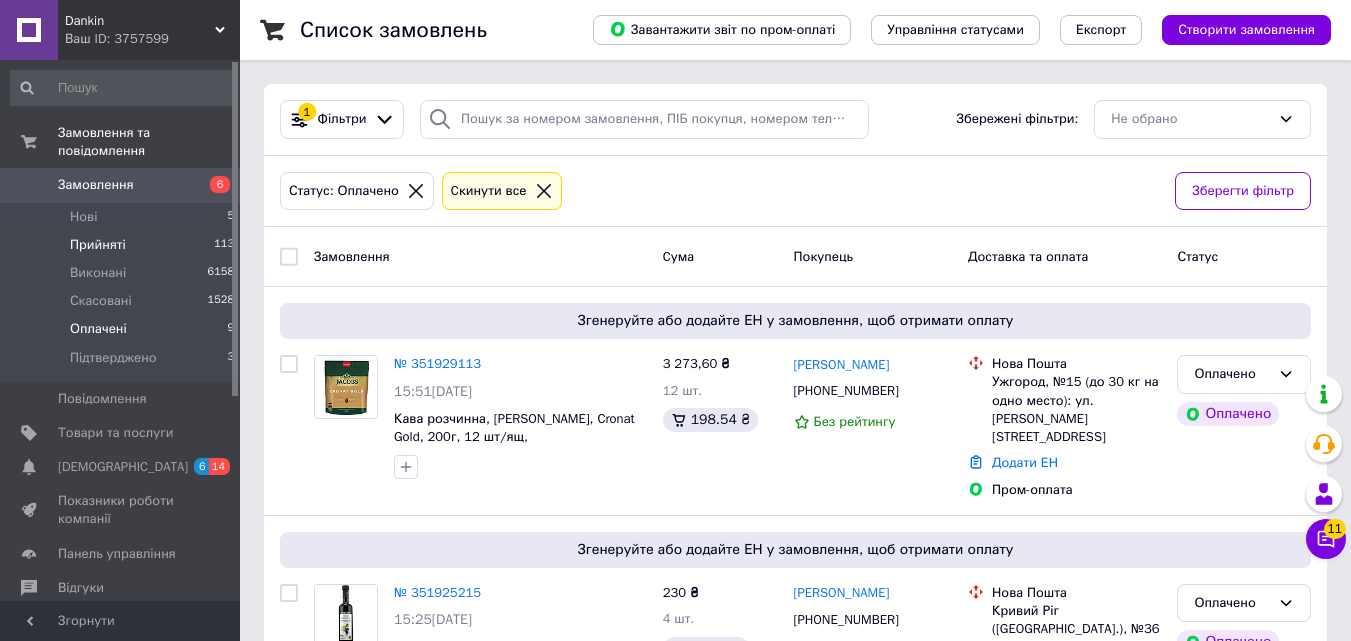 click on "Прийняті" at bounding box center [98, 245] 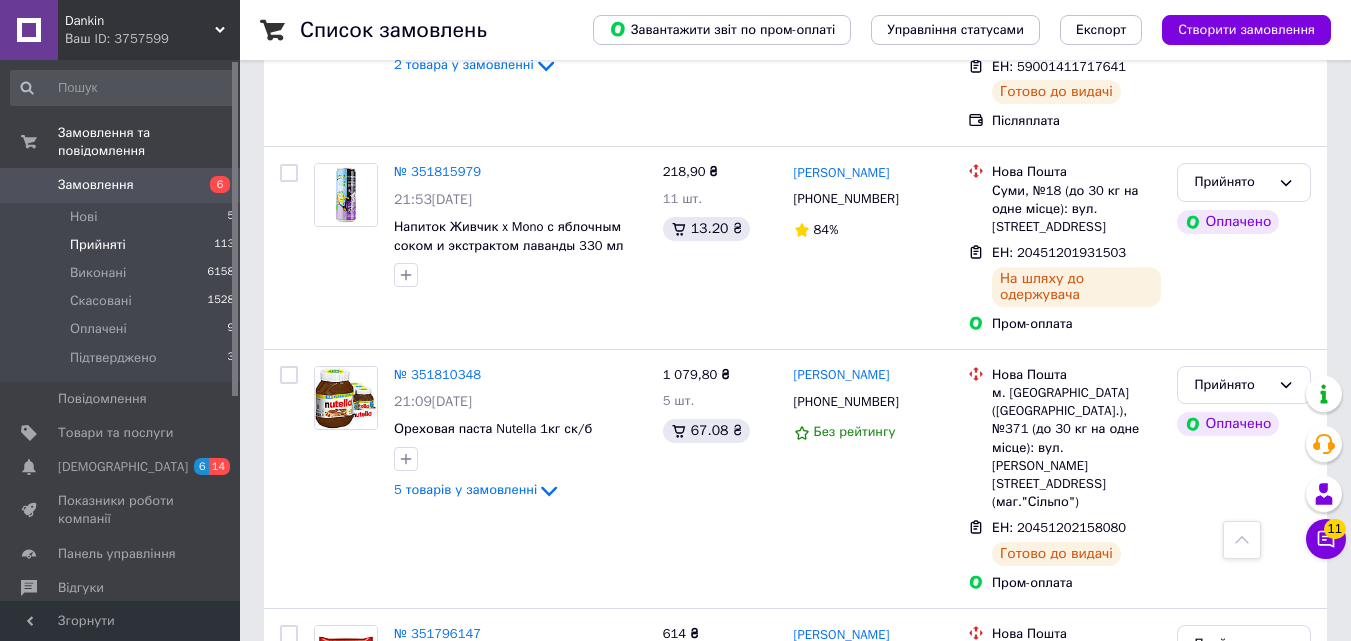 scroll, scrollTop: 1072, scrollLeft: 0, axis: vertical 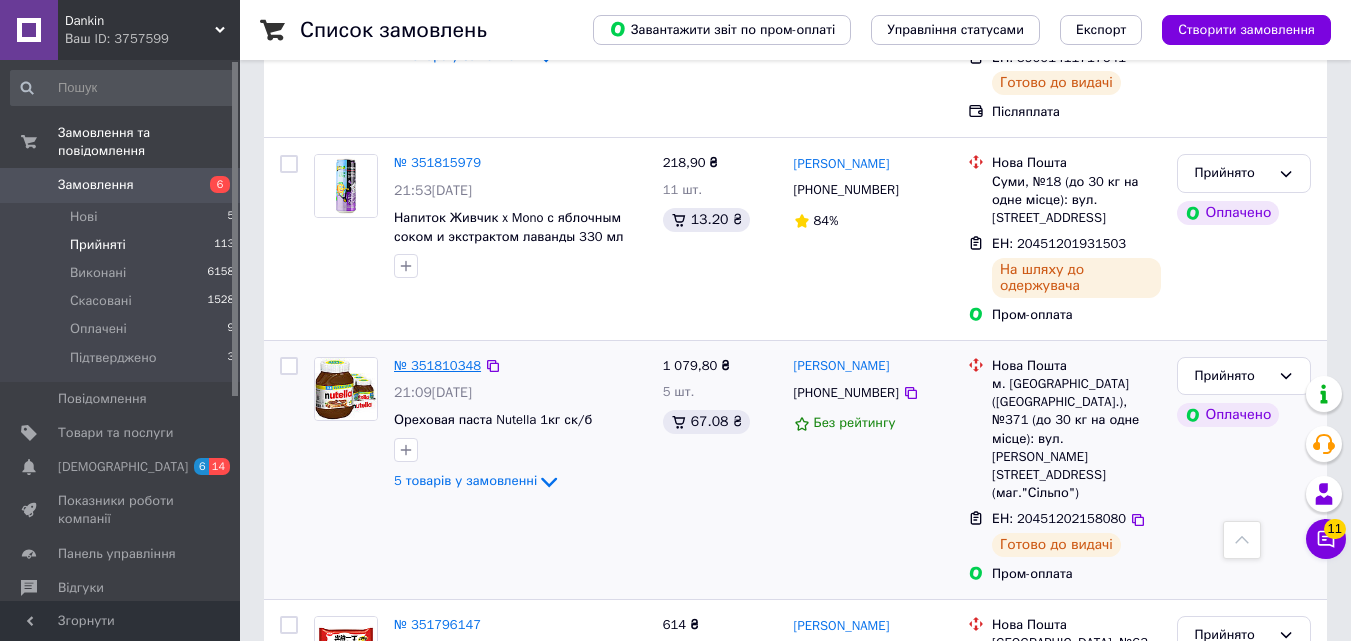 click on "№ 351810348" at bounding box center (437, 365) 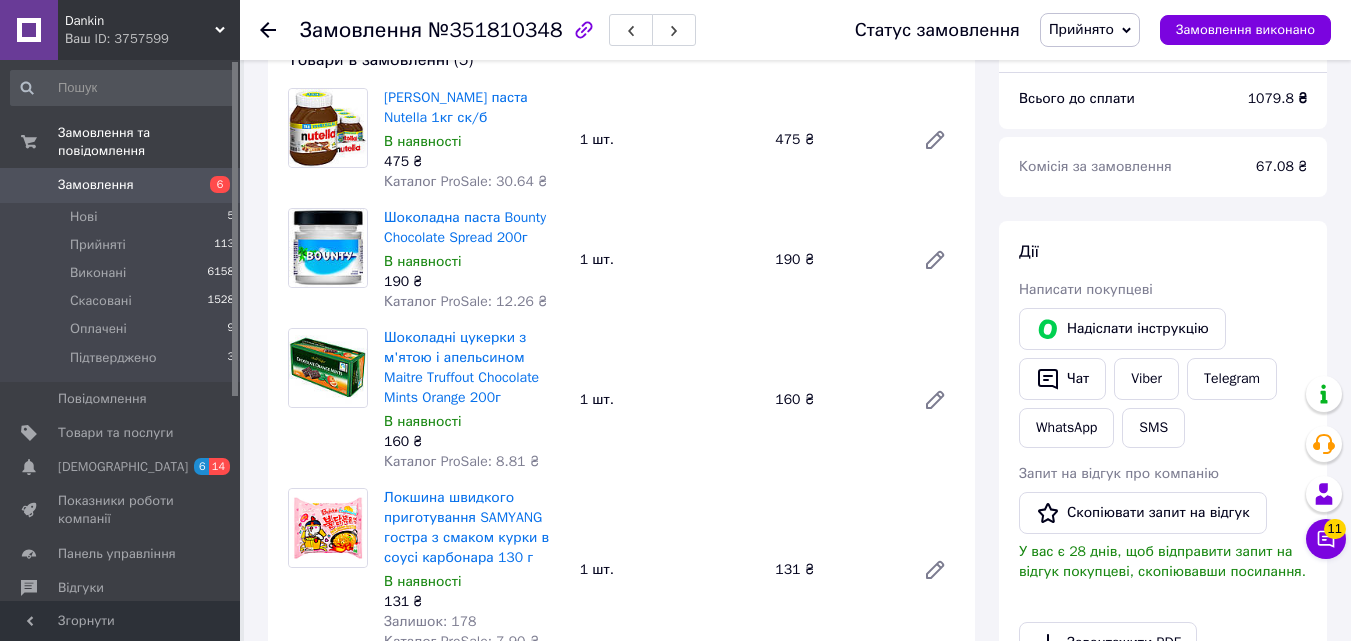 scroll, scrollTop: 204, scrollLeft: 0, axis: vertical 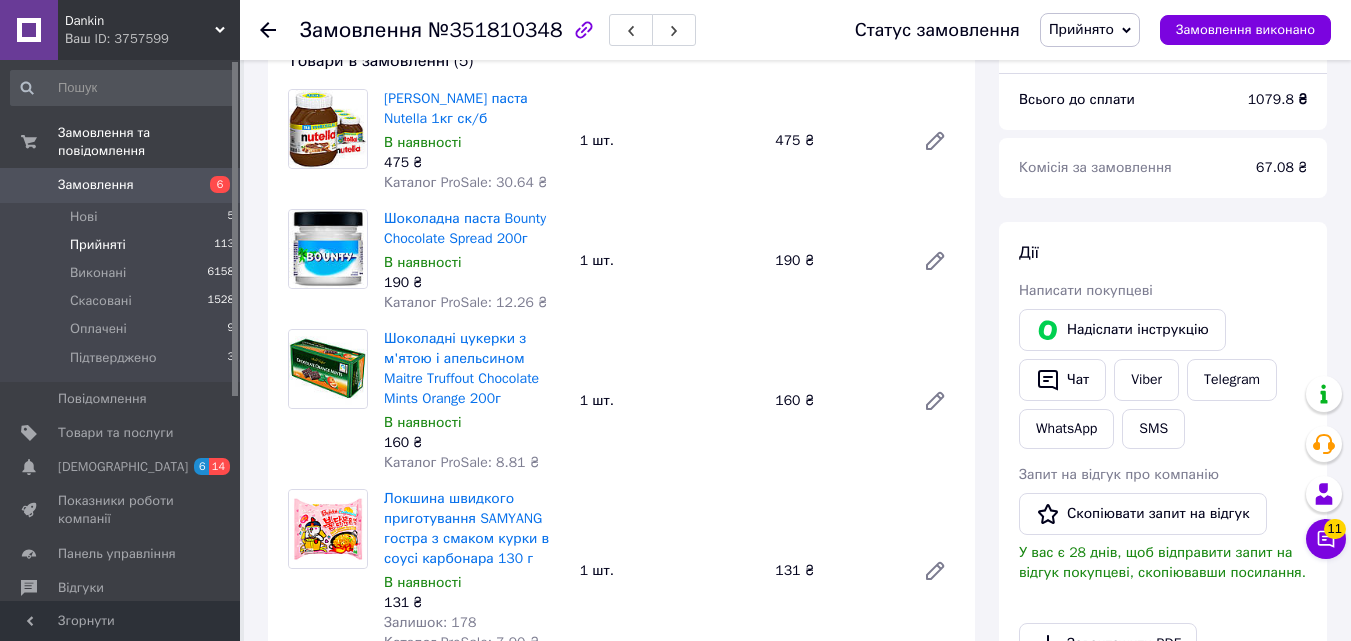 click on "Прийняті" at bounding box center [98, 245] 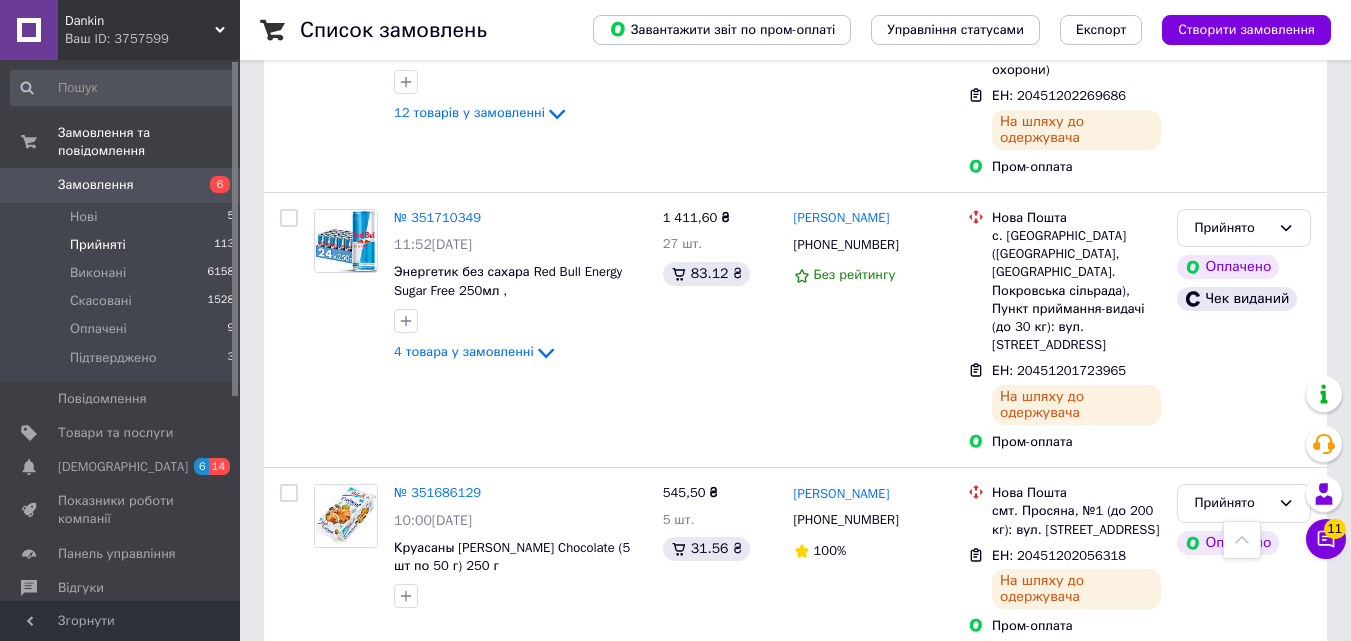 scroll, scrollTop: 2386, scrollLeft: 0, axis: vertical 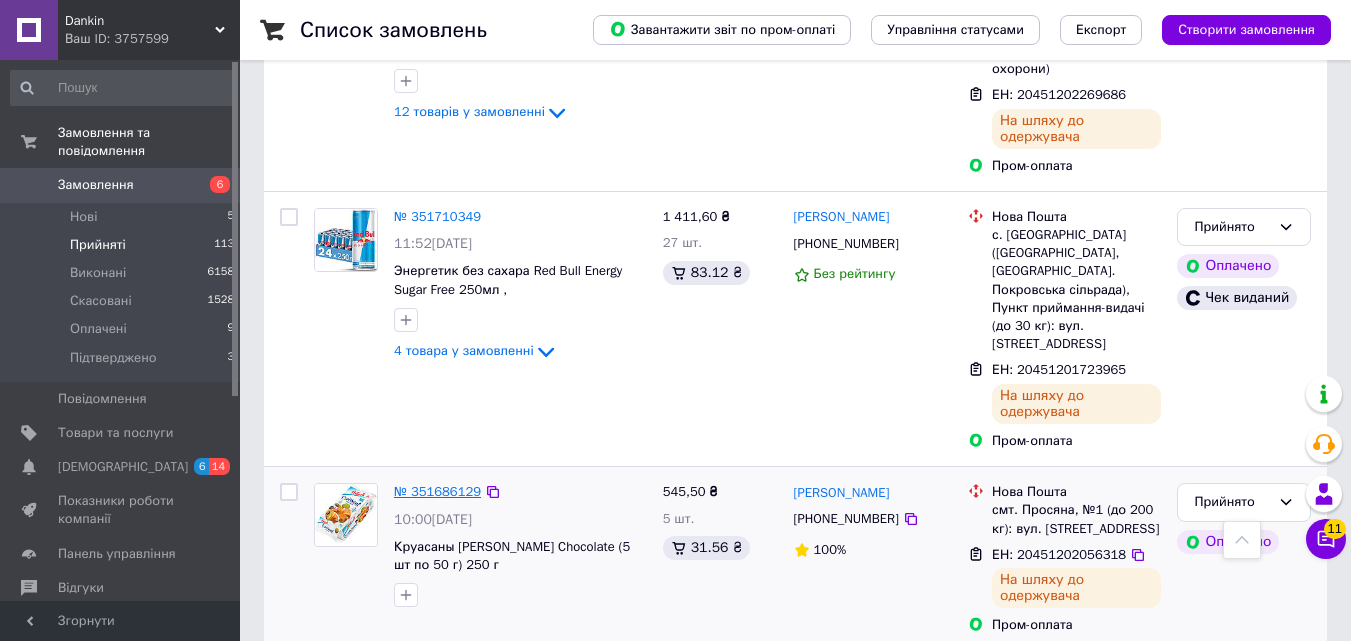 click on "№ 351686129" at bounding box center [437, 491] 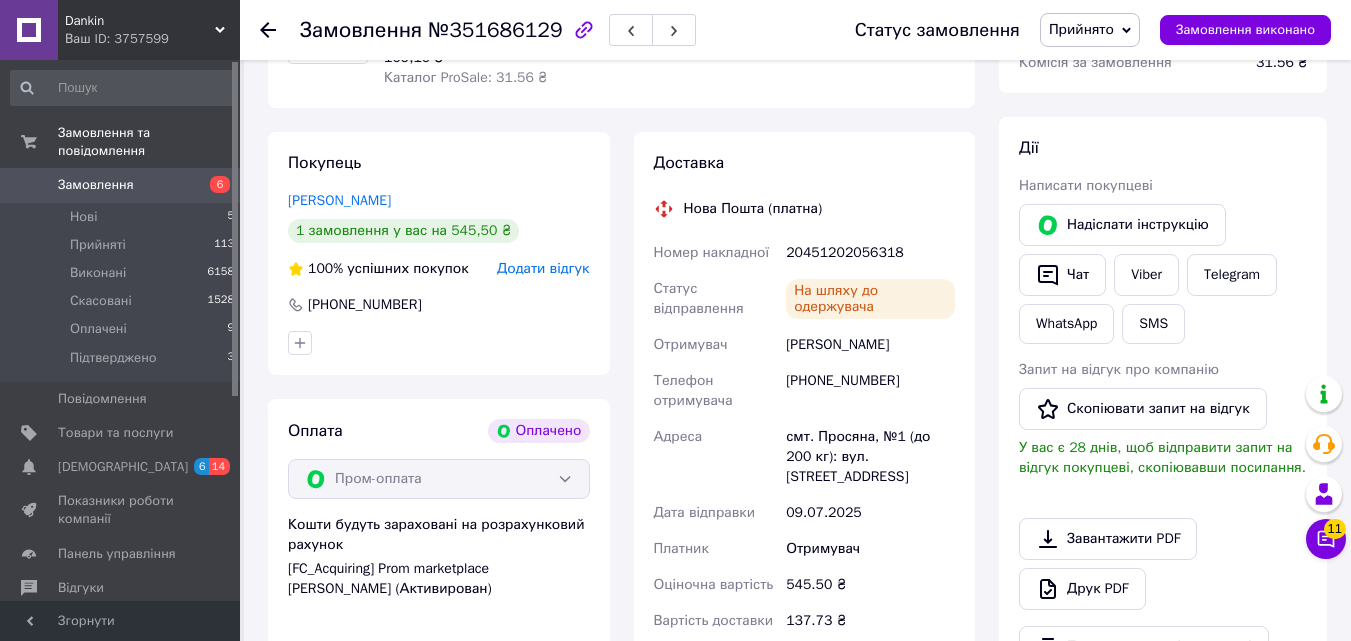 scroll, scrollTop: 301, scrollLeft: 0, axis: vertical 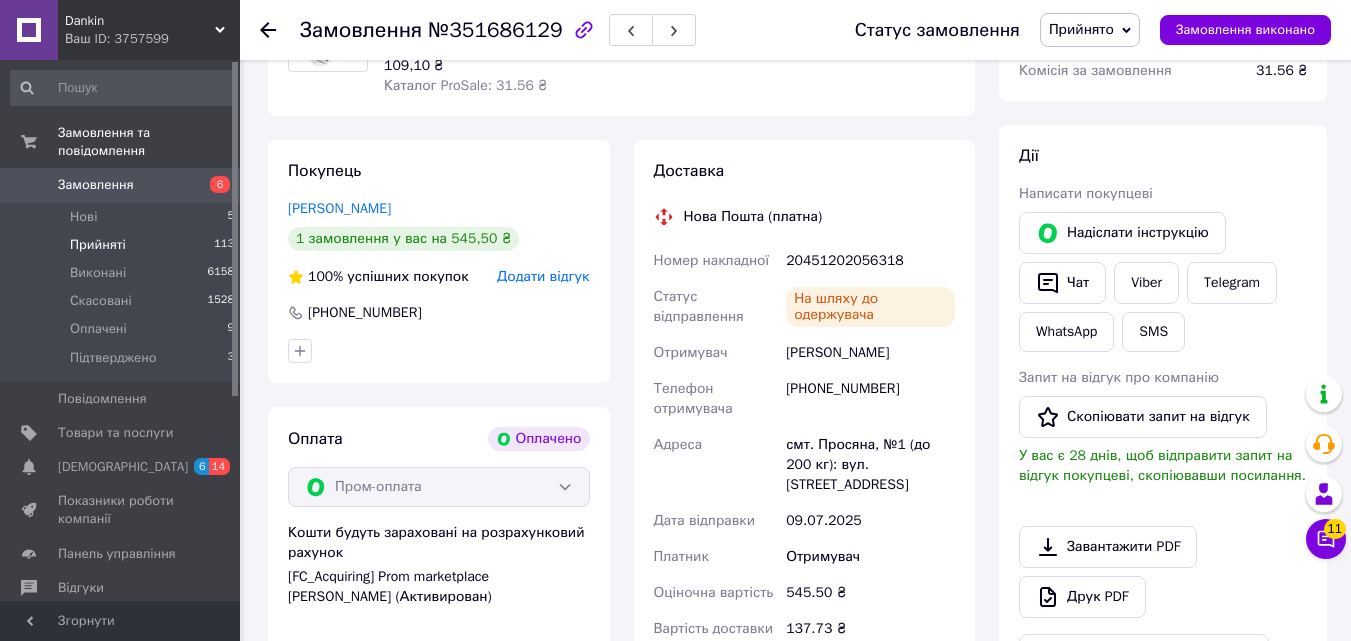 click on "Прийняті" at bounding box center [98, 245] 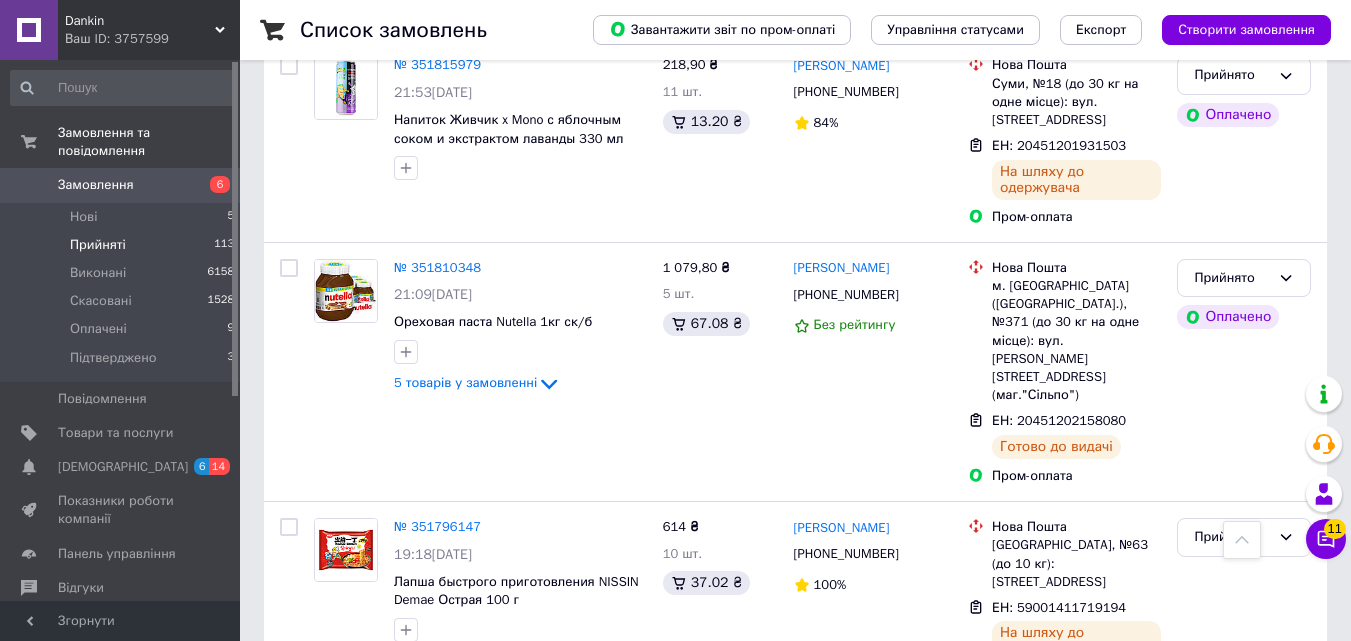 scroll, scrollTop: 1176, scrollLeft: 0, axis: vertical 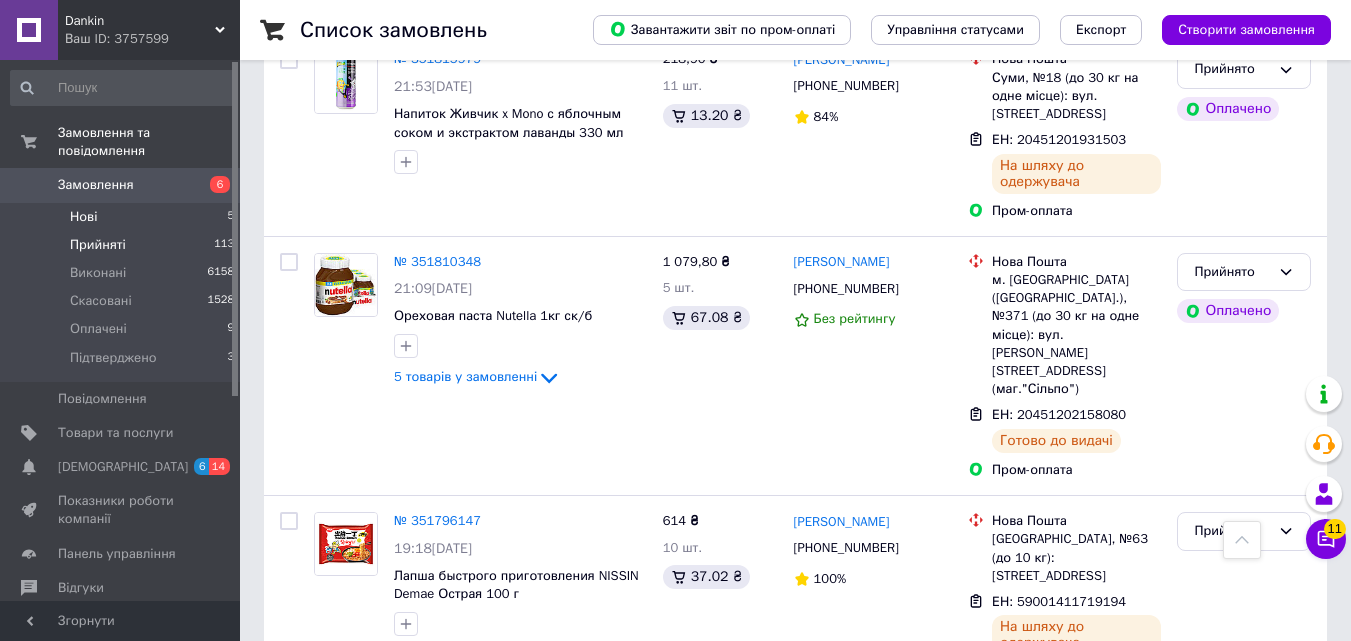 click on "Нові" at bounding box center [83, 217] 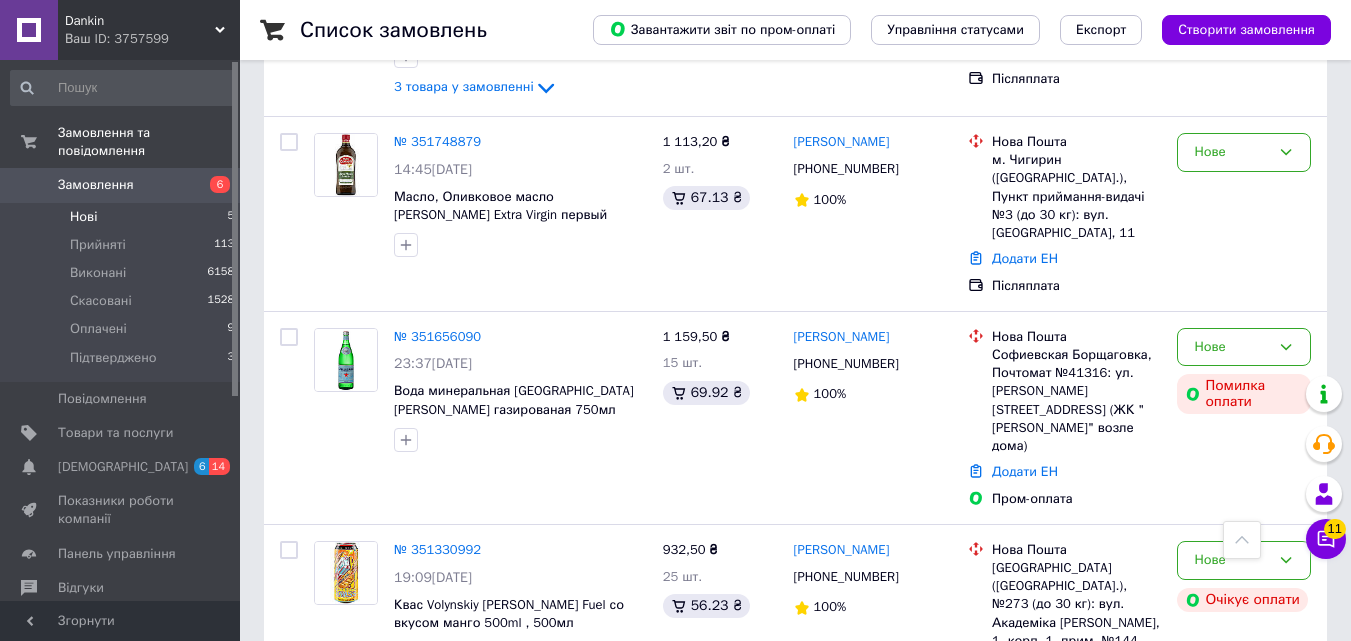 scroll, scrollTop: 577, scrollLeft: 0, axis: vertical 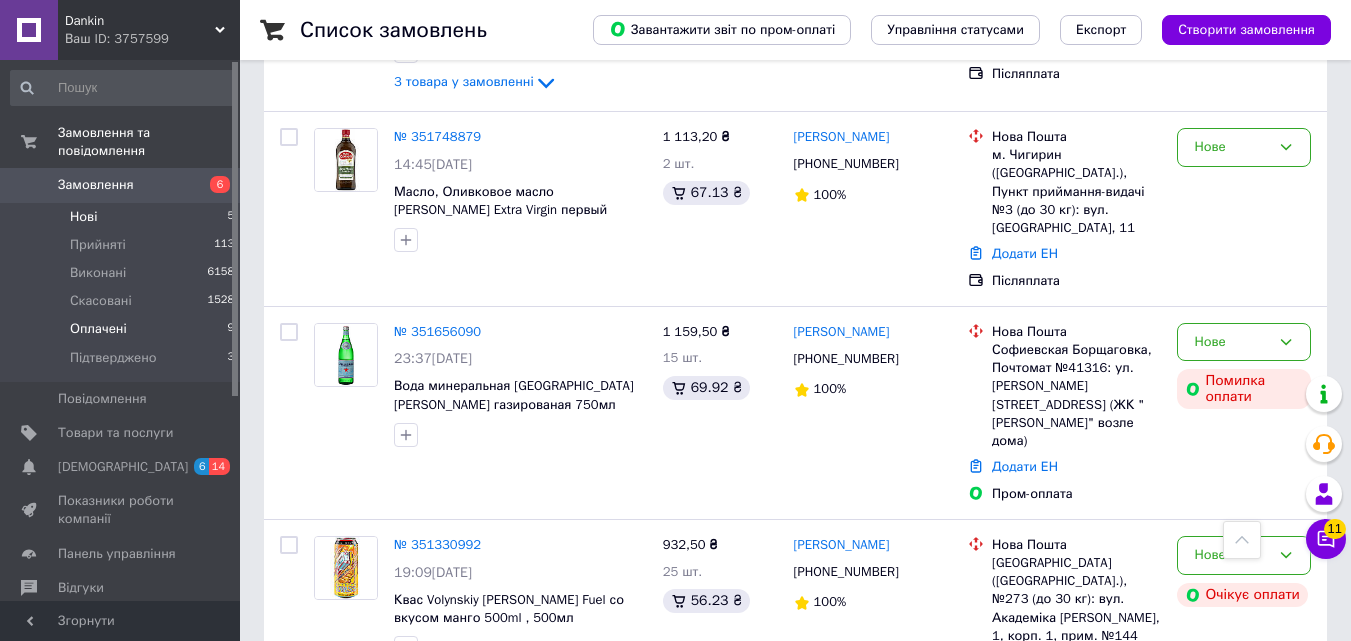 click on "Оплачені" at bounding box center [98, 329] 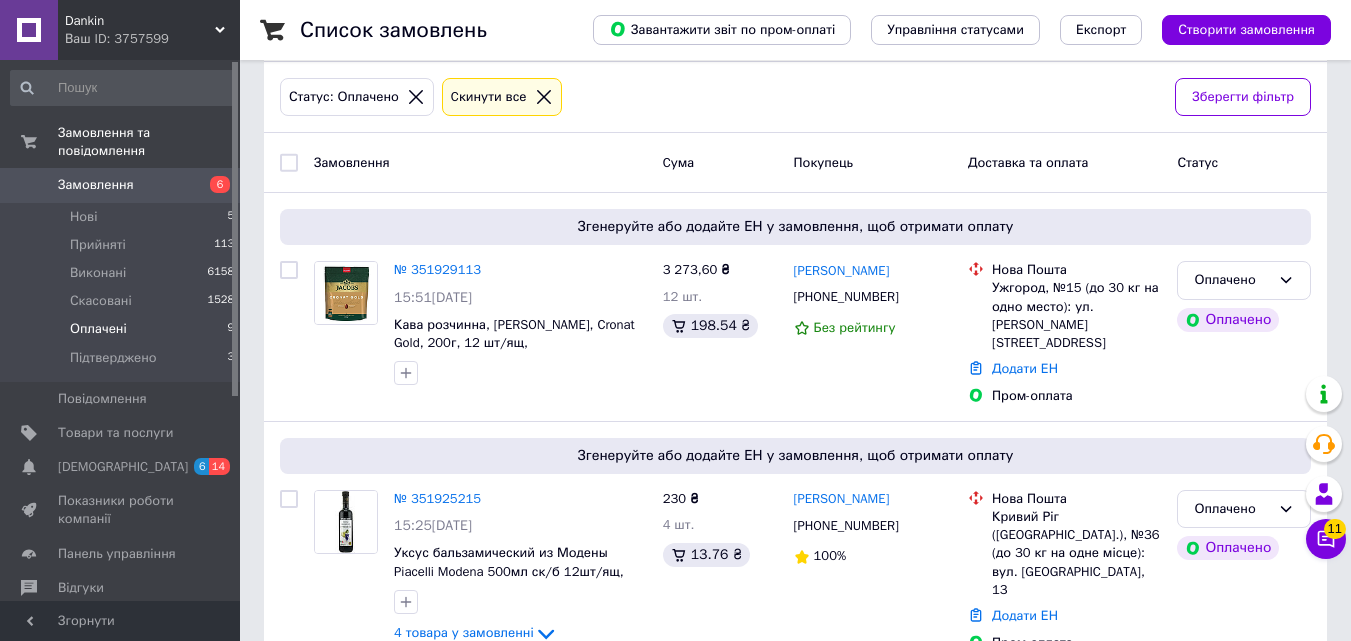 scroll, scrollTop: 111, scrollLeft: 0, axis: vertical 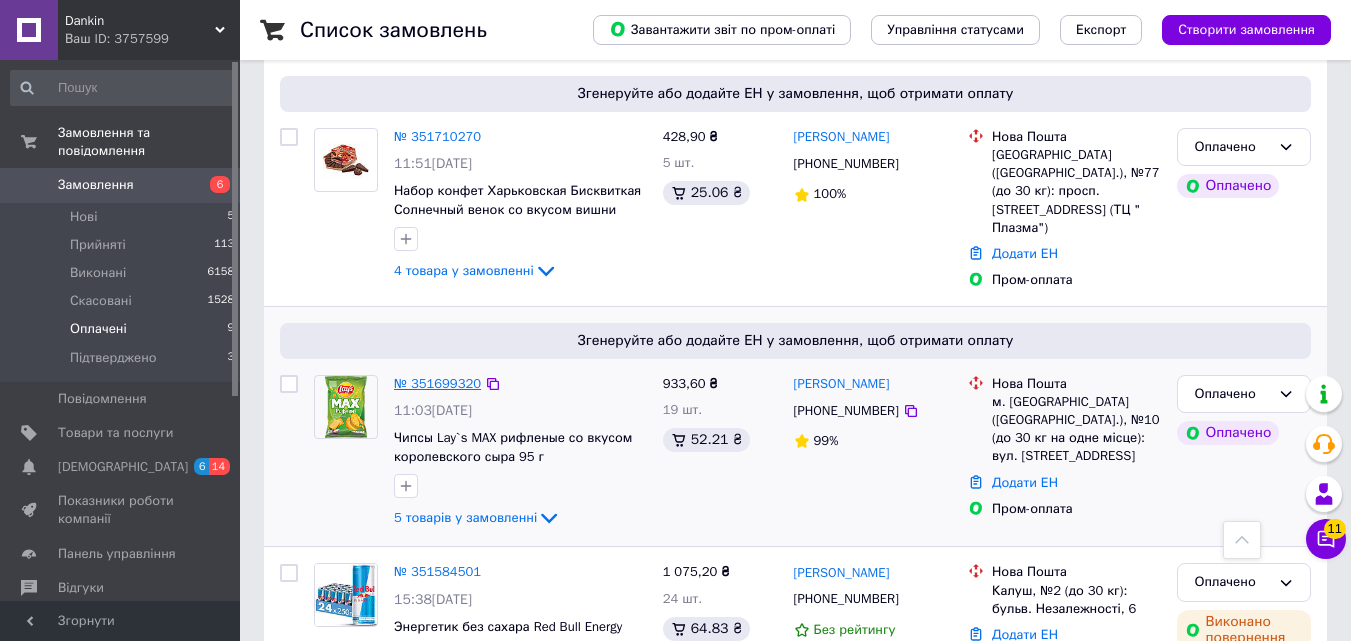 click on "№ 351699320" at bounding box center [437, 383] 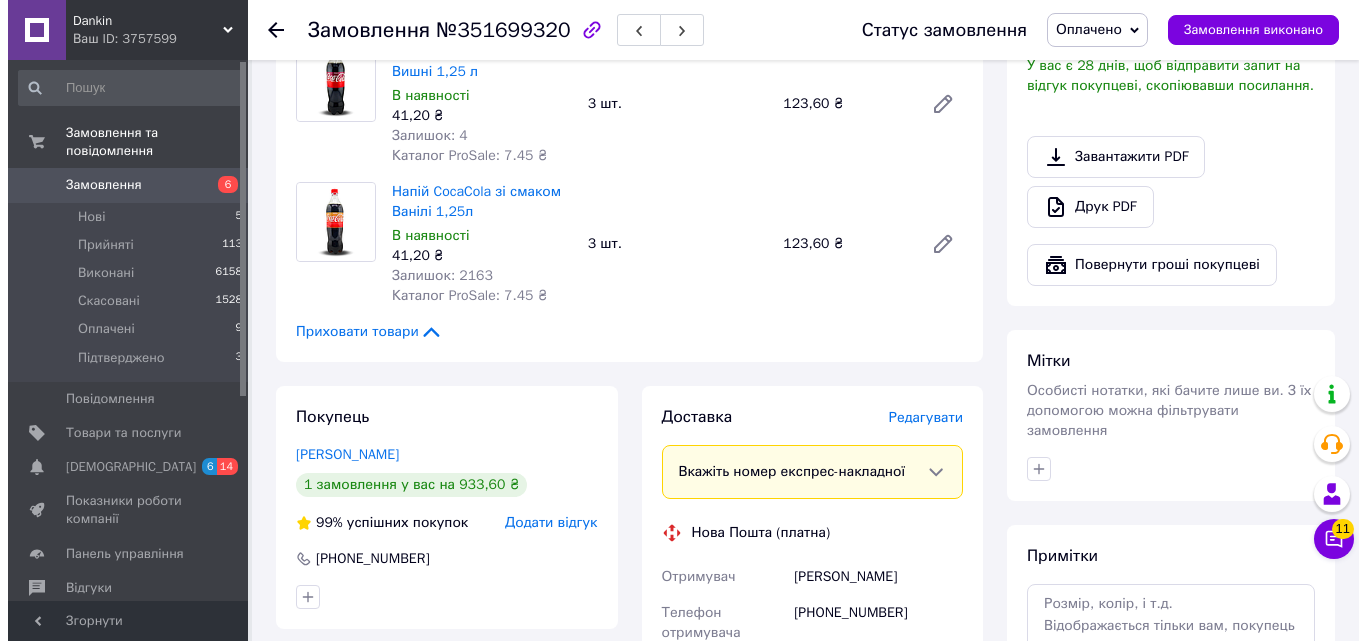 scroll, scrollTop: 694, scrollLeft: 0, axis: vertical 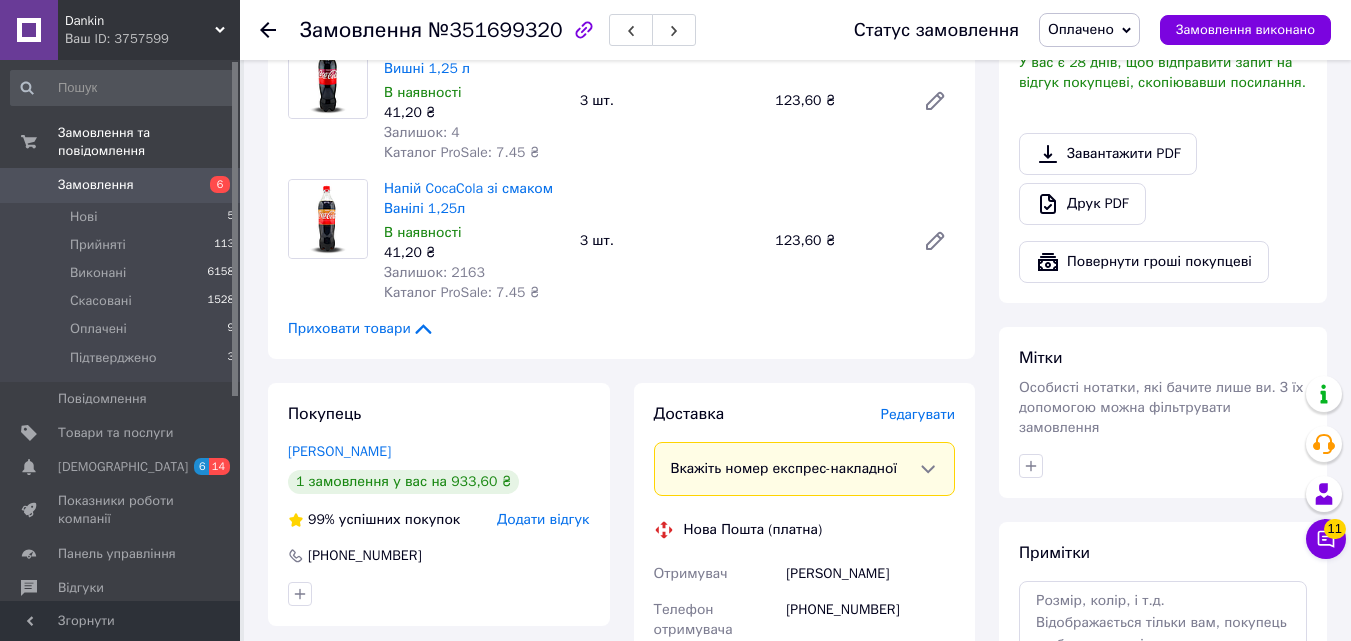 click on "Редагувати" at bounding box center [918, 414] 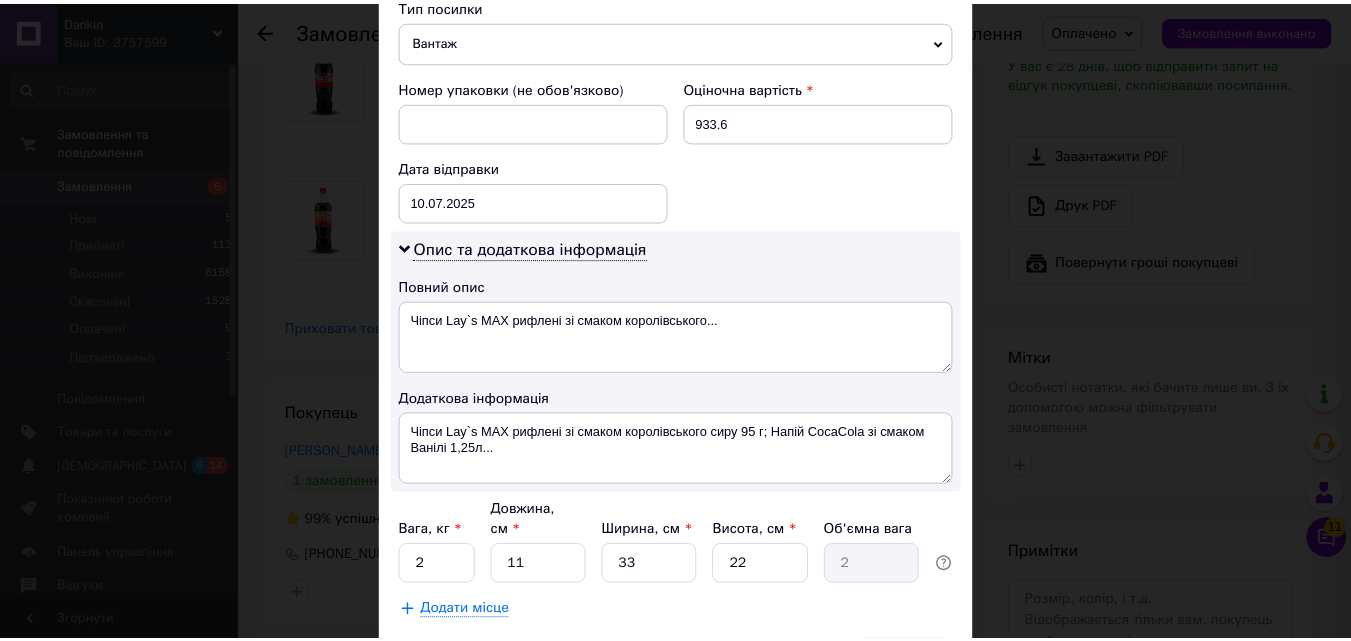 scroll, scrollTop: 931, scrollLeft: 0, axis: vertical 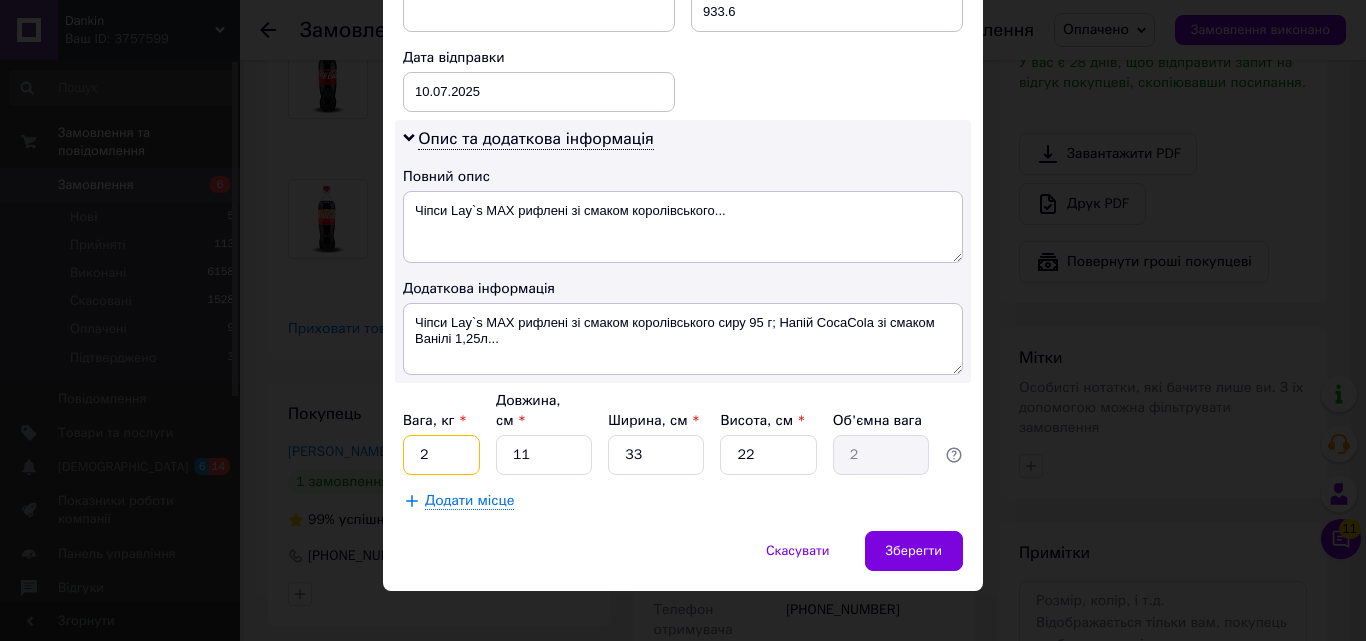 click on "2" at bounding box center (441, 455) 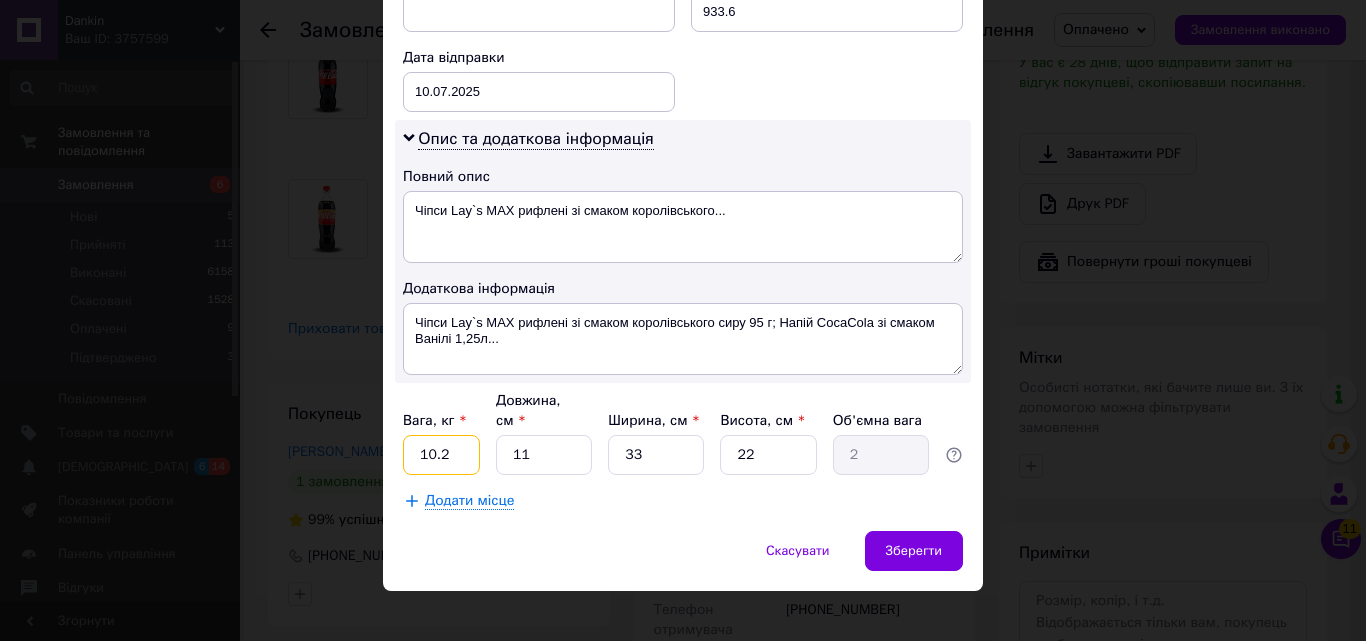 type on "10.2" 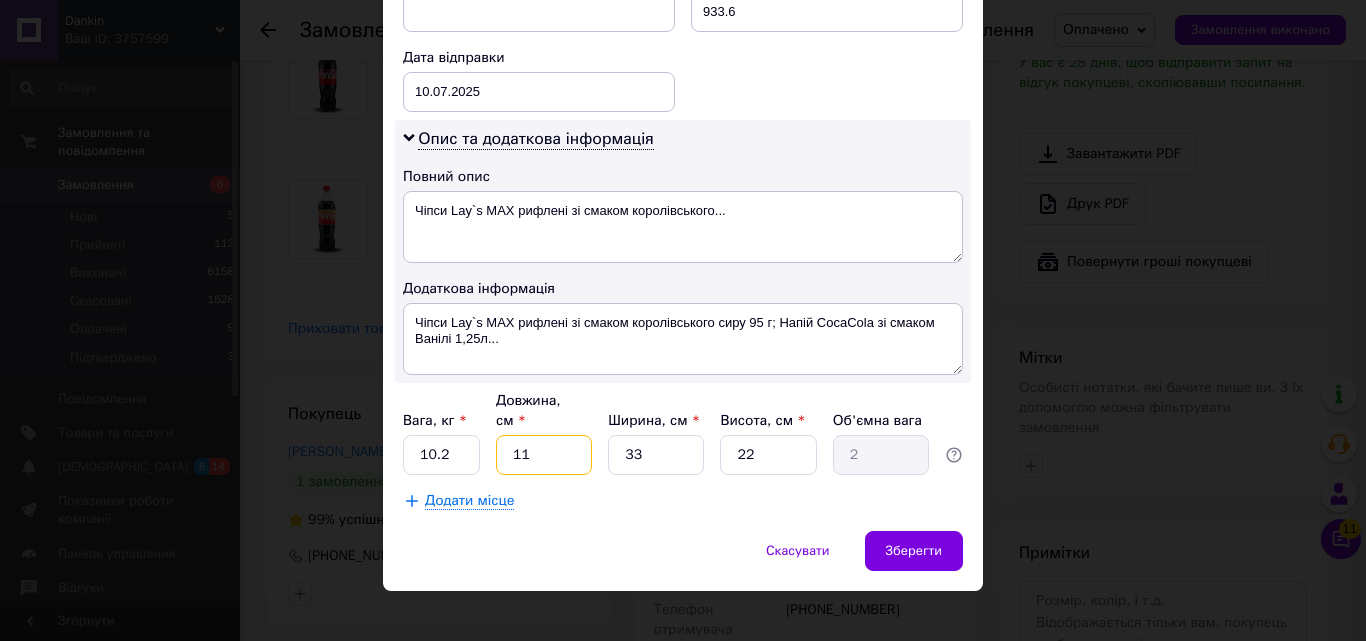 click on "11" at bounding box center (544, 455) 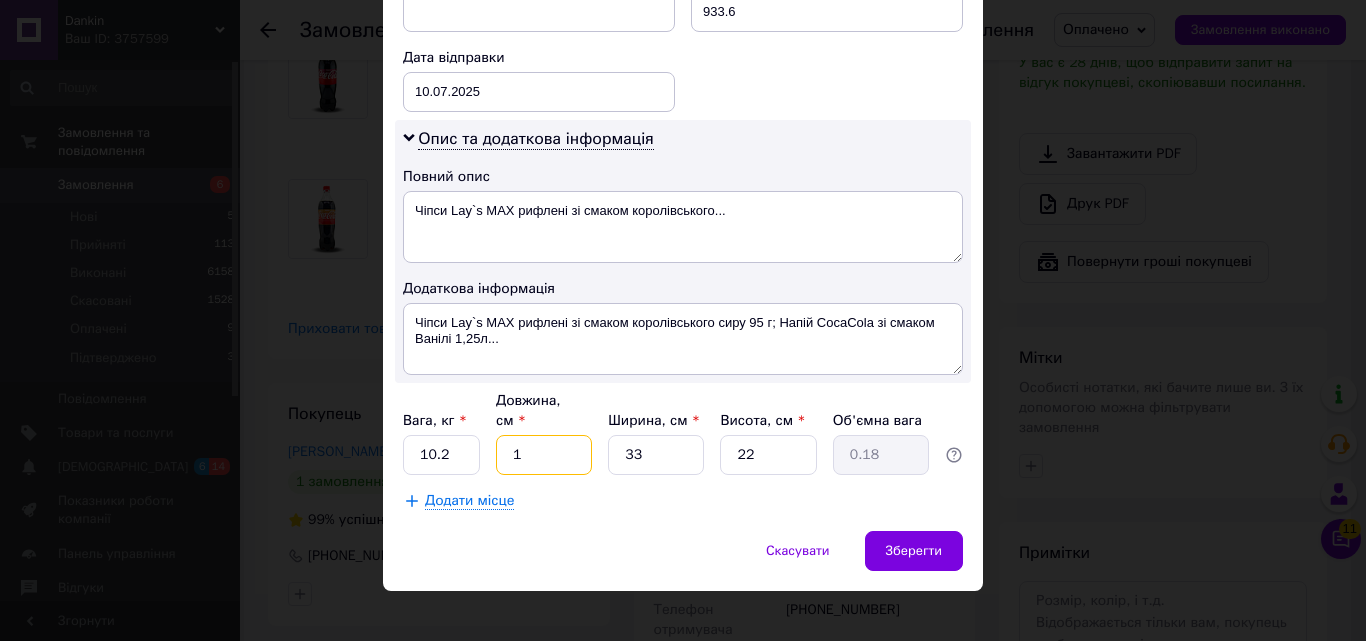 type 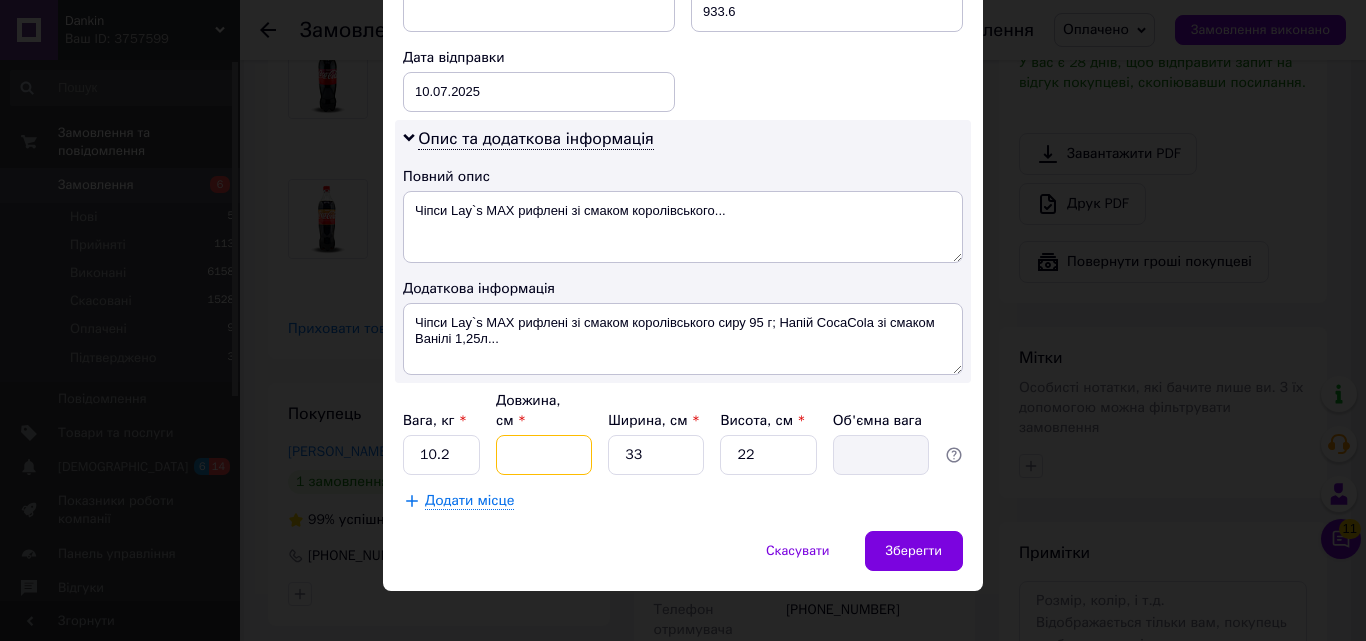type on "4" 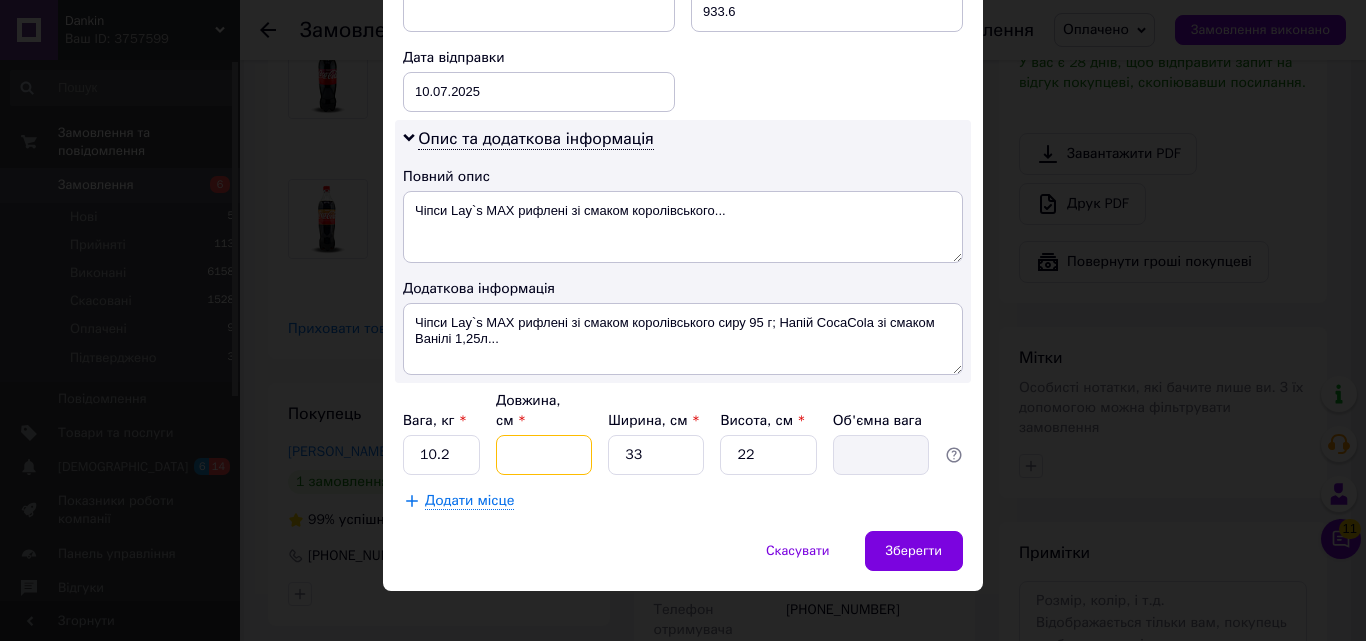type on "0.73" 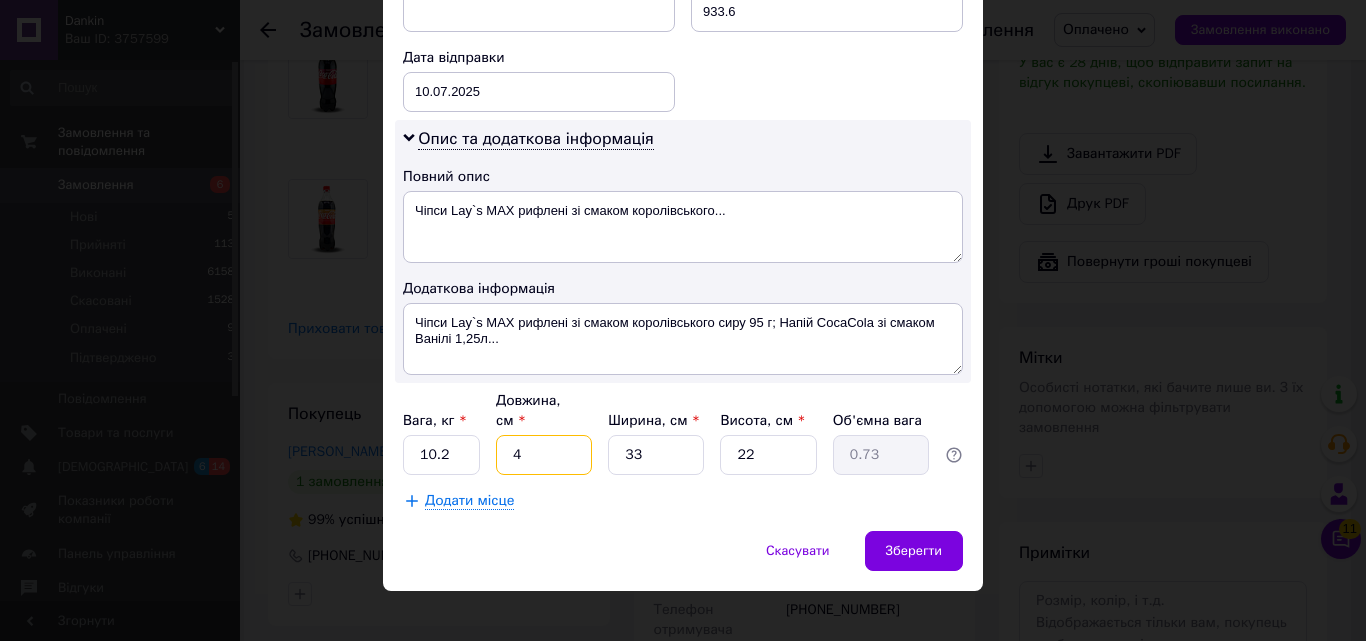 type on "40" 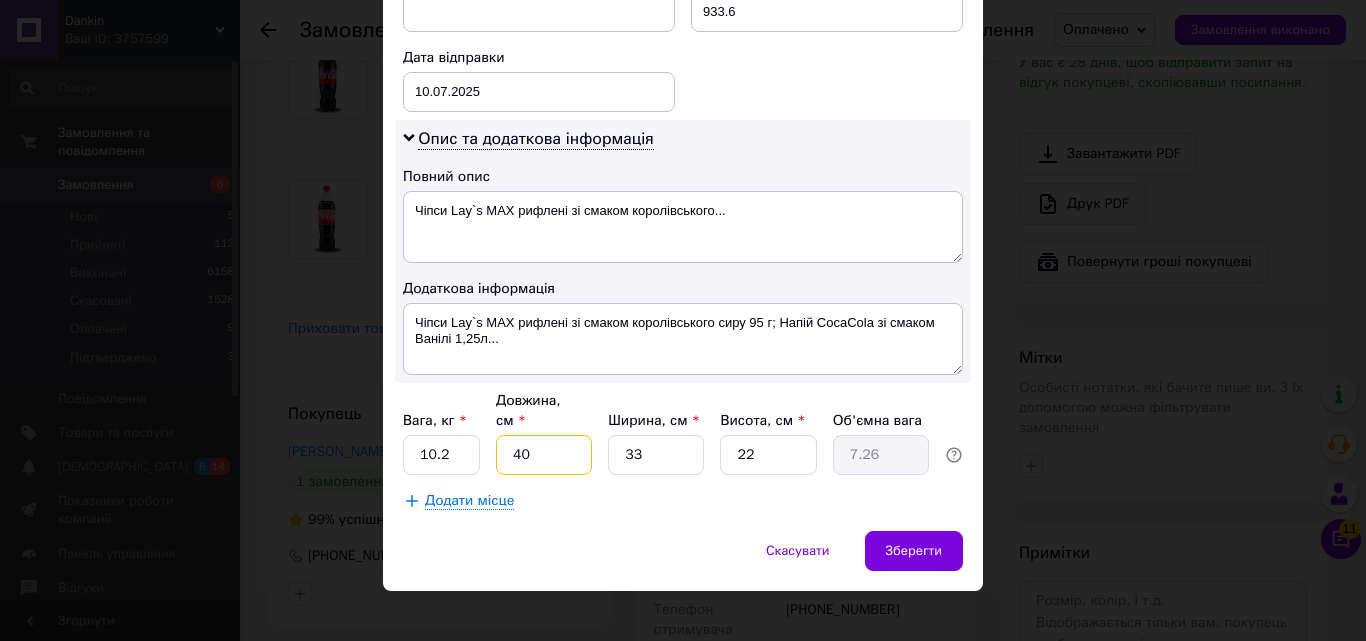 type on "40" 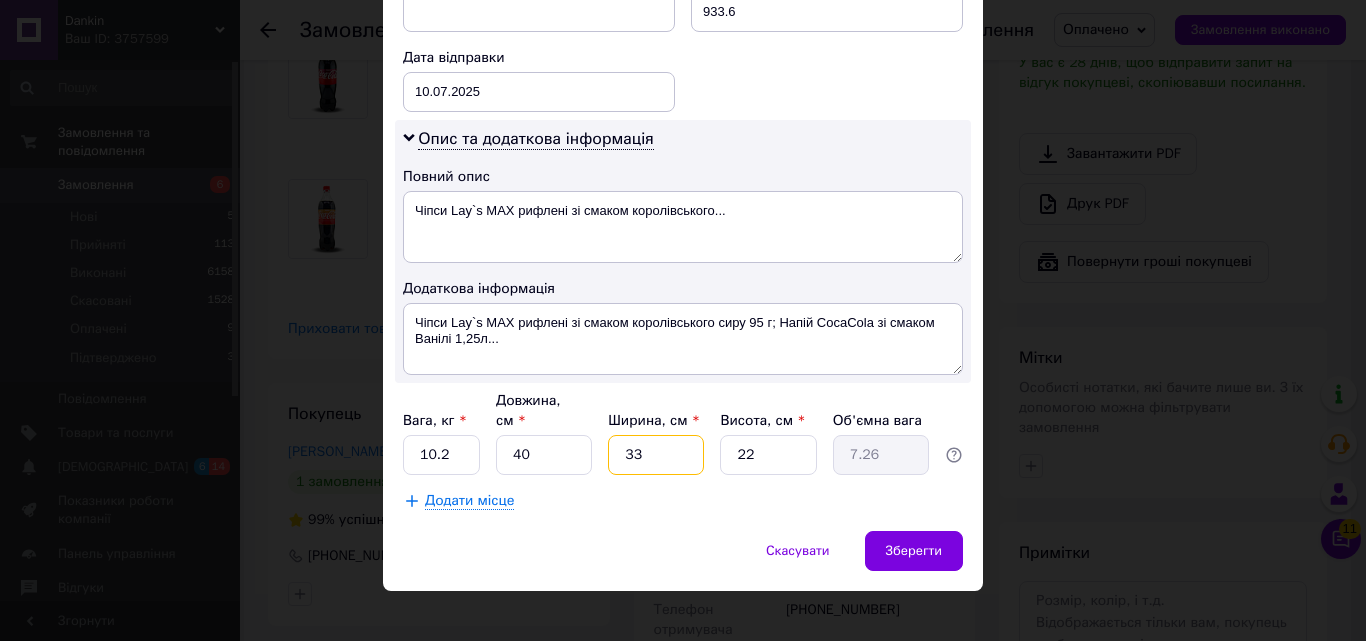 click on "33" at bounding box center [656, 455] 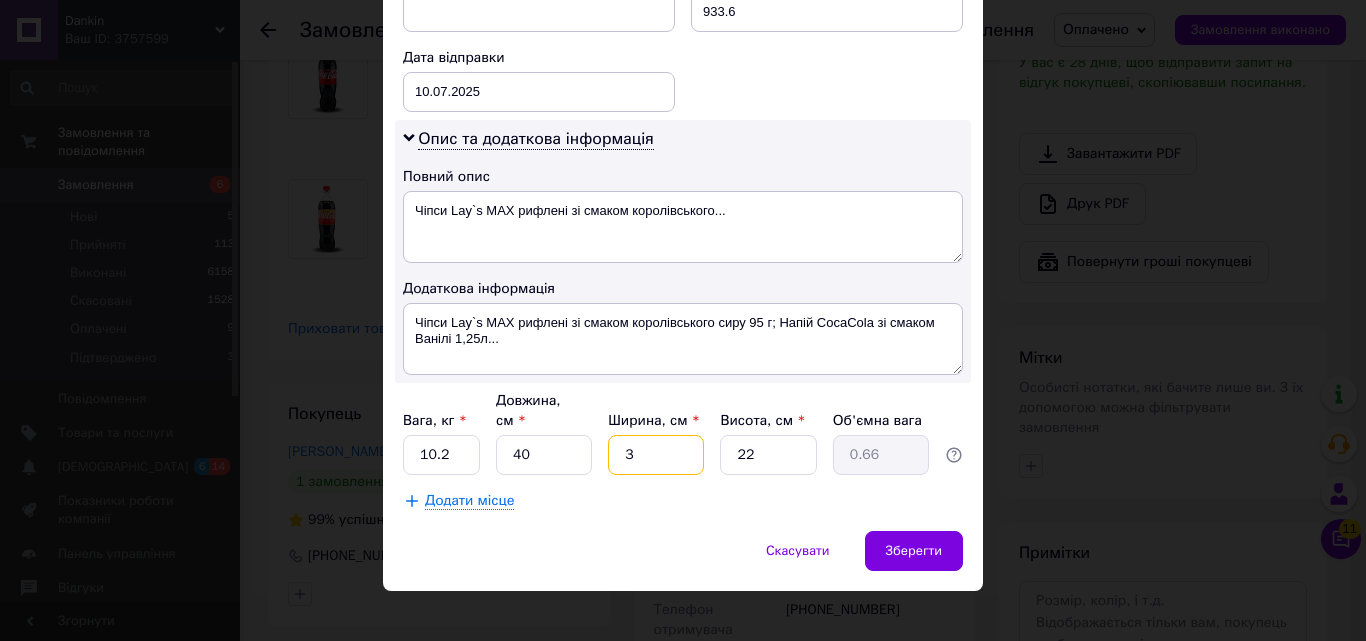 type on "33" 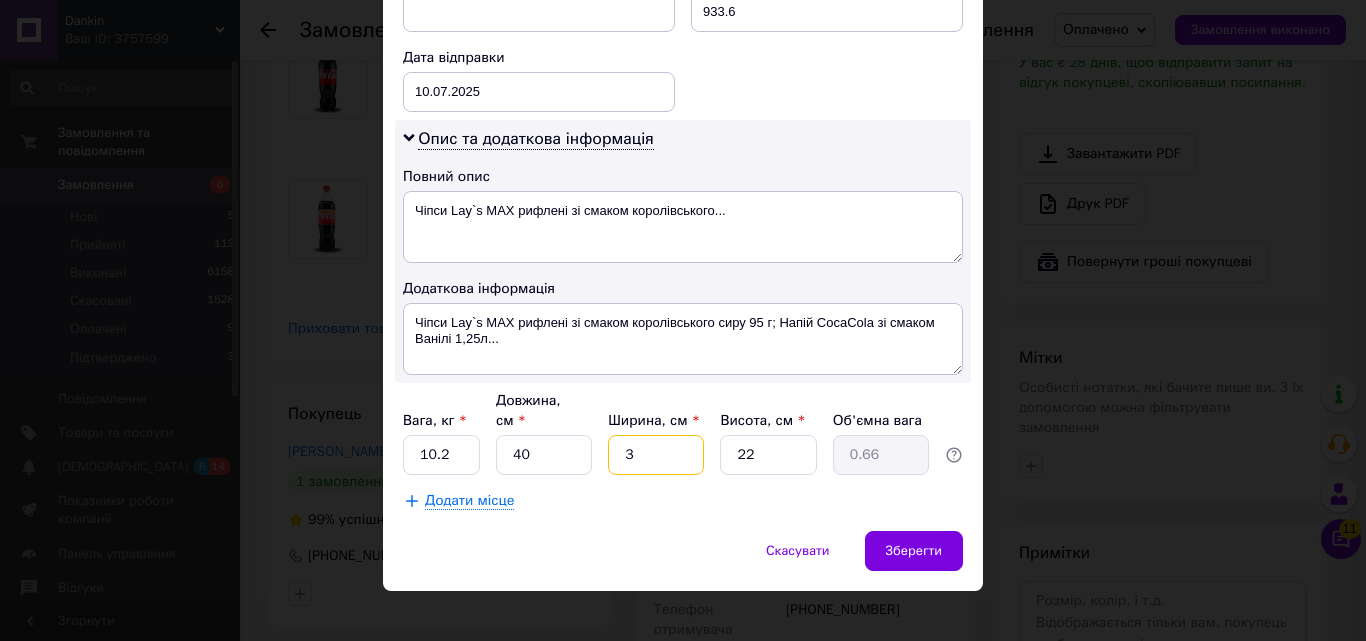 type on "7.26" 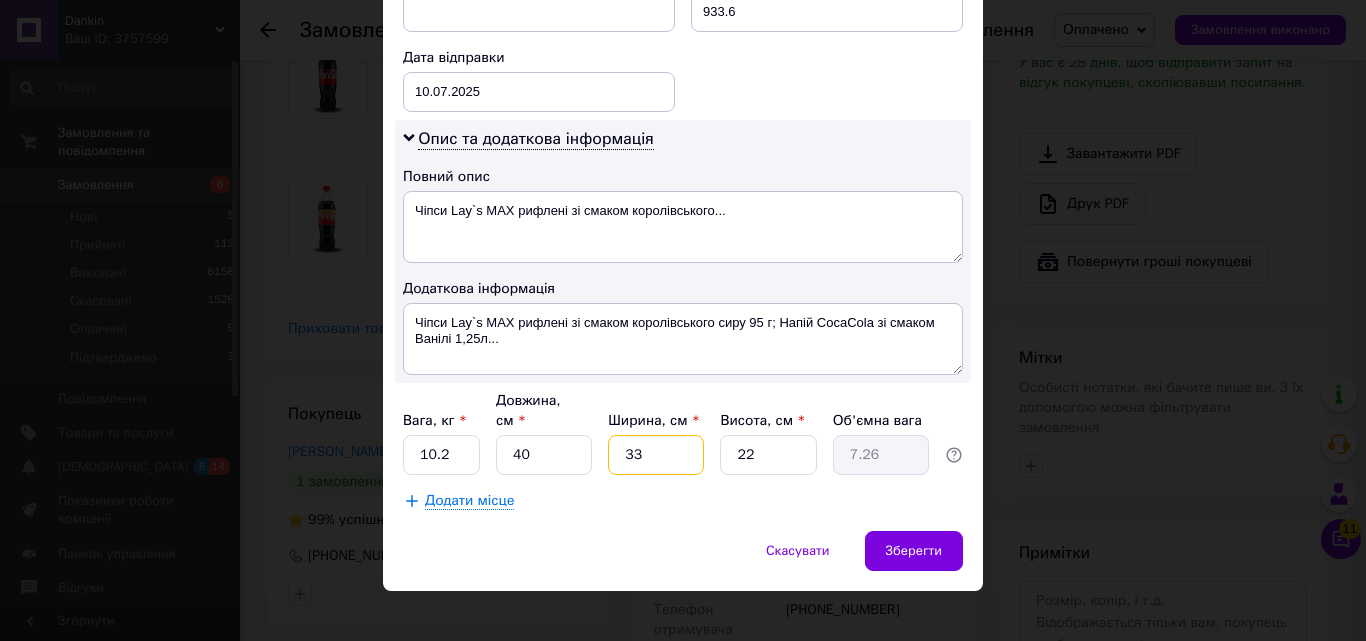 type on "333" 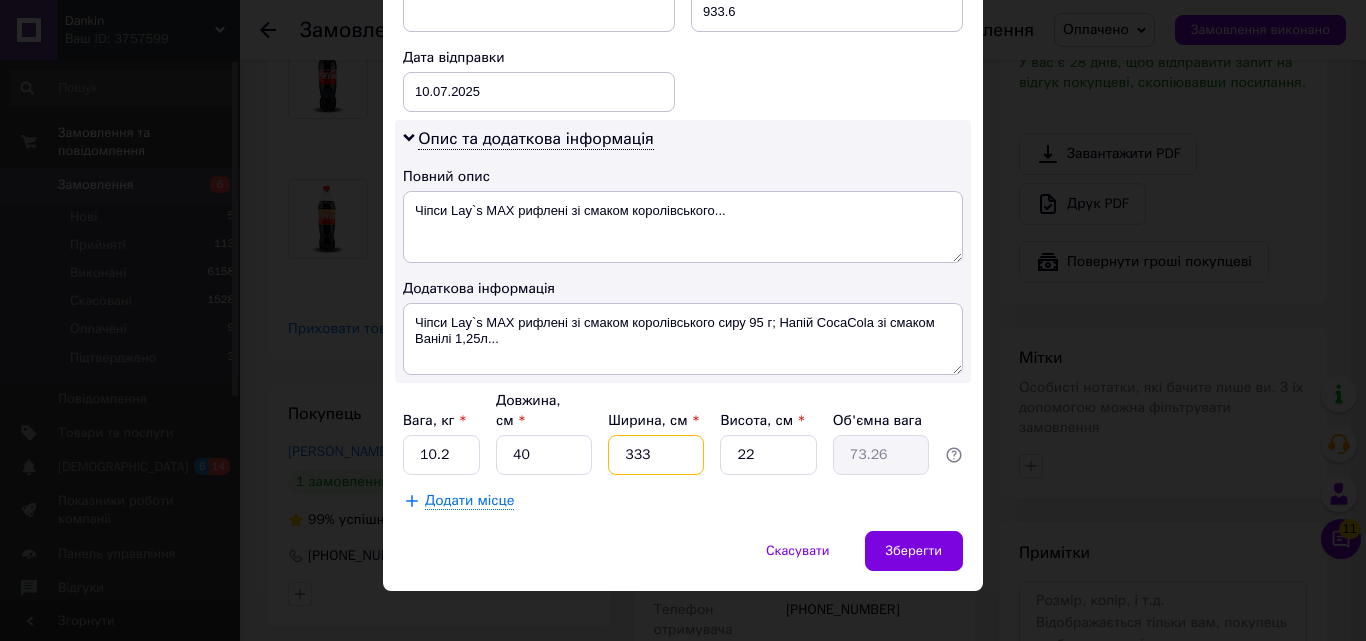 type on "33" 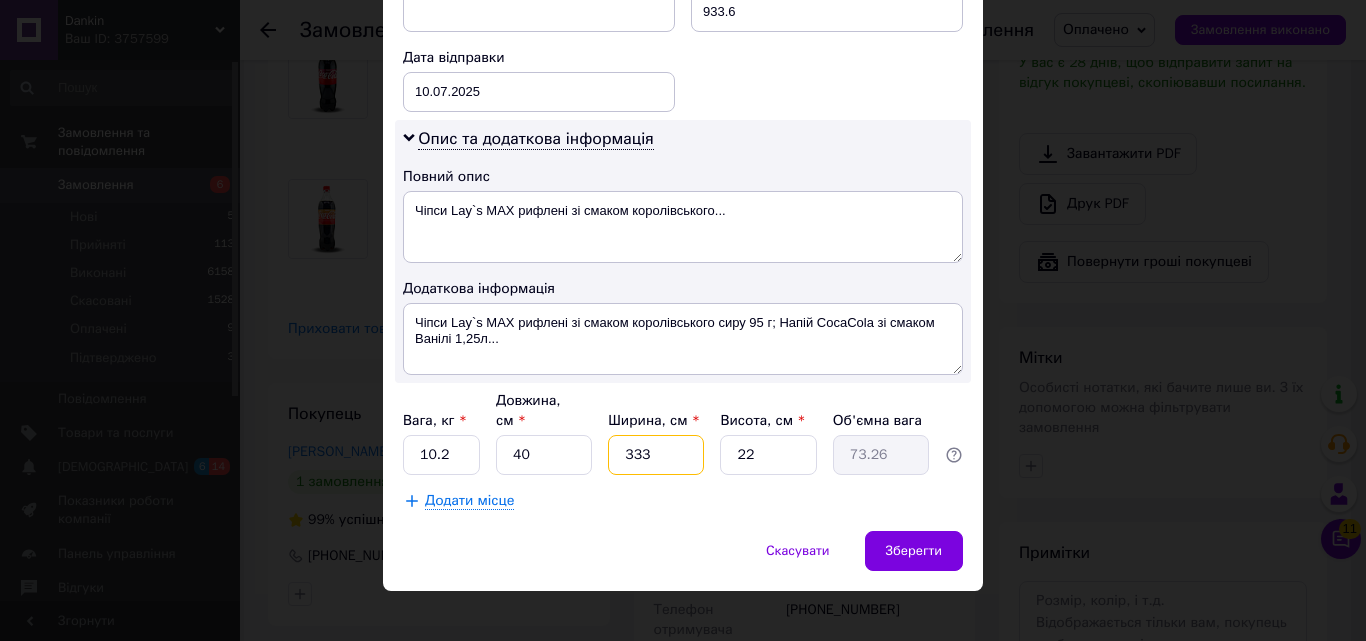 type on "7.26" 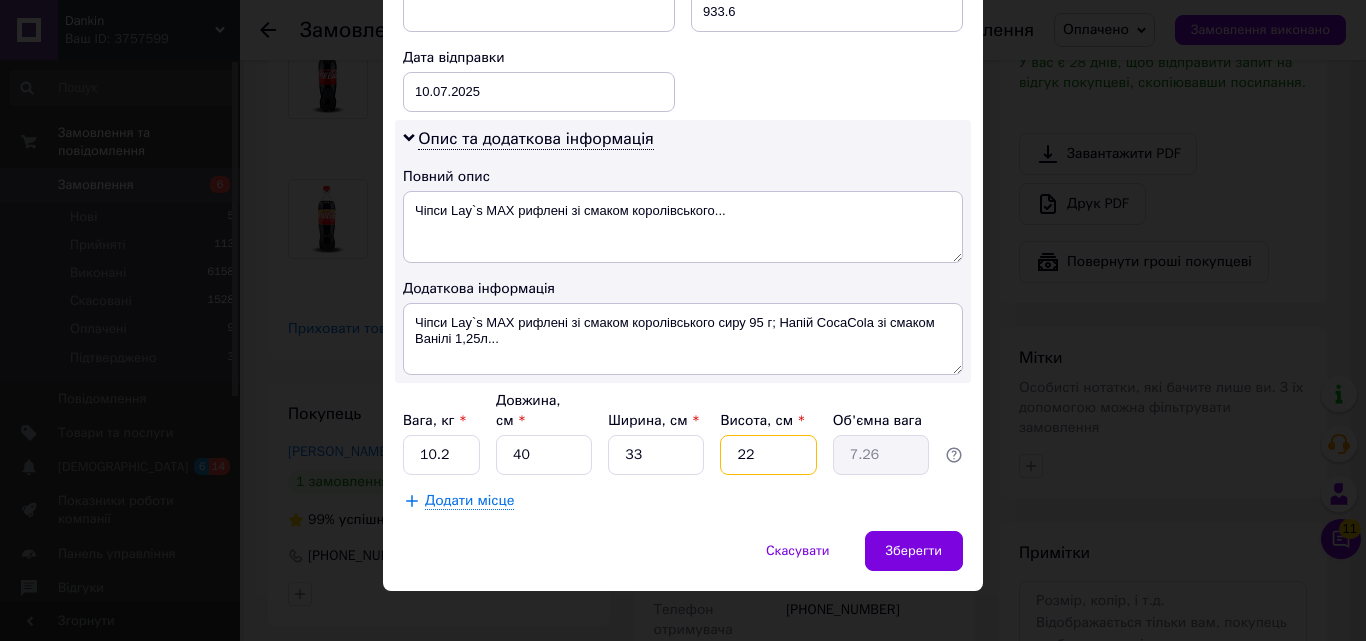 click on "22" at bounding box center [768, 455] 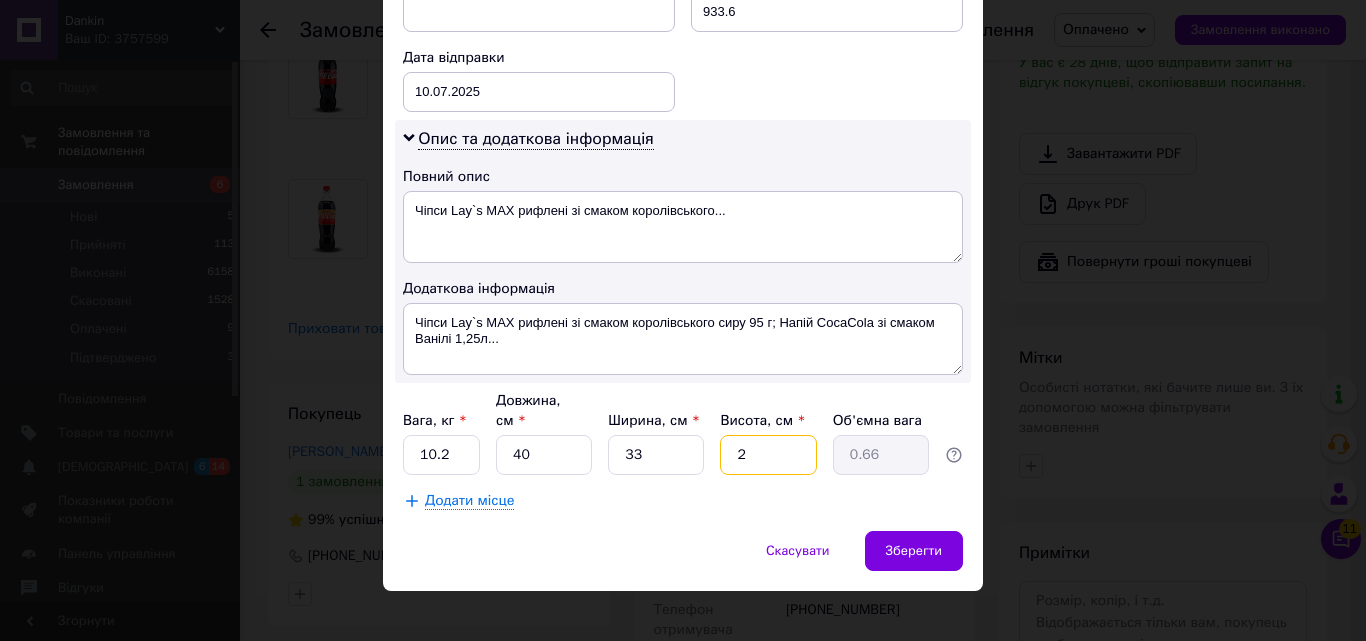 type 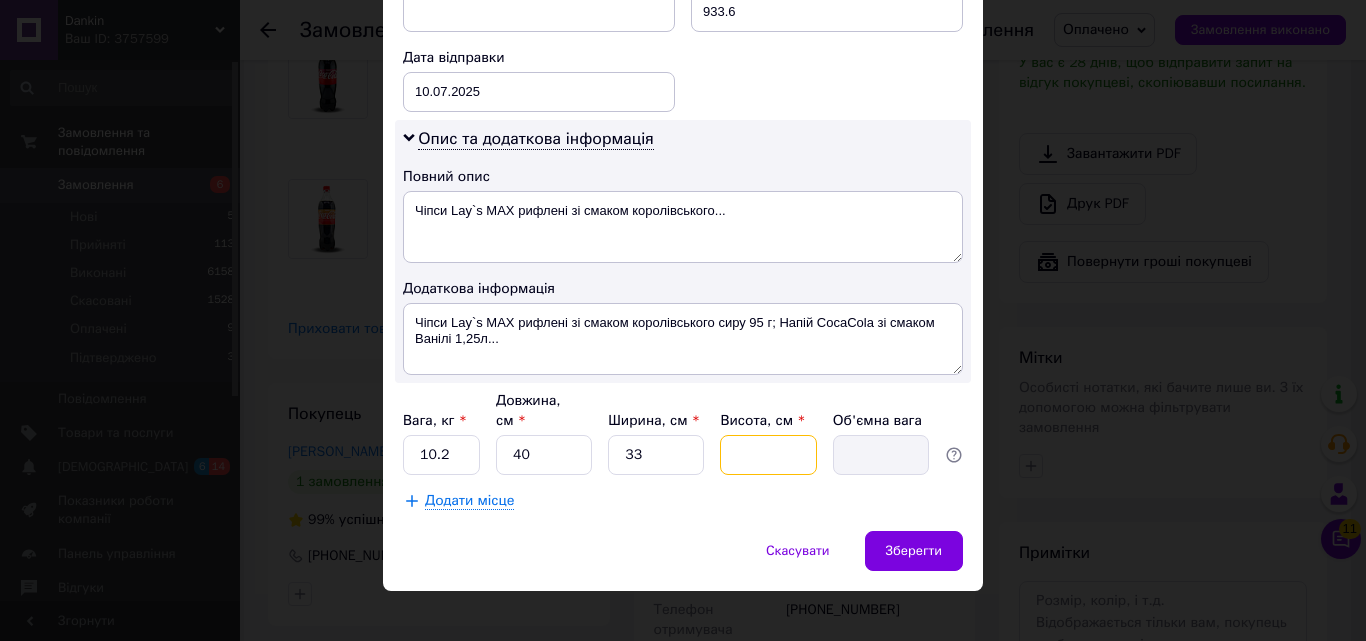 type on "3" 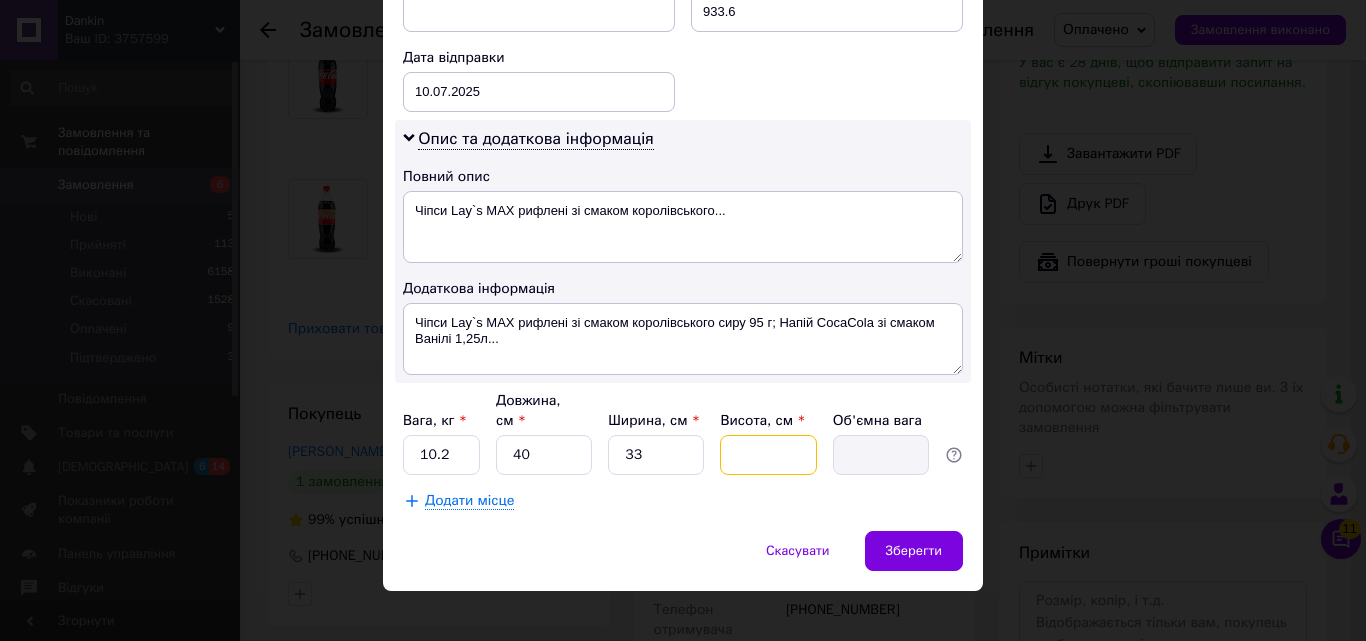 type on "0.99" 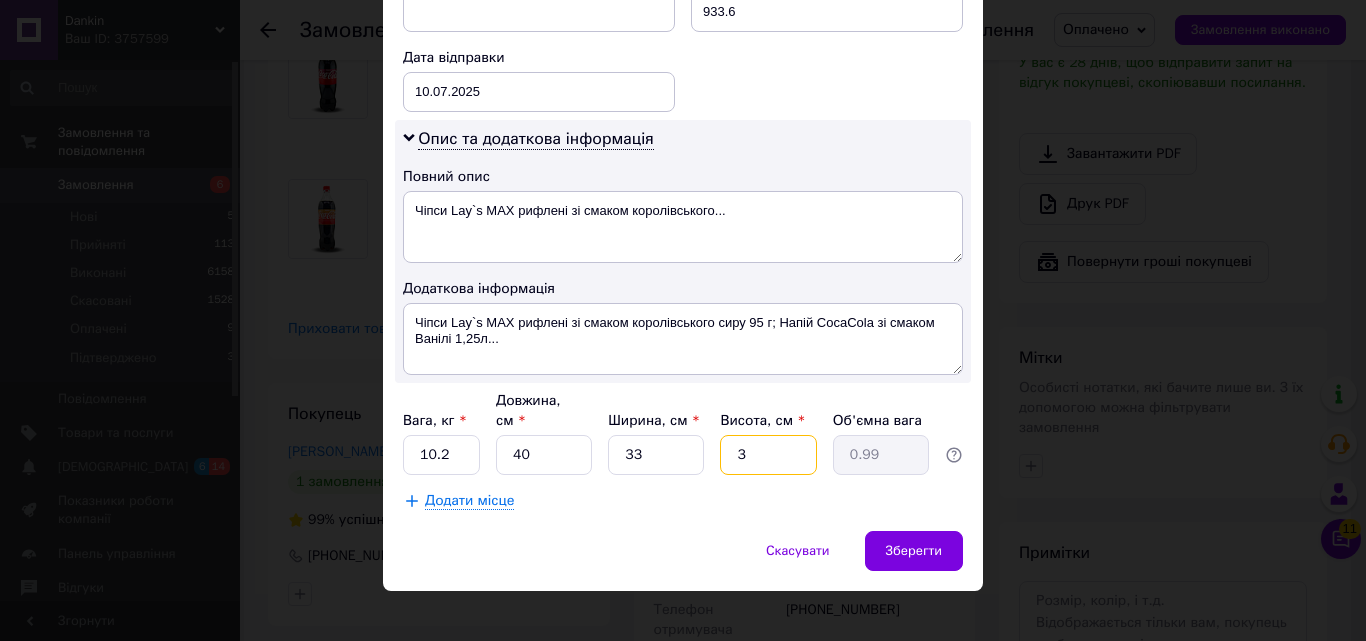 type on "31" 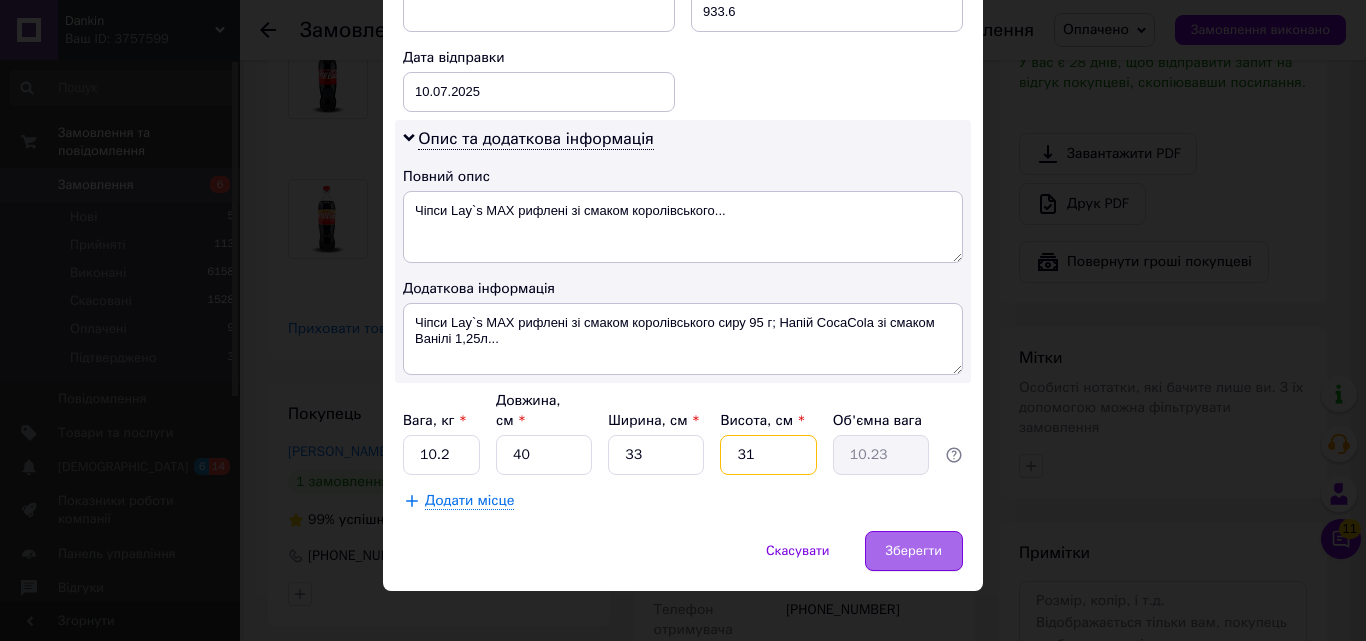type on "31" 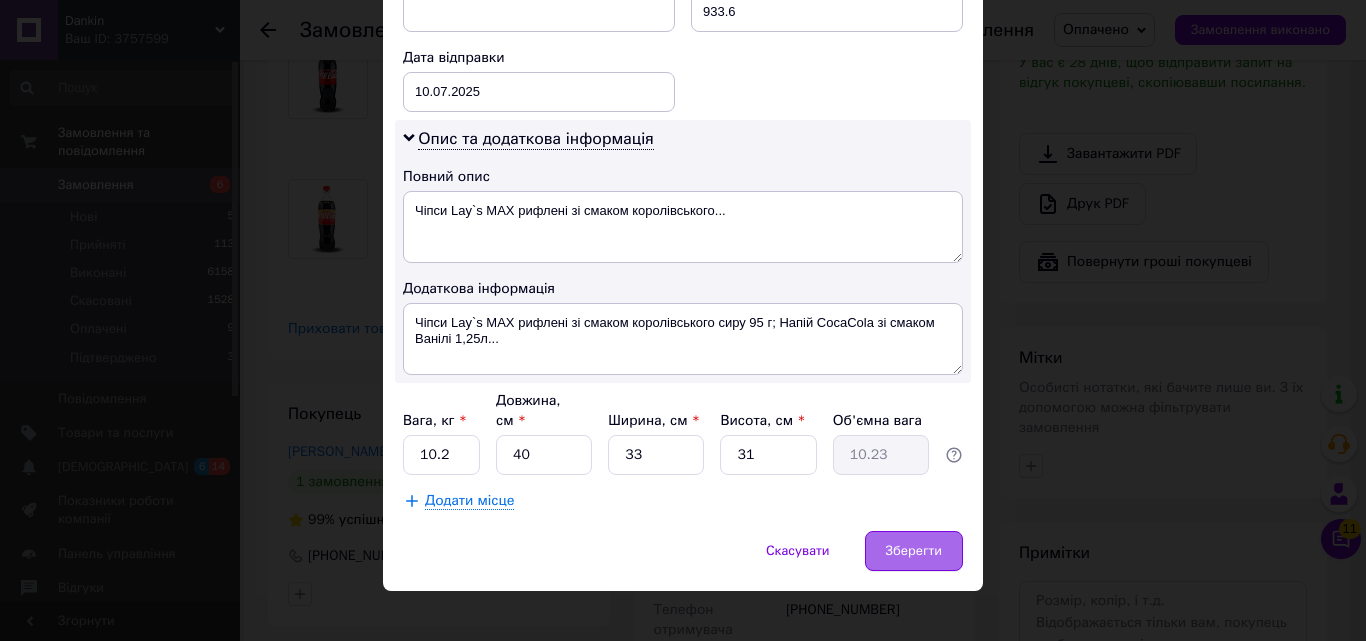 click on "Зберегти" at bounding box center [914, 551] 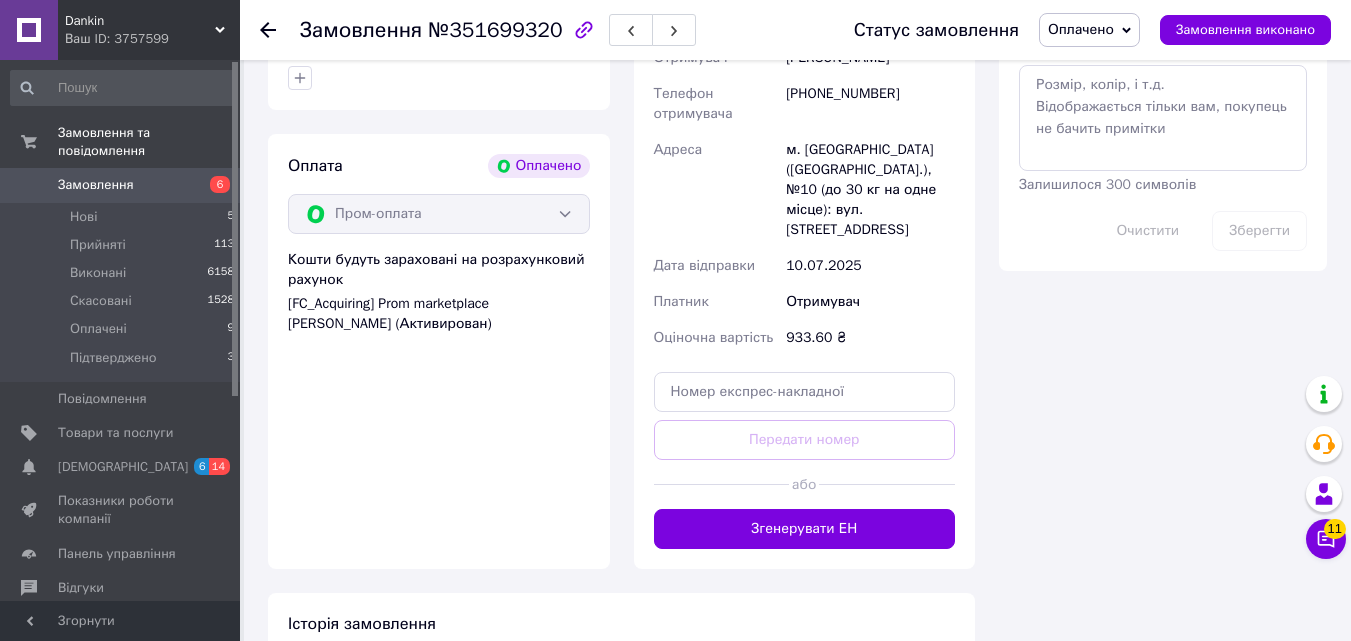 scroll, scrollTop: 1218, scrollLeft: 0, axis: vertical 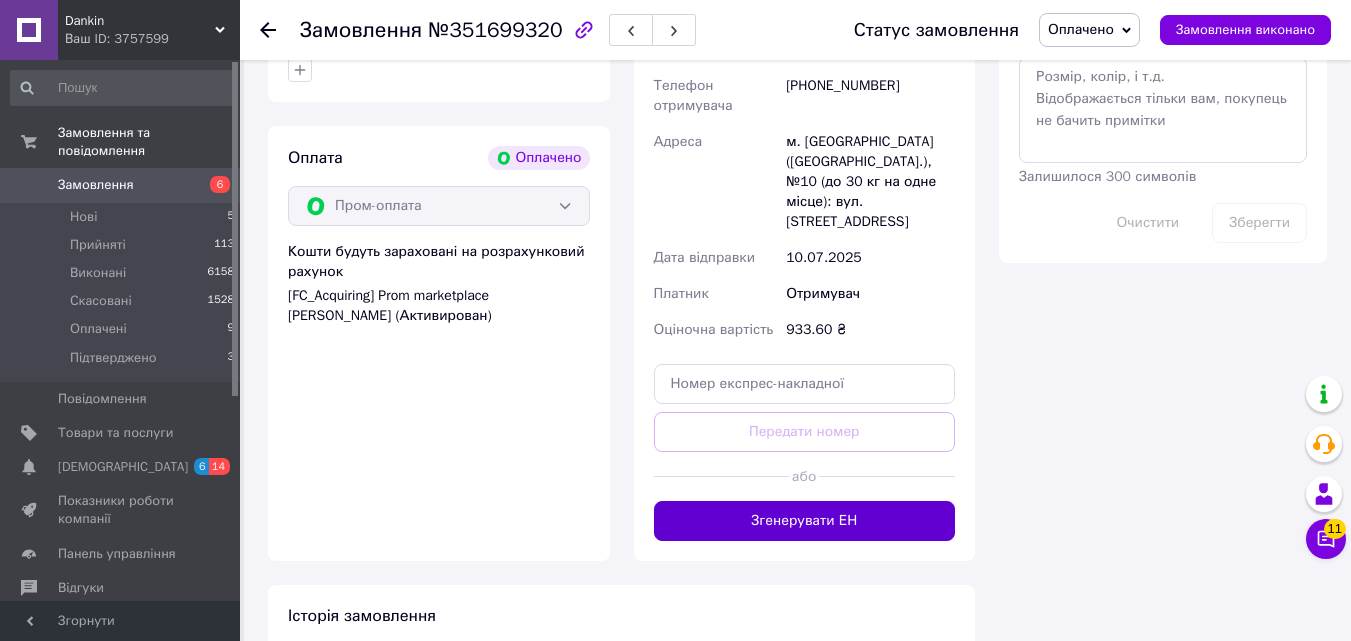 click on "Згенерувати ЕН" at bounding box center (805, 521) 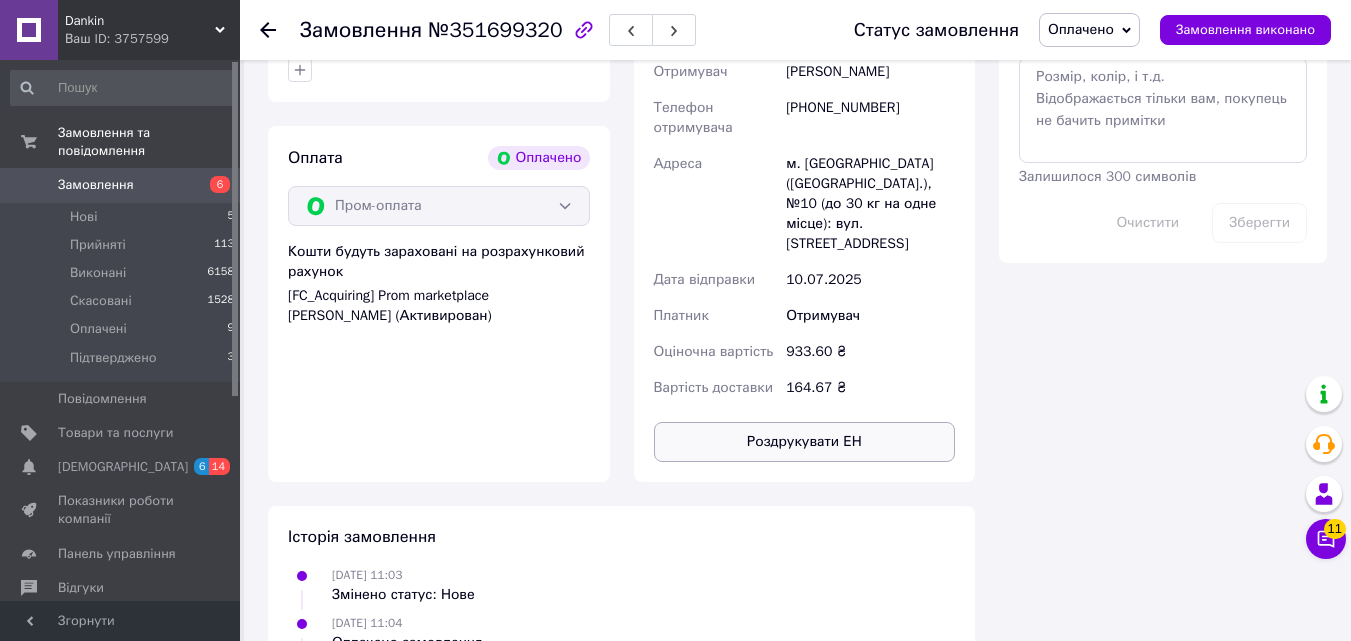 click on "Роздрукувати ЕН" at bounding box center (805, 442) 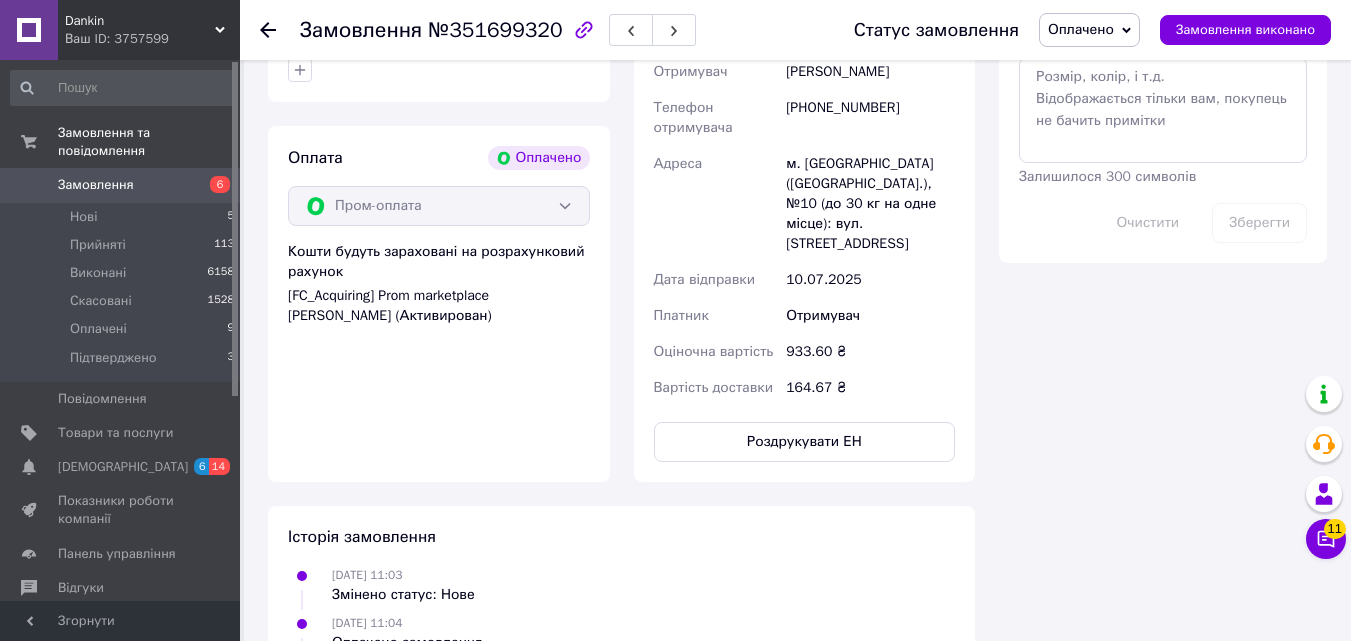 click on "Оплачено" at bounding box center (1081, 29) 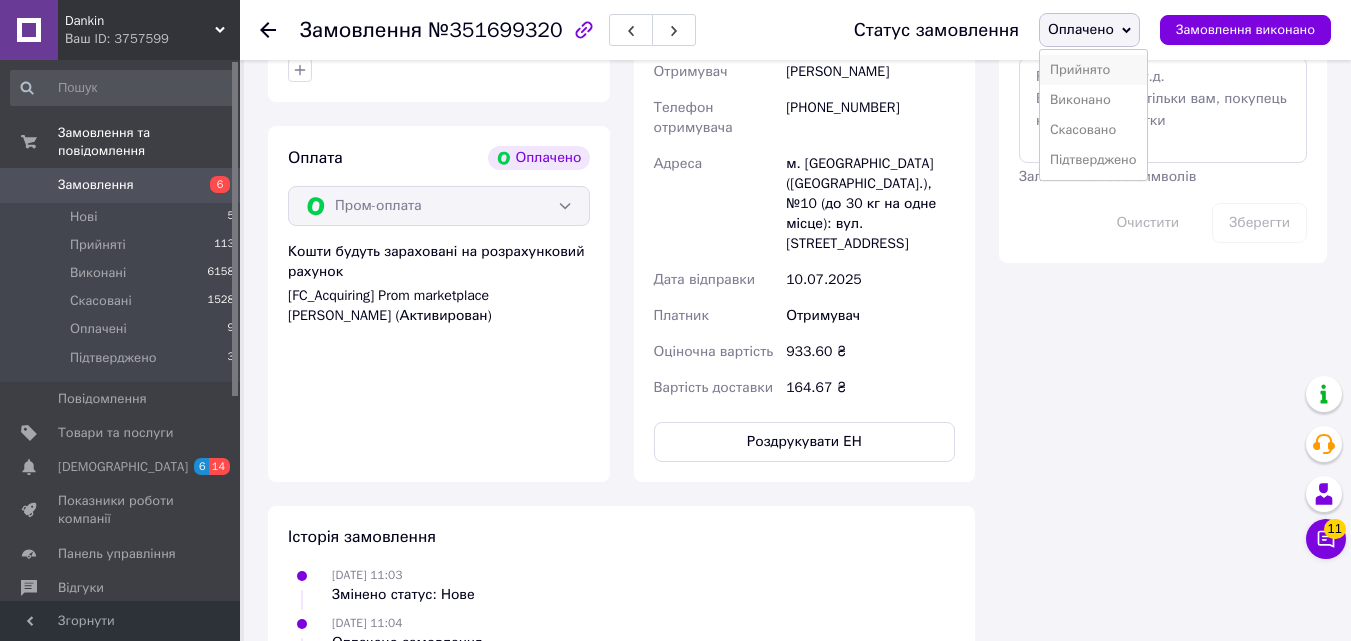 click on "Прийнято" at bounding box center (1093, 70) 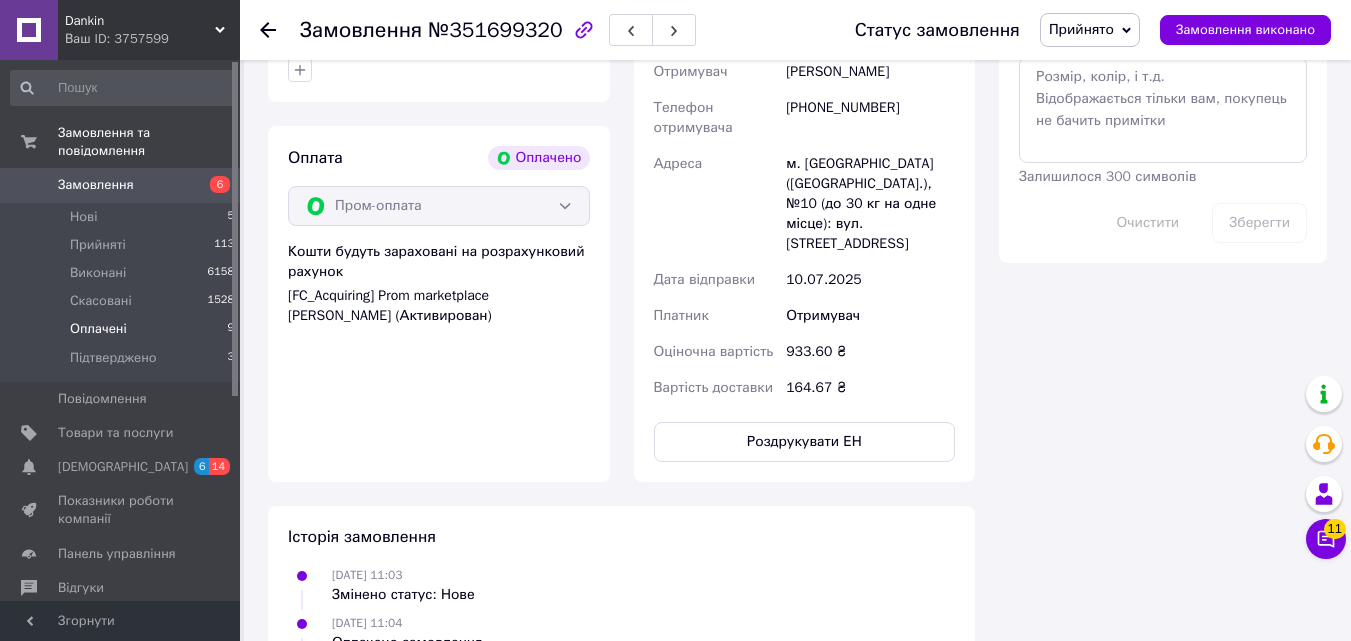 click on "Оплачені 9" at bounding box center [123, 329] 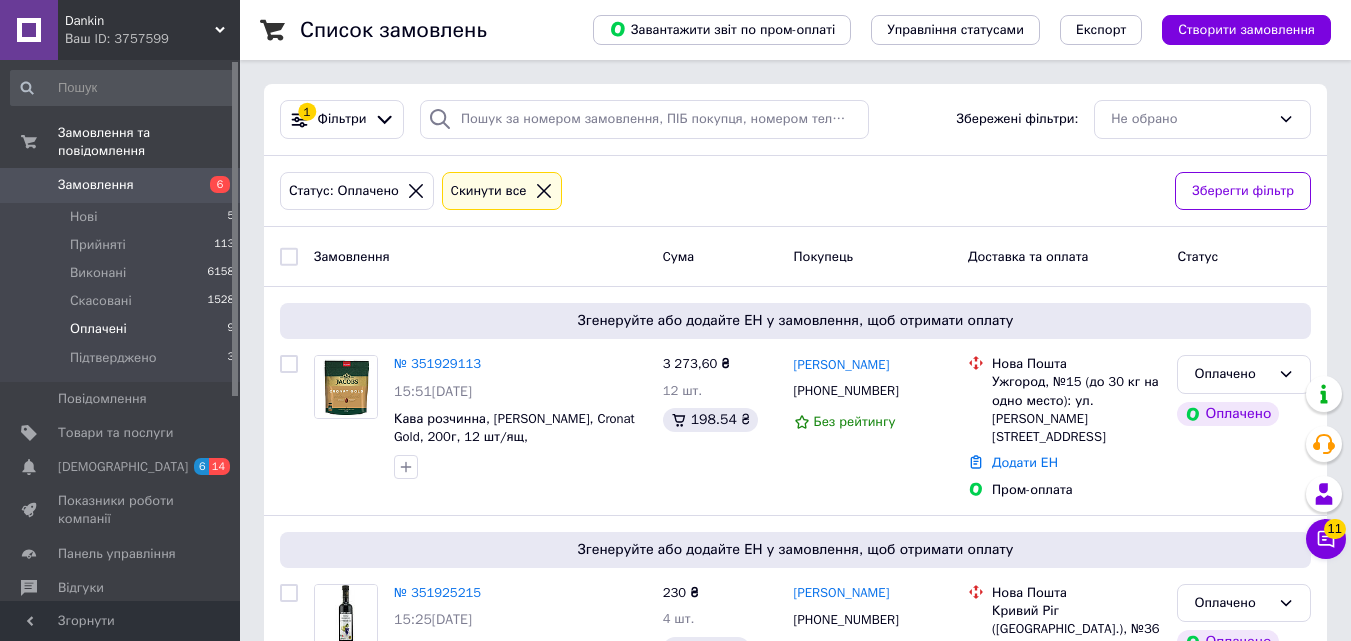 click 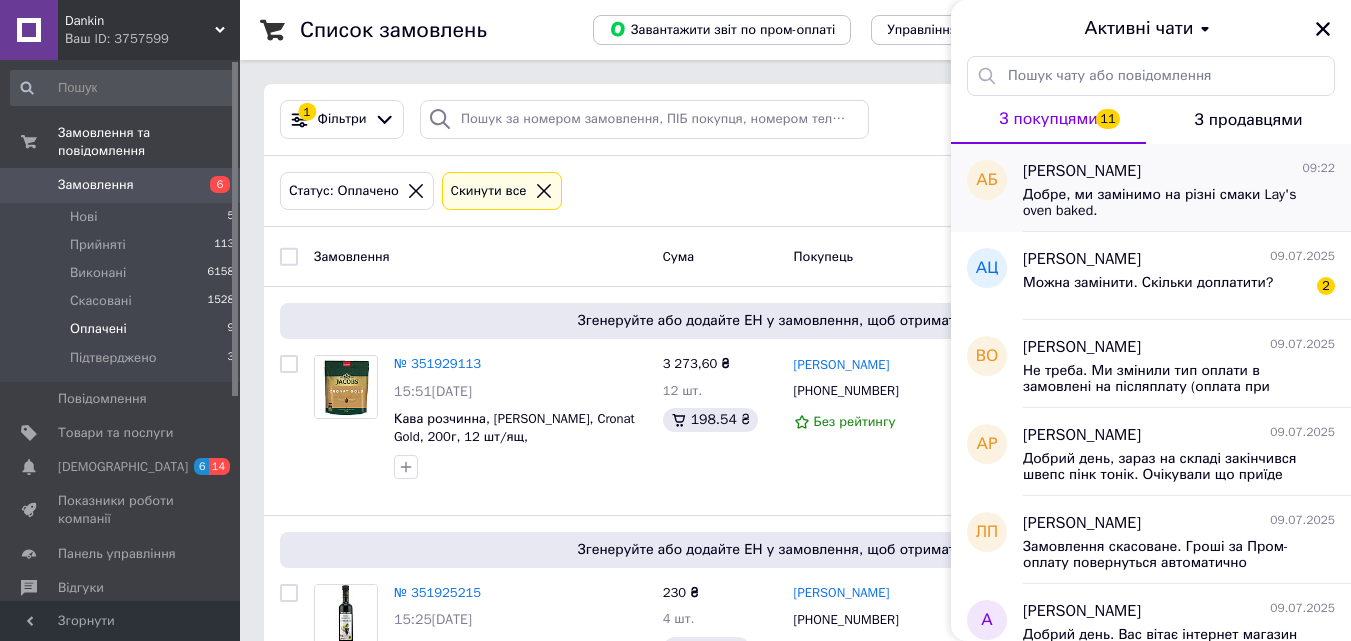 click on "Добре, ми замінимо на різні смаки Lay's oven baked." at bounding box center (1165, 203) 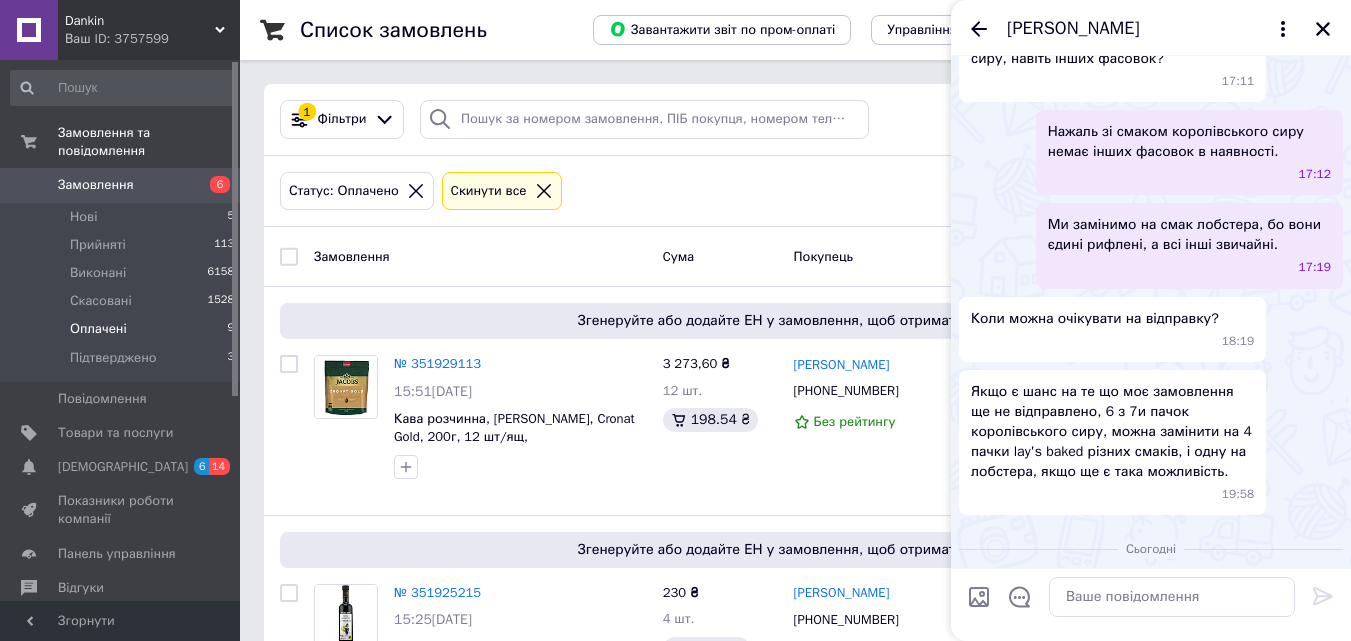 scroll, scrollTop: 798, scrollLeft: 0, axis: vertical 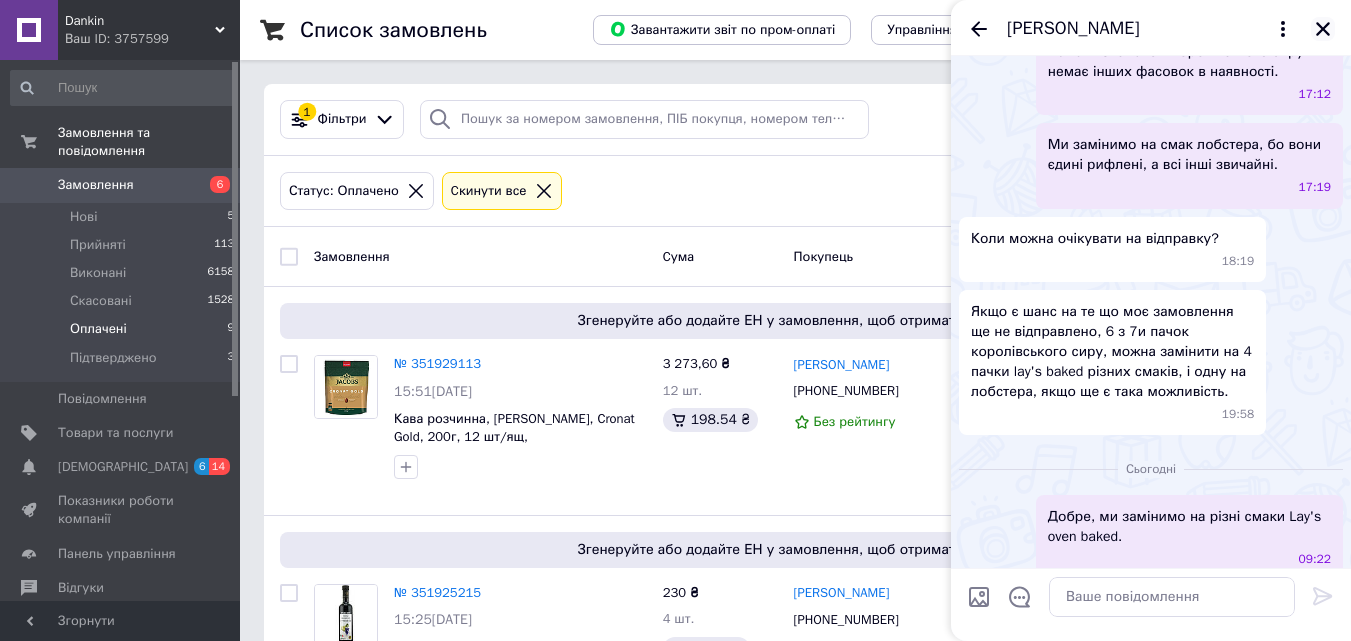 click 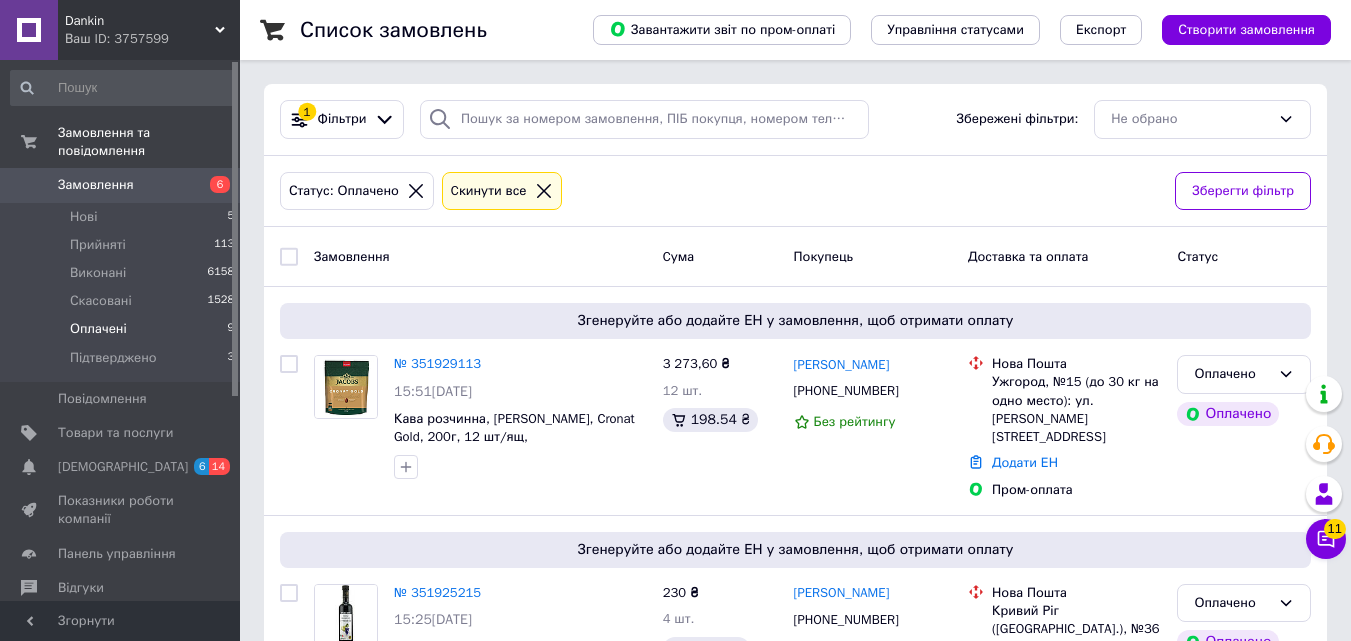 click on "11" at bounding box center (1335, 529) 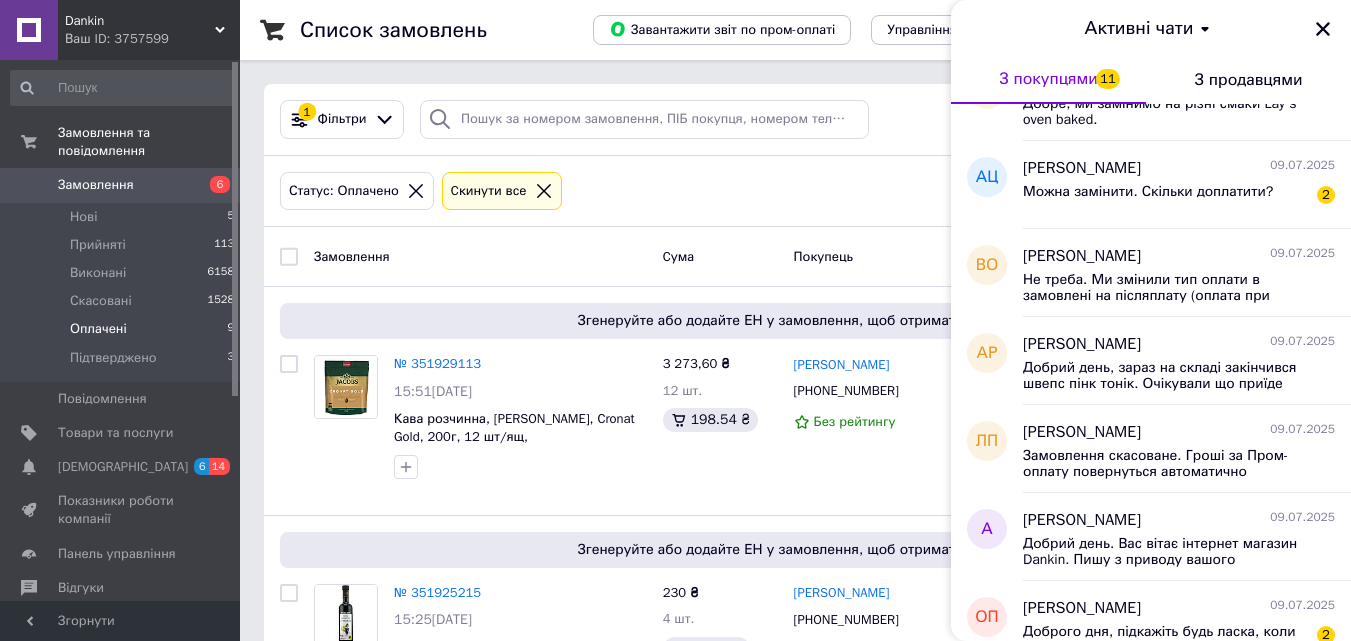scroll, scrollTop: 50, scrollLeft: 0, axis: vertical 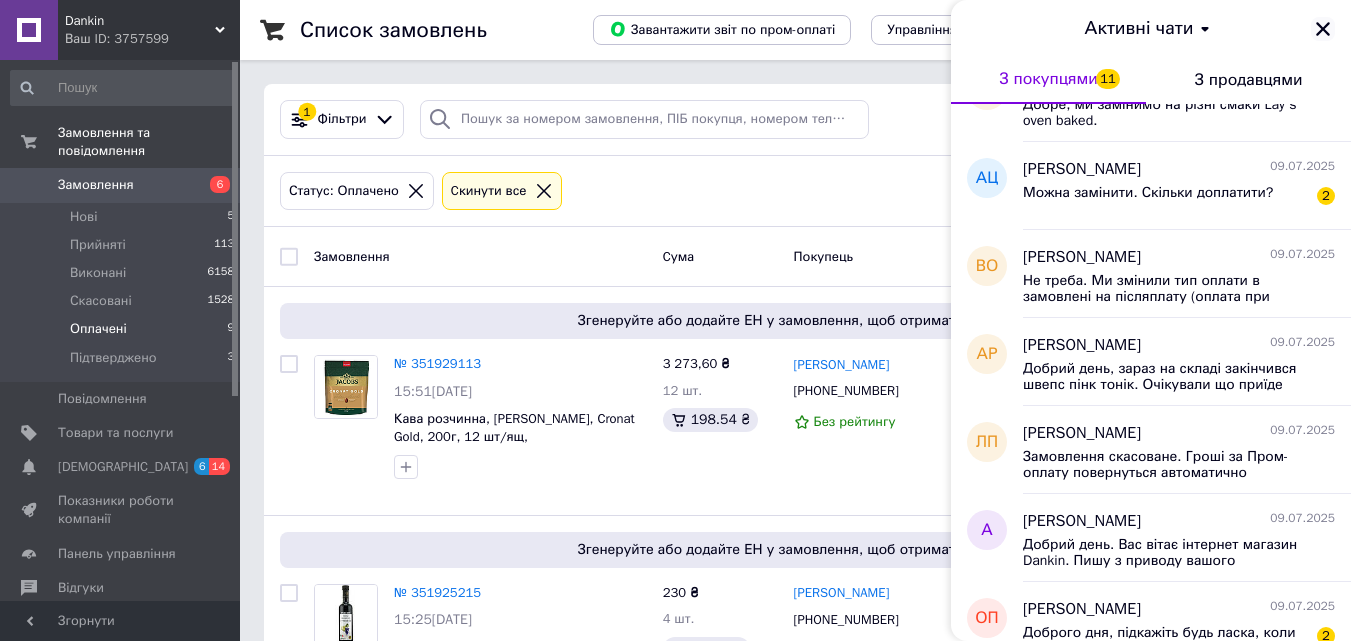 click 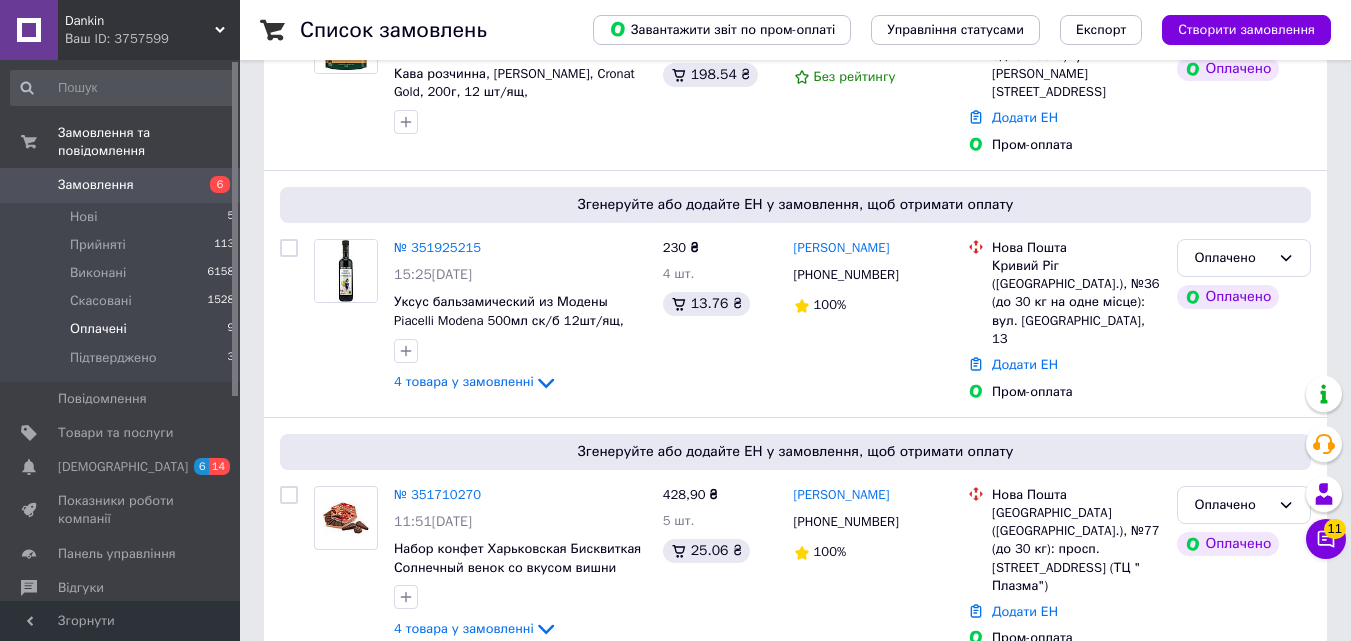 scroll, scrollTop: 346, scrollLeft: 0, axis: vertical 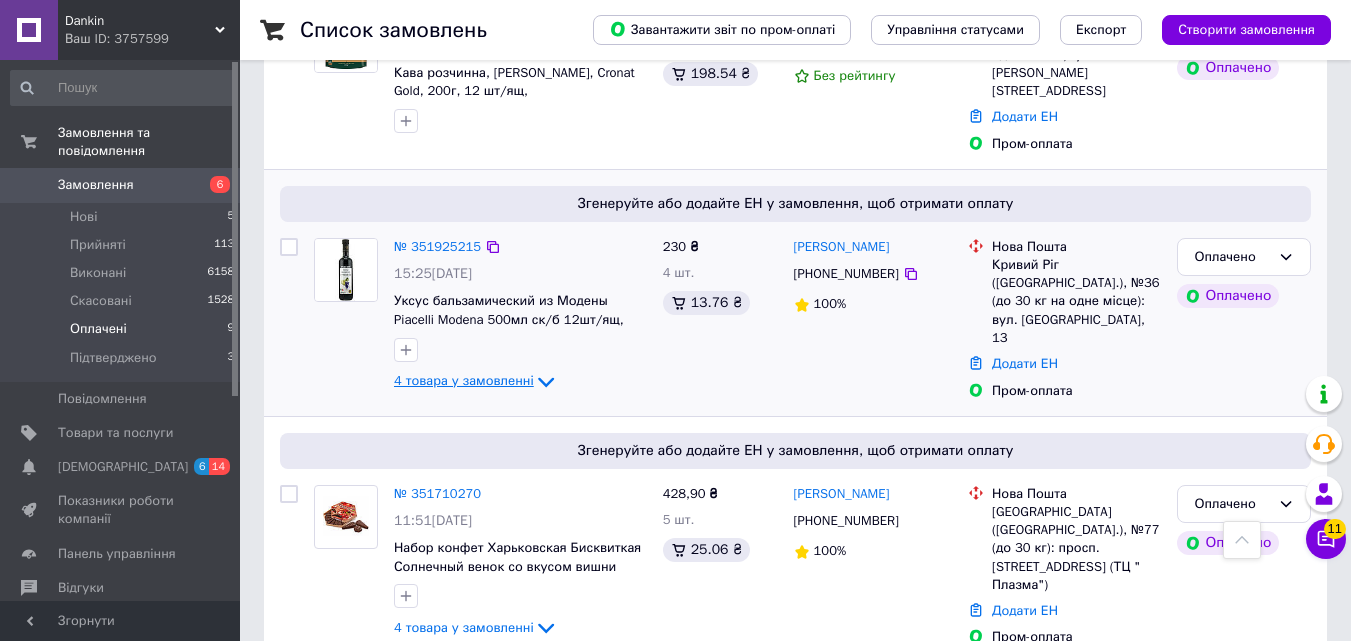 click 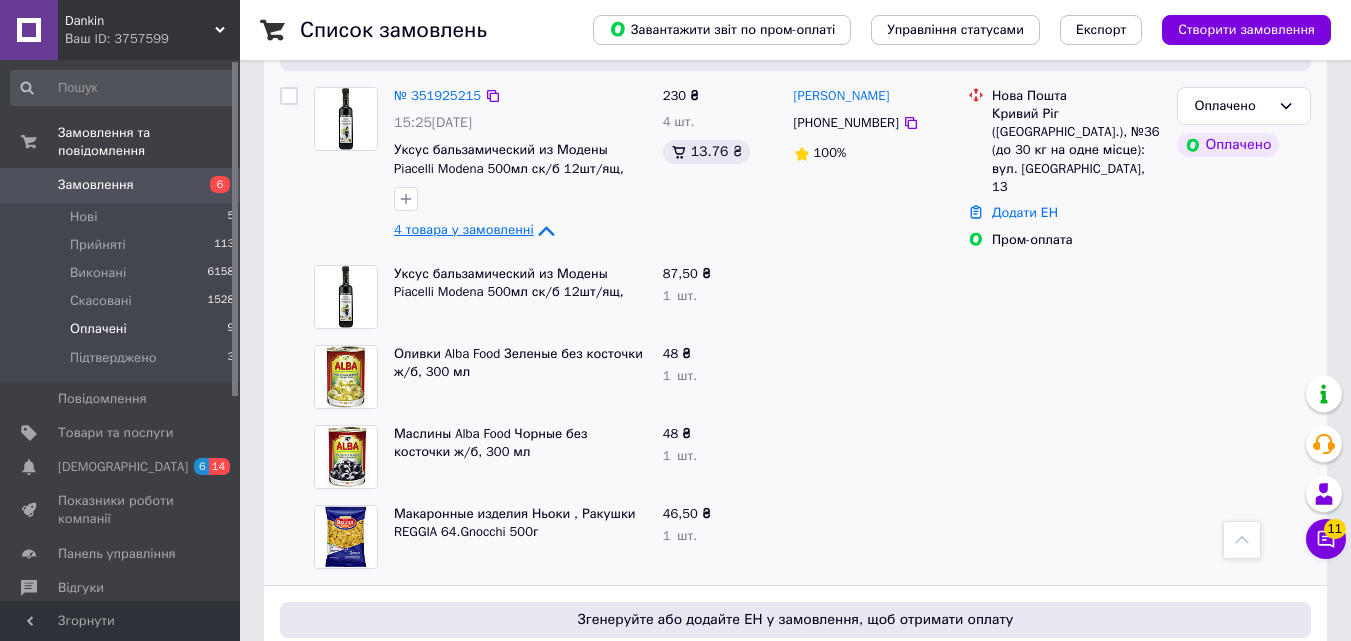 scroll, scrollTop: 496, scrollLeft: 0, axis: vertical 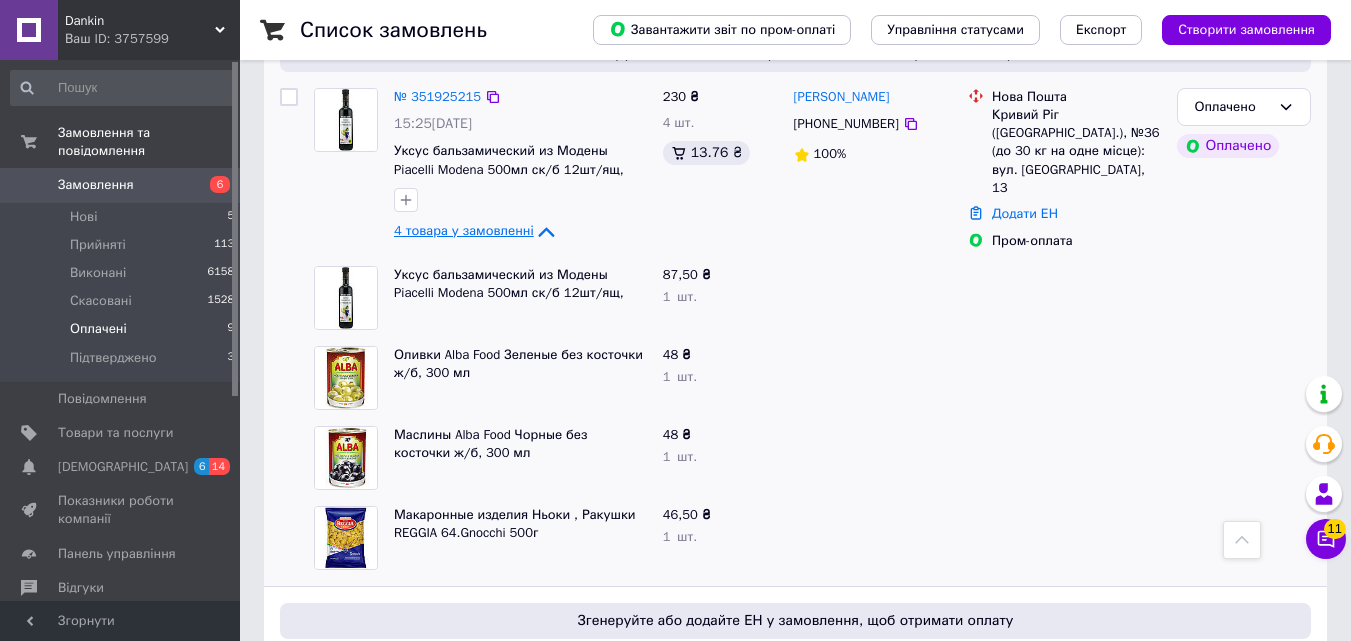 click on "4 товара у замовленні" at bounding box center (464, 230) 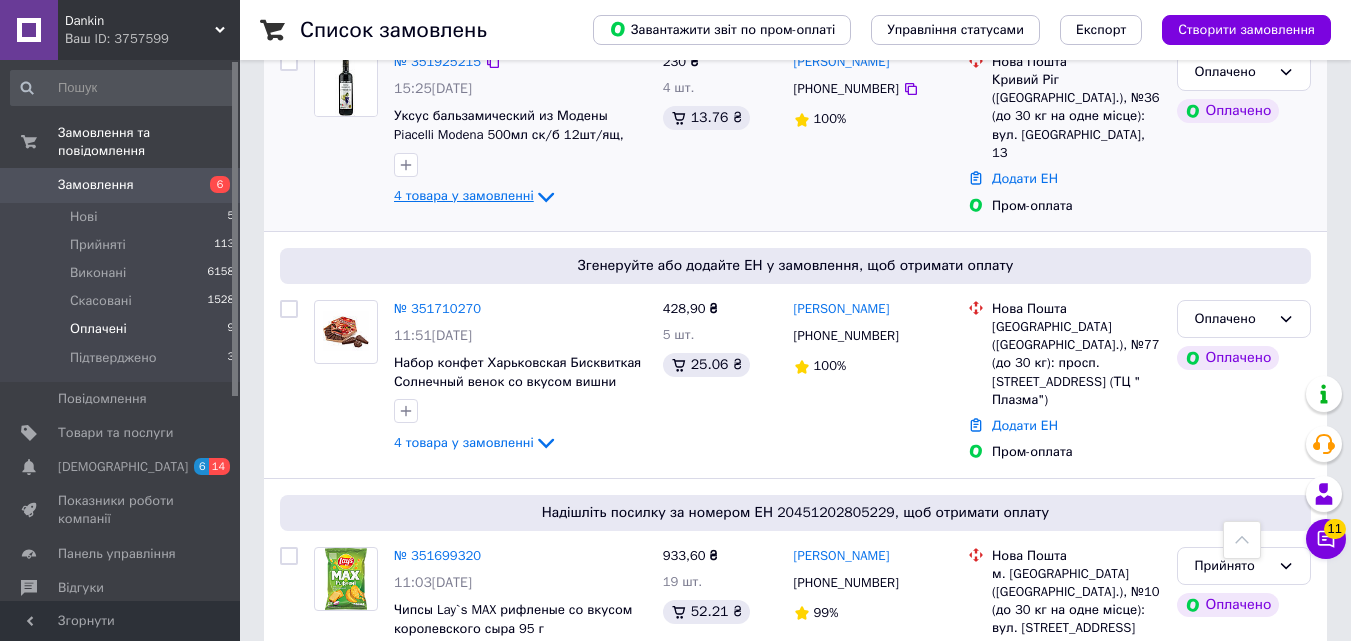 scroll, scrollTop: 564, scrollLeft: 0, axis: vertical 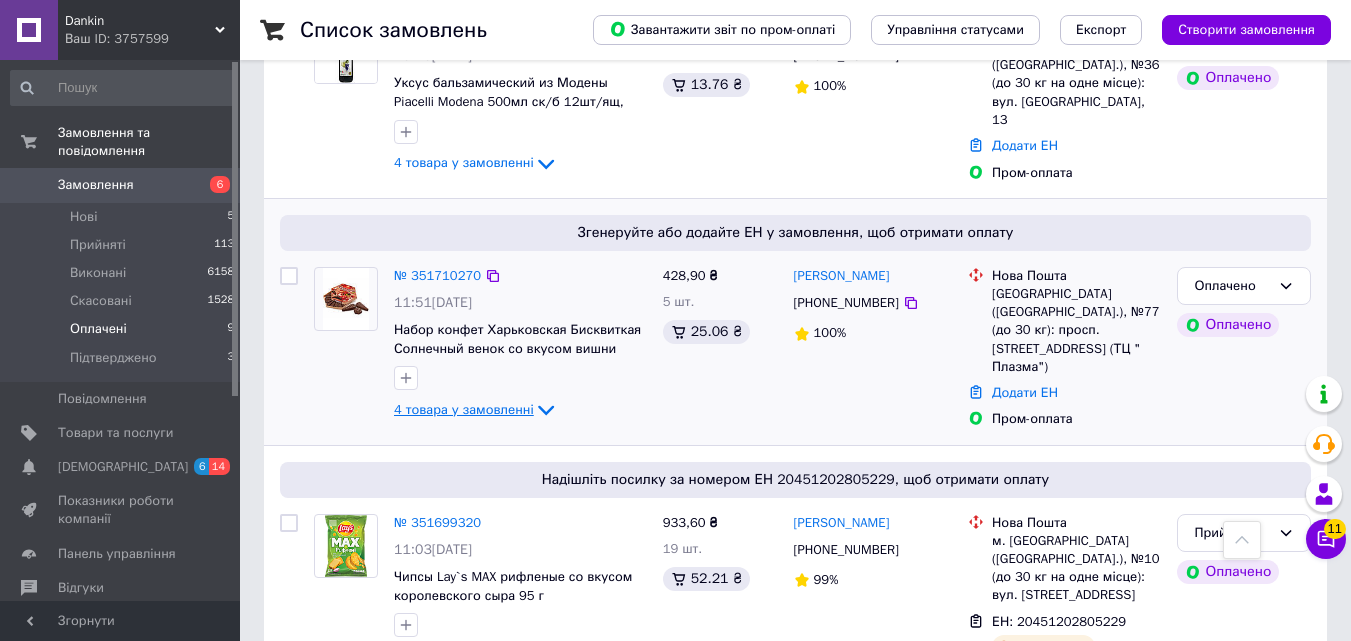 click 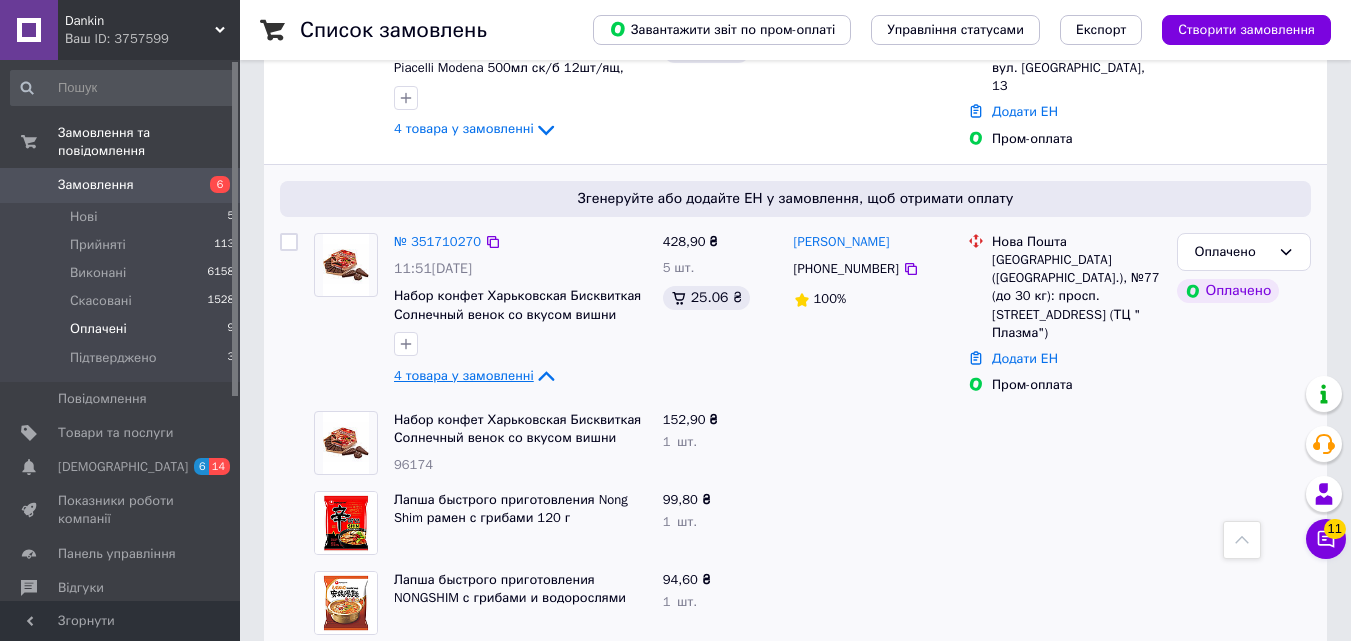 scroll, scrollTop: 595, scrollLeft: 0, axis: vertical 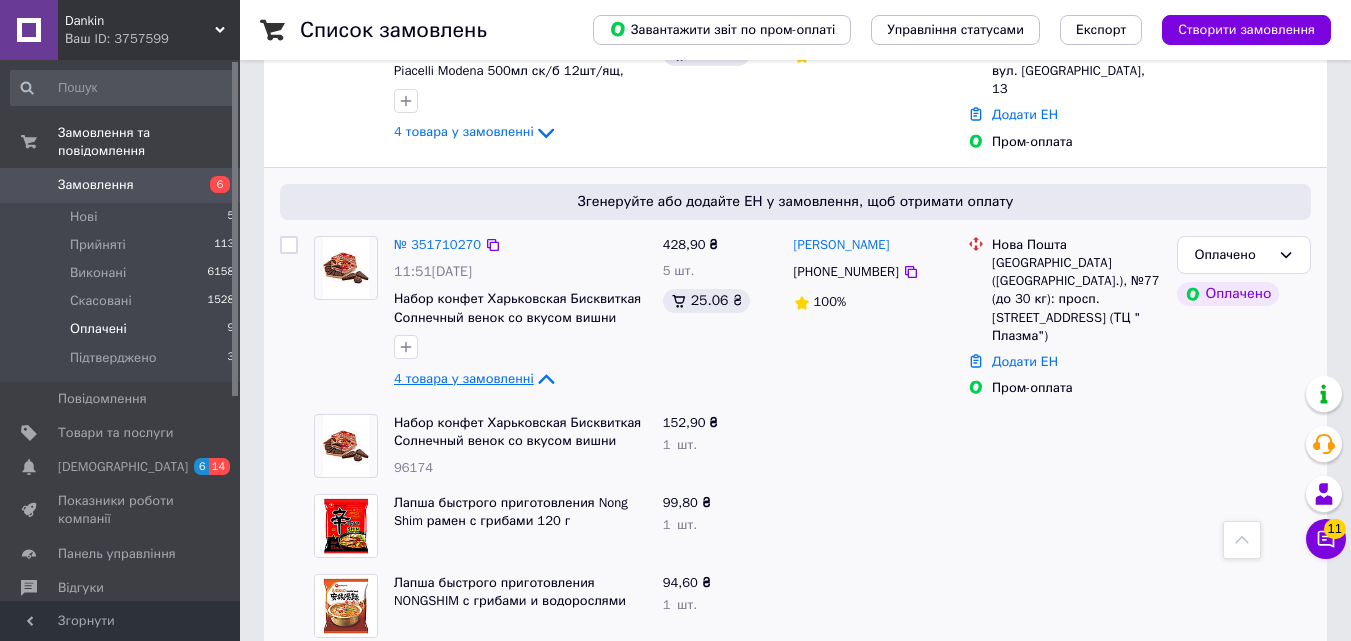 click 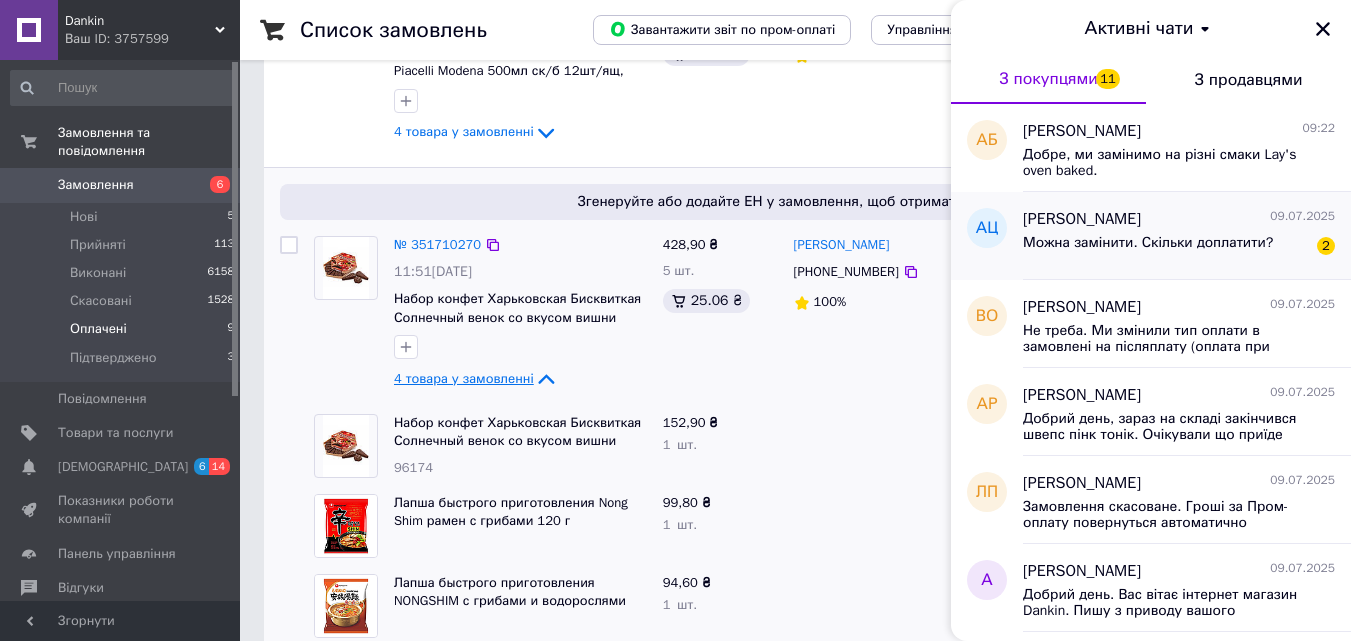click on "Можна замінити. Скільки доплатити?" at bounding box center [1148, 243] 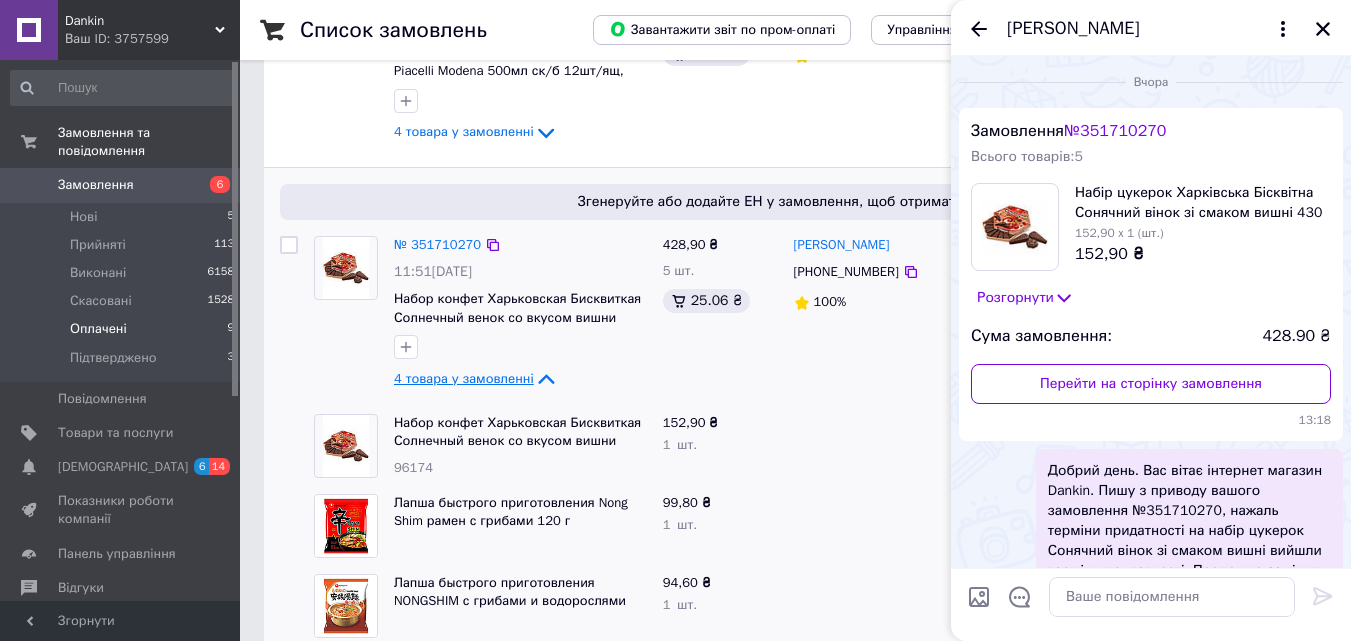 scroll, scrollTop: 256, scrollLeft: 0, axis: vertical 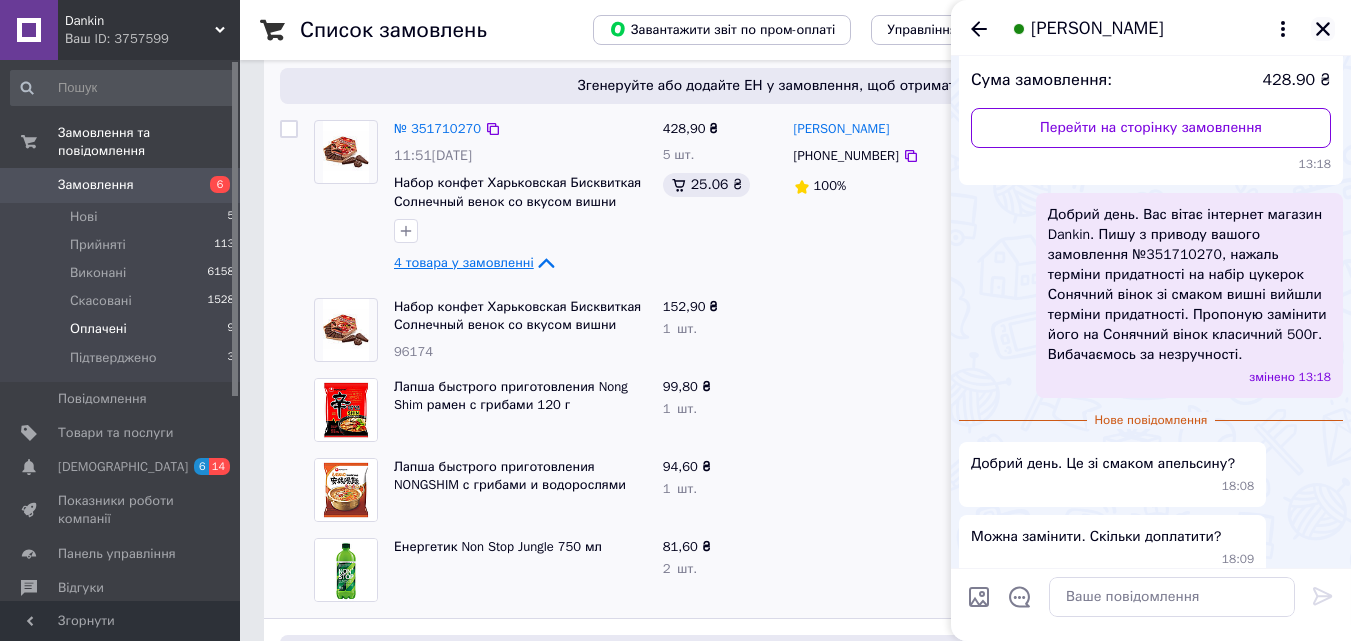 click 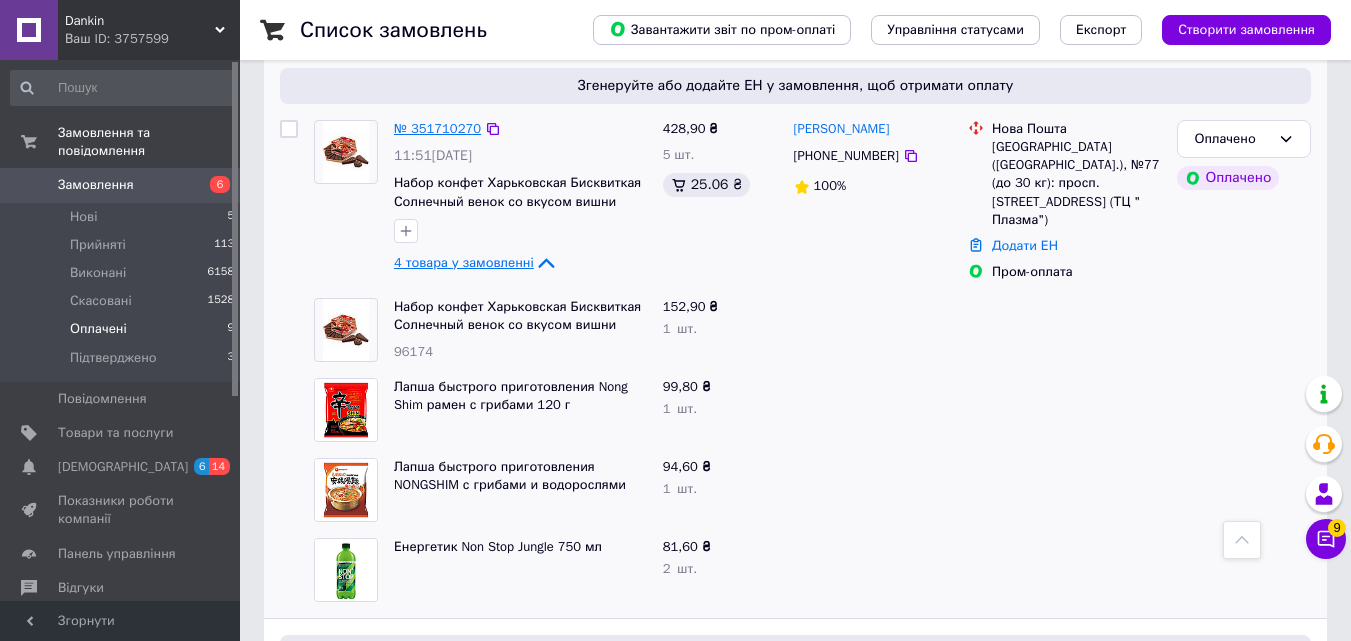click on "№ 351710270" at bounding box center [437, 128] 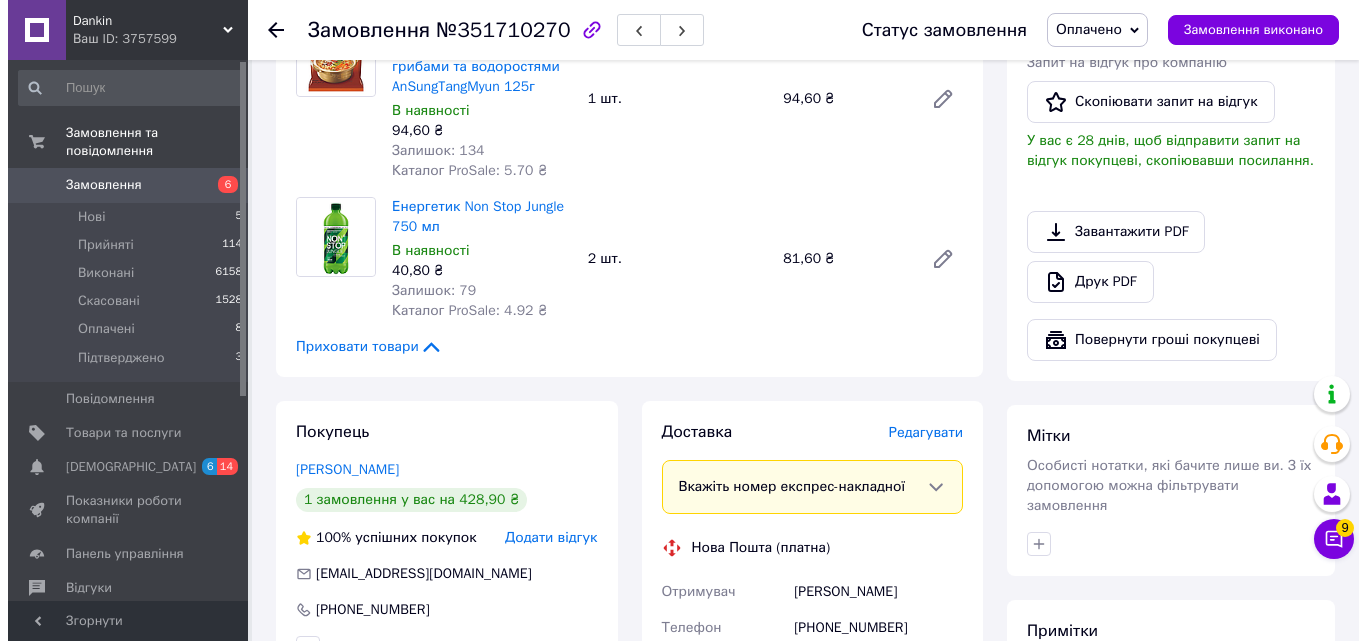 scroll, scrollTop: 622, scrollLeft: 0, axis: vertical 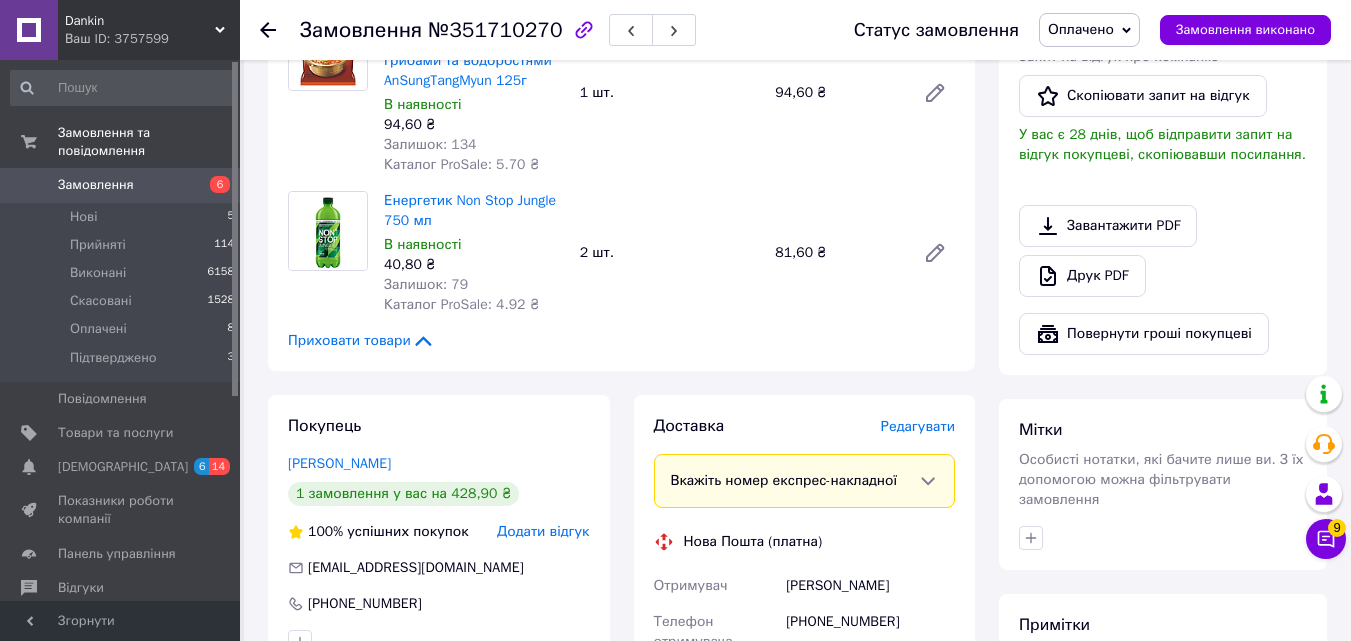 click on "Редагувати" at bounding box center (918, 426) 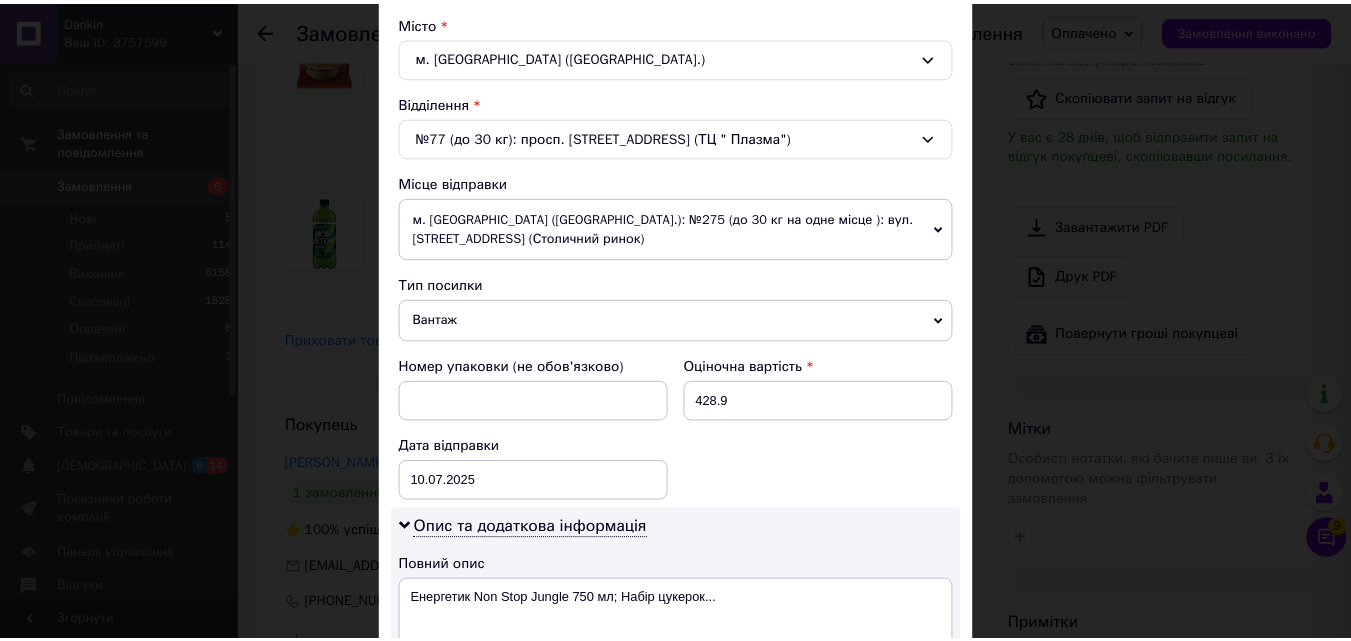 scroll, scrollTop: 931, scrollLeft: 0, axis: vertical 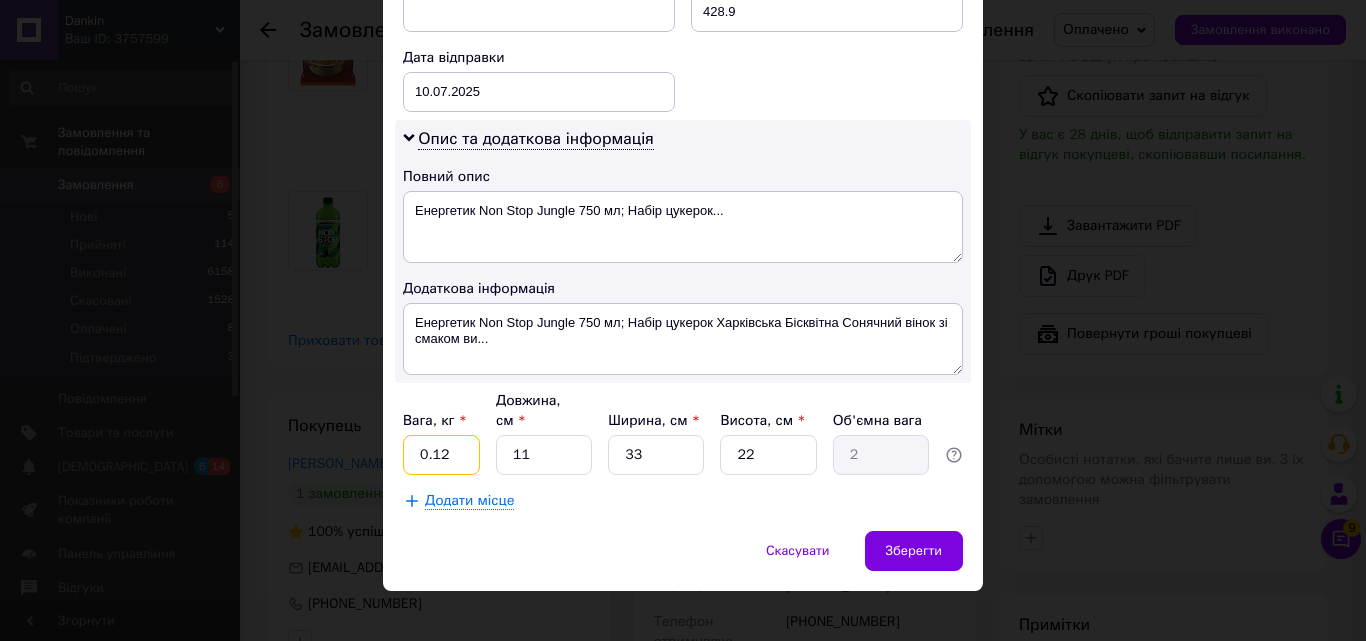 click on "0.12" at bounding box center (441, 455) 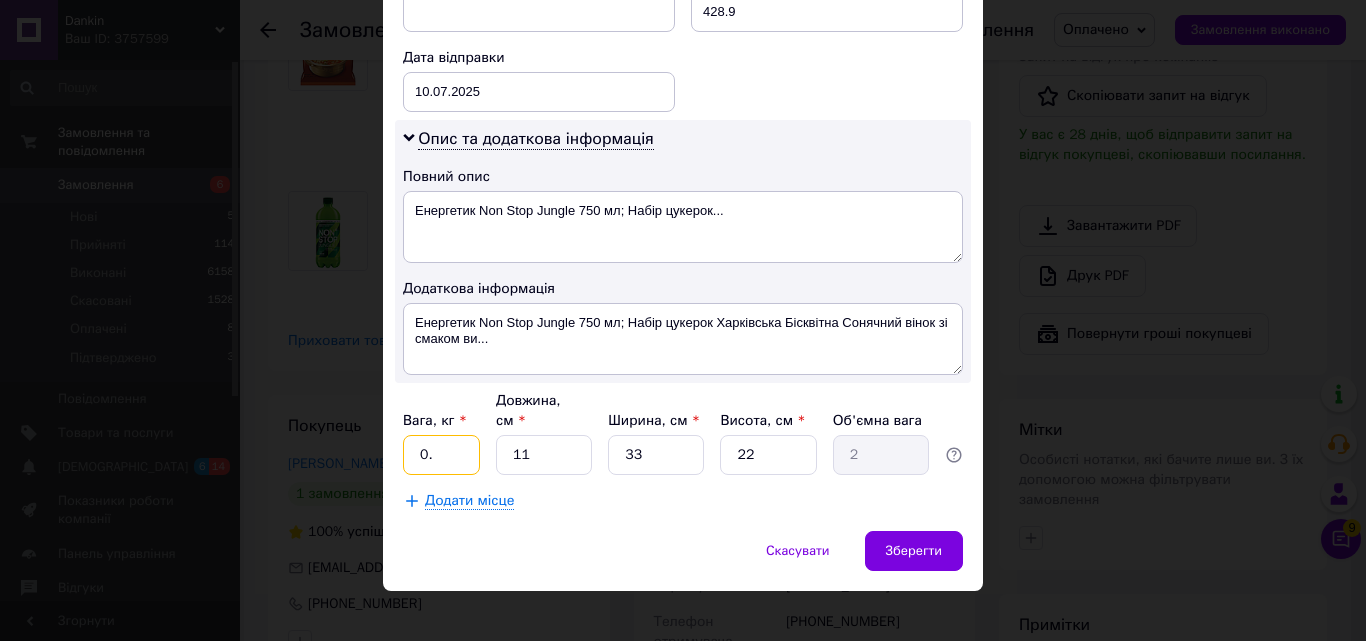 type on "0" 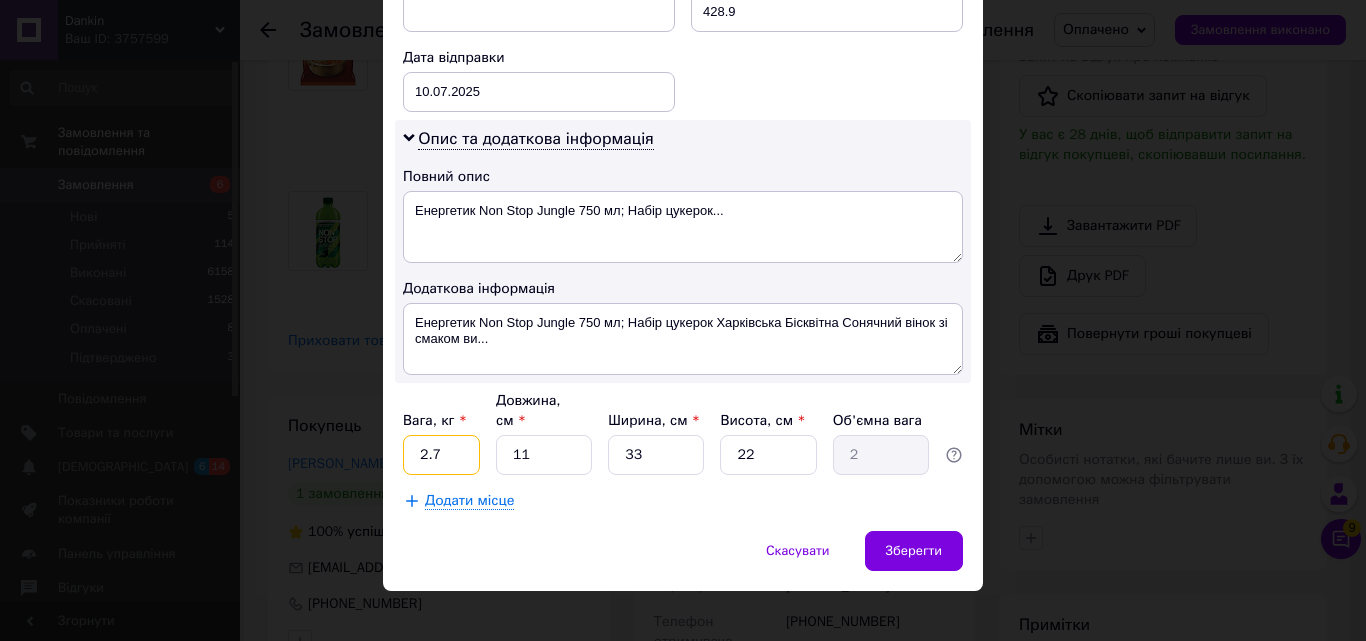 type on "2.7" 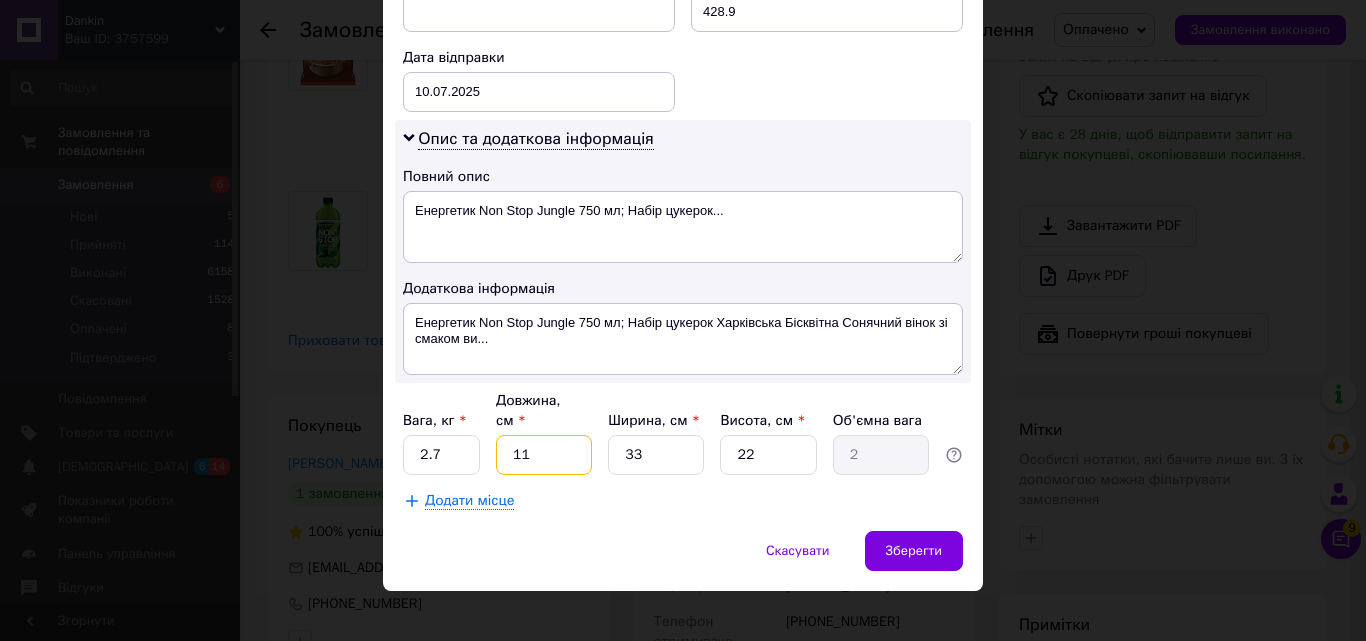 click on "11" at bounding box center [544, 455] 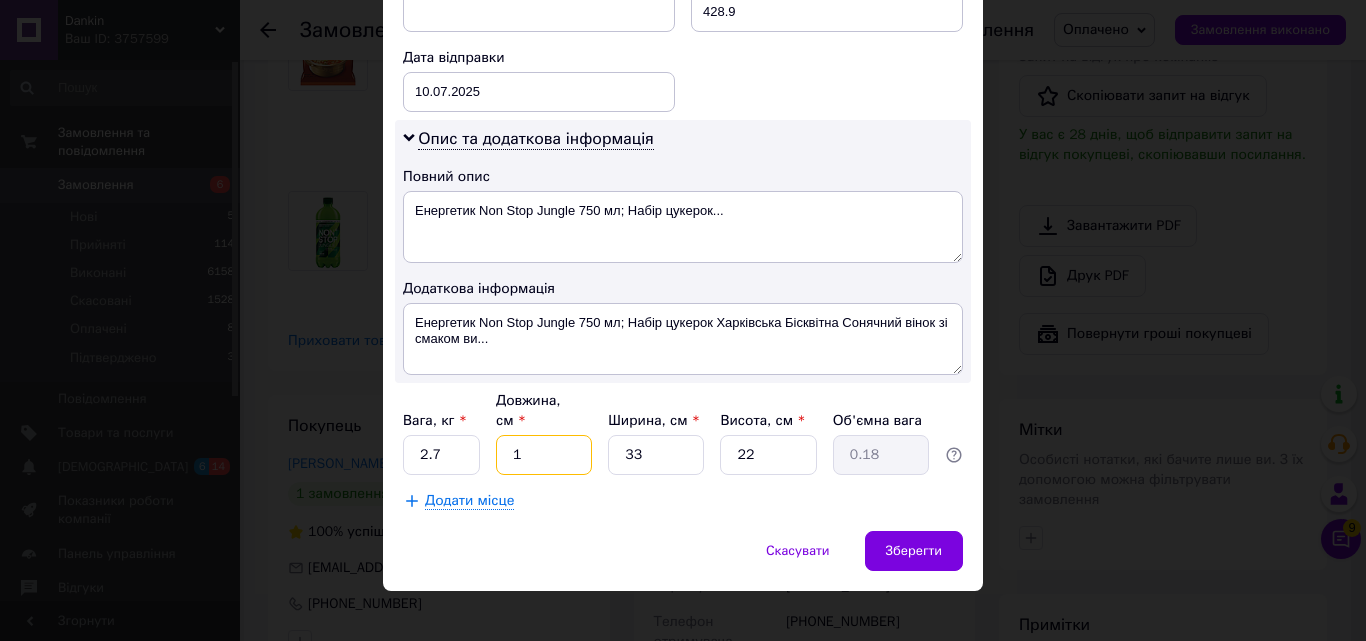 type 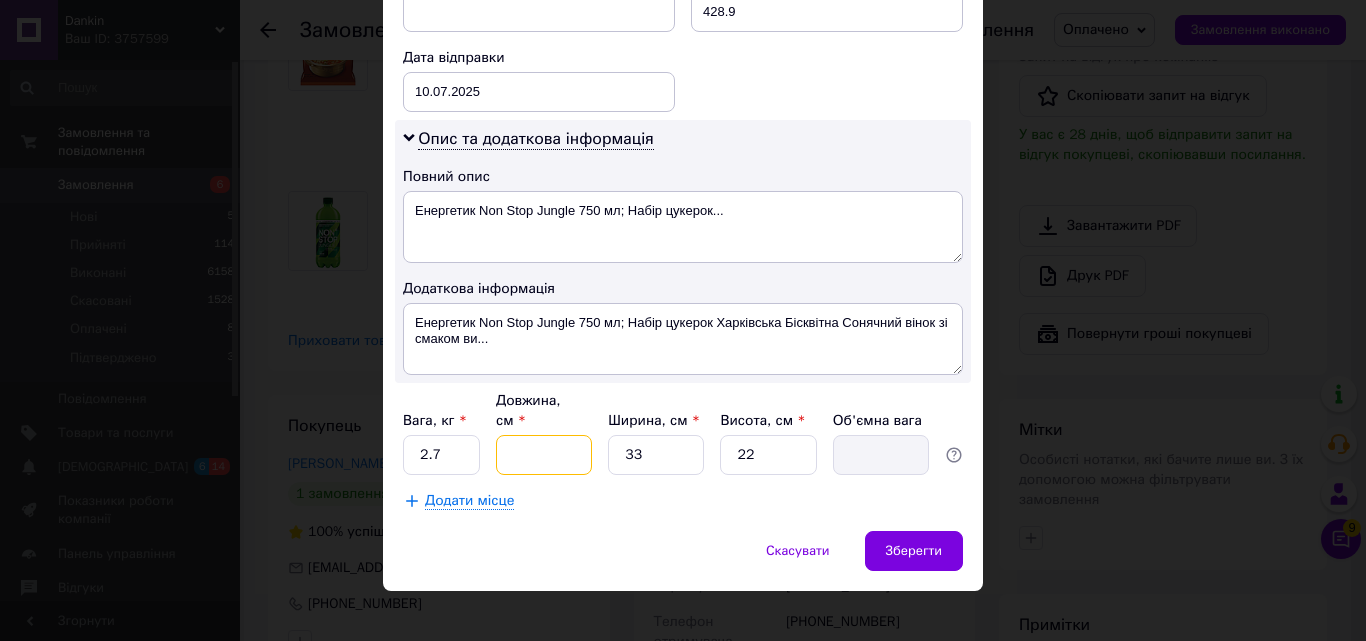 type on "2" 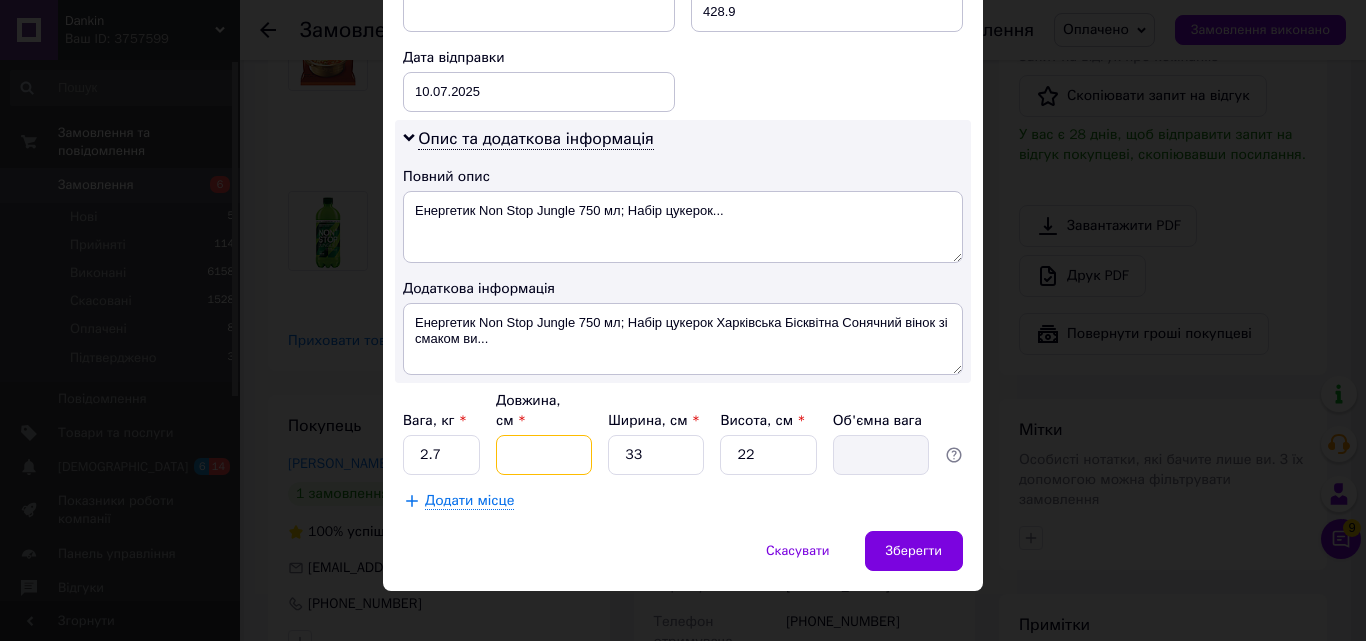 type on "0.36" 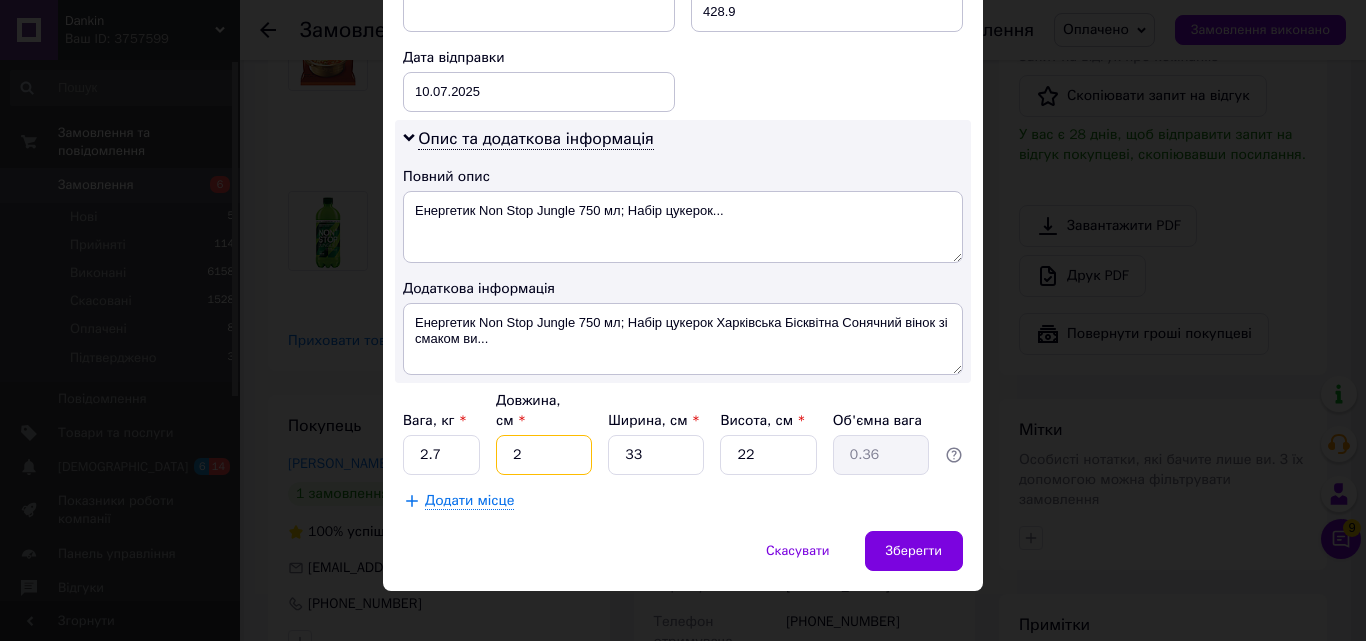 type on "28" 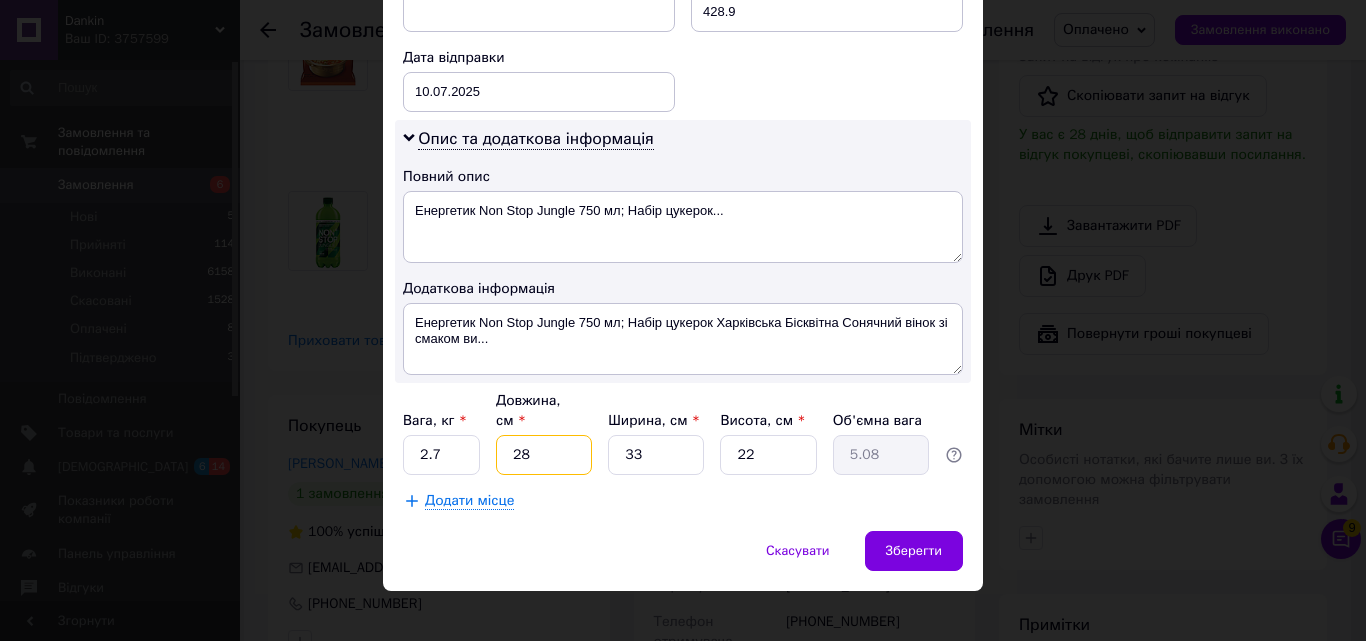 type on "28" 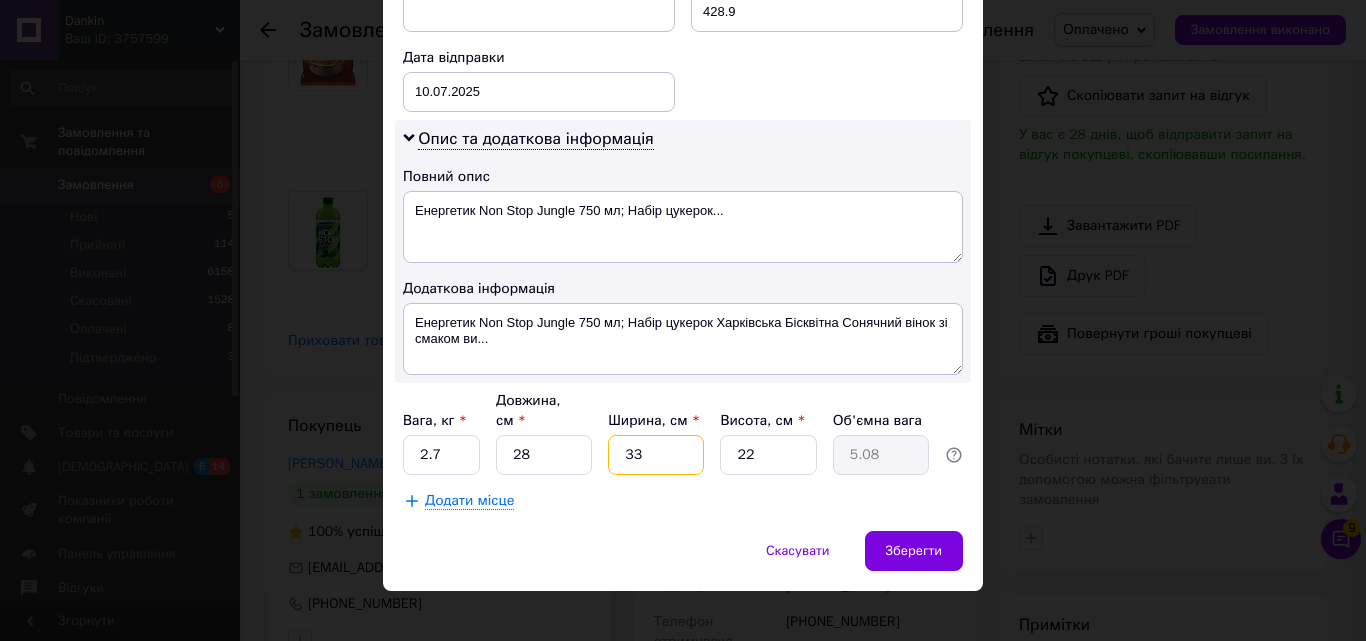 click on "33" at bounding box center (656, 455) 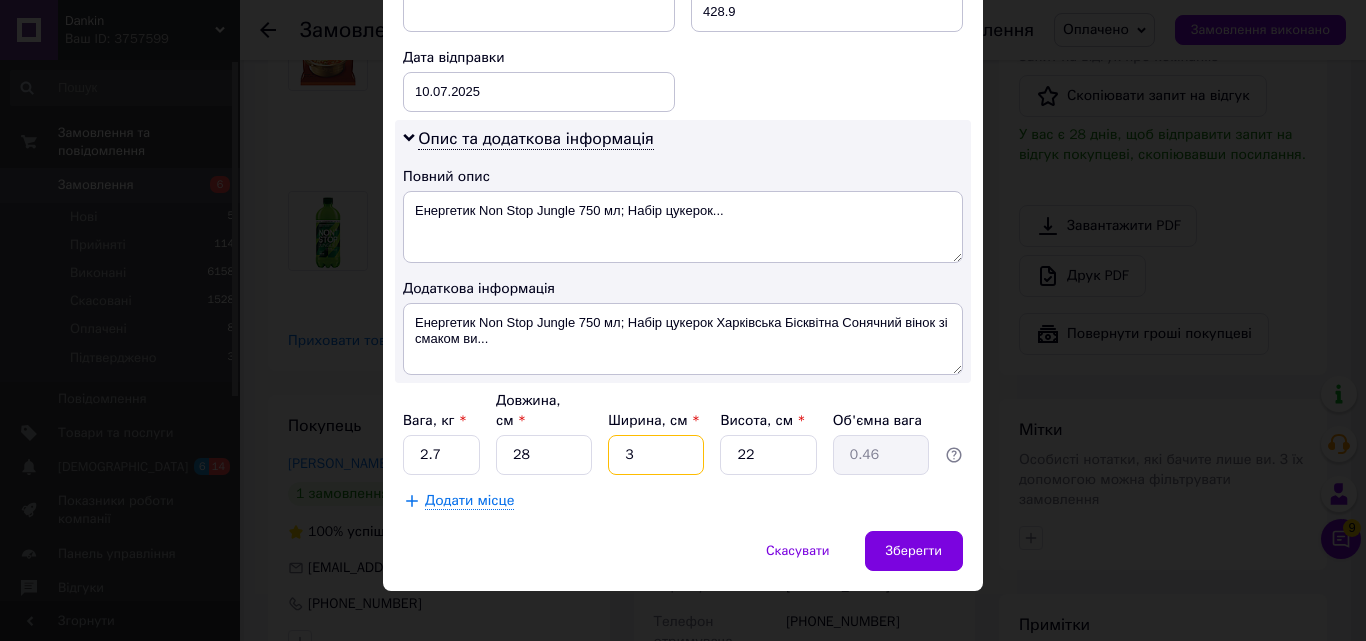 type 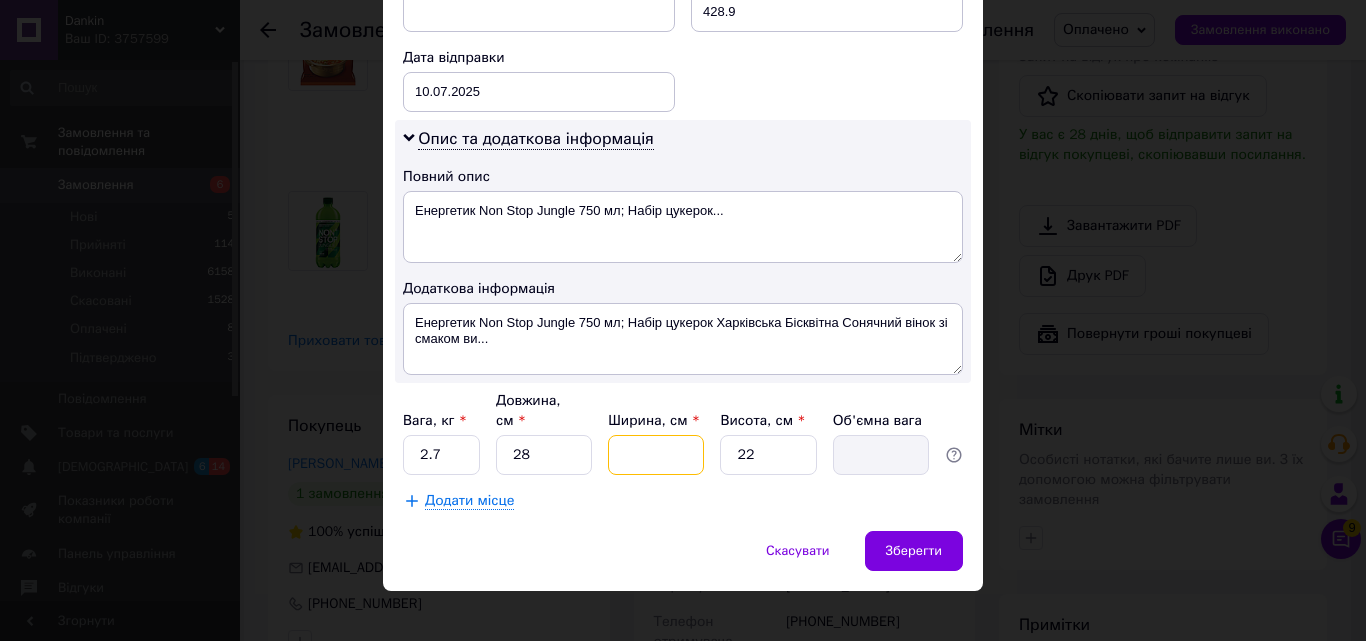type on "3" 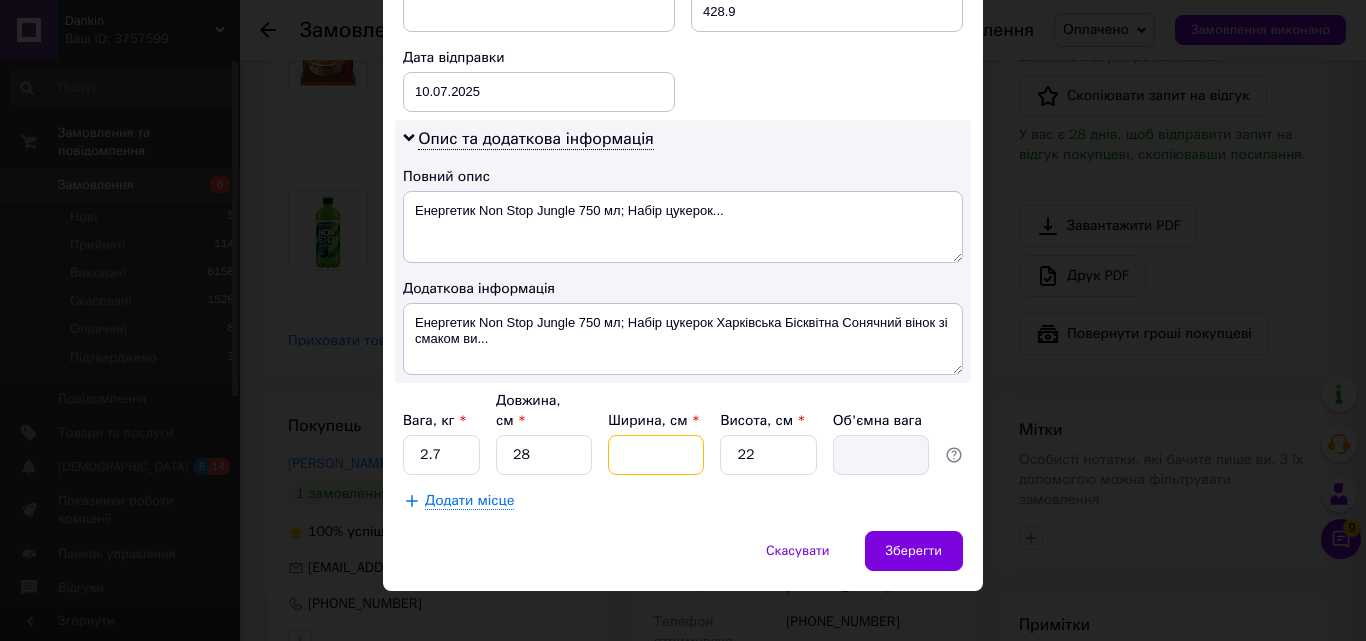 type on "0.46" 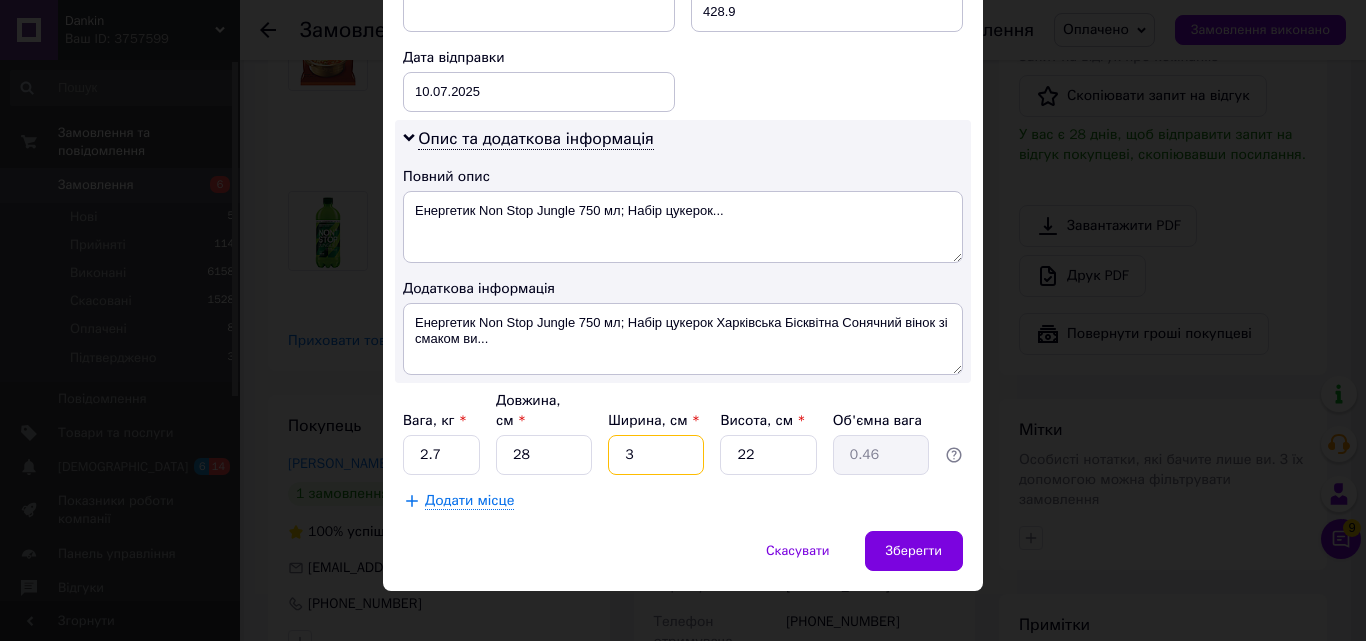 type on "33" 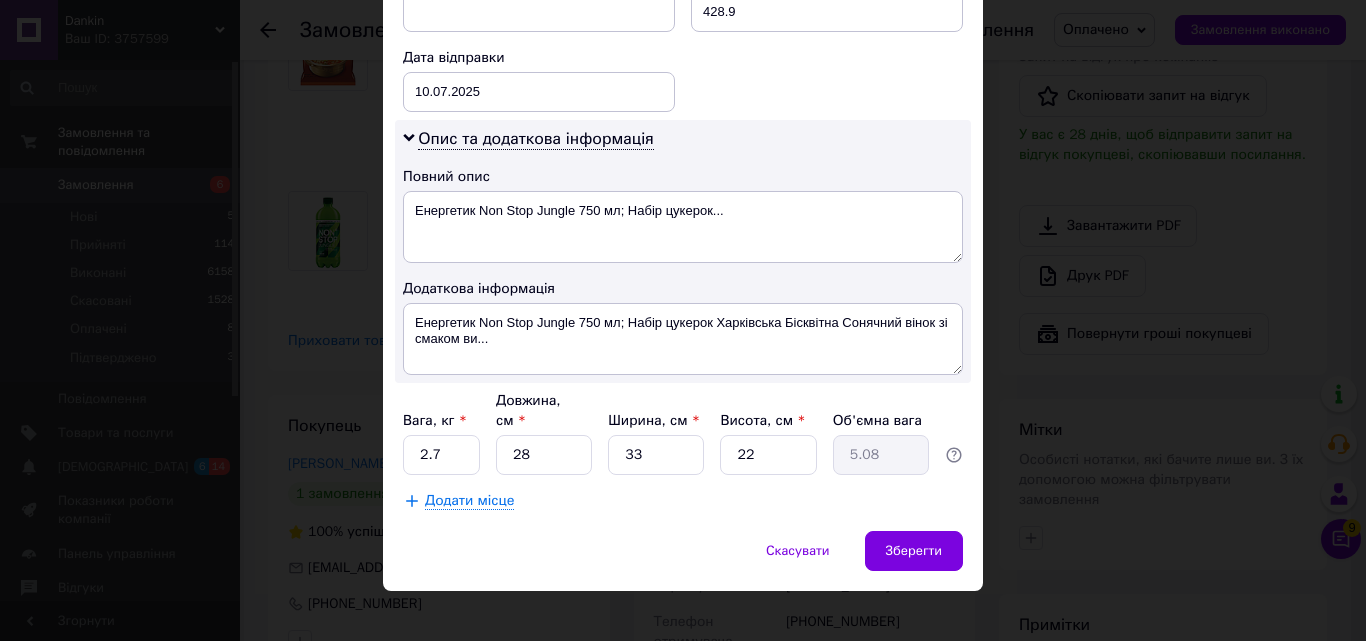 click on "Додати місце" at bounding box center (683, 501) 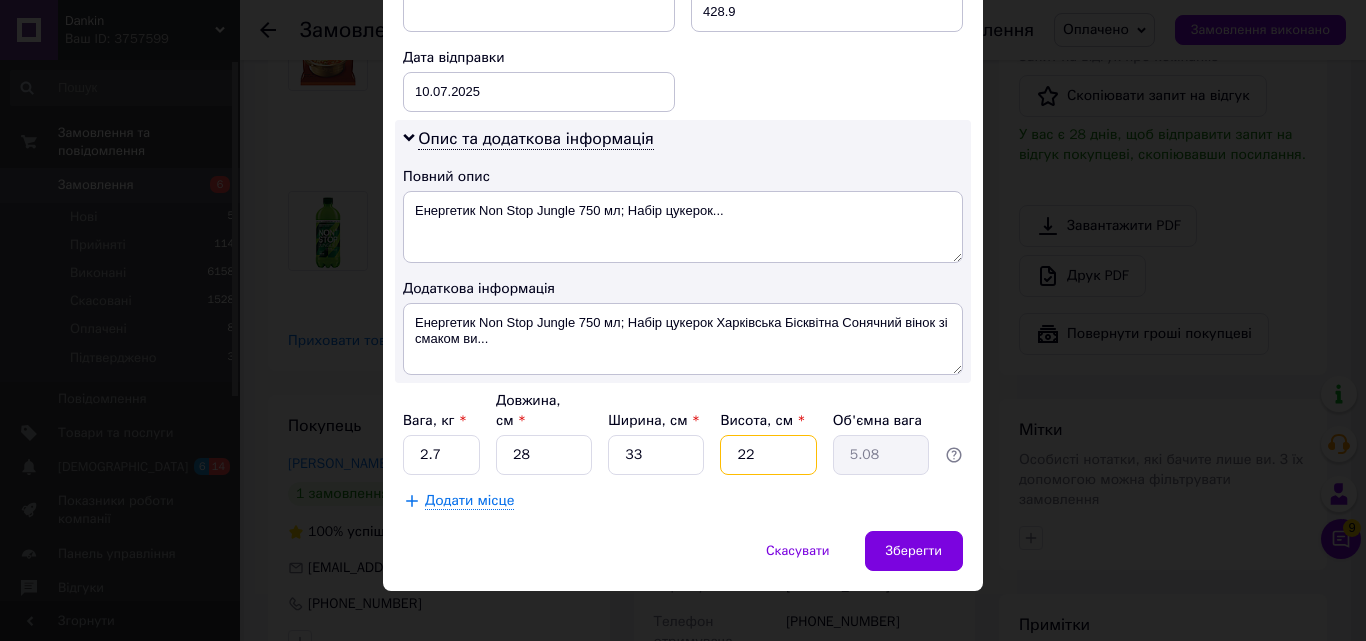 click on "22" at bounding box center [768, 455] 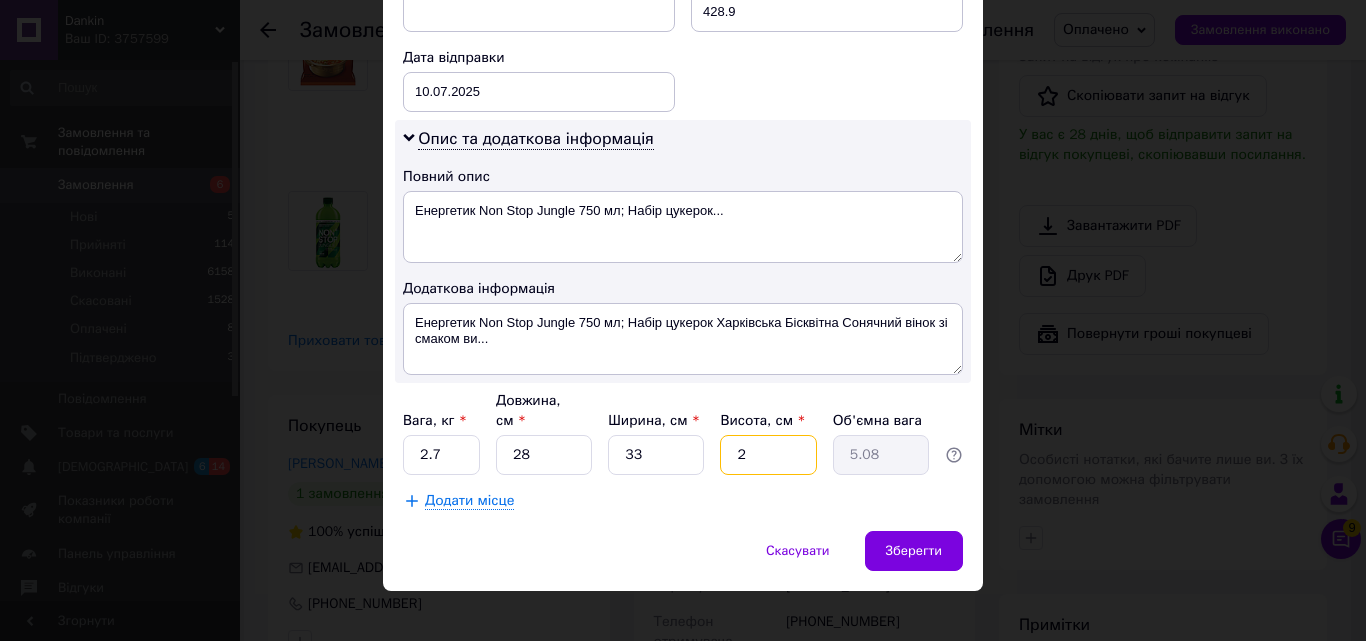 type on "0.46" 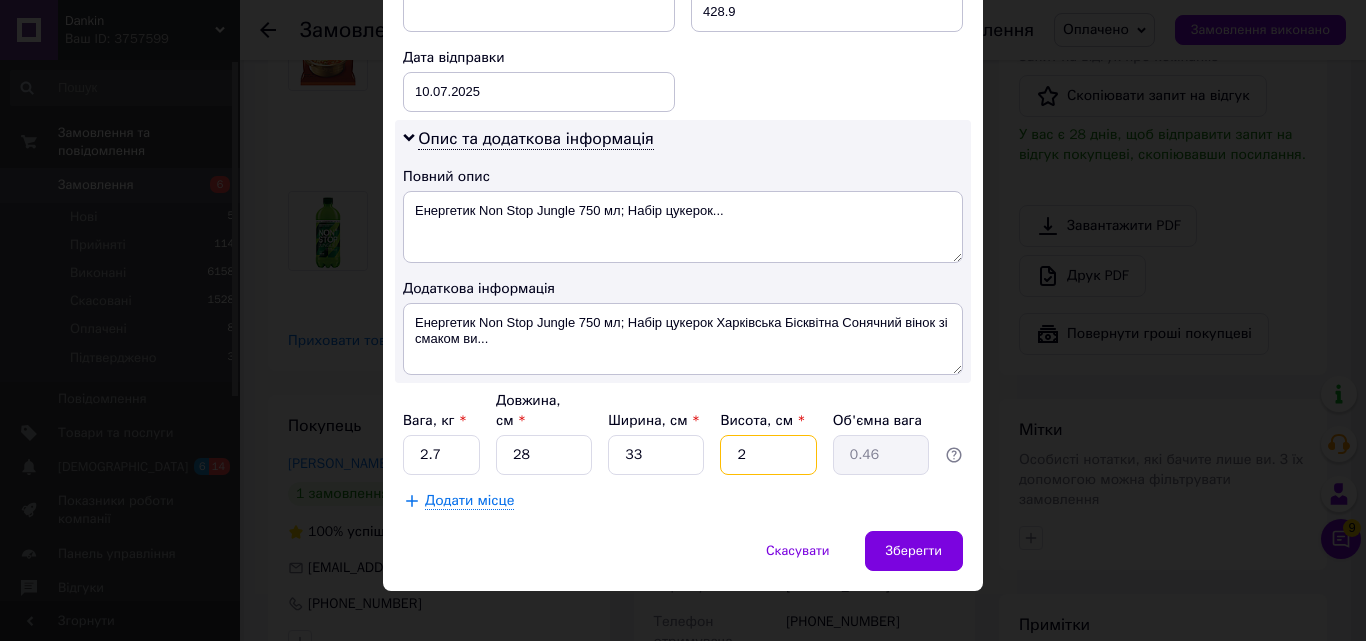 type 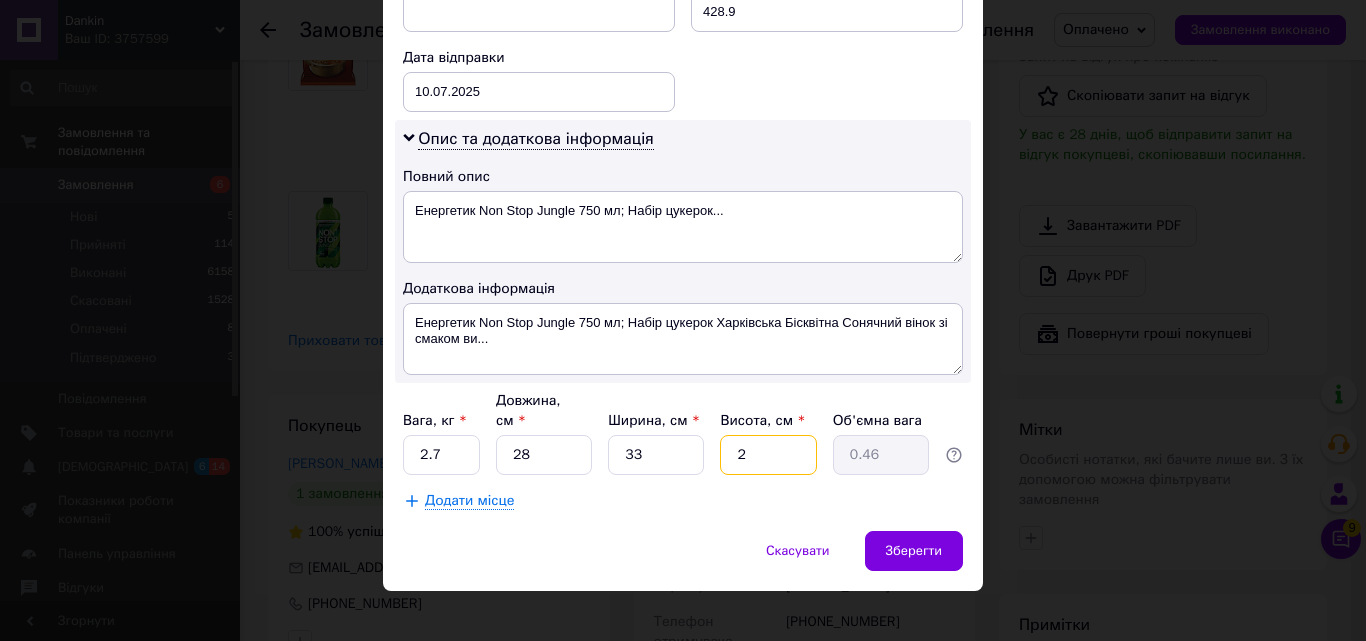 type 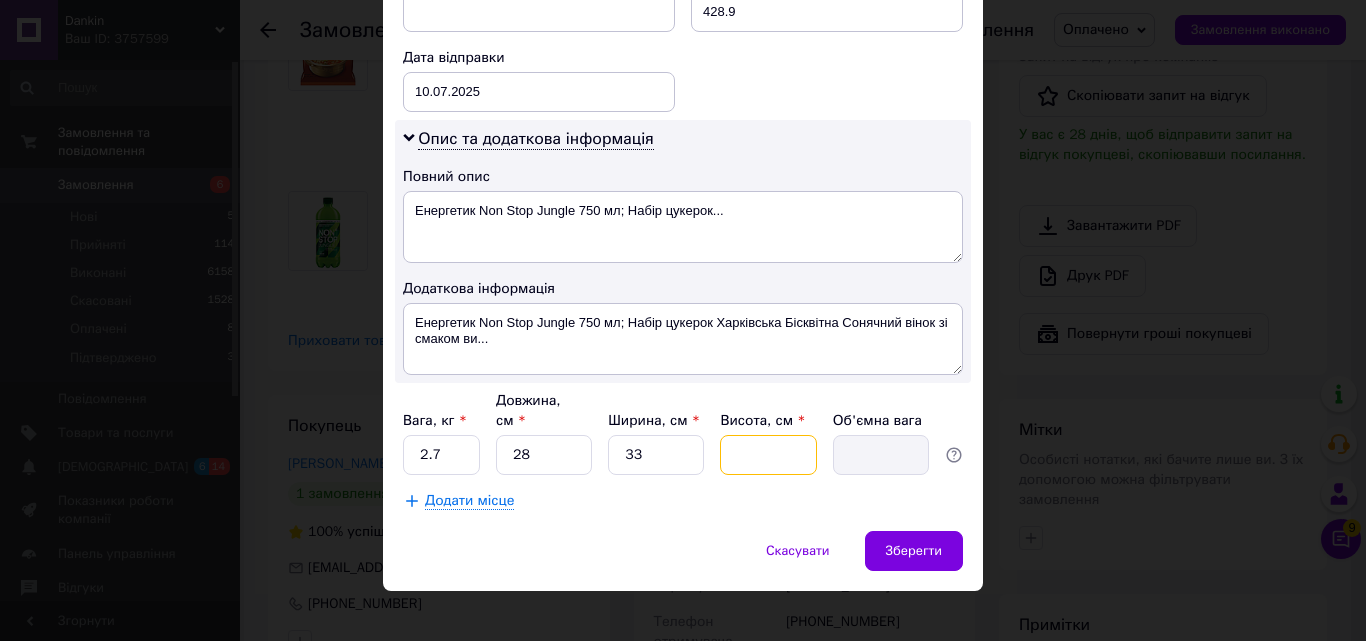 type on "1" 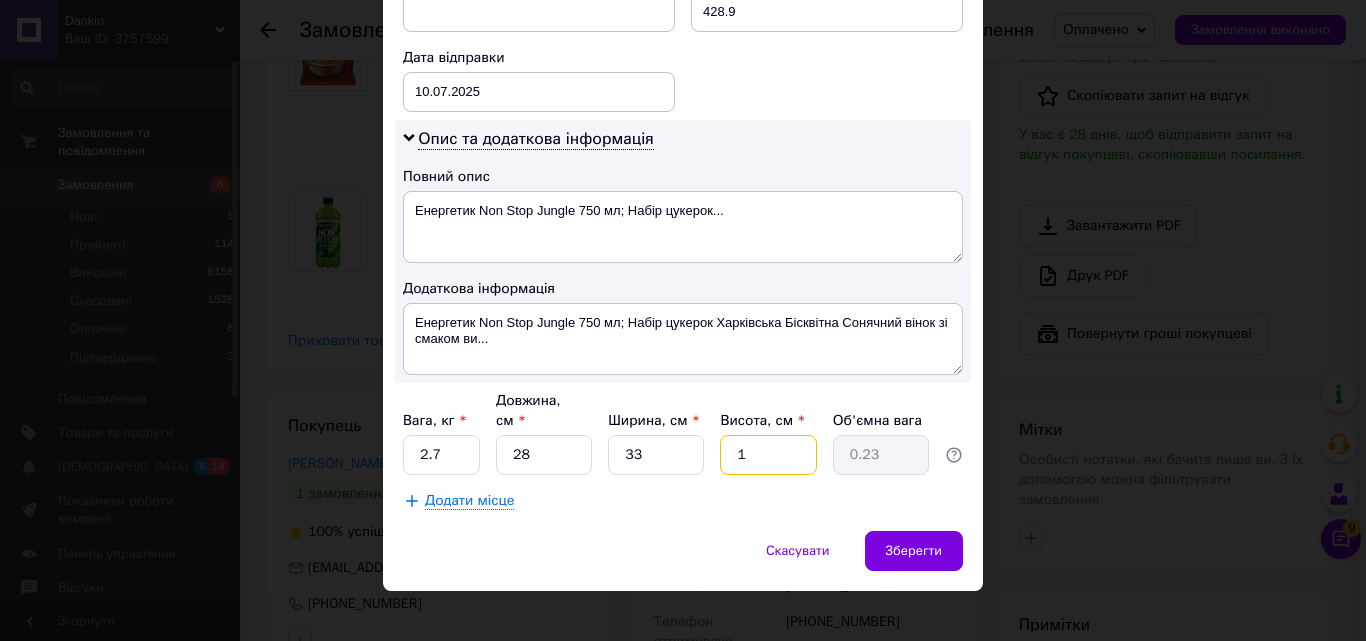 type on "10" 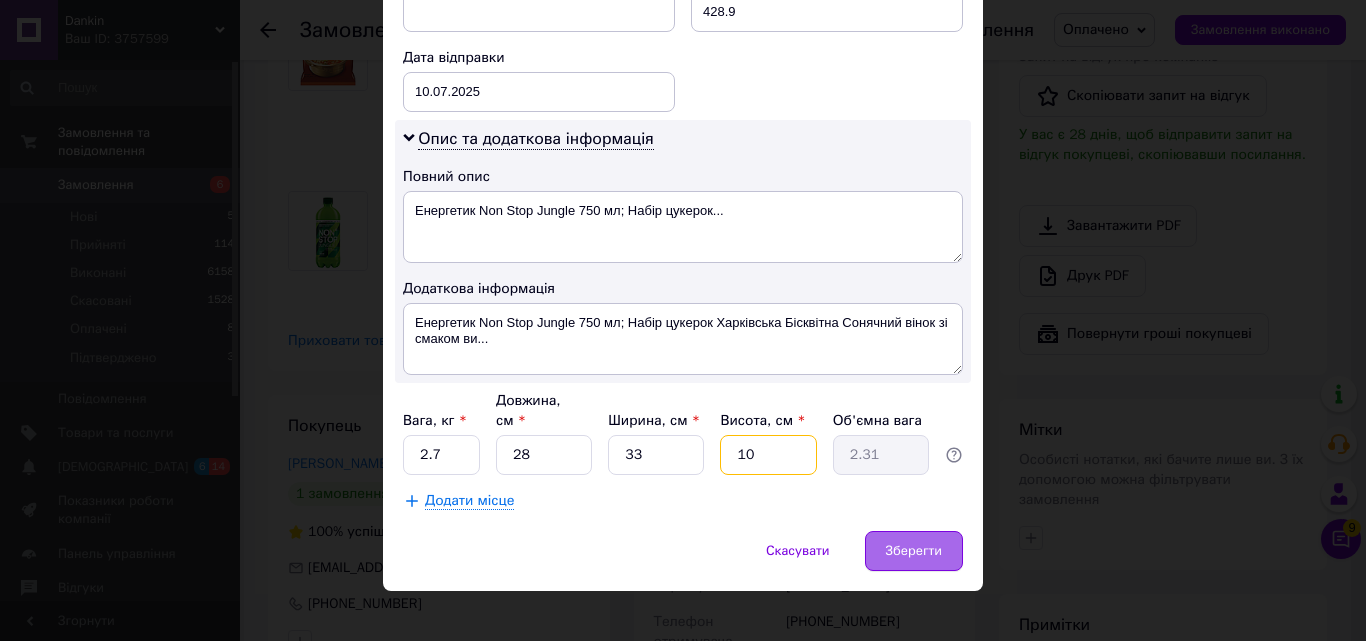 type on "10" 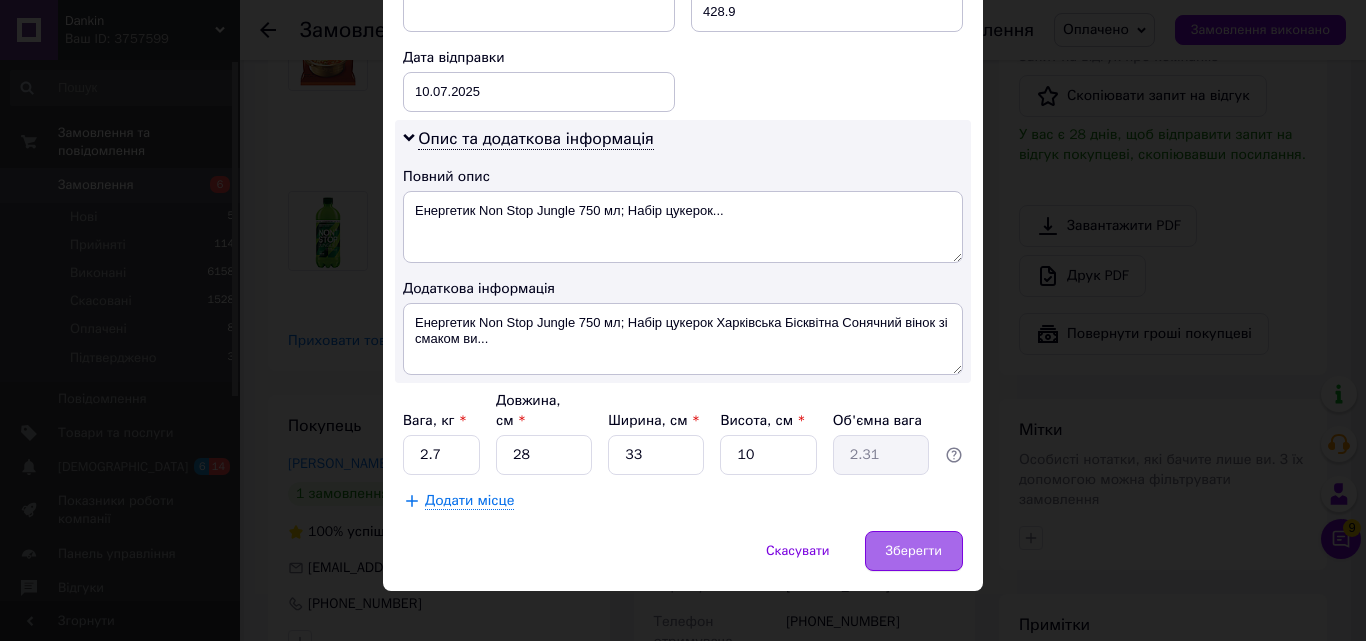 click on "Зберегти" at bounding box center [914, 551] 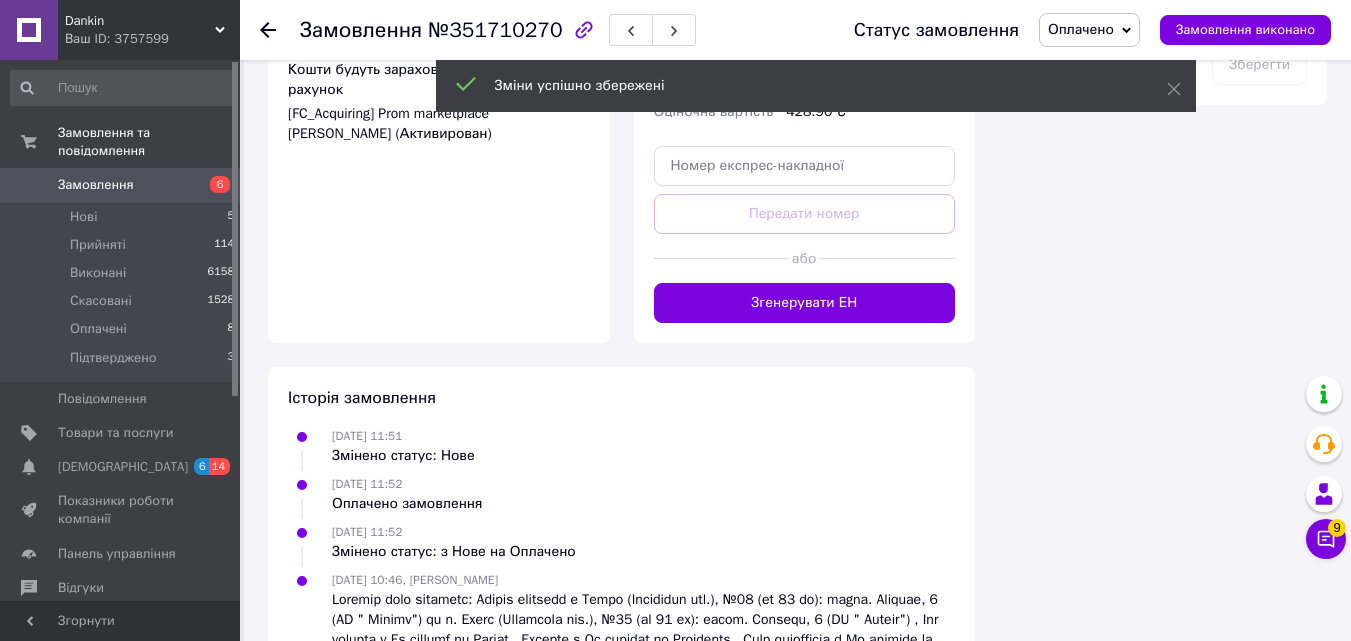scroll, scrollTop: 1378, scrollLeft: 0, axis: vertical 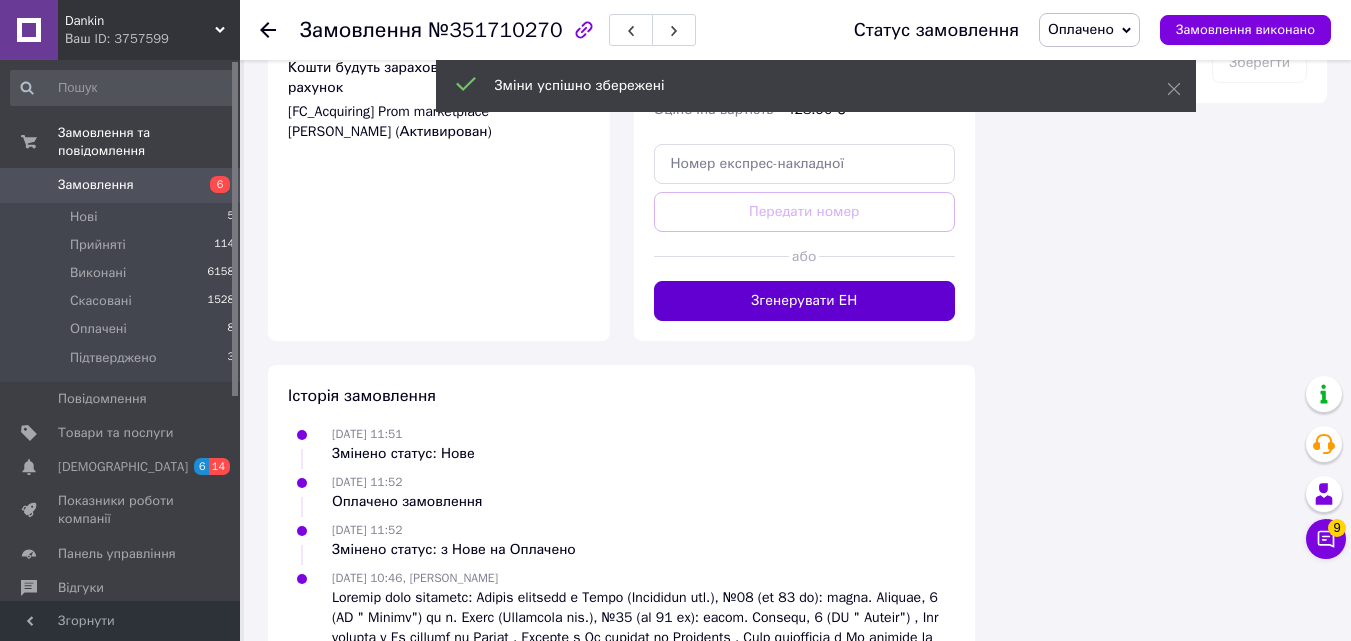 click on "Згенерувати ЕН" at bounding box center (805, 301) 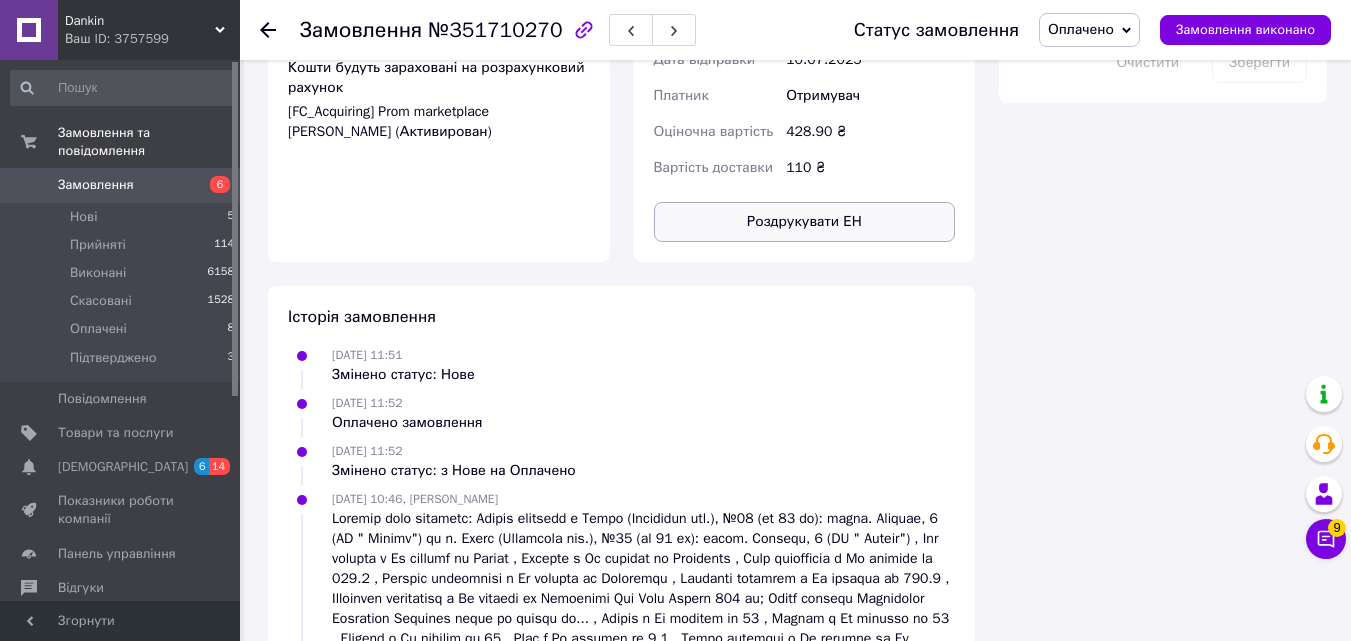 click on "Роздрукувати ЕН" at bounding box center [805, 222] 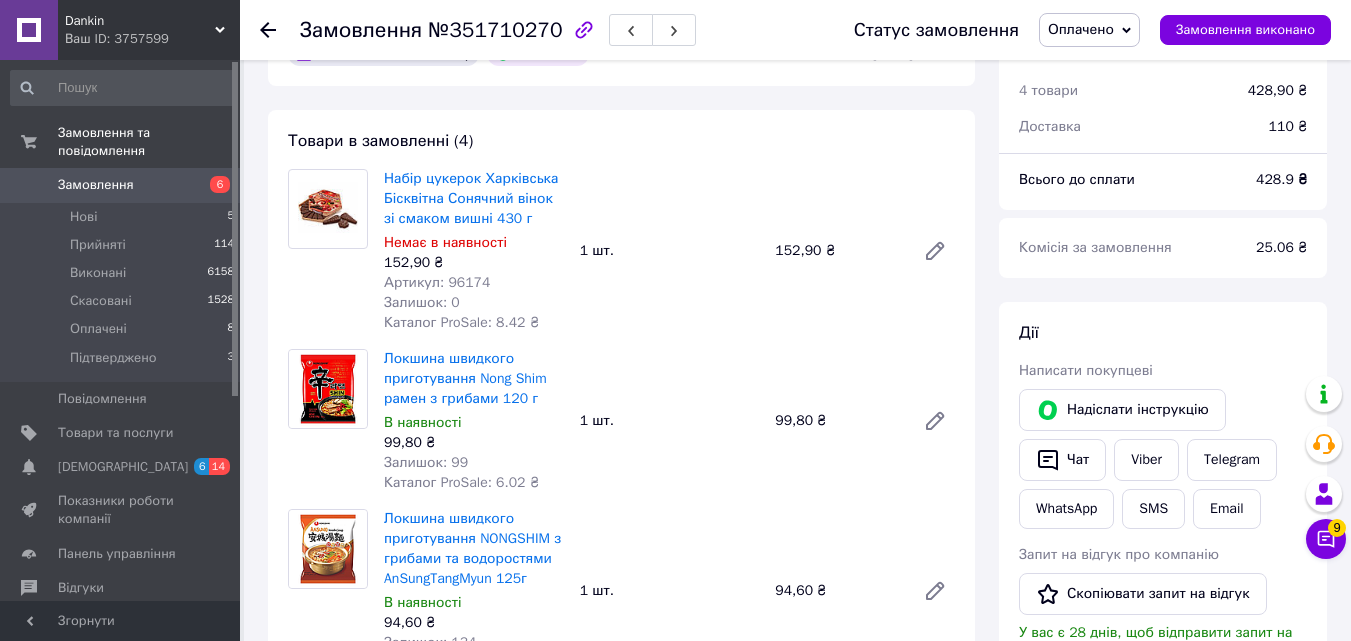 scroll, scrollTop: 0, scrollLeft: 0, axis: both 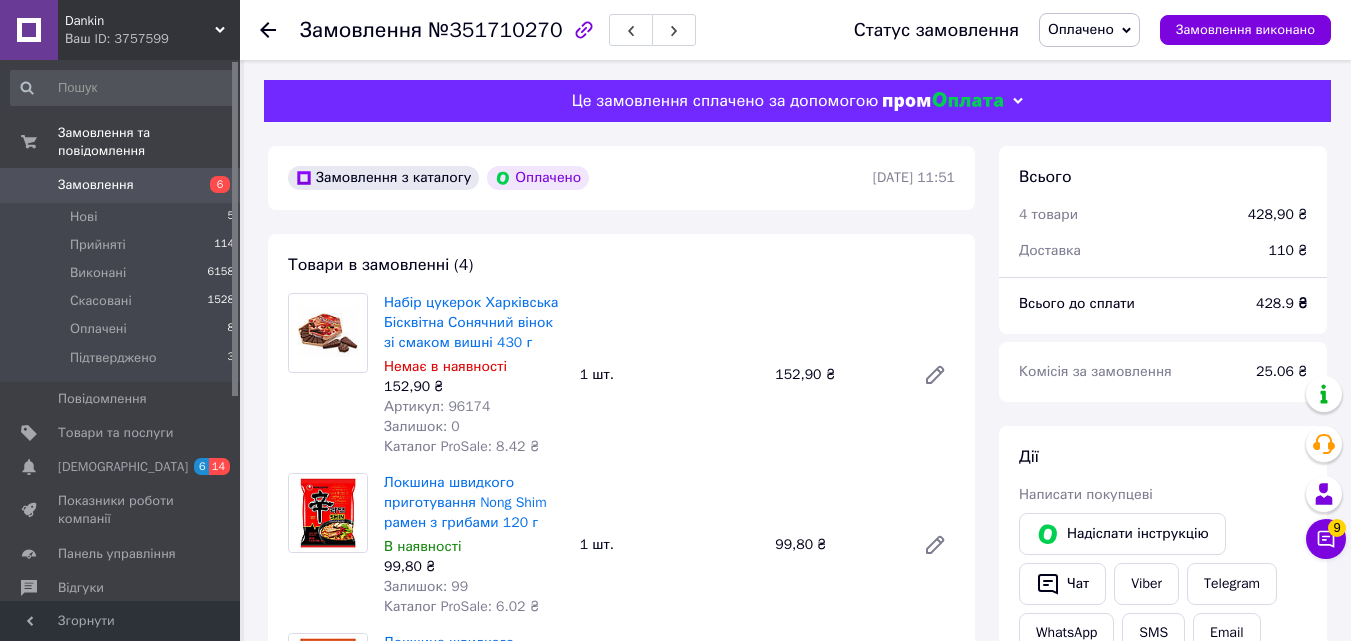click on "Оплачено" at bounding box center [1081, 29] 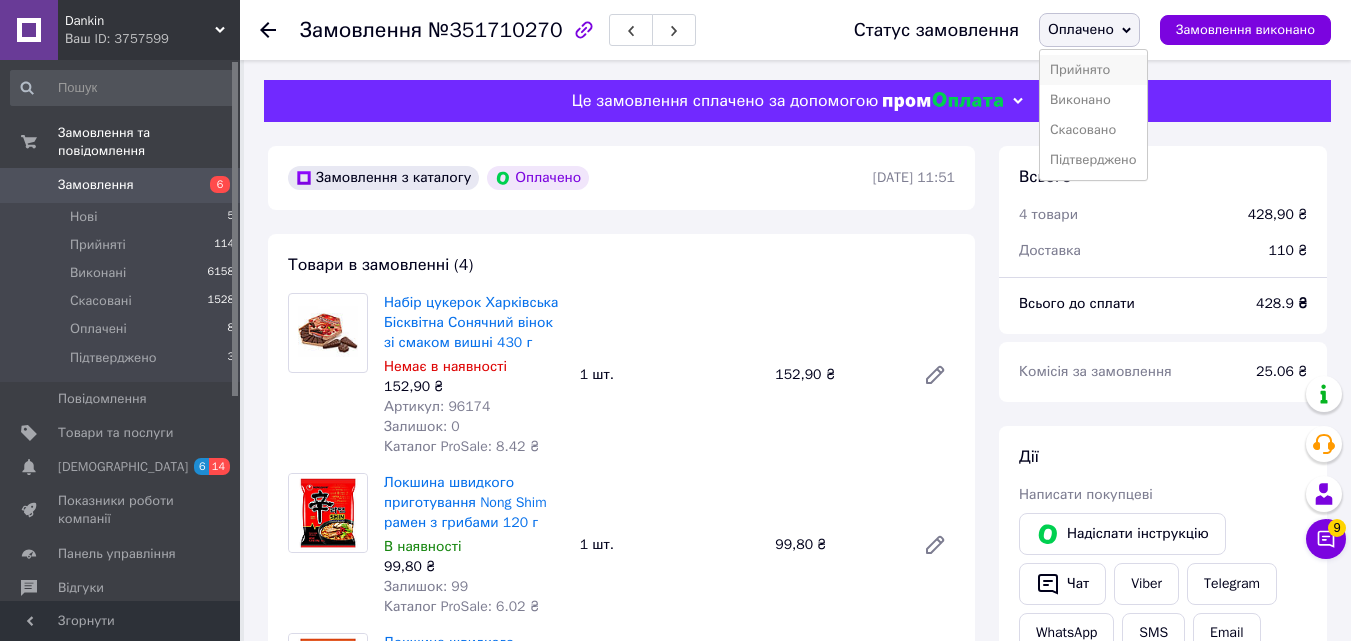 click on "Прийнято" at bounding box center [1093, 70] 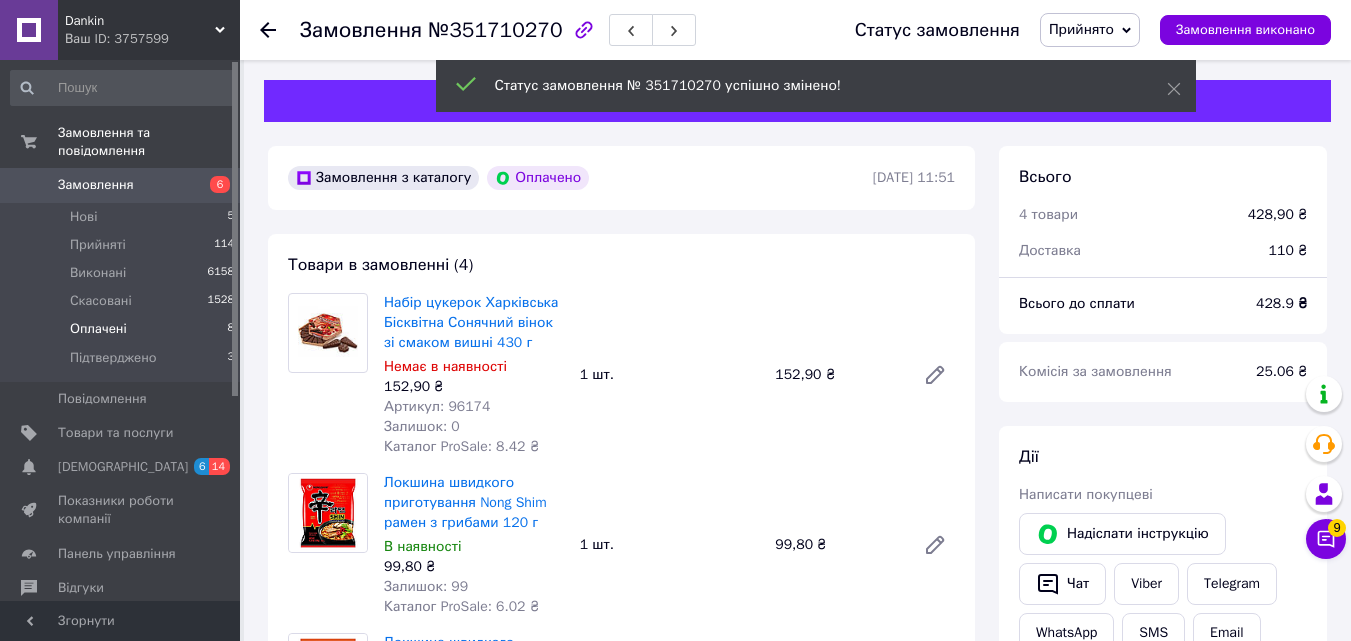 click on "Оплачені" at bounding box center (98, 329) 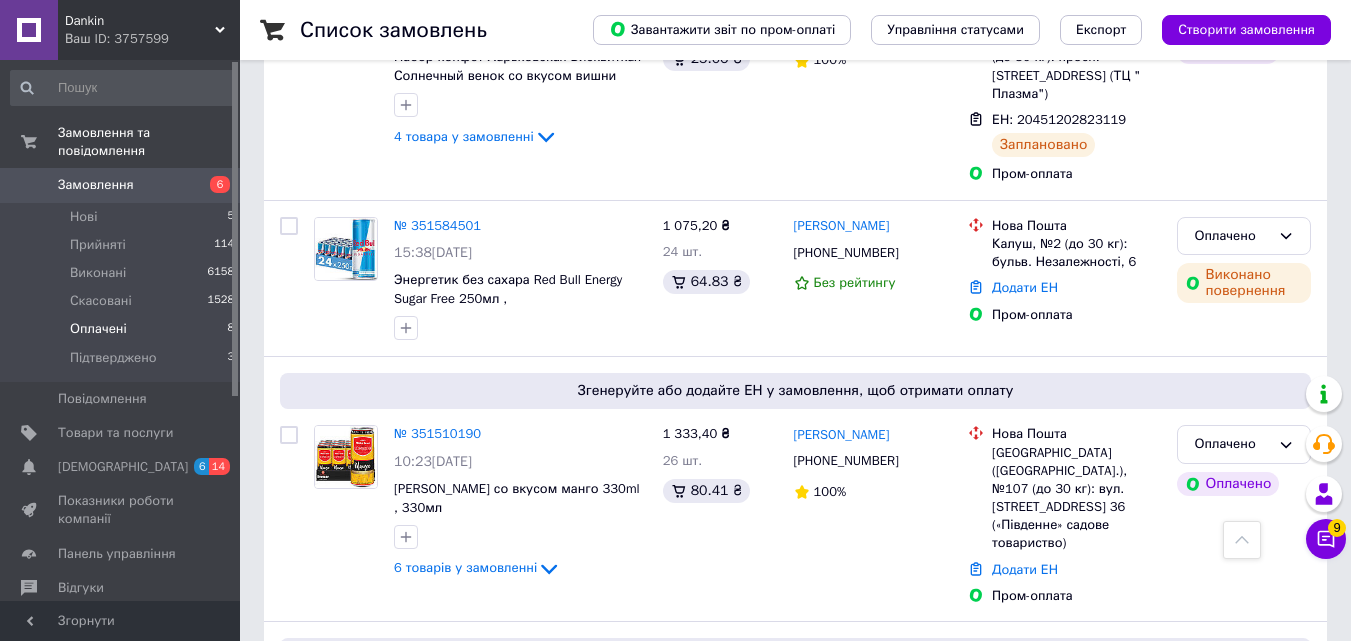 scroll, scrollTop: 856, scrollLeft: 0, axis: vertical 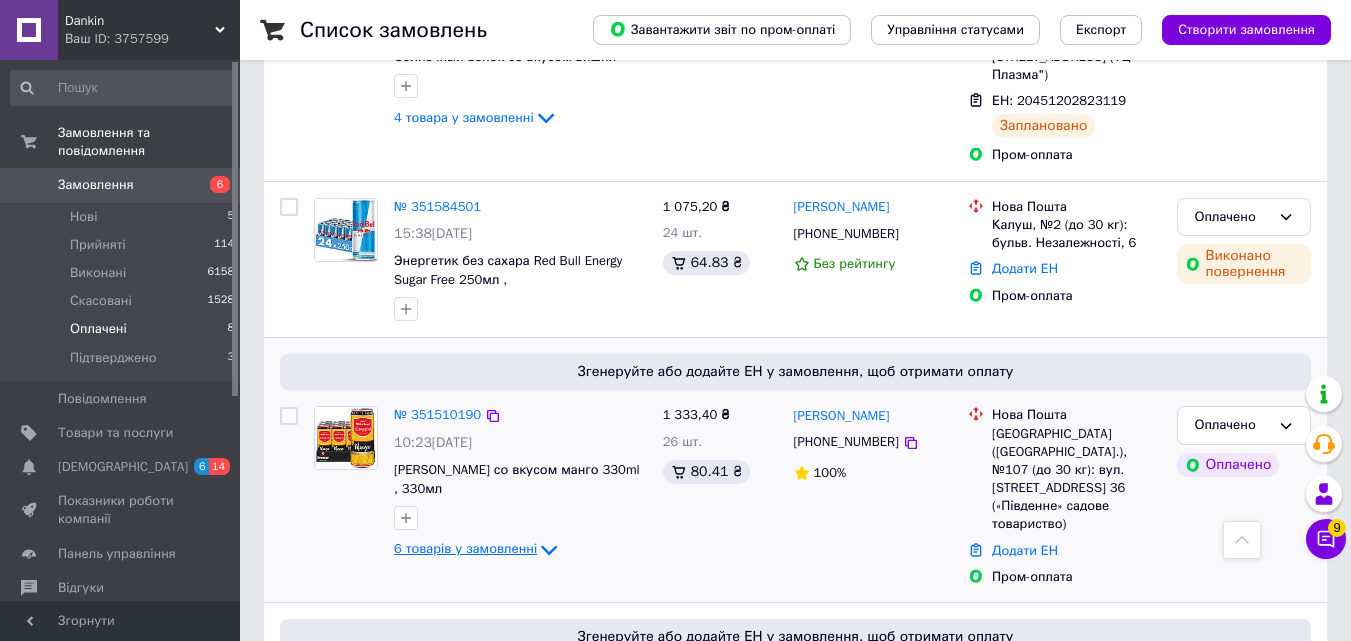 click on "6 товарів у замовленні" at bounding box center (465, 549) 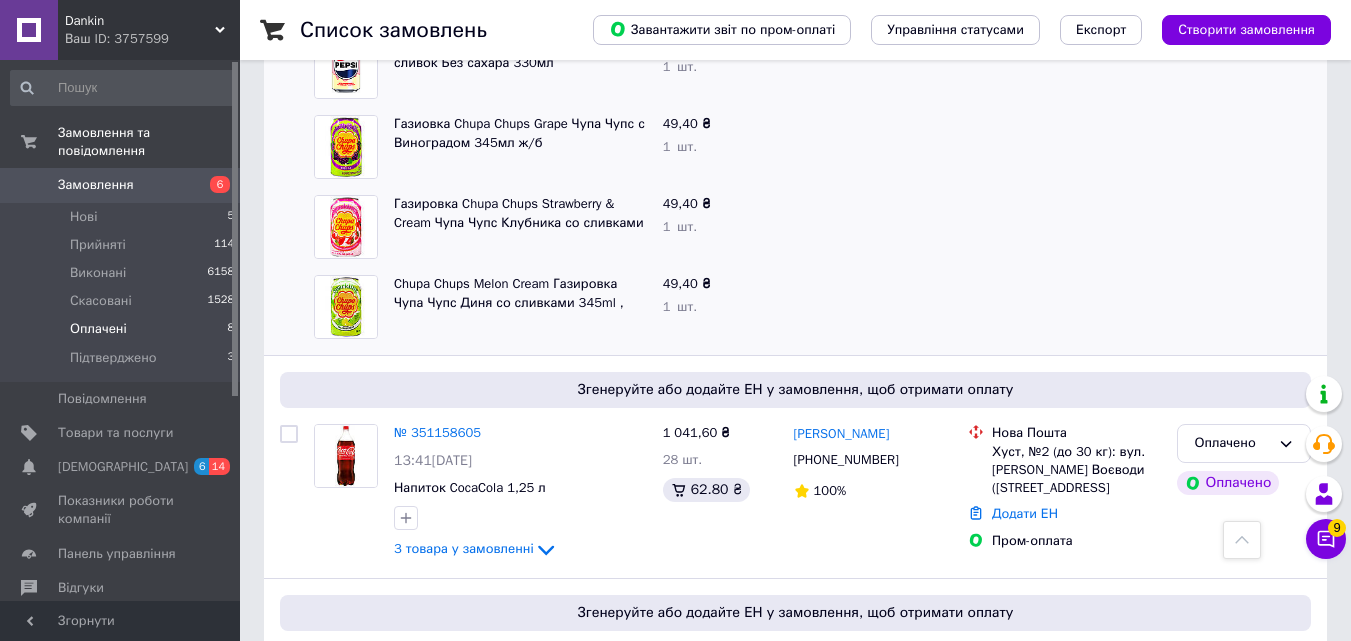 scroll, scrollTop: 1595, scrollLeft: 0, axis: vertical 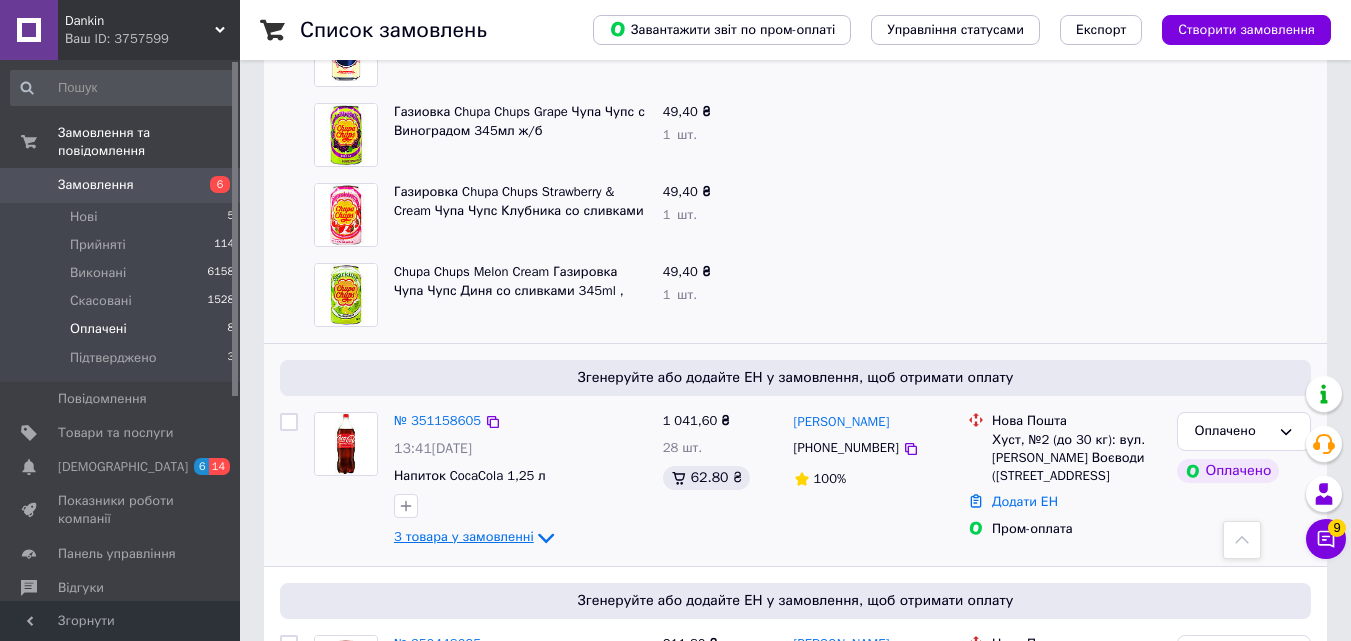click on "3 товара у замовленні" at bounding box center [464, 536] 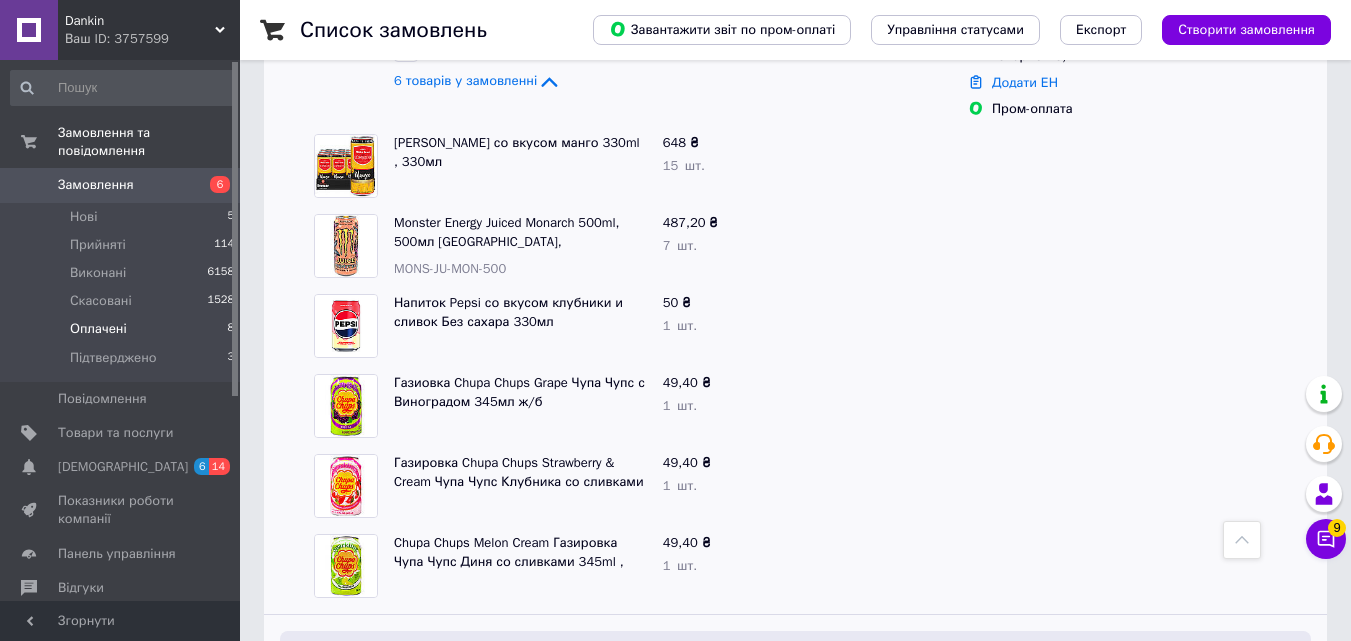 scroll, scrollTop: 1316, scrollLeft: 0, axis: vertical 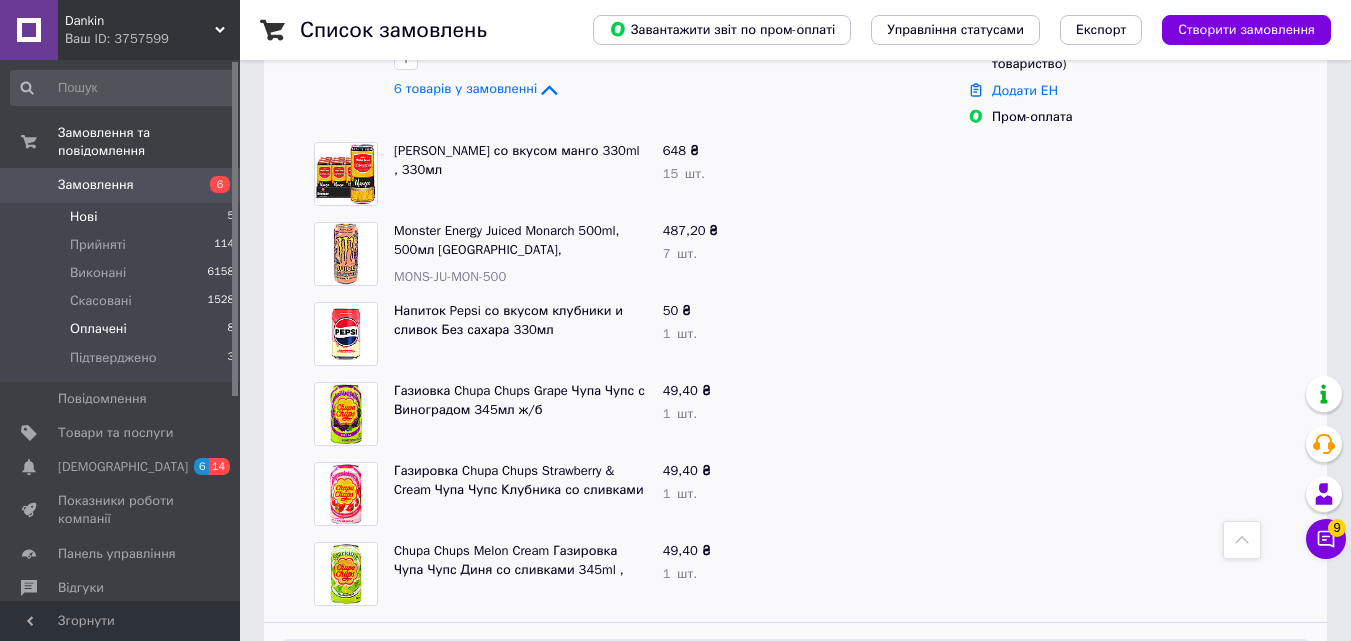 click on "Нові" at bounding box center (83, 217) 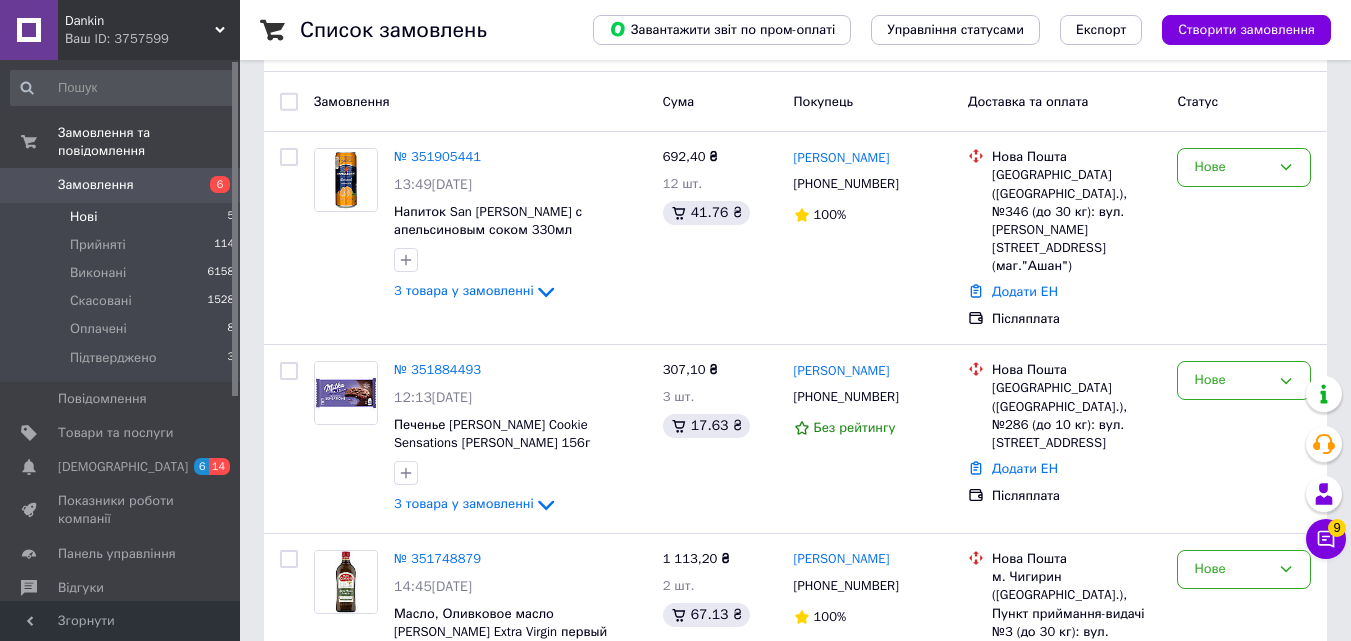 scroll, scrollTop: 157, scrollLeft: 0, axis: vertical 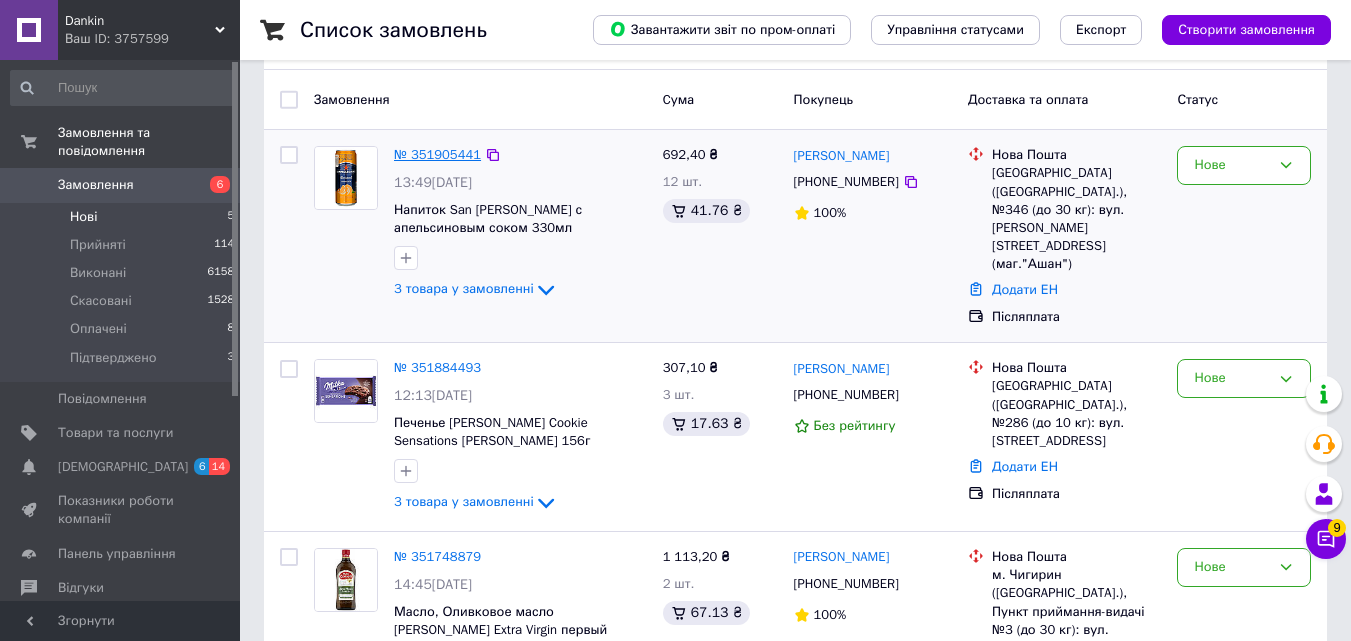 click on "№ 351905441" at bounding box center (437, 154) 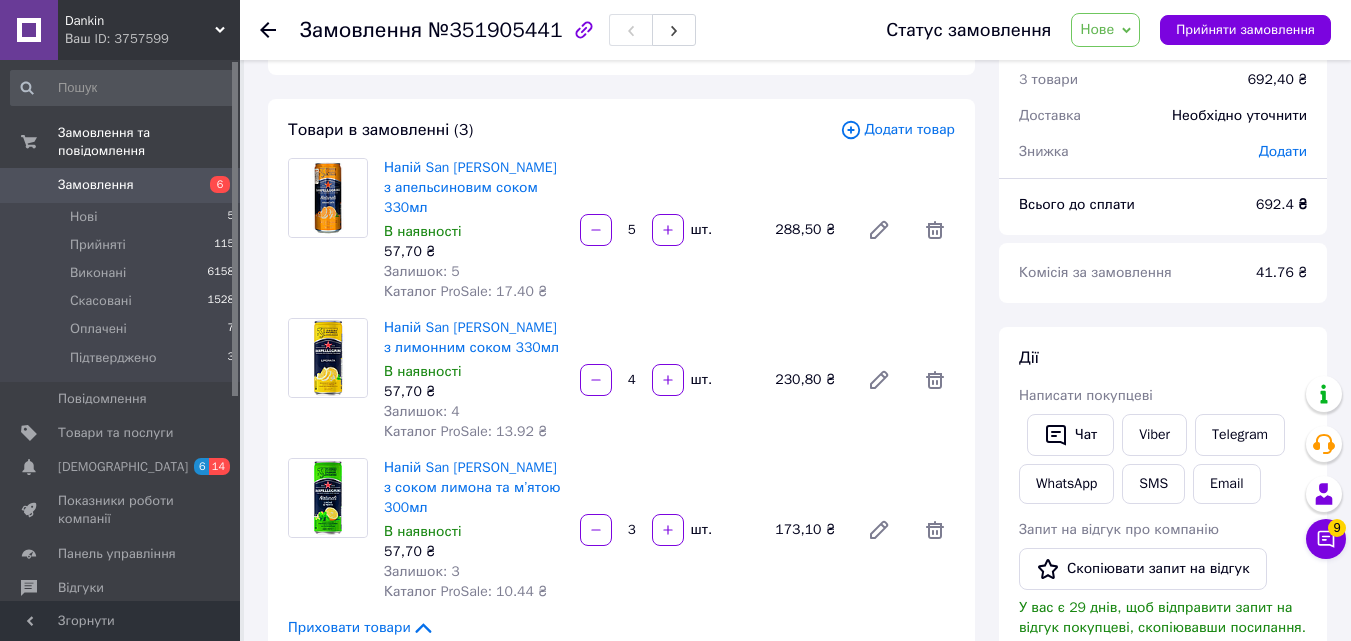 scroll, scrollTop: 69, scrollLeft: 0, axis: vertical 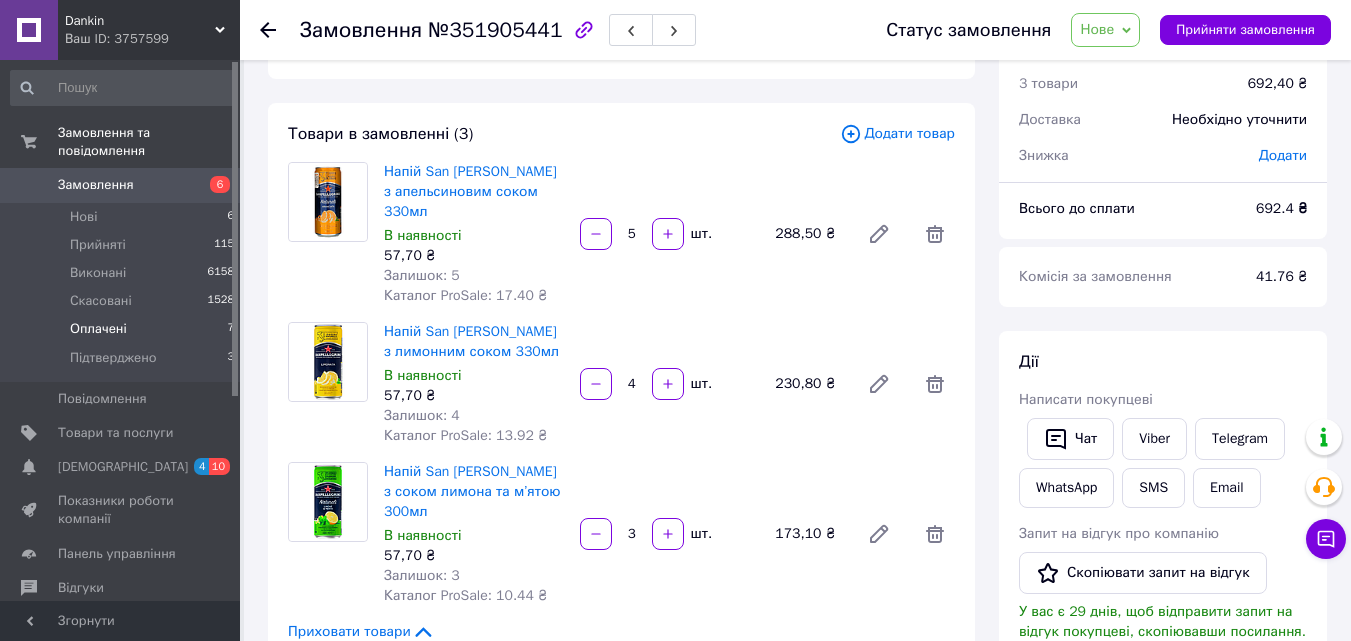 click on "Оплачені" at bounding box center (98, 329) 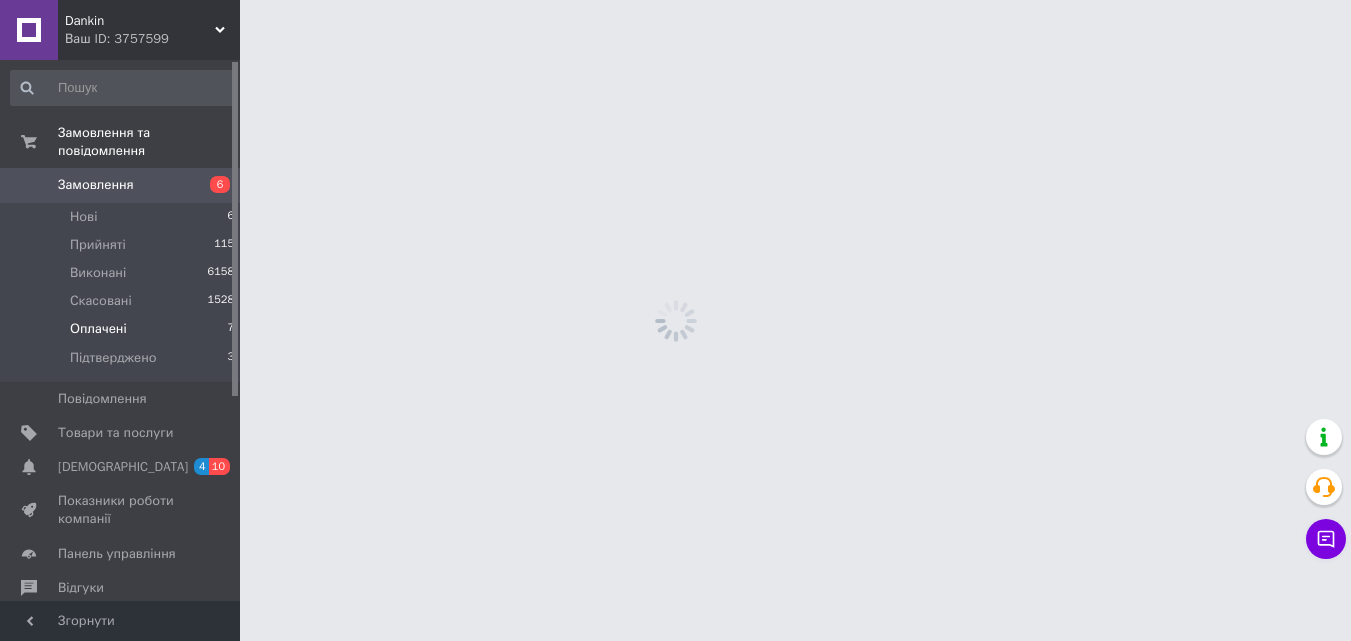 scroll, scrollTop: 0, scrollLeft: 0, axis: both 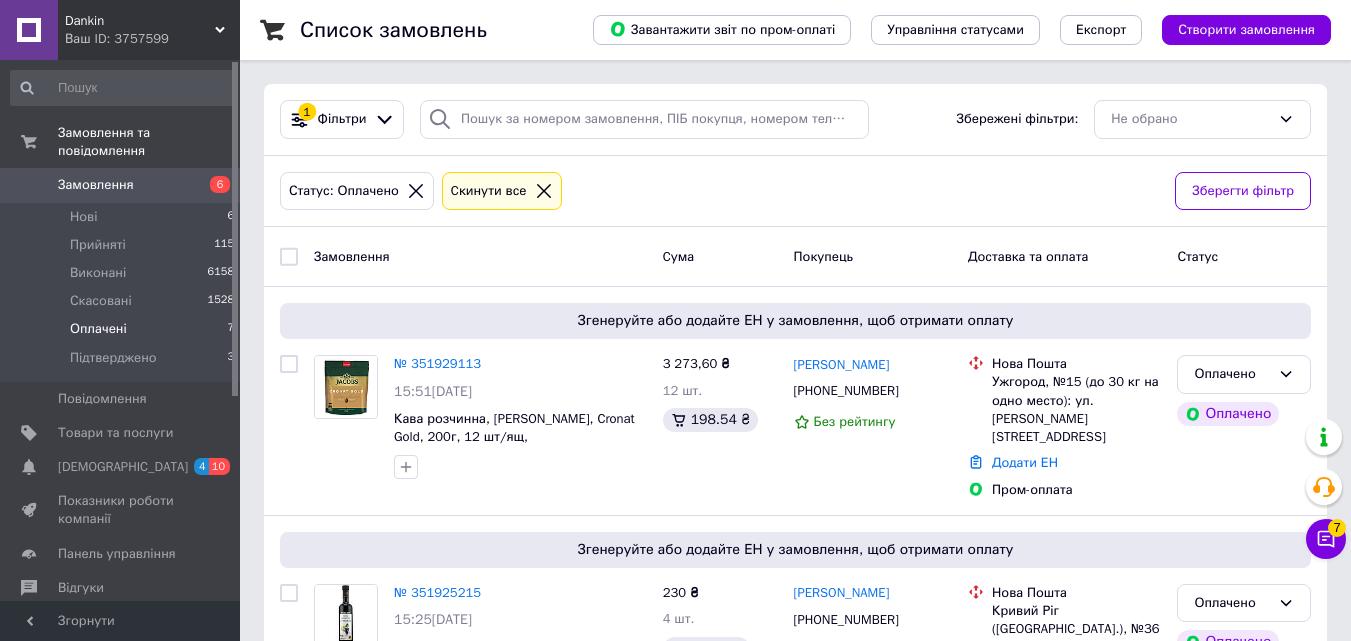 click on "Оплачені" at bounding box center (98, 329) 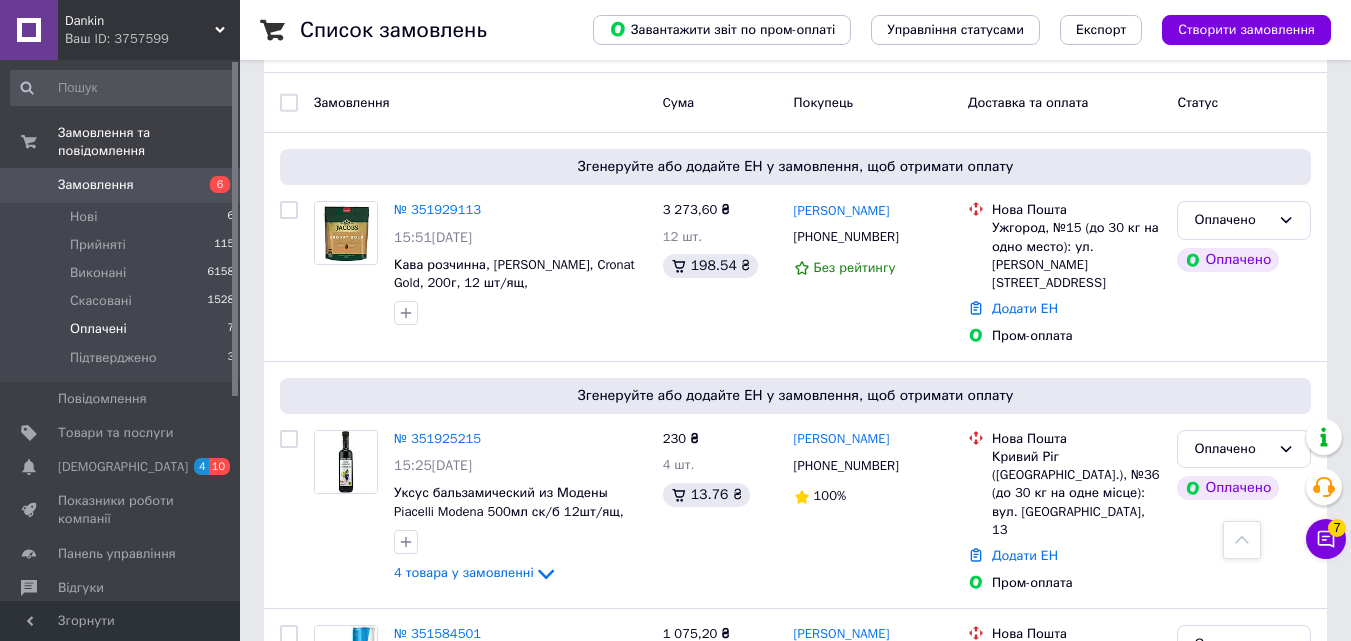 scroll, scrollTop: 0, scrollLeft: 0, axis: both 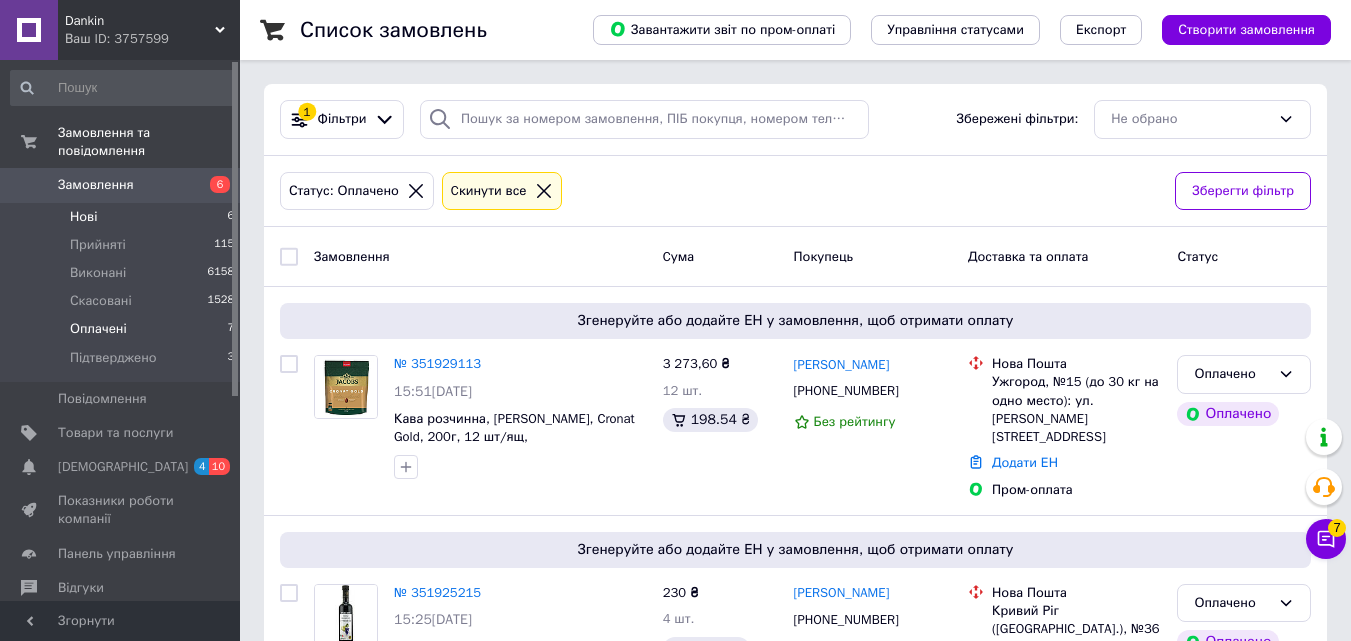 click on "Нові" at bounding box center (83, 217) 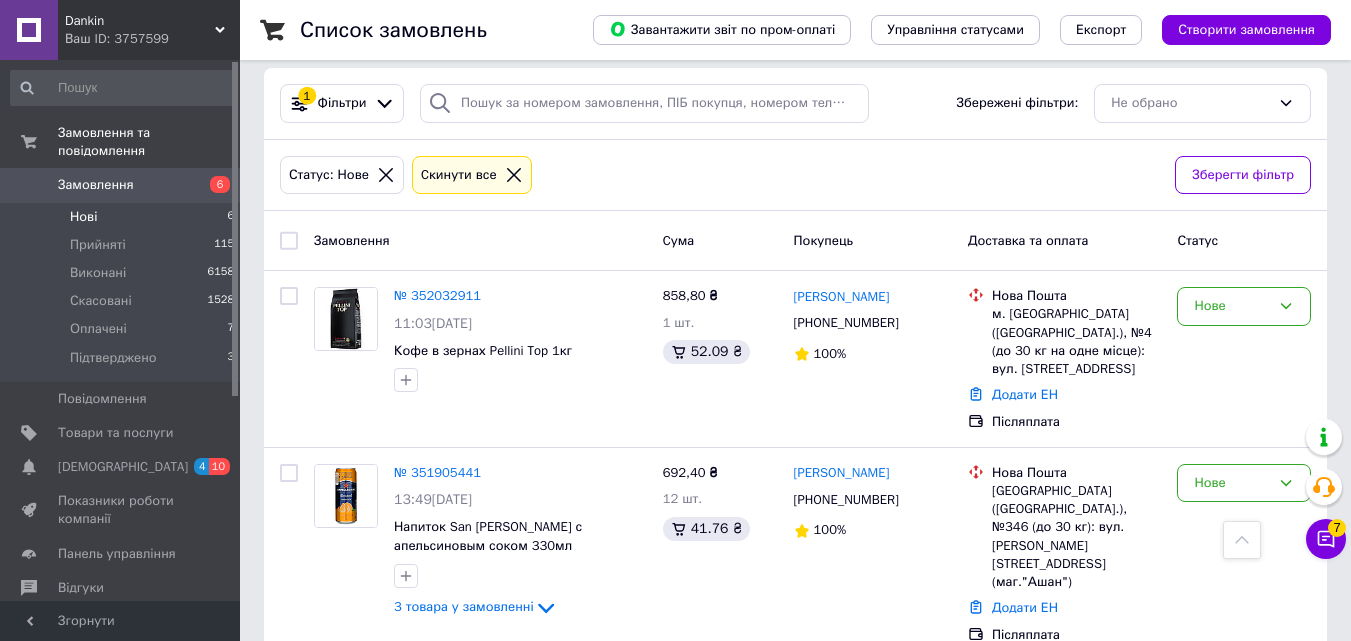 scroll, scrollTop: 0, scrollLeft: 0, axis: both 